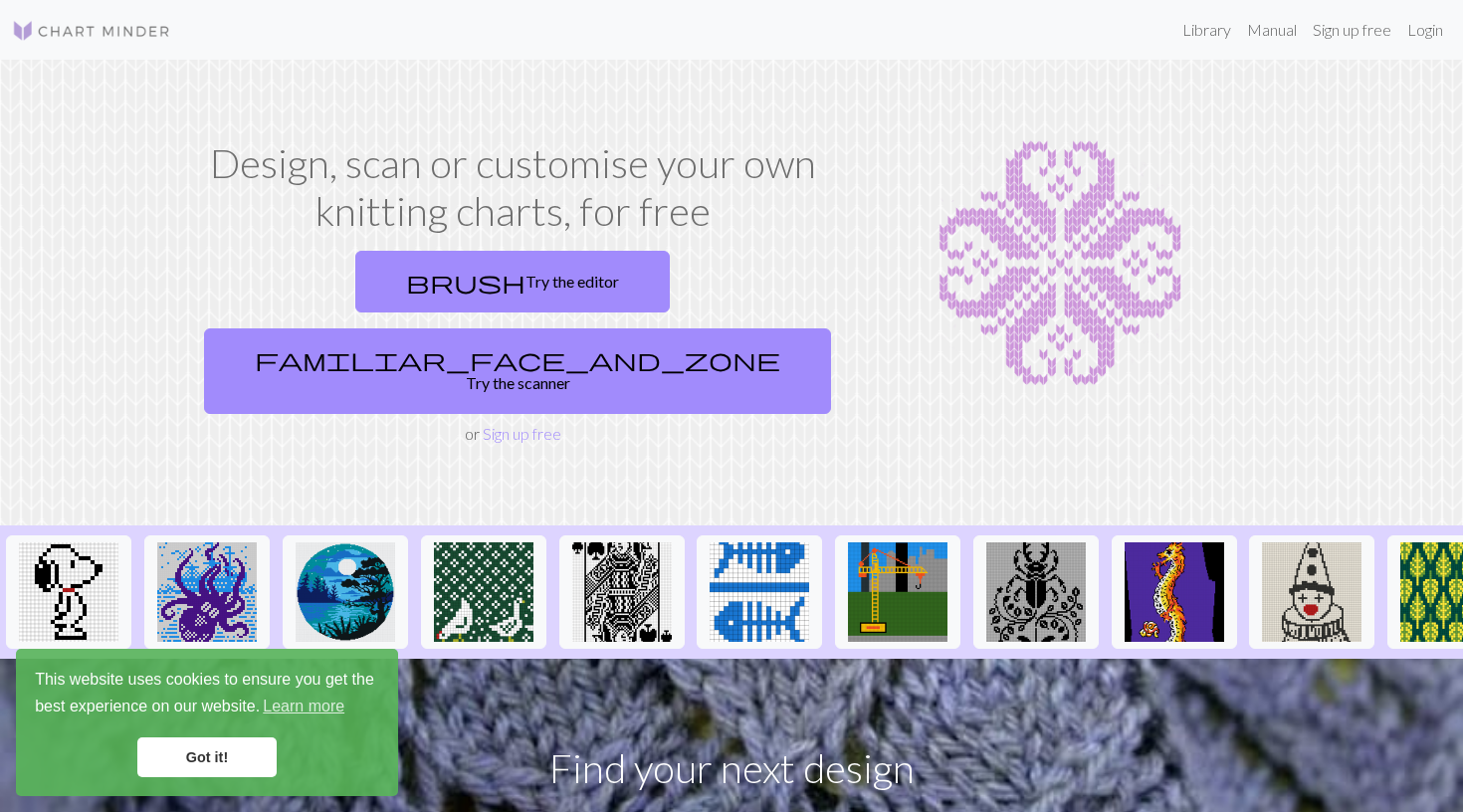 scroll, scrollTop: 0, scrollLeft: 0, axis: both 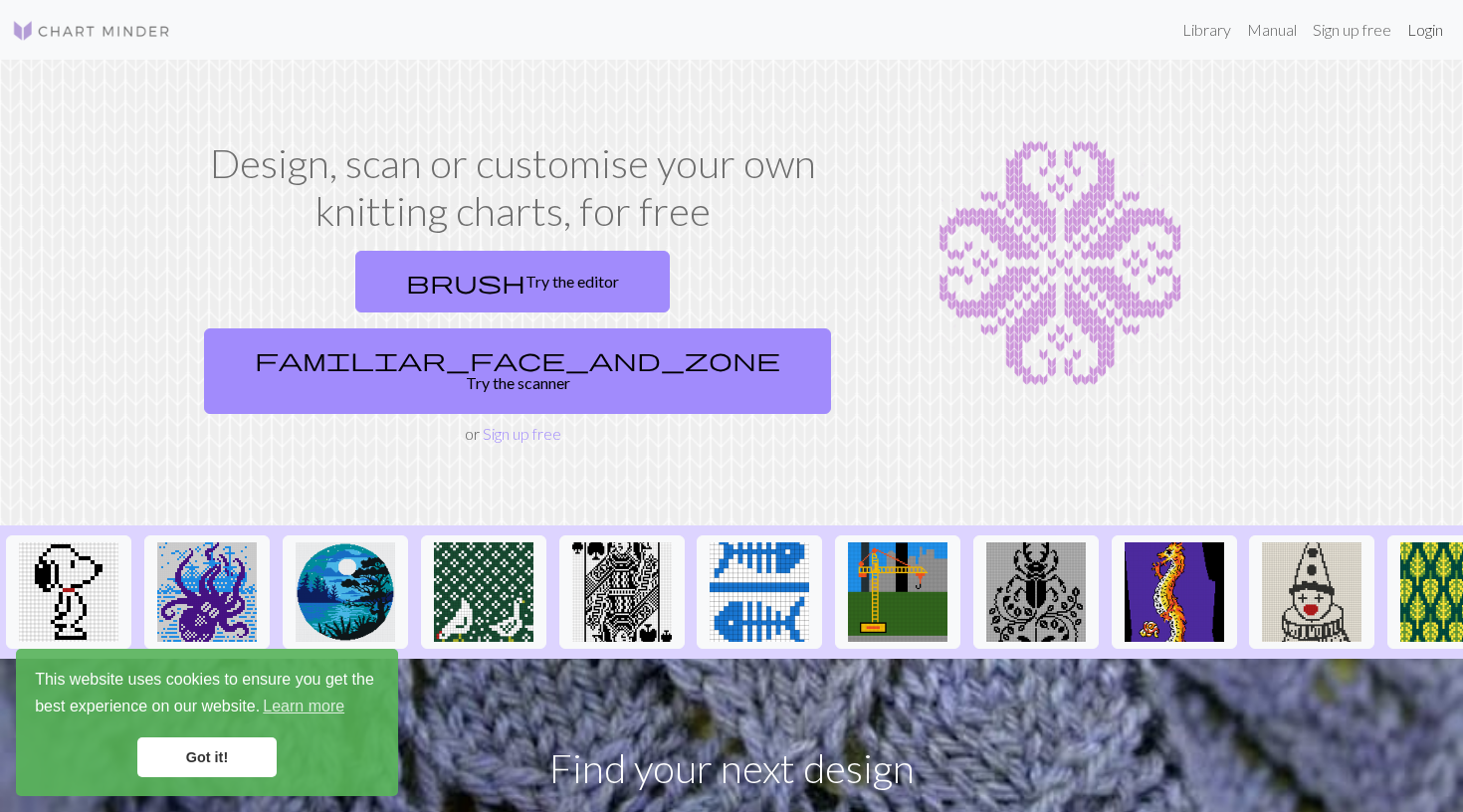 click on "Login" at bounding box center [1425, 30] 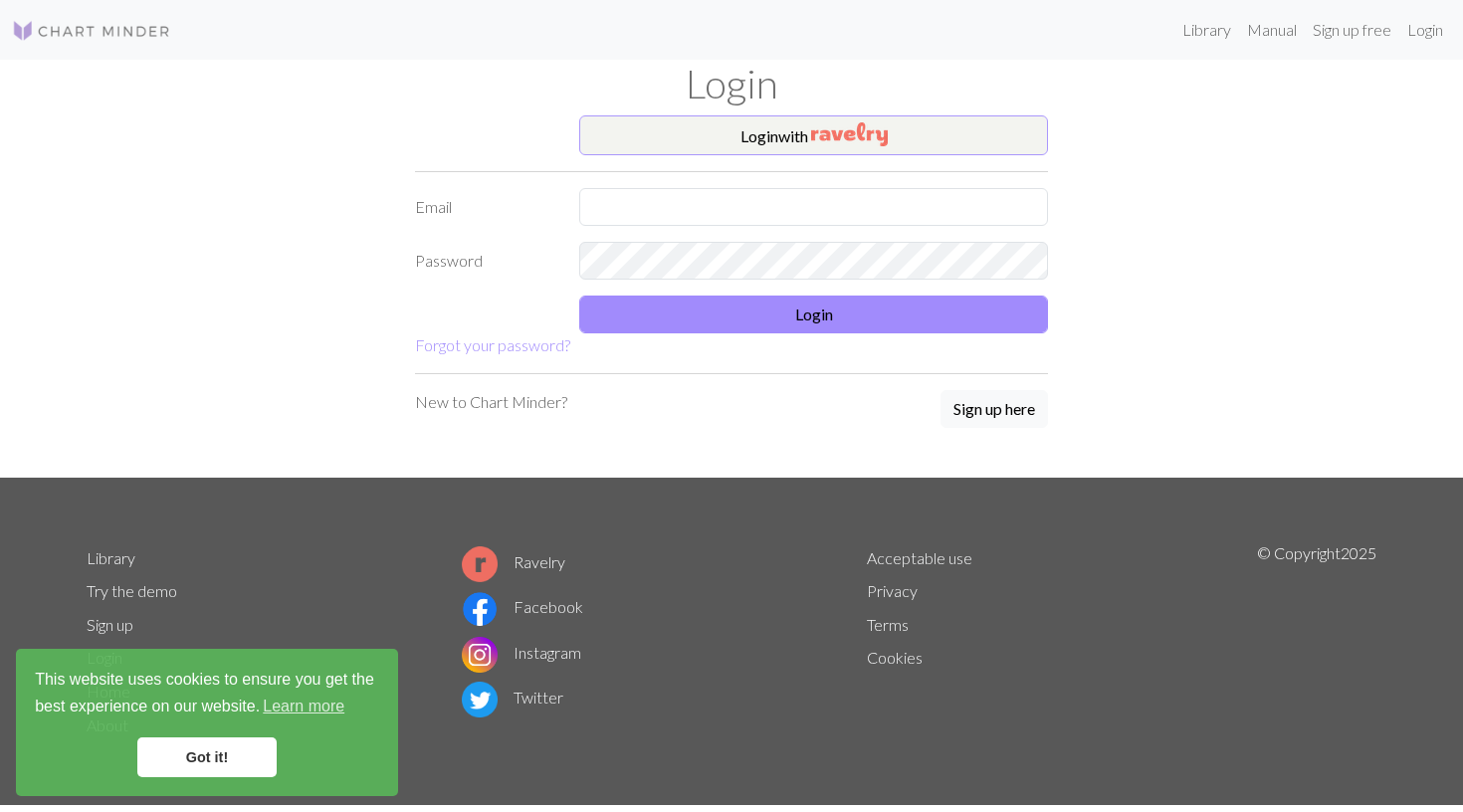click at bounding box center [849, 134] 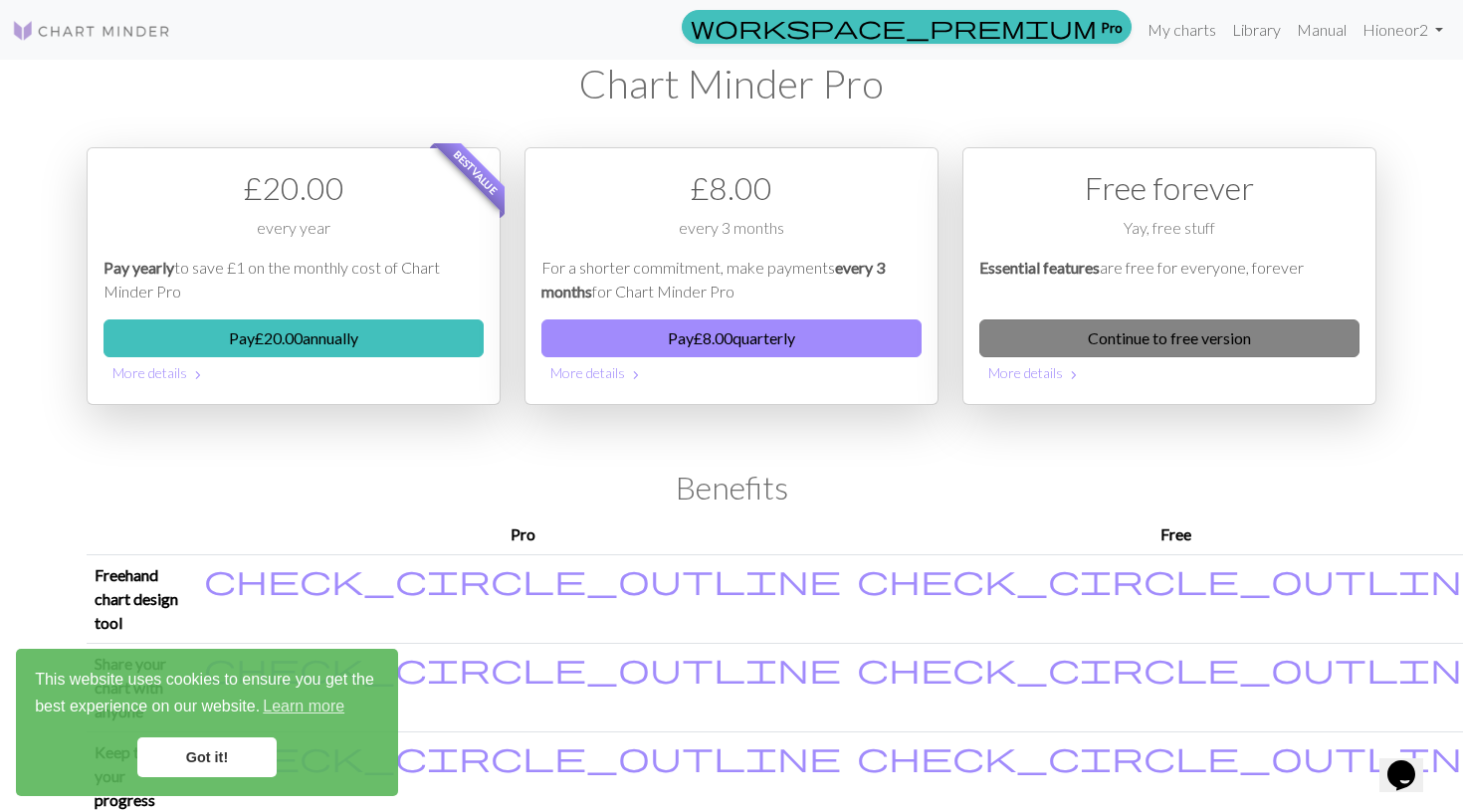 click on "Continue to free version" at bounding box center [1169, 338] 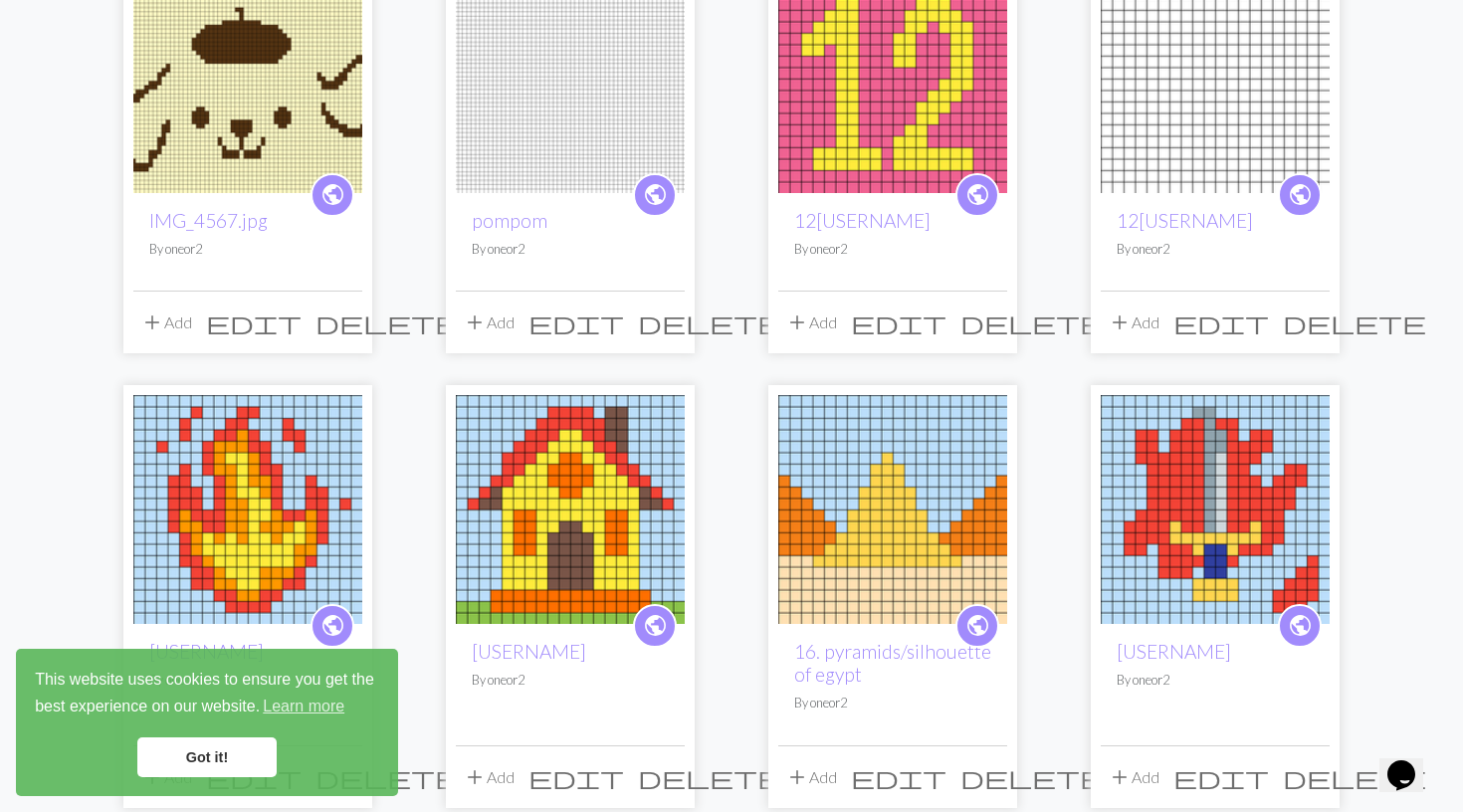 scroll, scrollTop: 380, scrollLeft: 0, axis: vertical 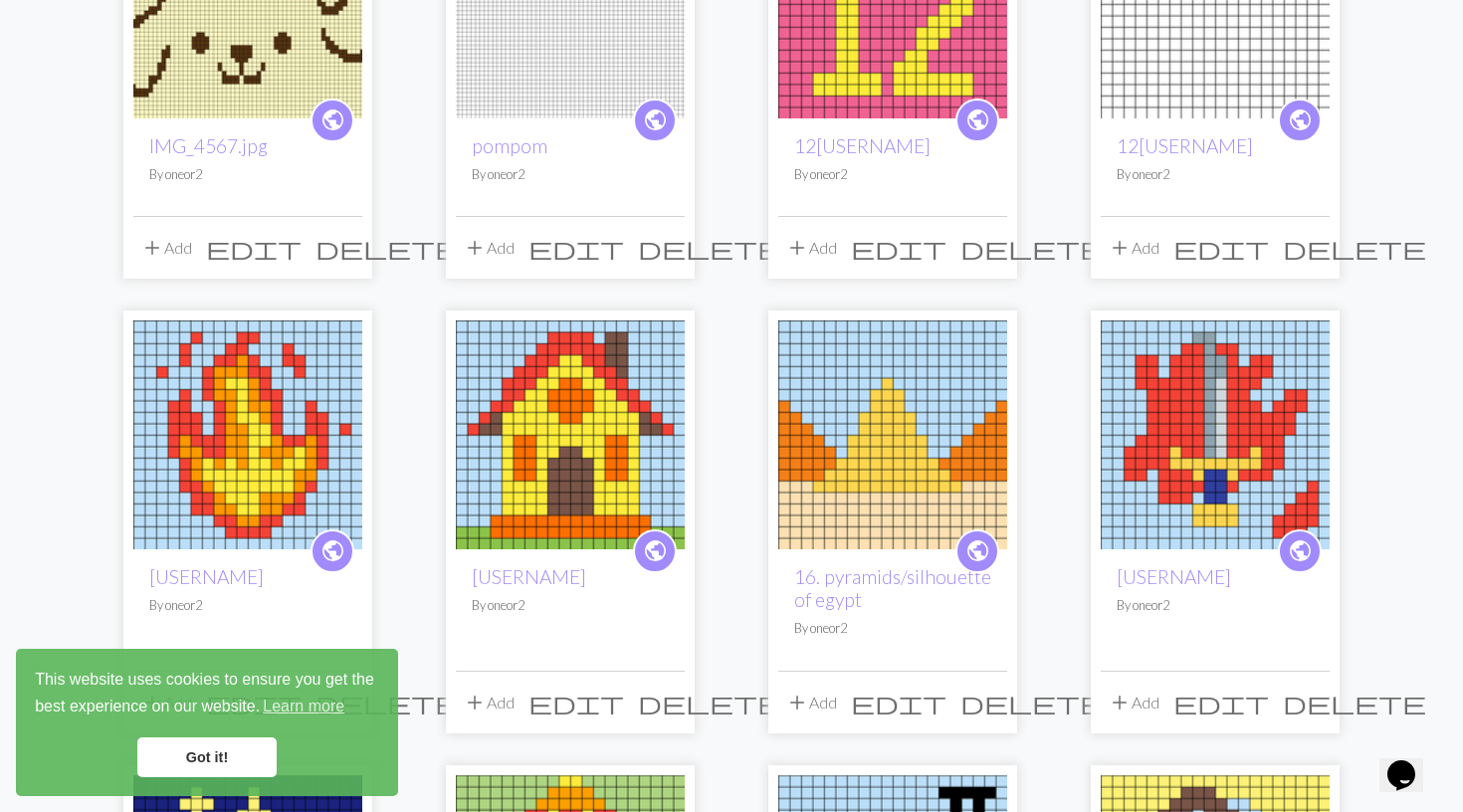 click on "Got it!" at bounding box center [207, 757] 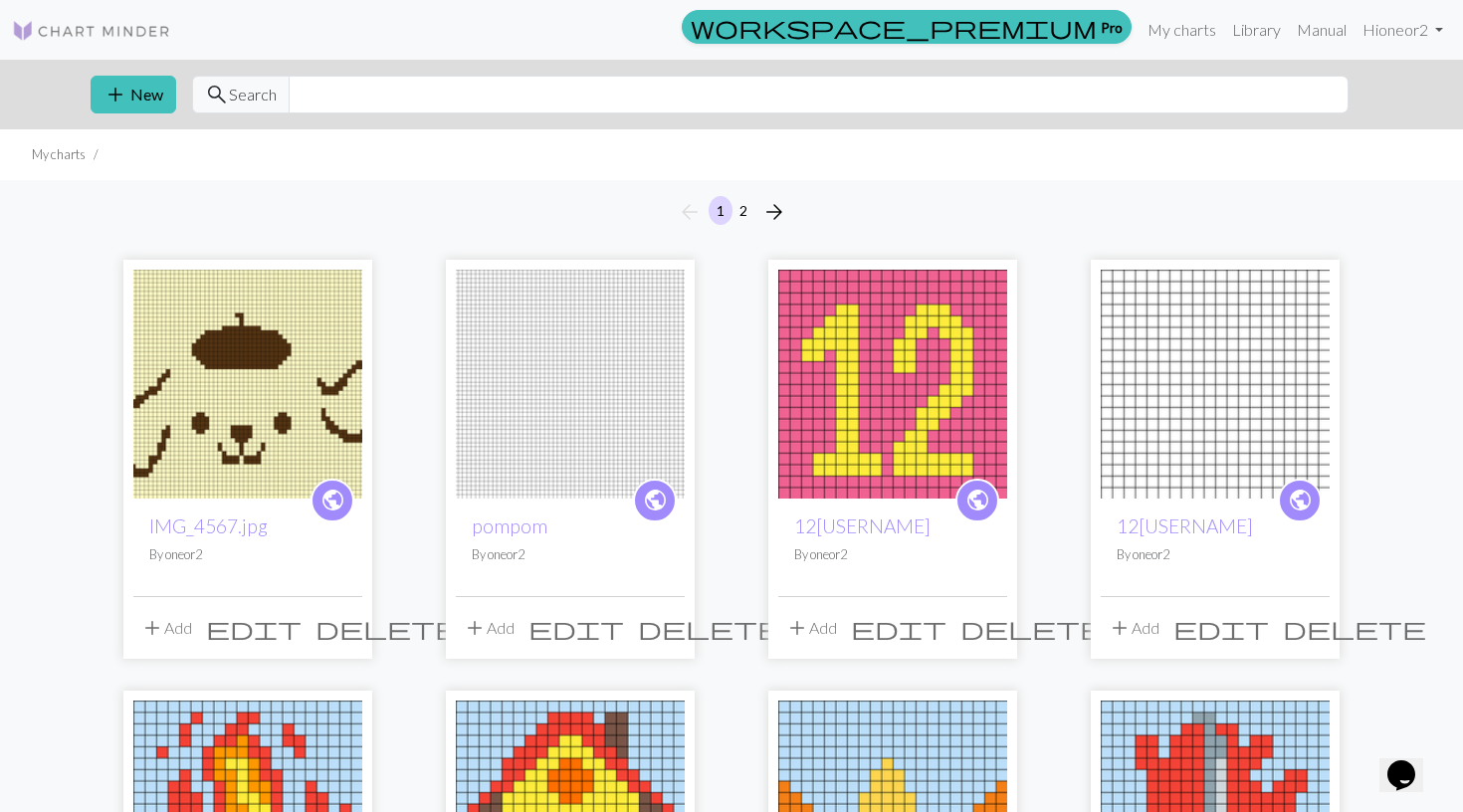 scroll, scrollTop: 0, scrollLeft: 0, axis: both 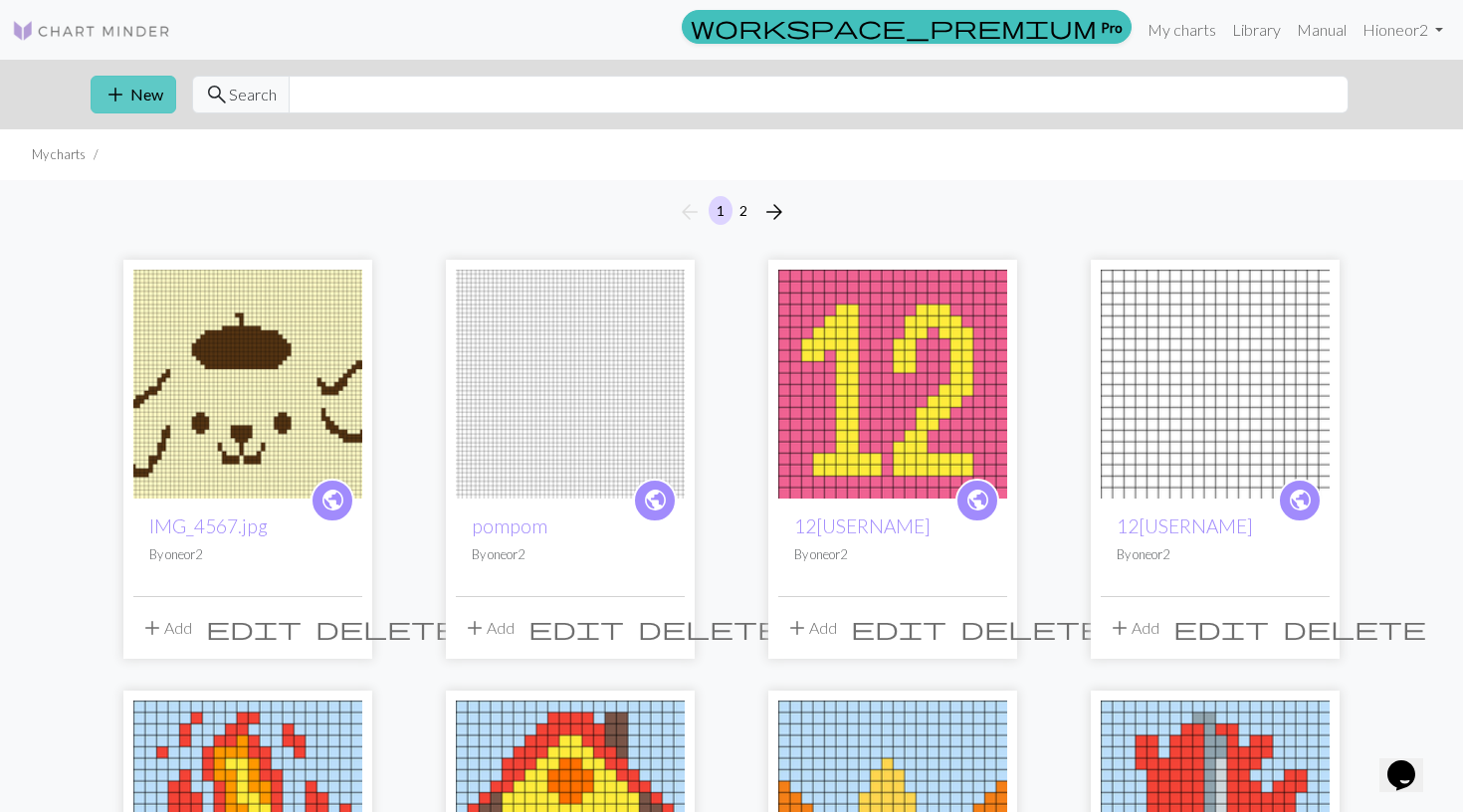 click on "add" at bounding box center (115, 95) 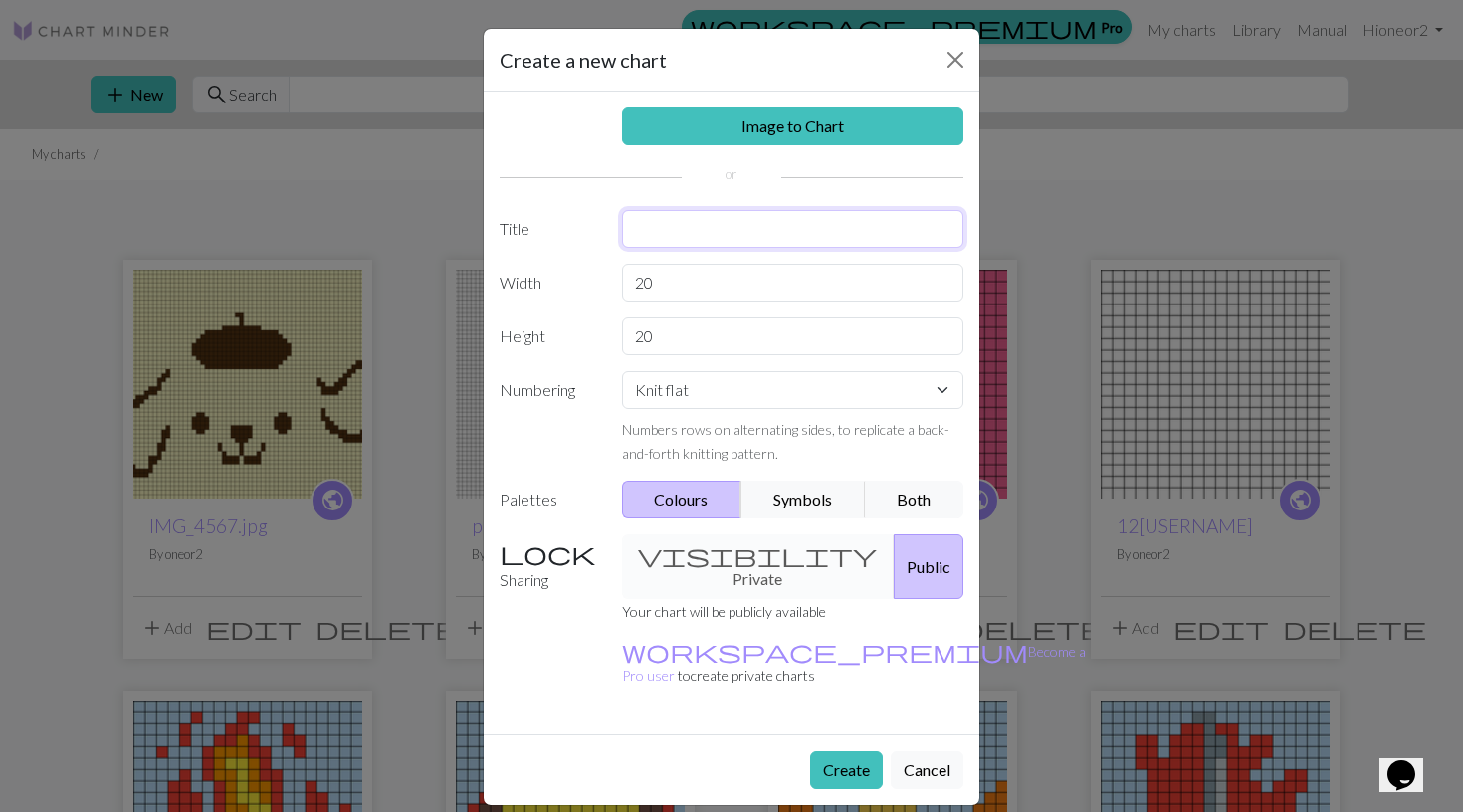 click at bounding box center (793, 229) 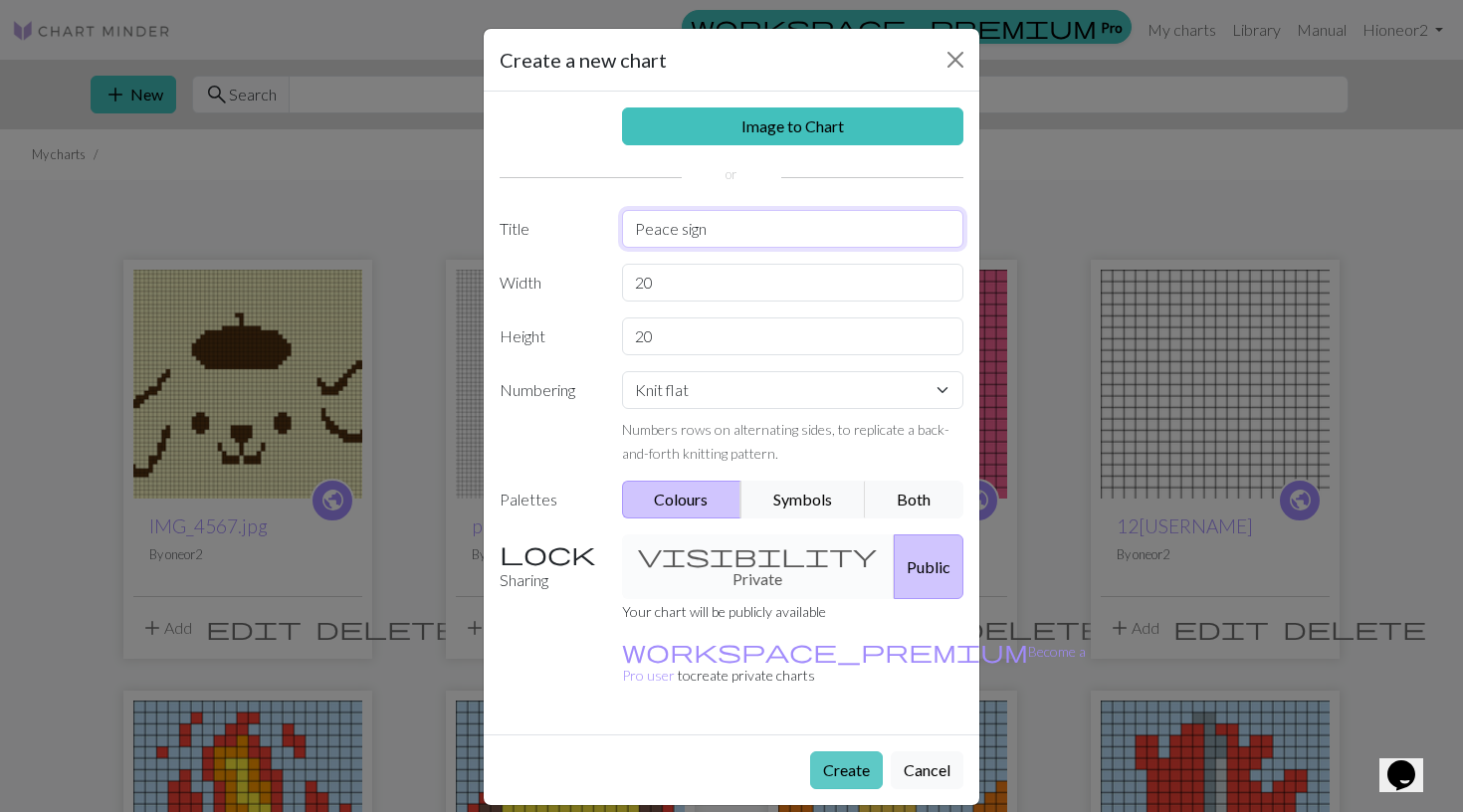 type on "Peace sign" 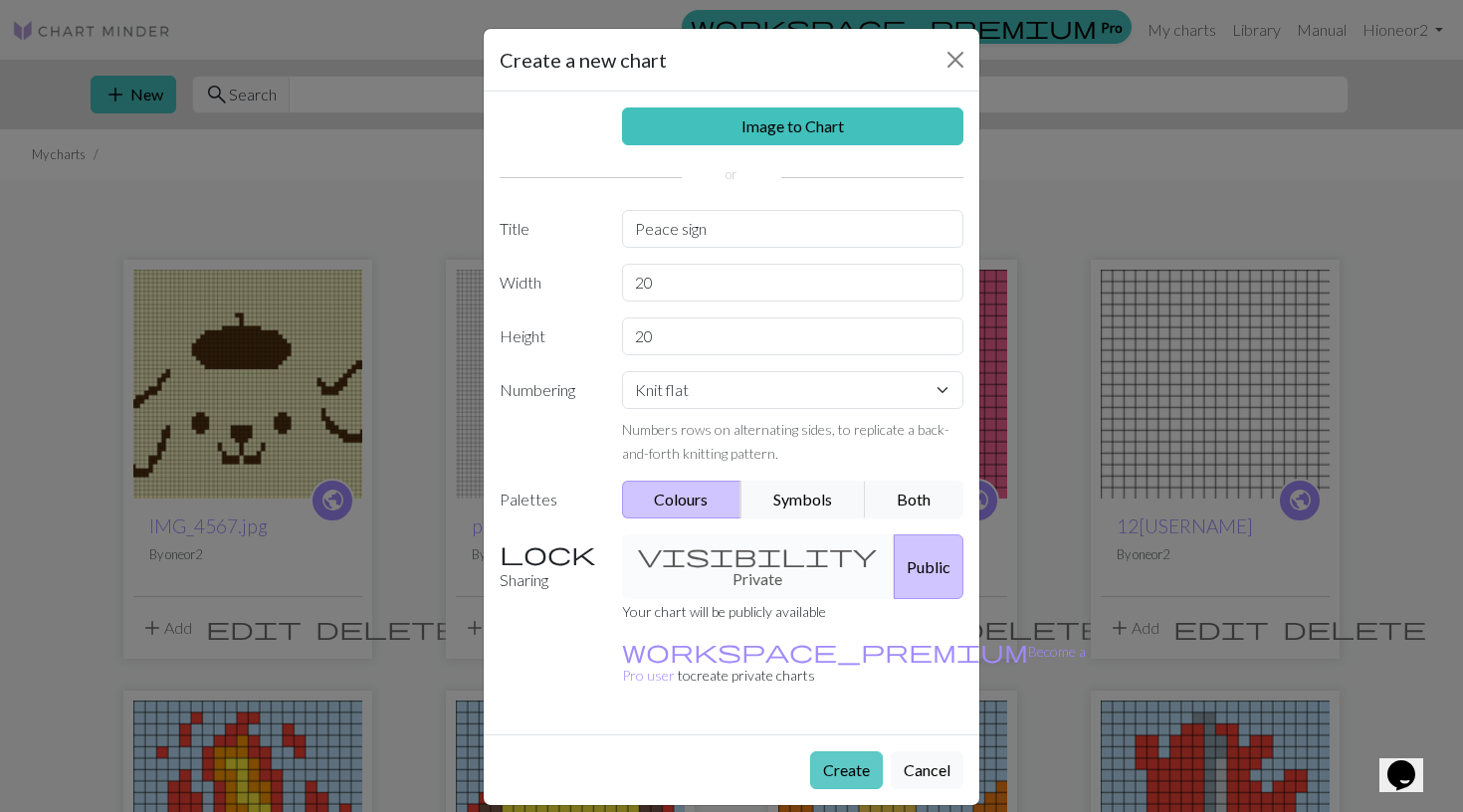 click on "Create" at bounding box center (846, 770) 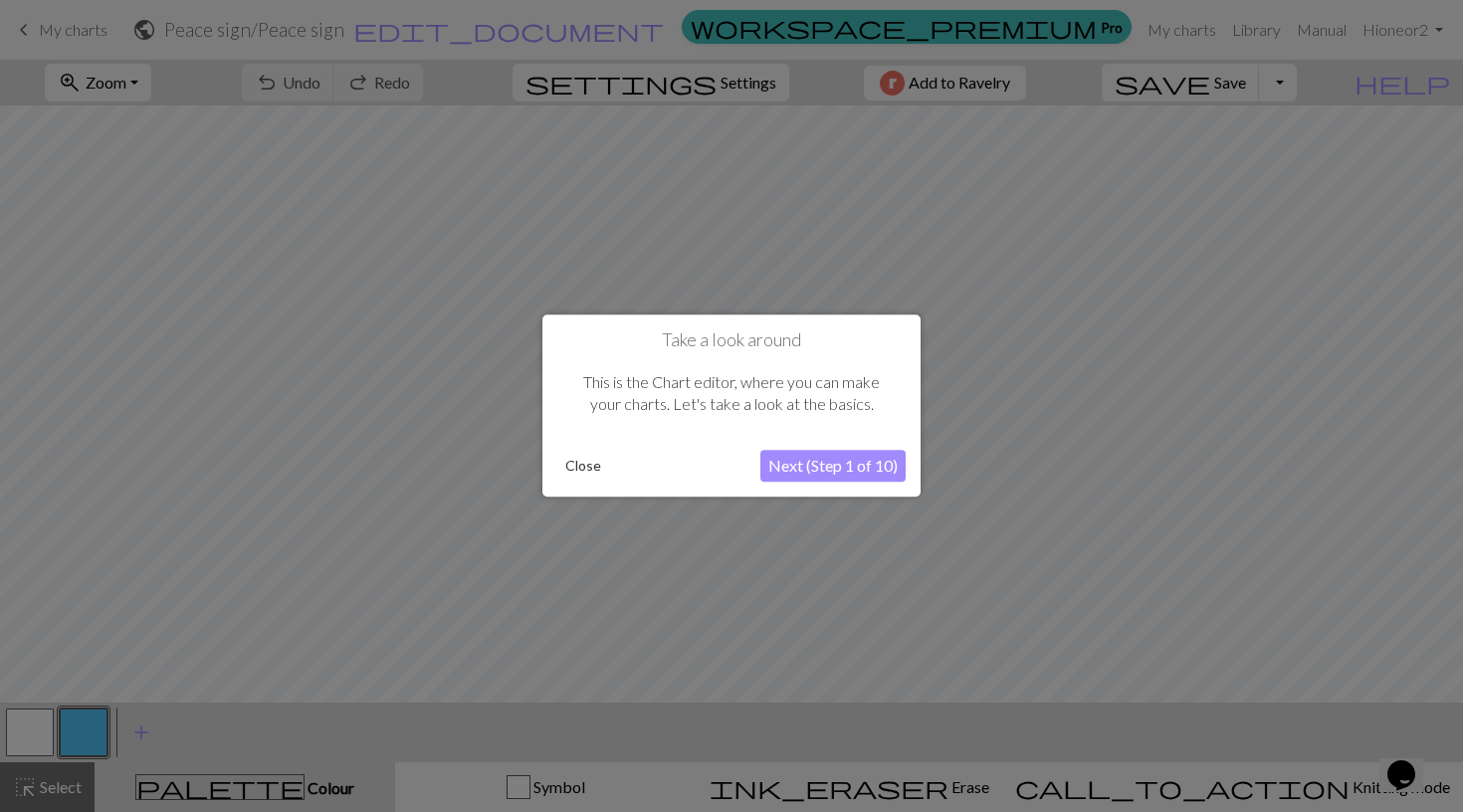 click on "Close" at bounding box center [583, 467] 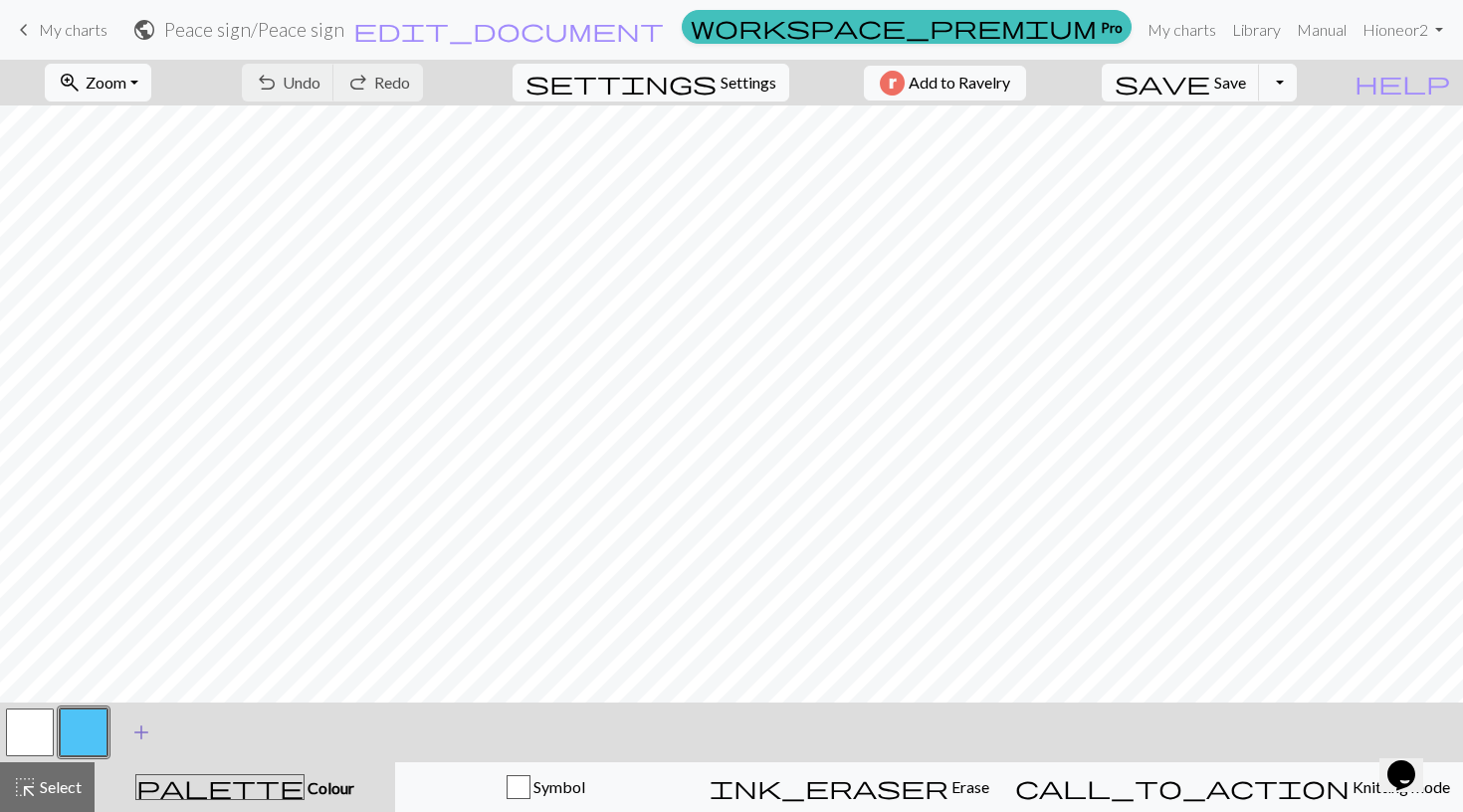 click on "add" at bounding box center [141, 732] 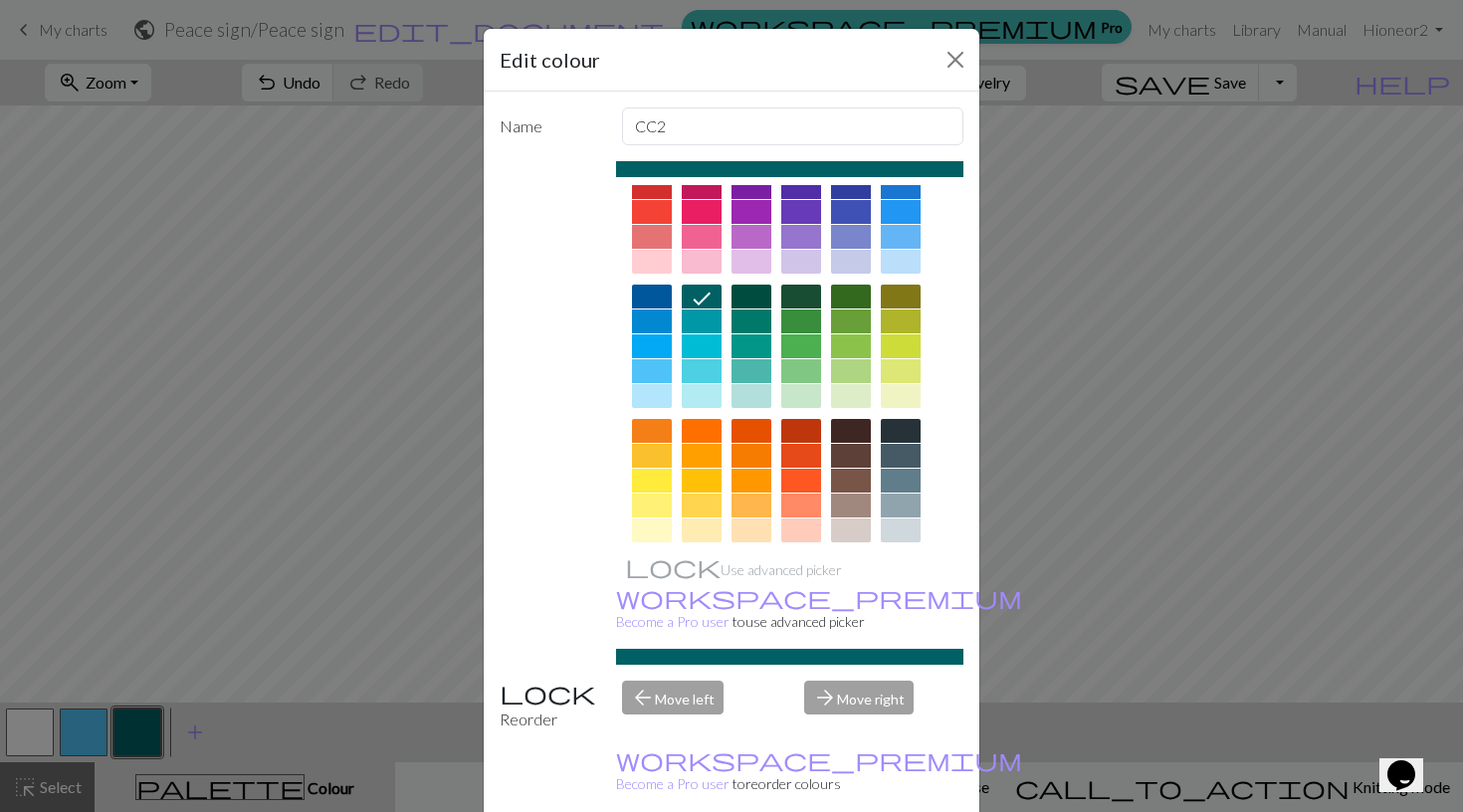 scroll, scrollTop: 66, scrollLeft: 0, axis: vertical 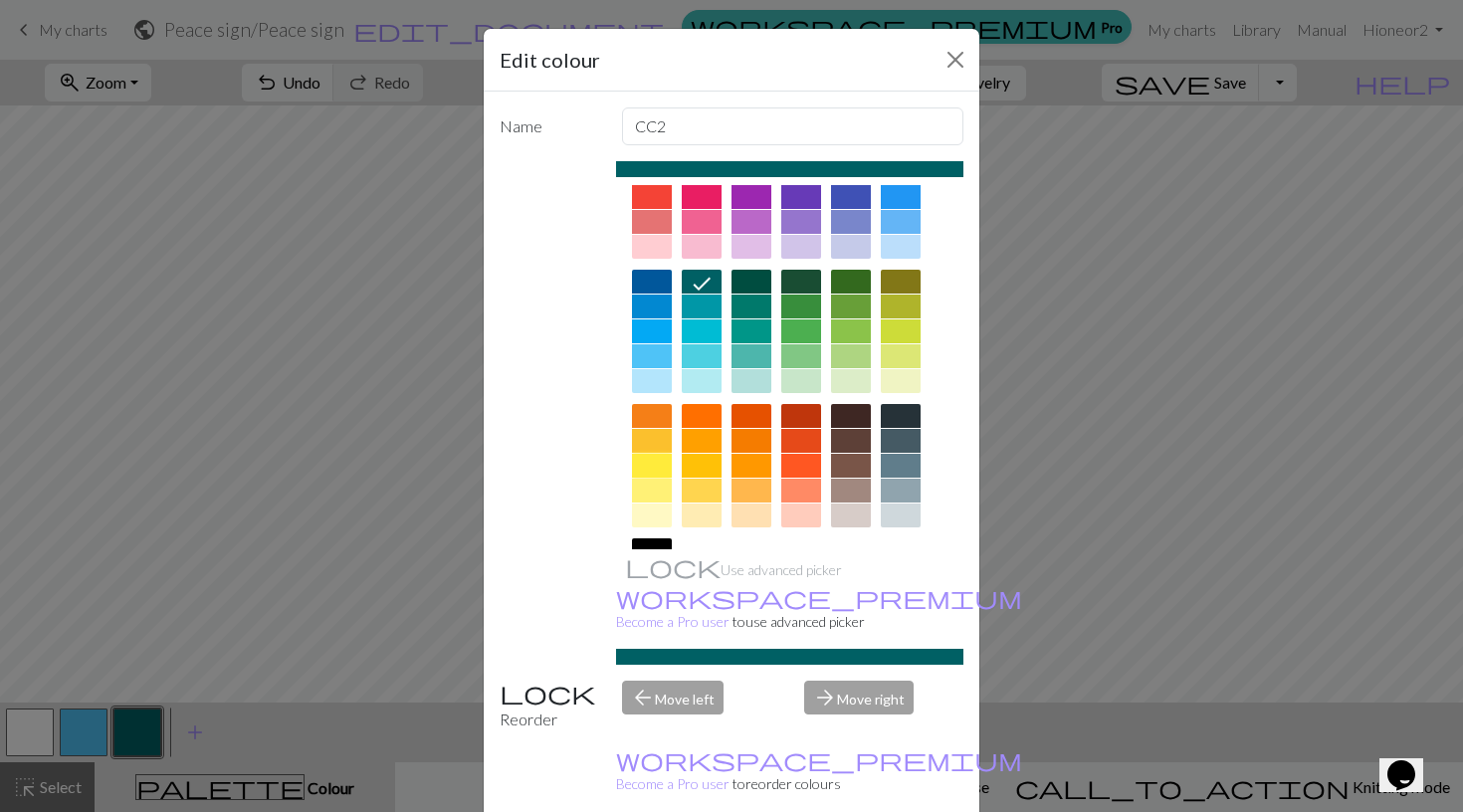click at bounding box center (652, 466) 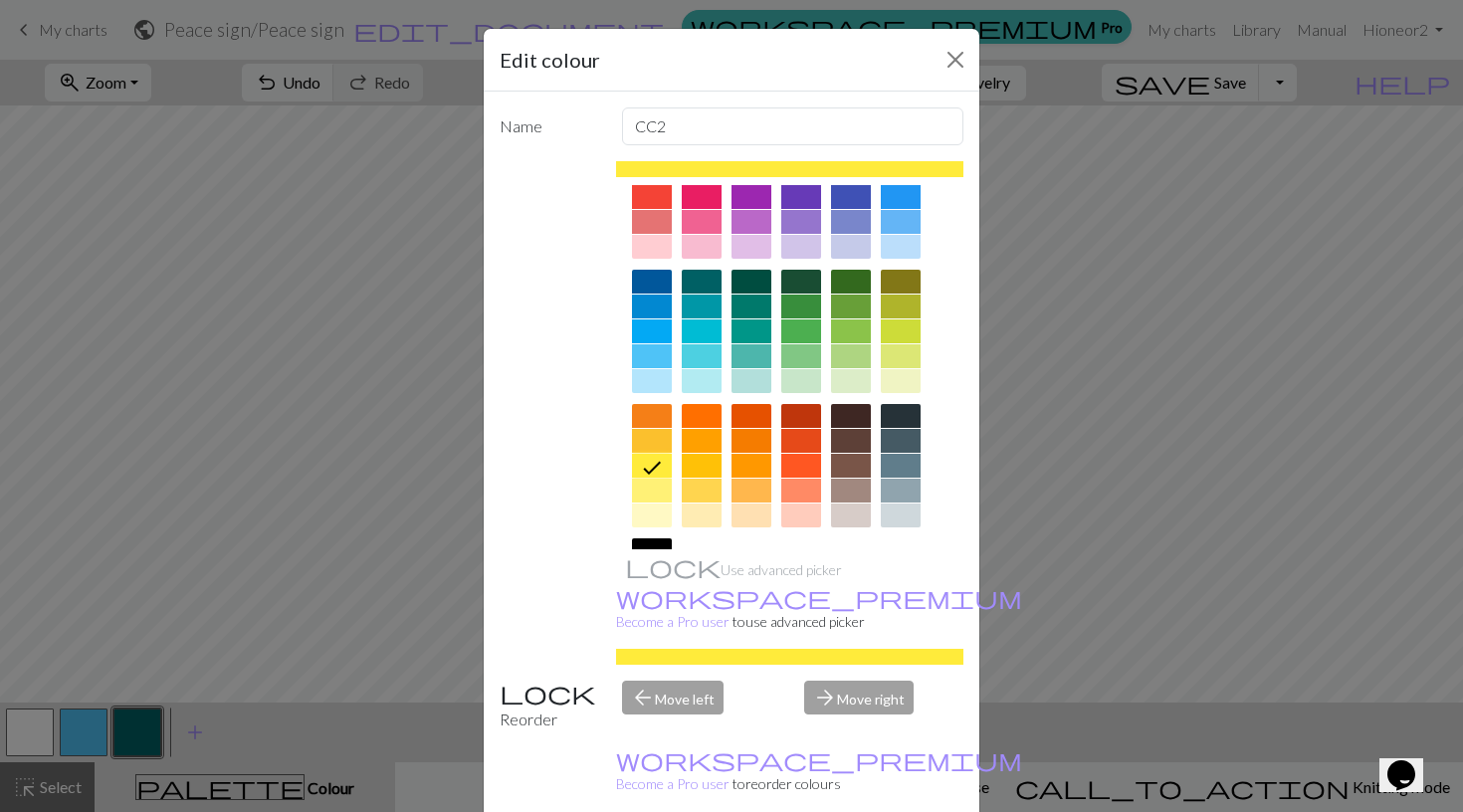 click on "Done" at bounding box center [851, 863] 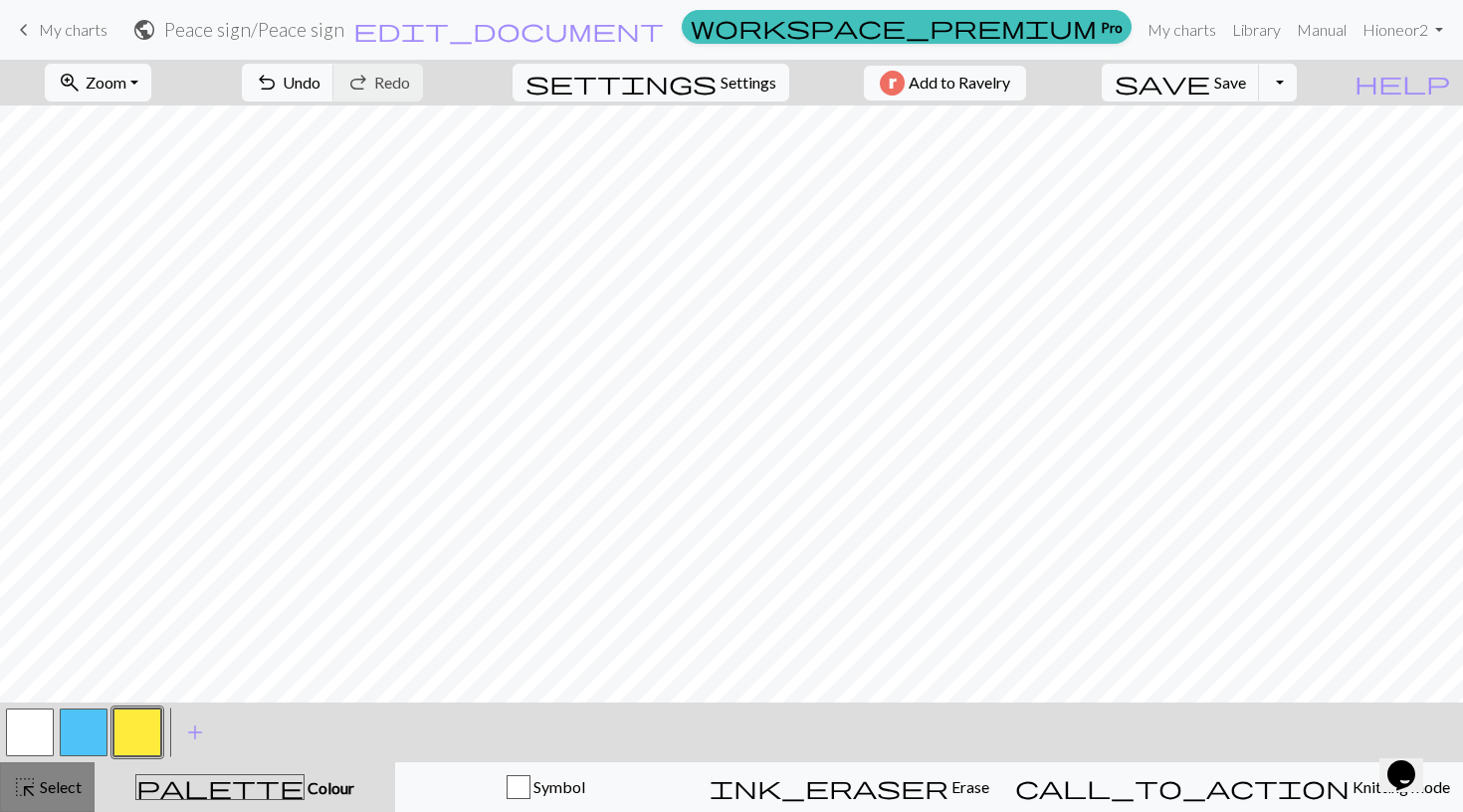 click on "Select" at bounding box center [59, 786] 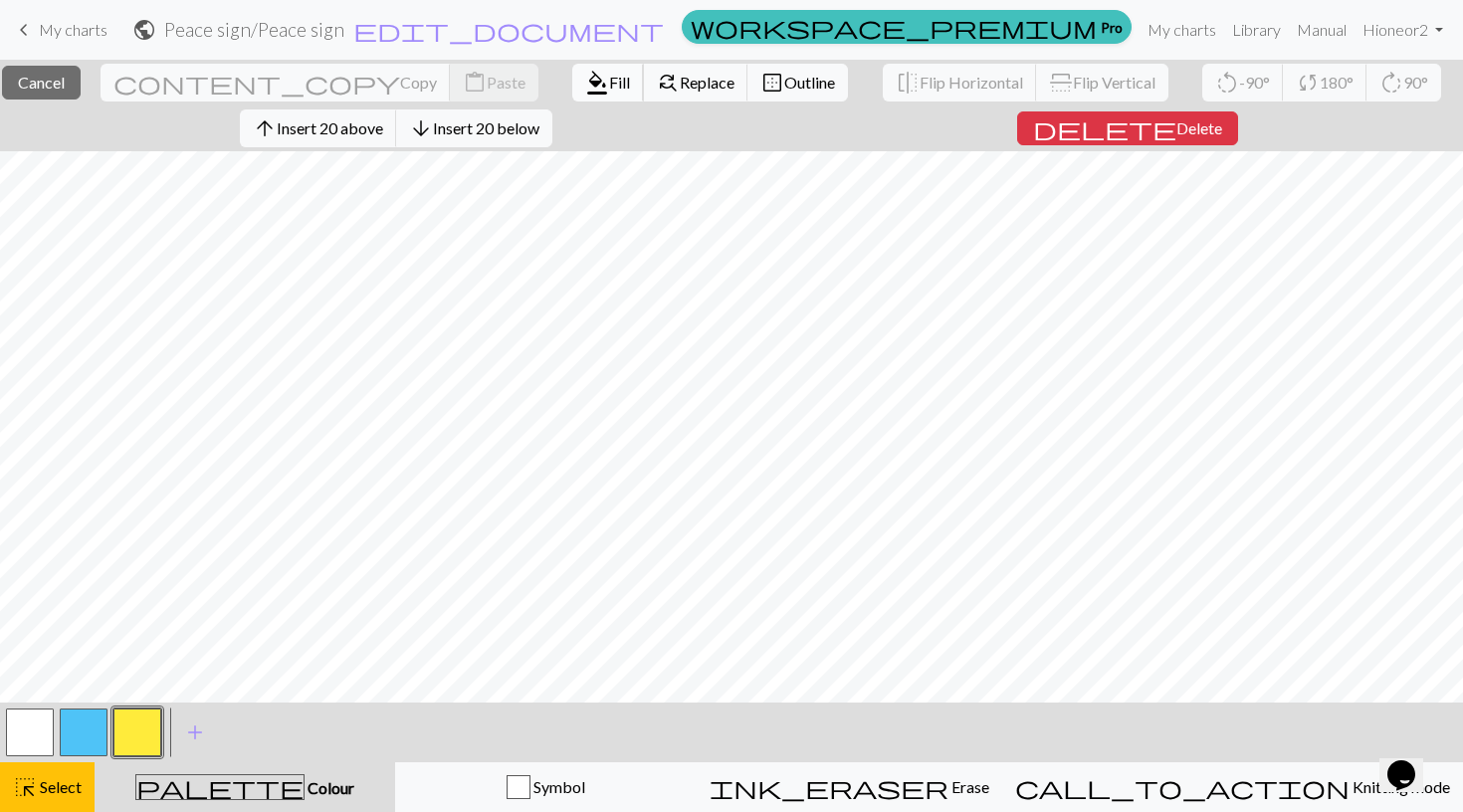 click on "Fill" at bounding box center (619, 82) 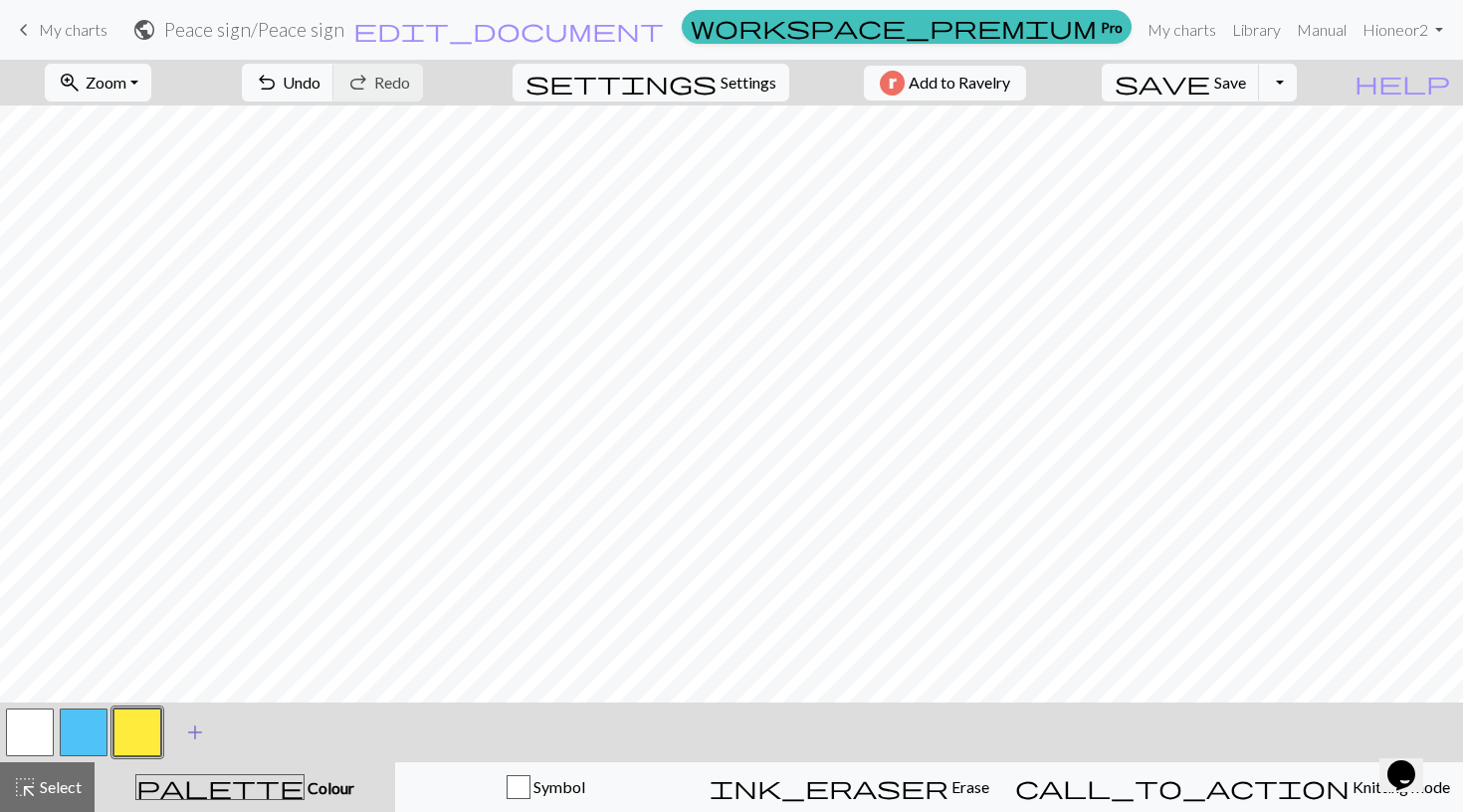 click on "add" at bounding box center (195, 732) 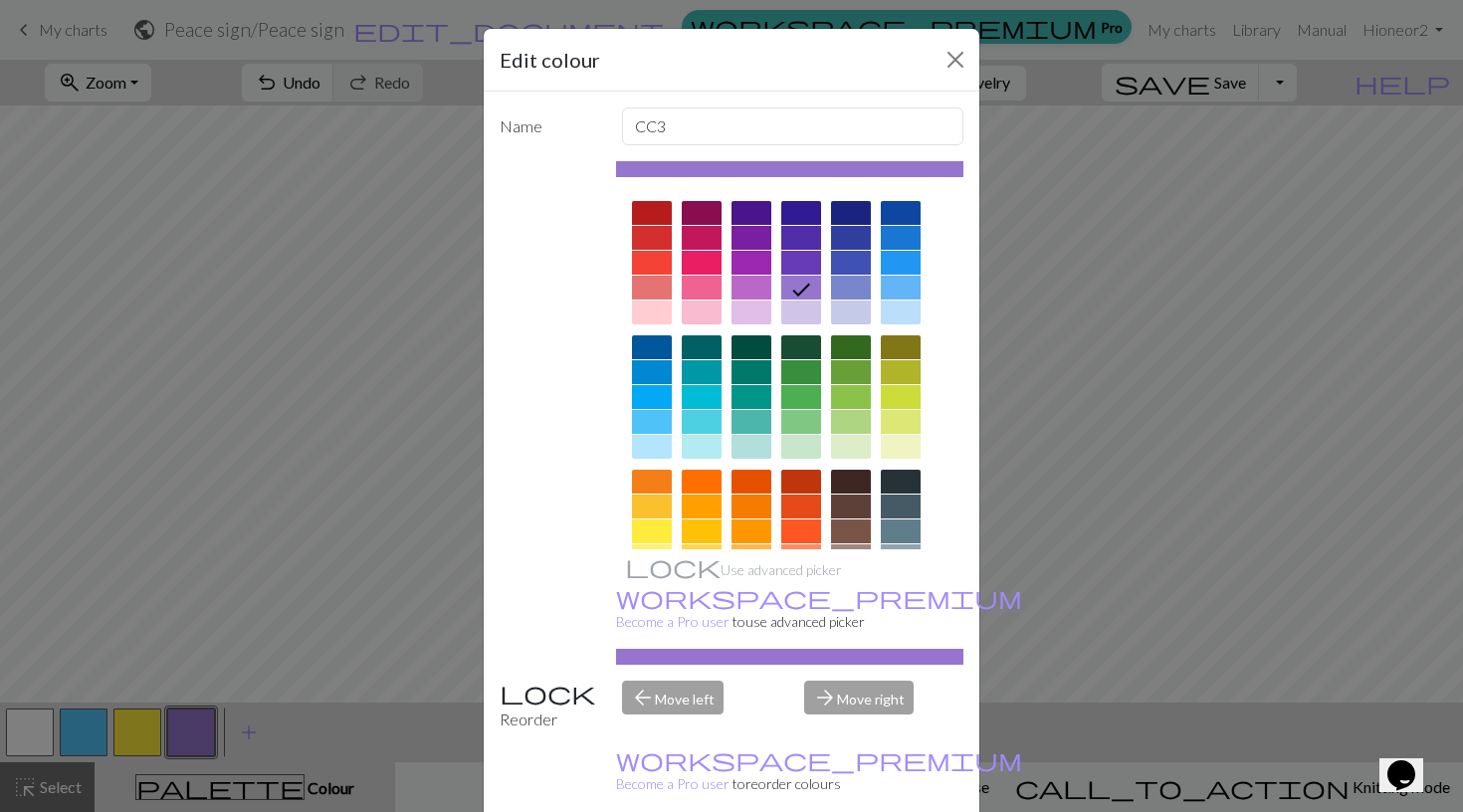 click at bounding box center [901, 482] 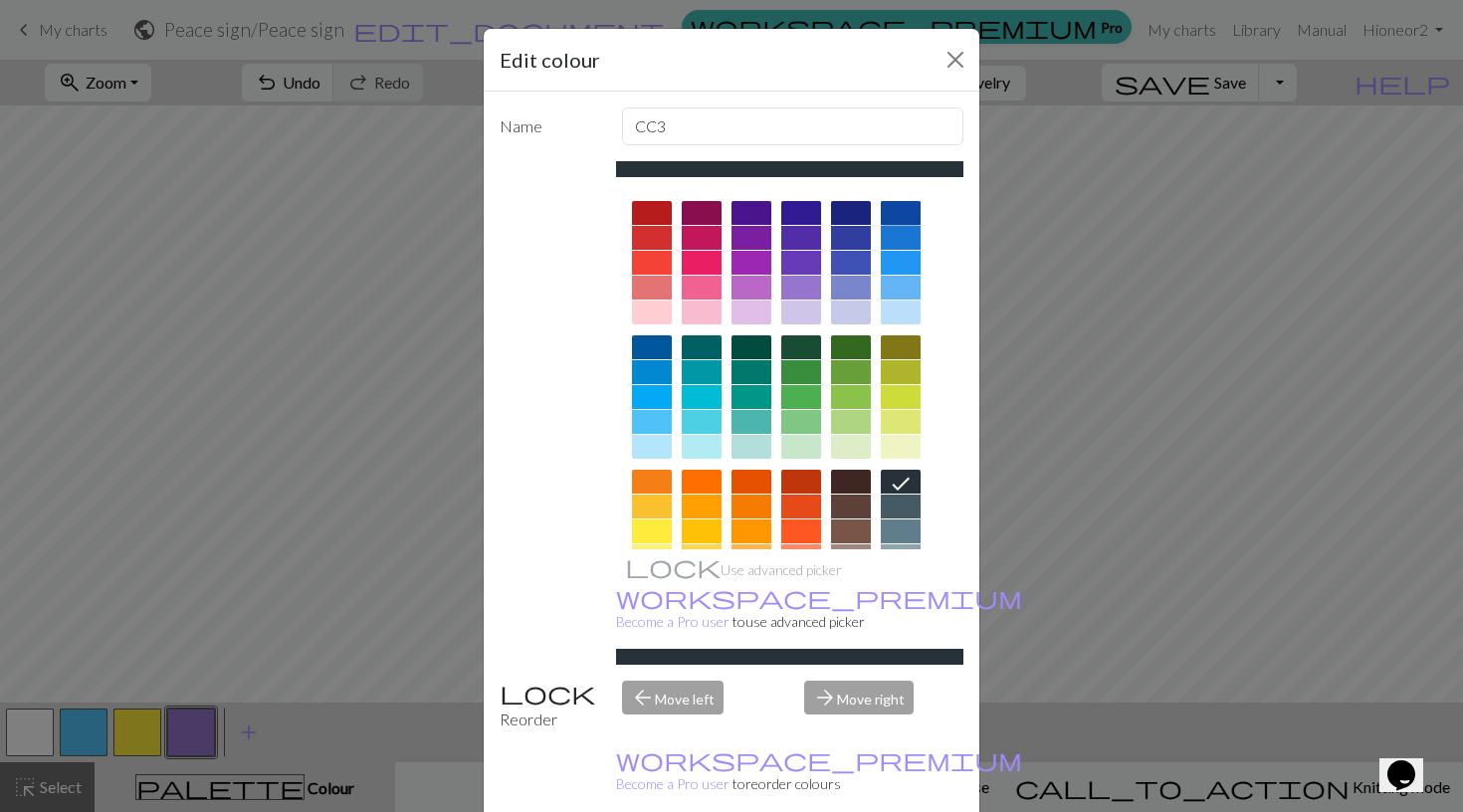 click at bounding box center [901, 213] 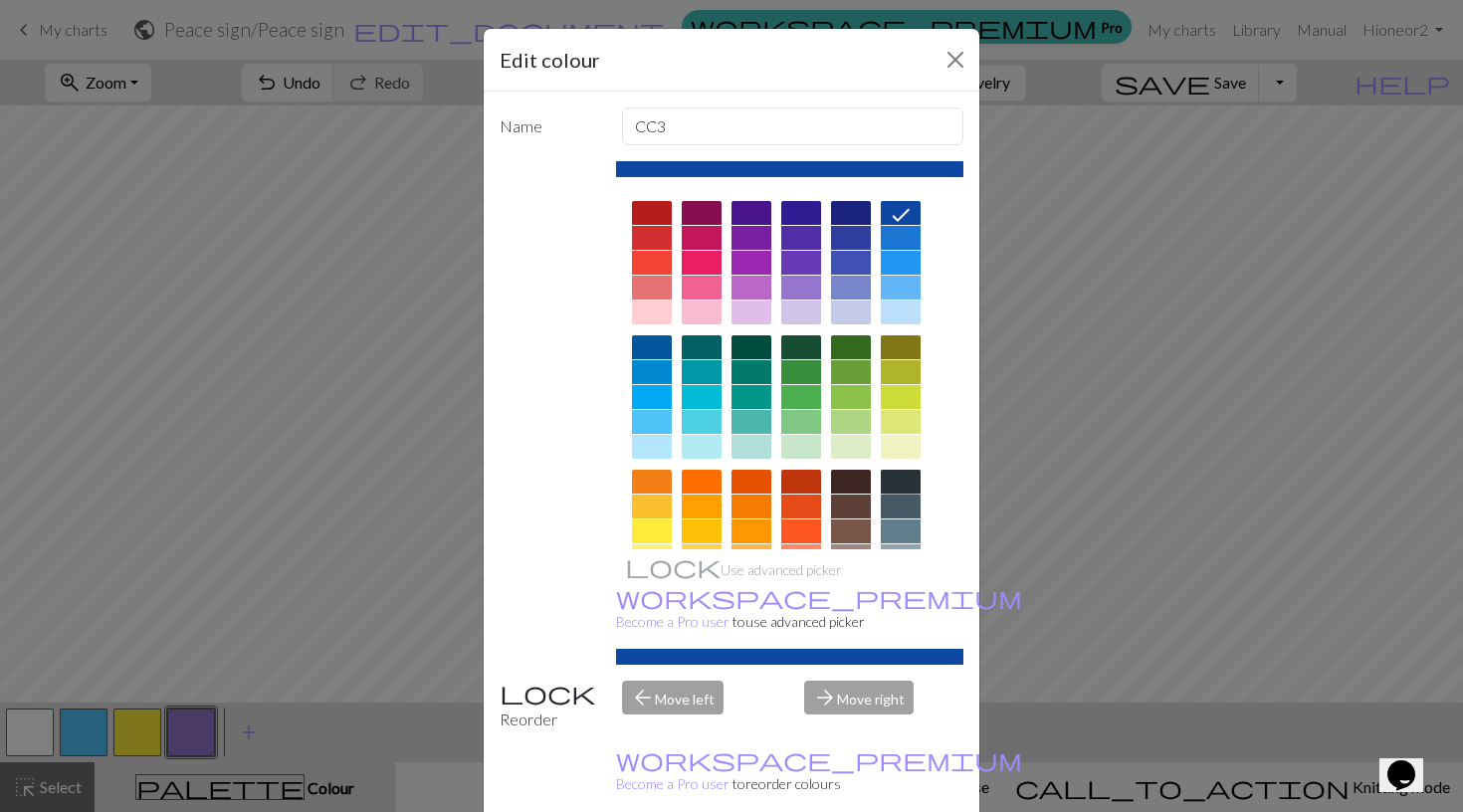 click at bounding box center (901, 482) 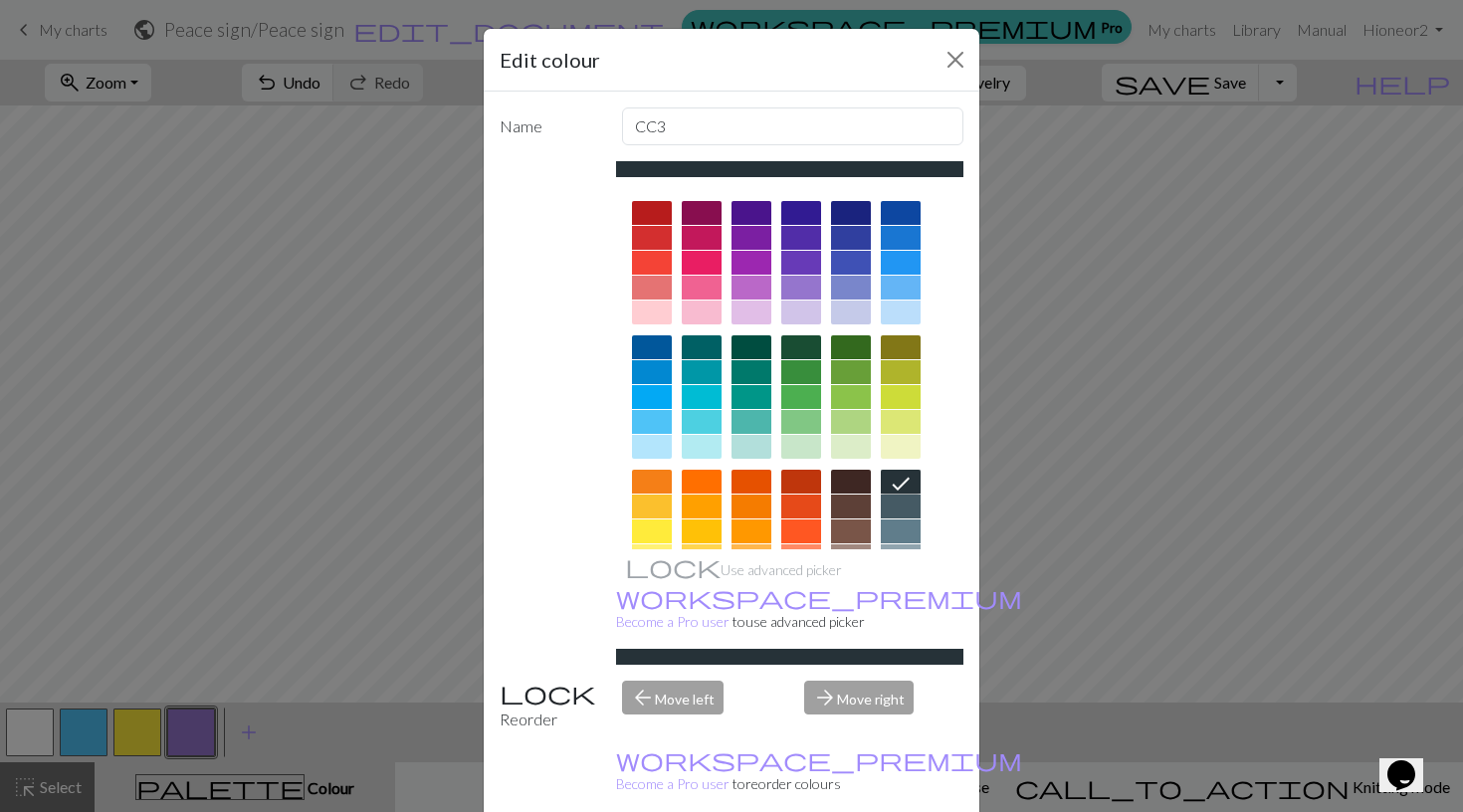 click on "Done" at bounding box center [851, 863] 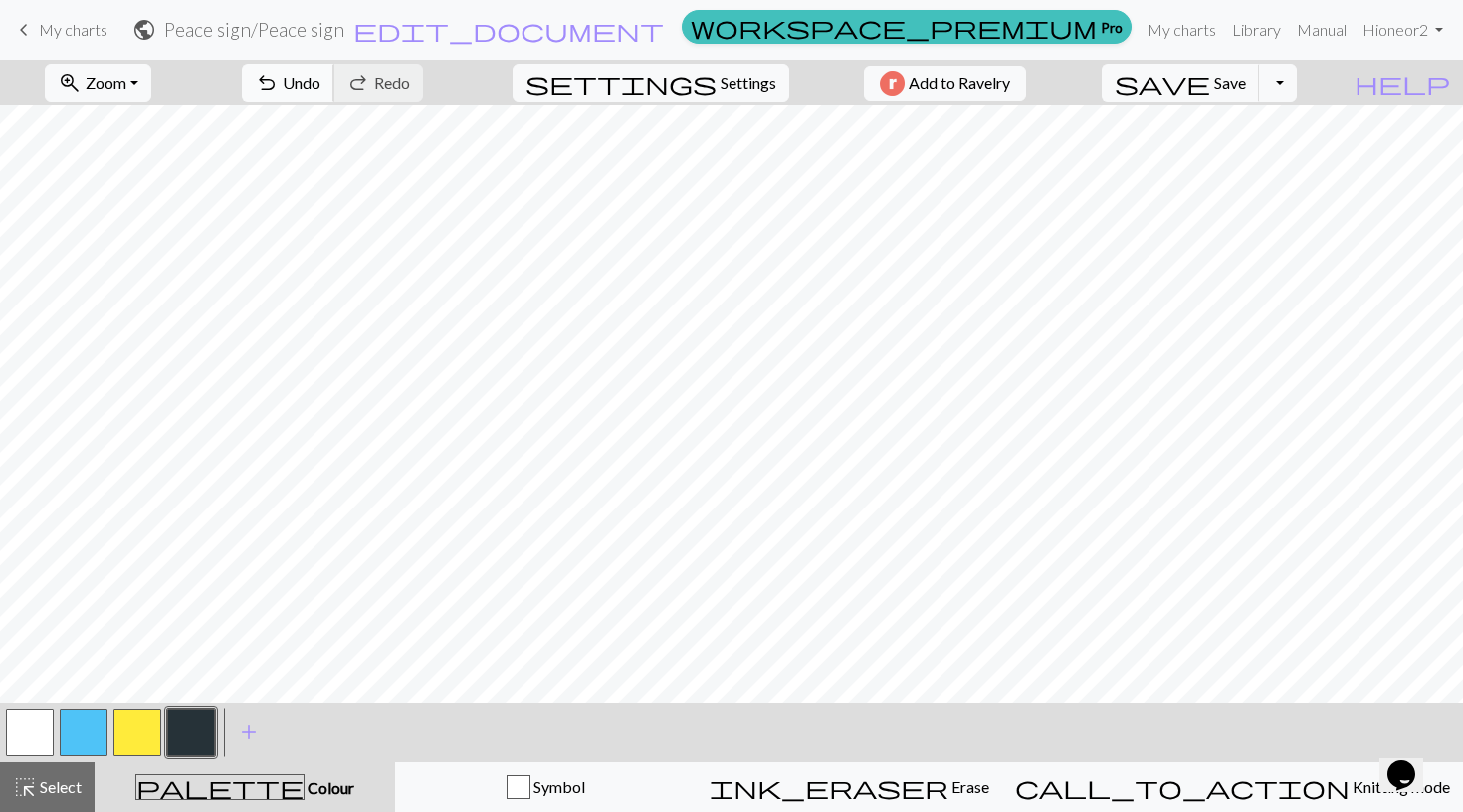 click on "Undo" at bounding box center (302, 82) 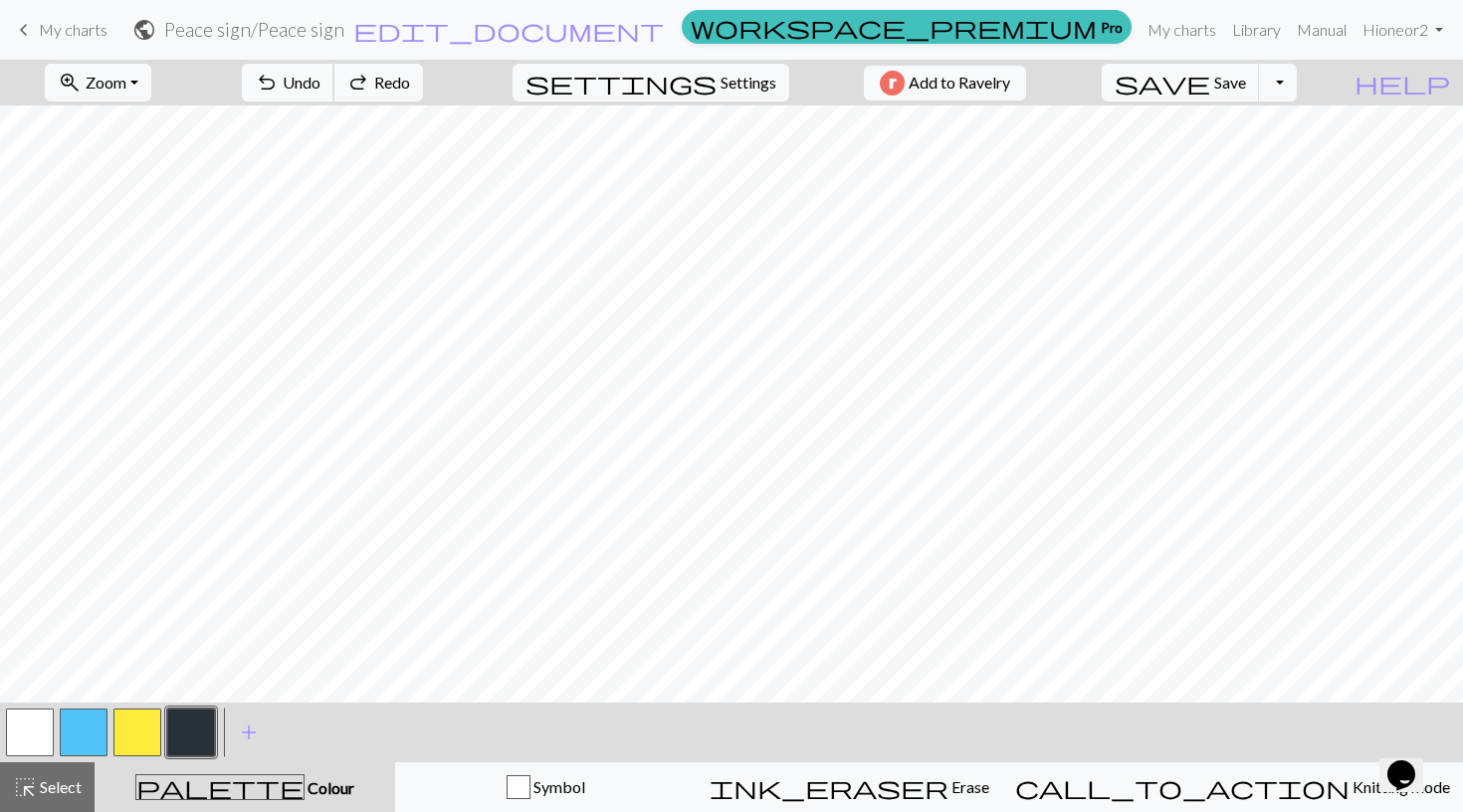 click on "Undo" at bounding box center (302, 82) 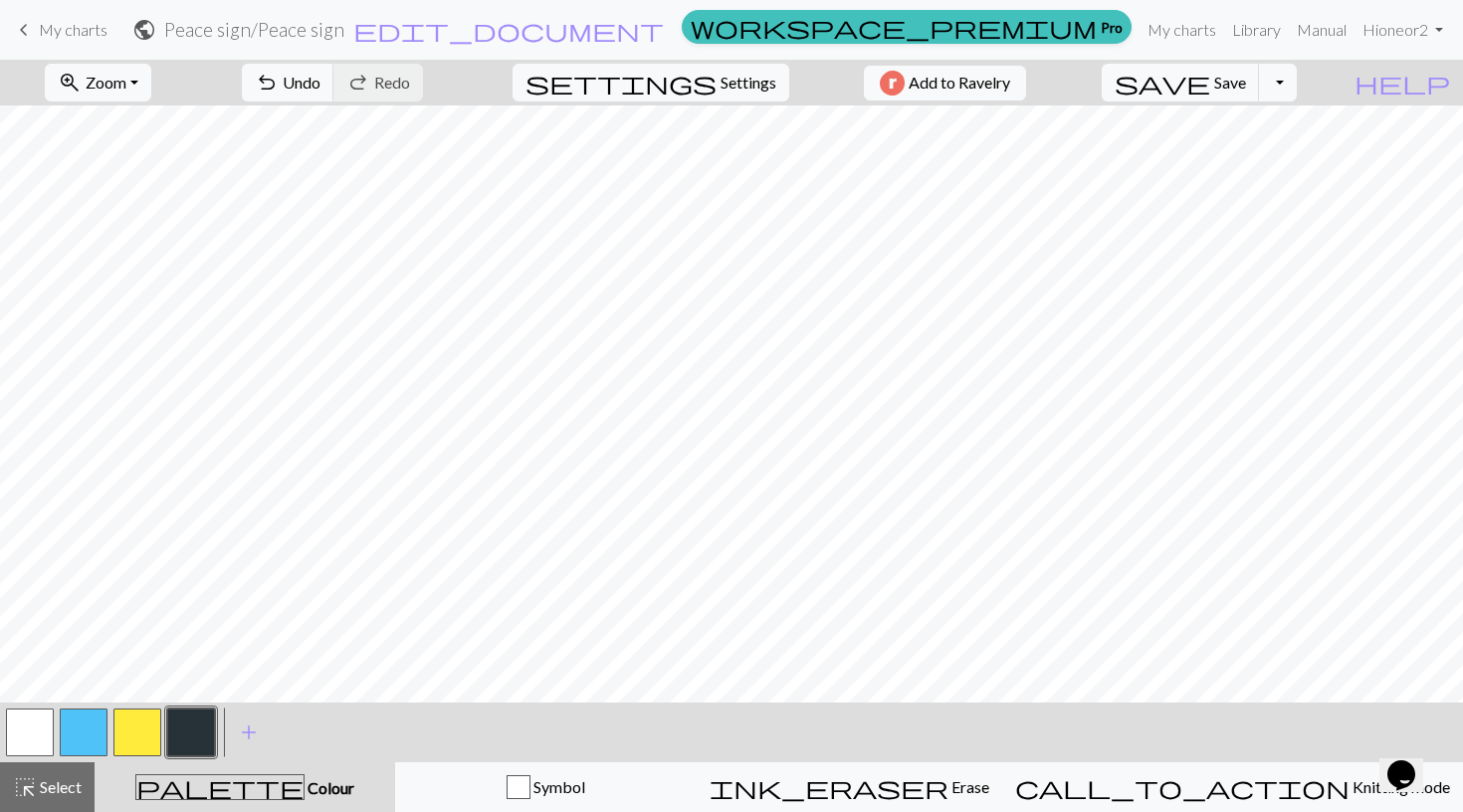 click on "My charts" at bounding box center (73, 29) 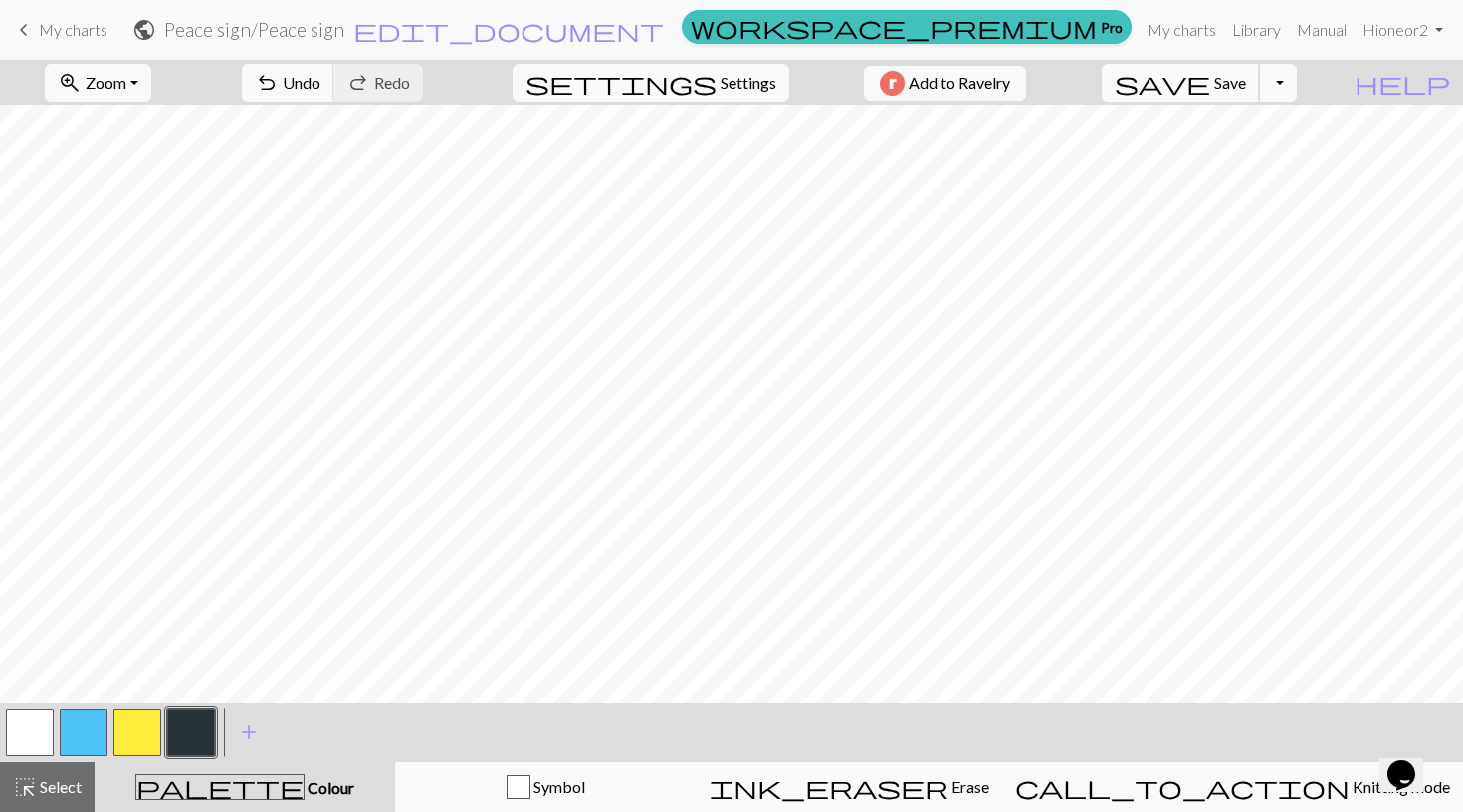 click on "Save" at bounding box center (1230, 82) 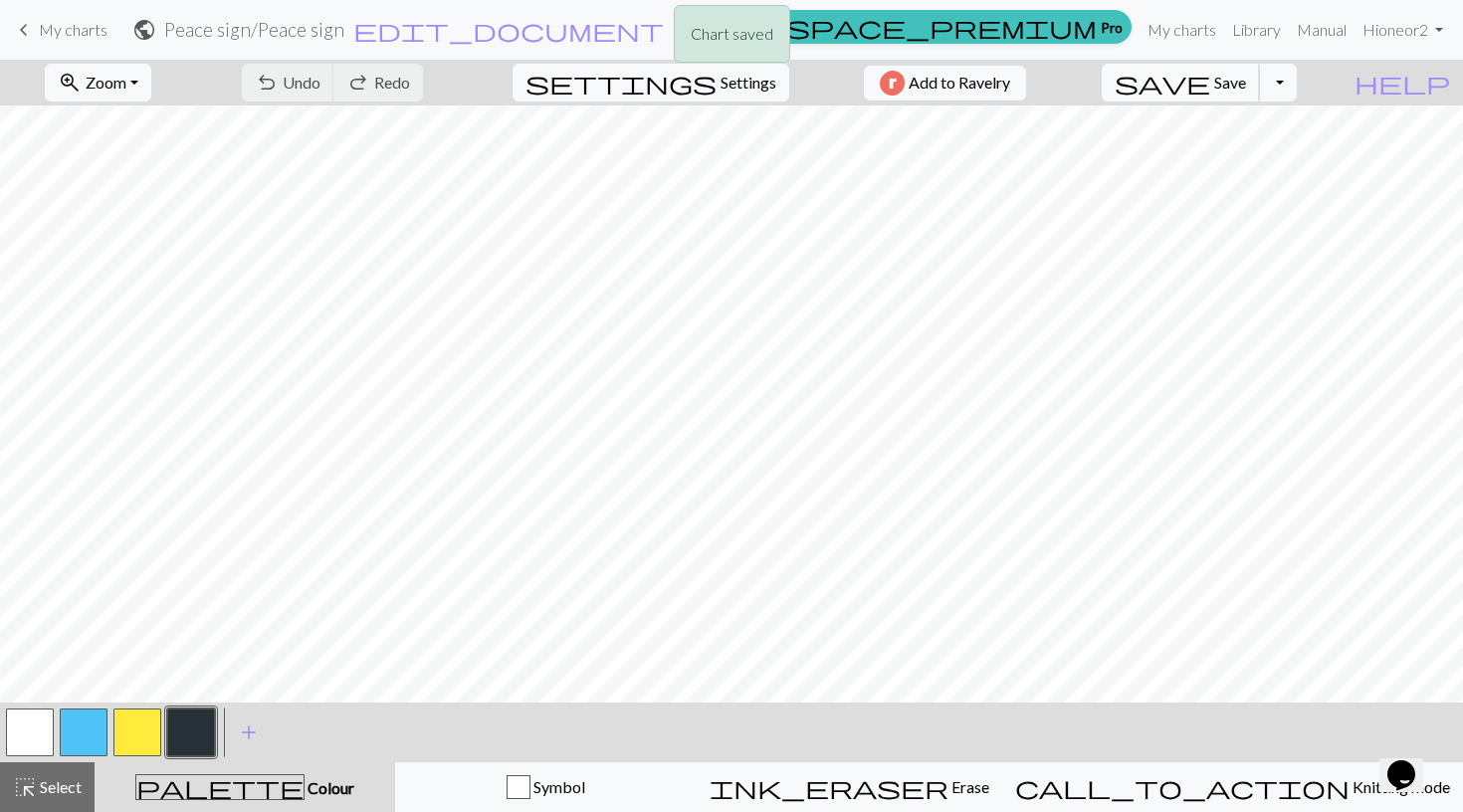 click on "Save" at bounding box center (1230, 82) 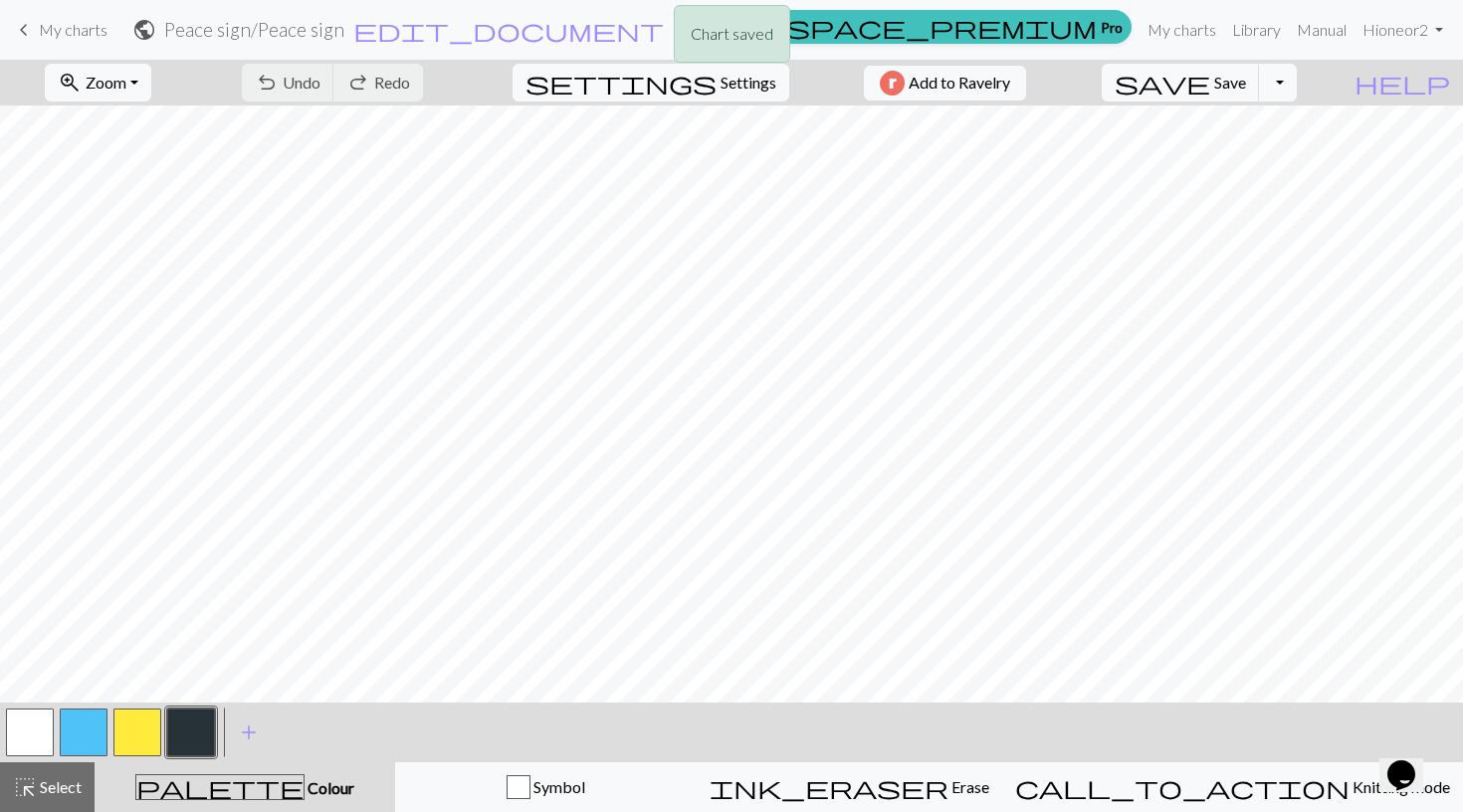 click on "Chart saved" at bounding box center (732, 39) 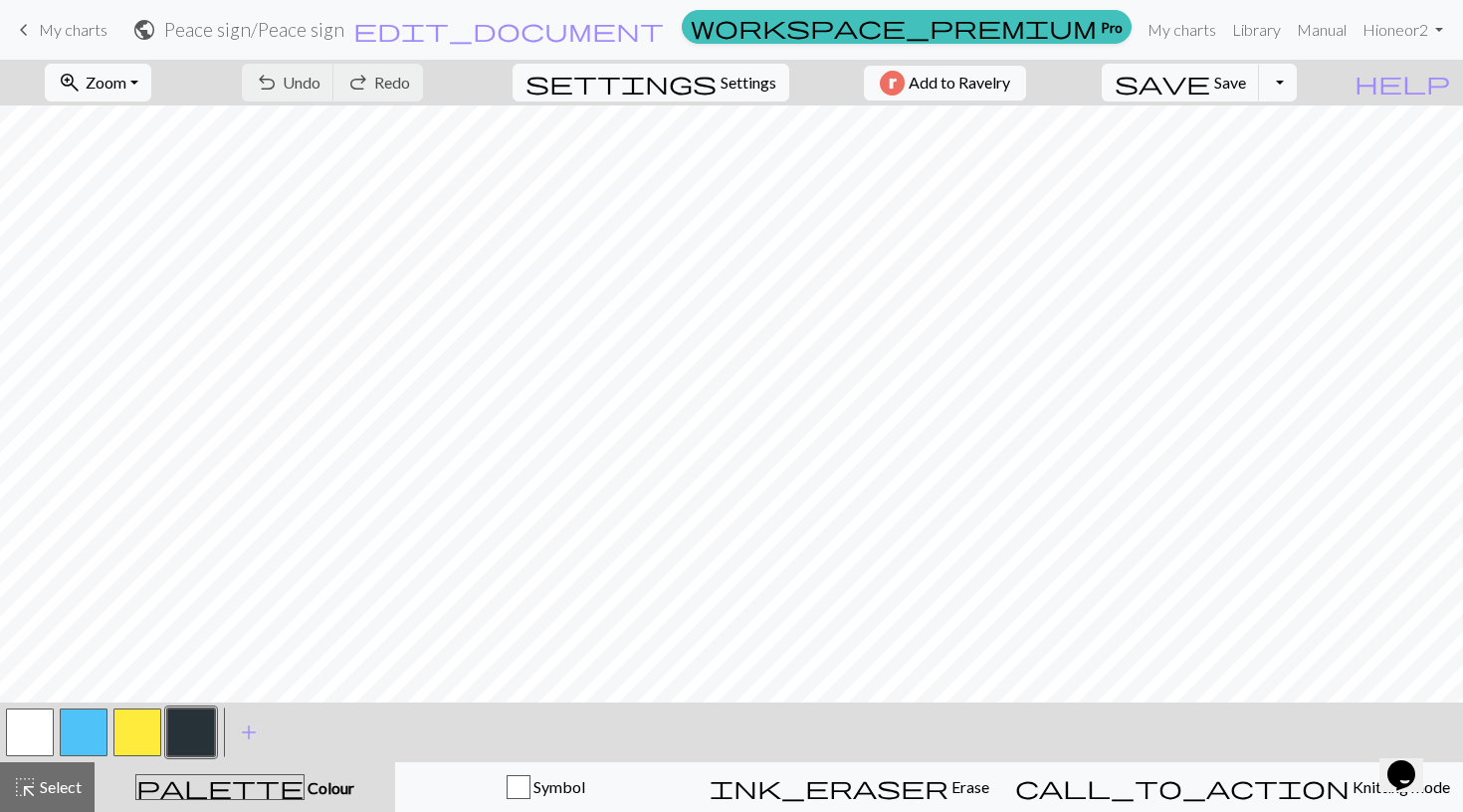 click on "keyboard_arrow_left" at bounding box center (24, 30) 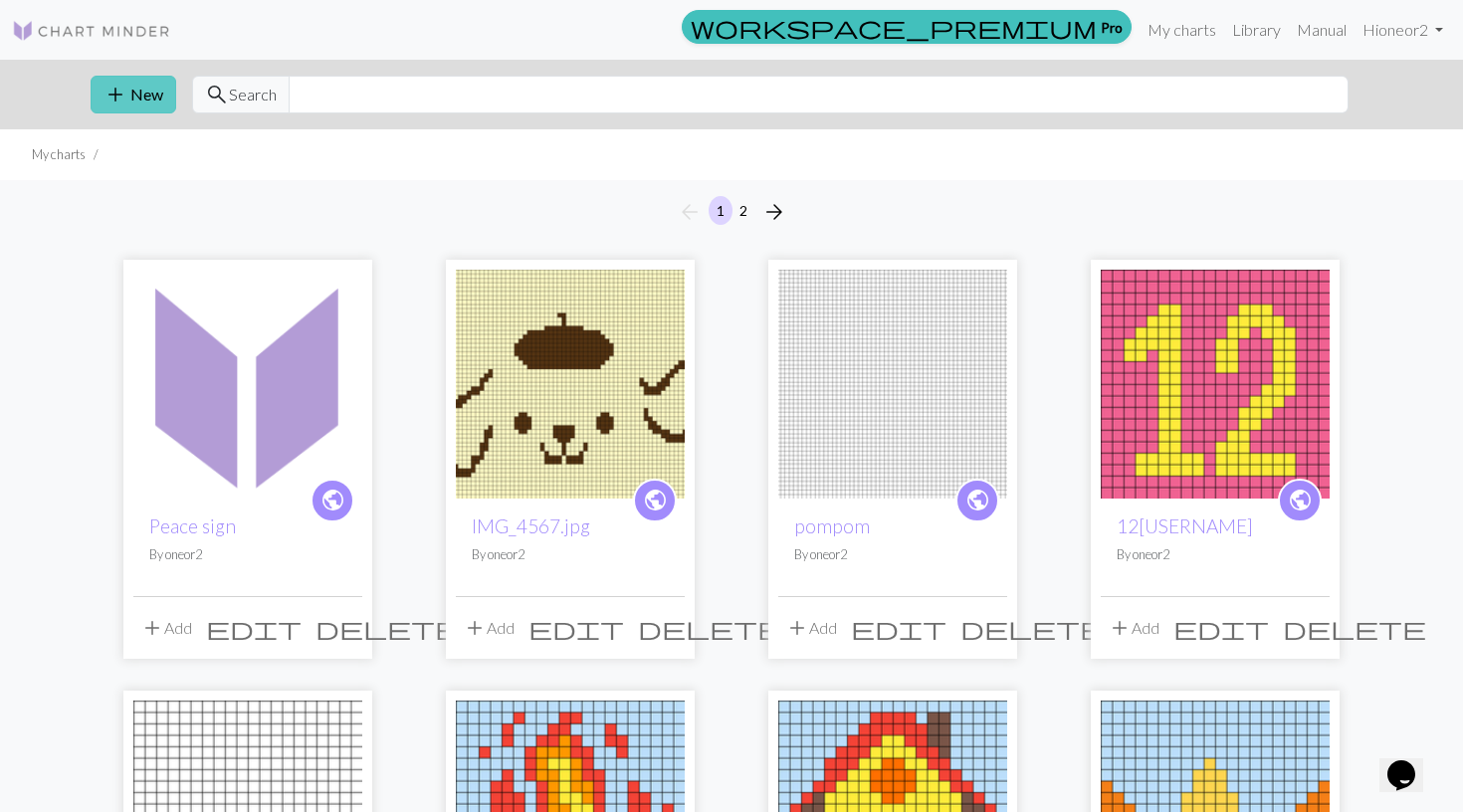 click on "add   New" at bounding box center [133, 95] 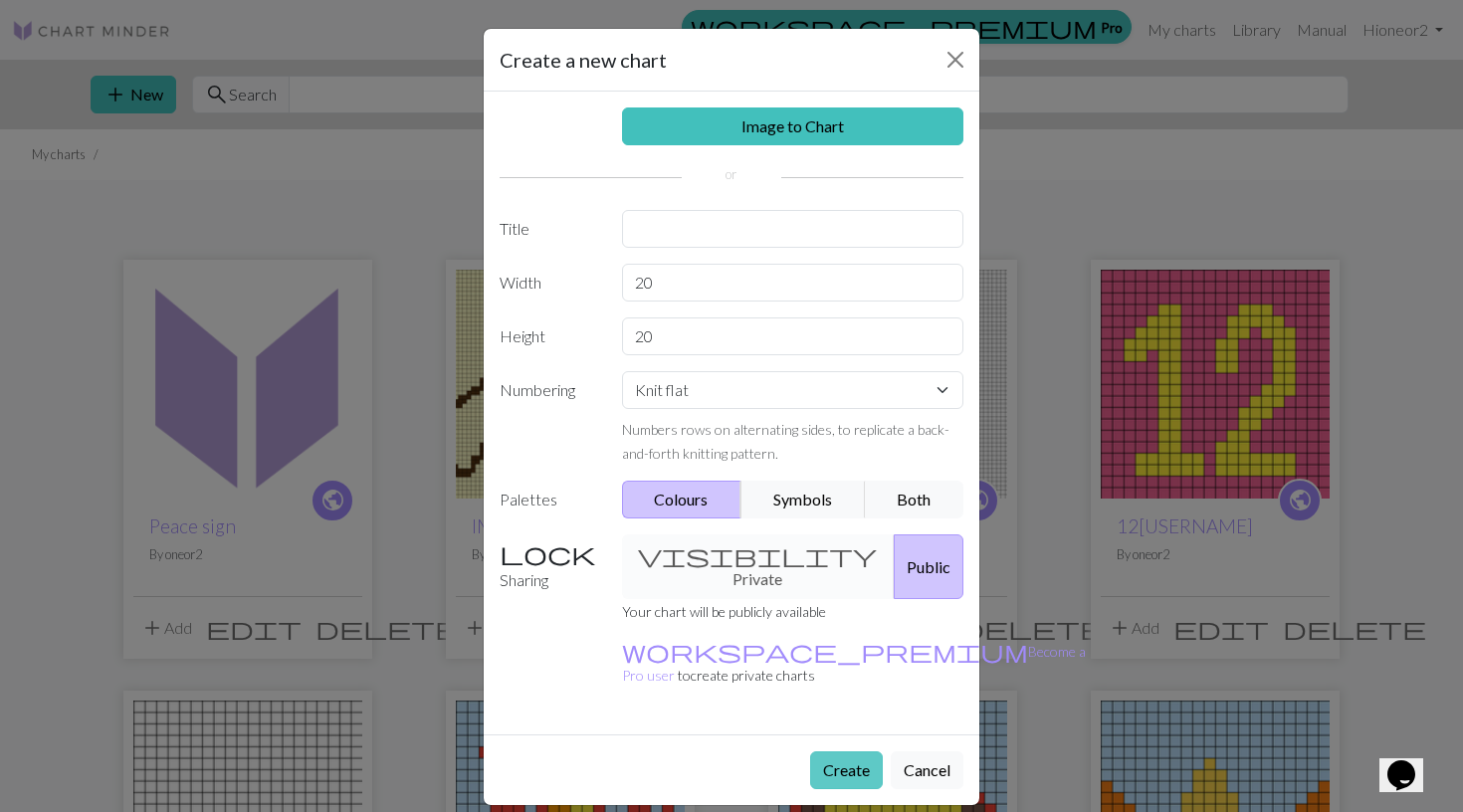 click on "Create" at bounding box center [846, 770] 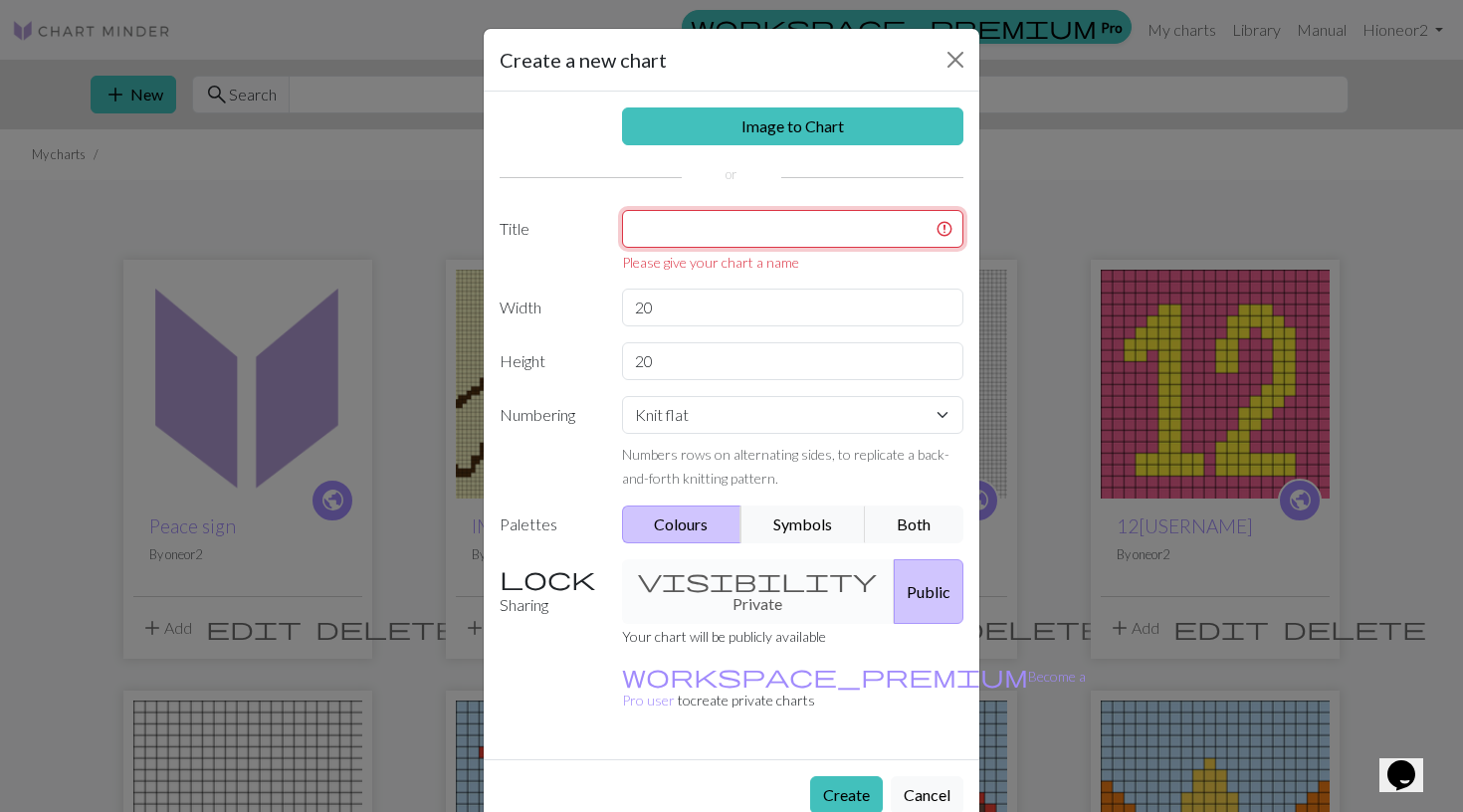 click at bounding box center (793, 229) 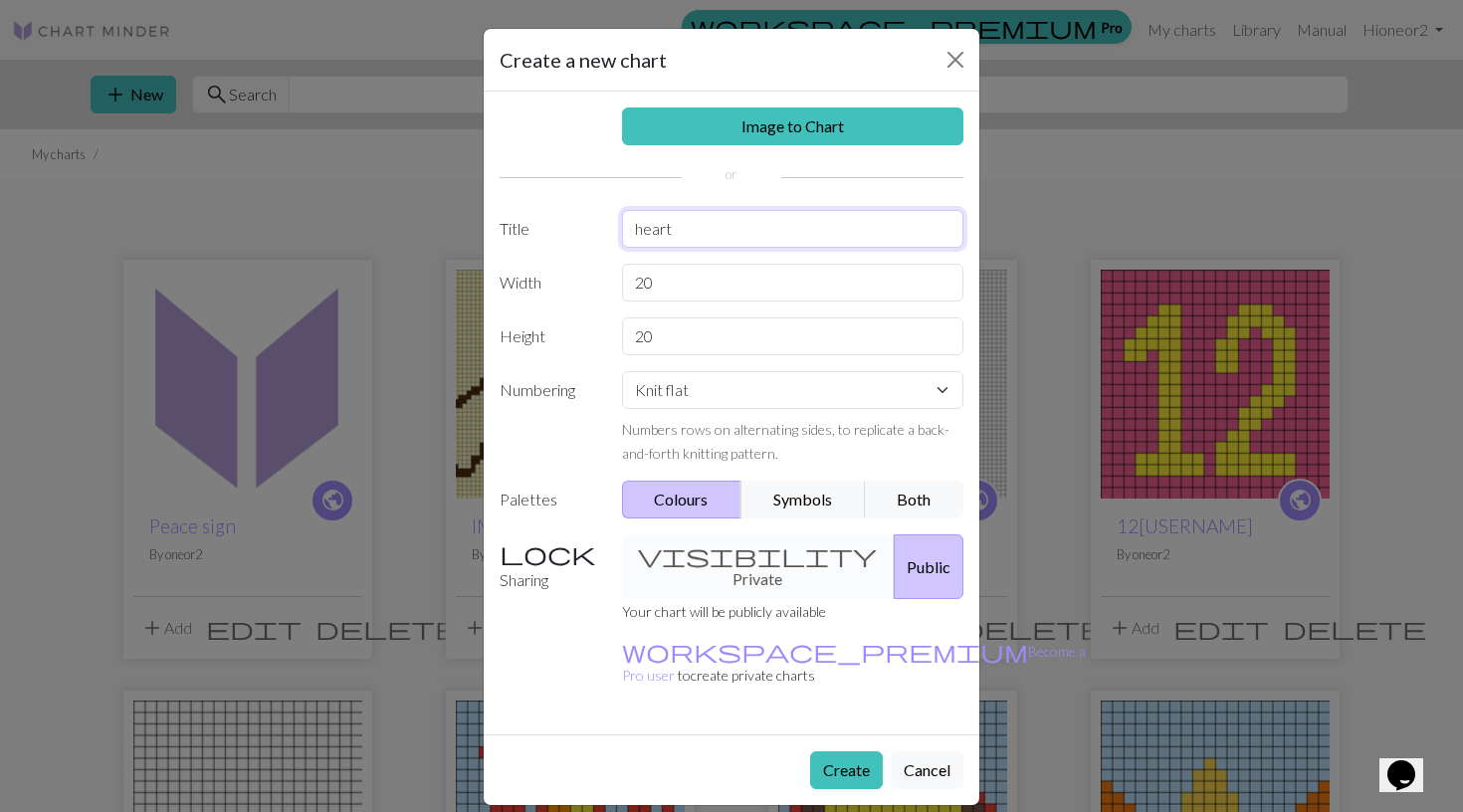 type on "heart" 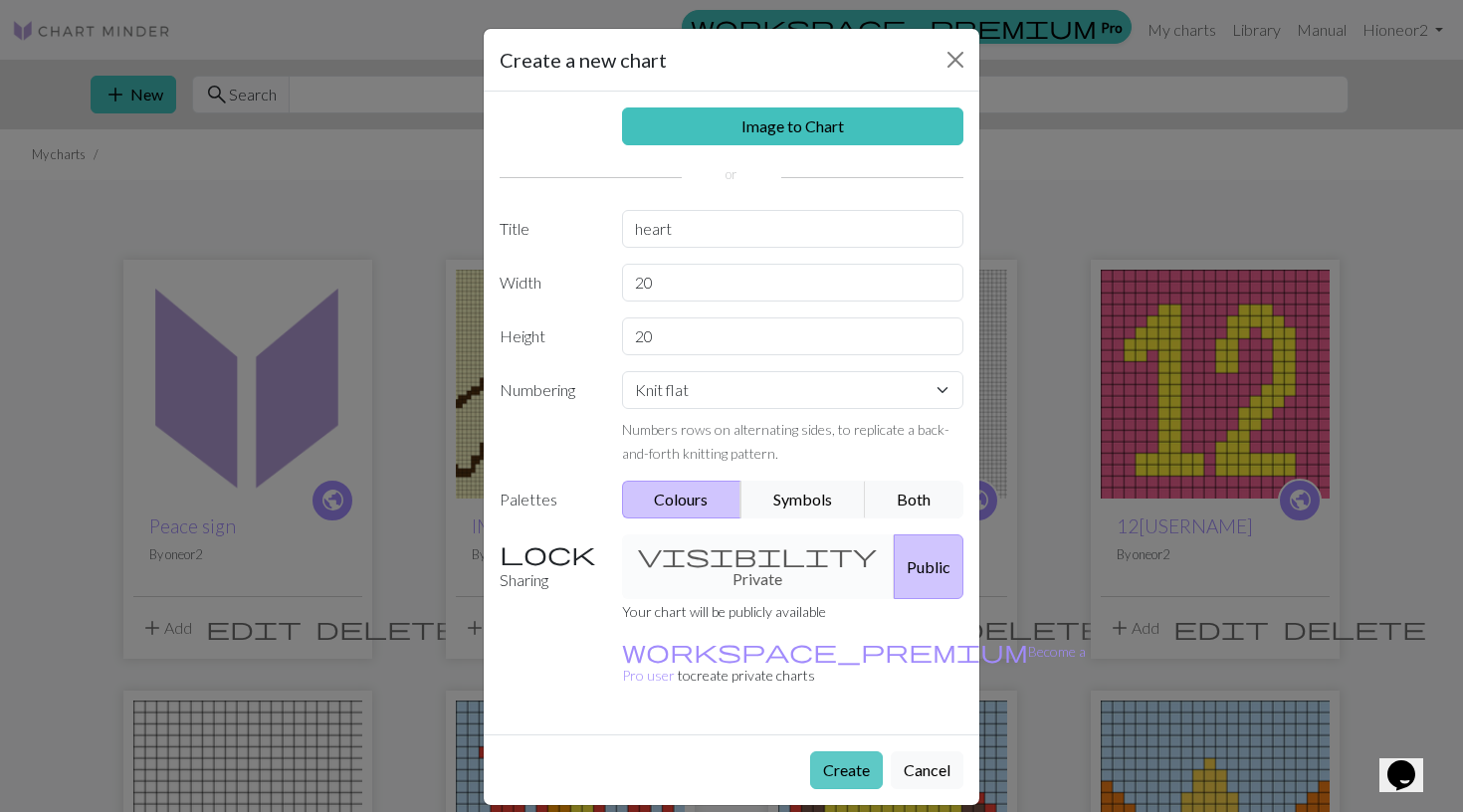 click on "Create" at bounding box center (846, 770) 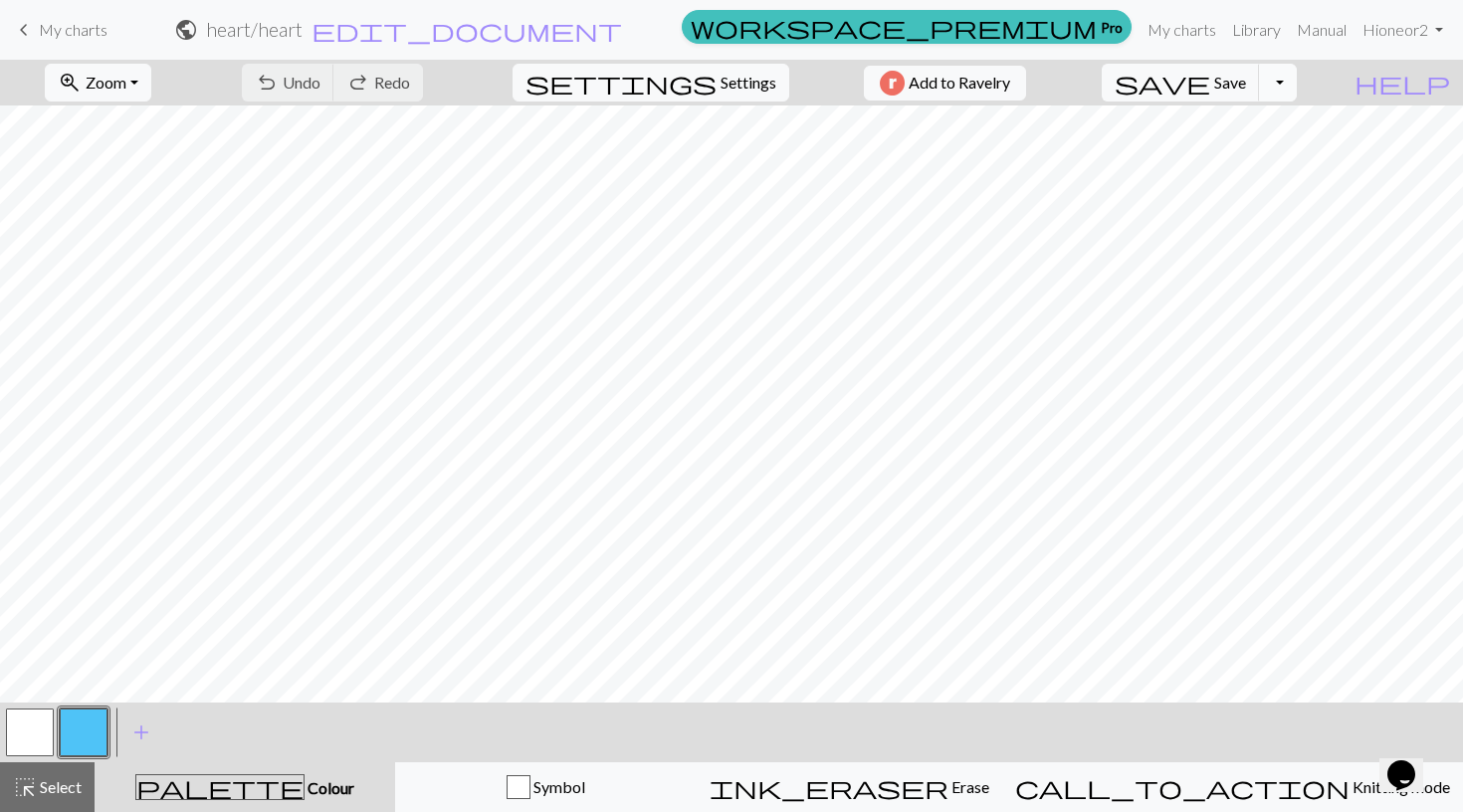 click on "Toggle Dropdown" at bounding box center [1278, 83] 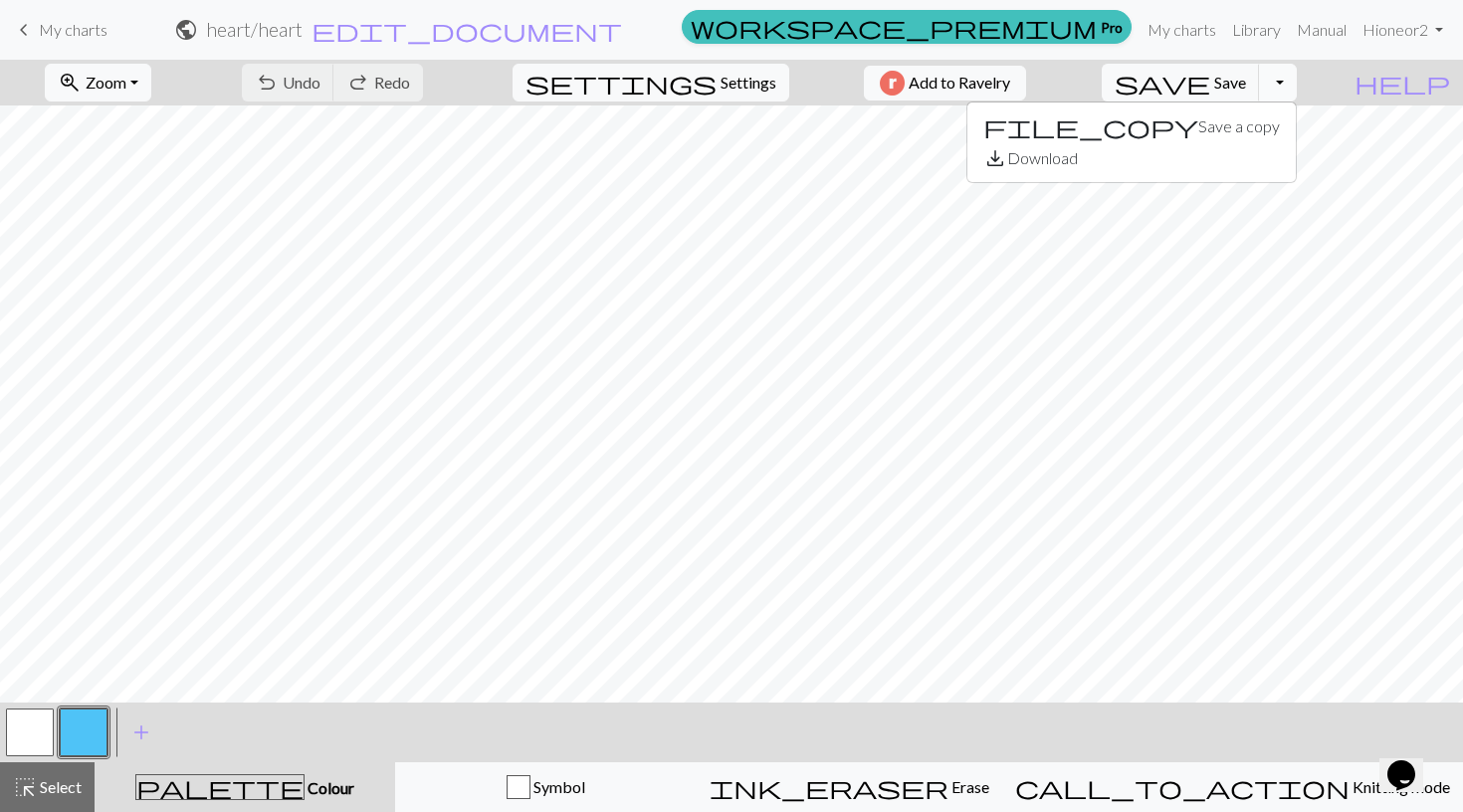 click on "Toggle Dropdown" at bounding box center (1278, 83) 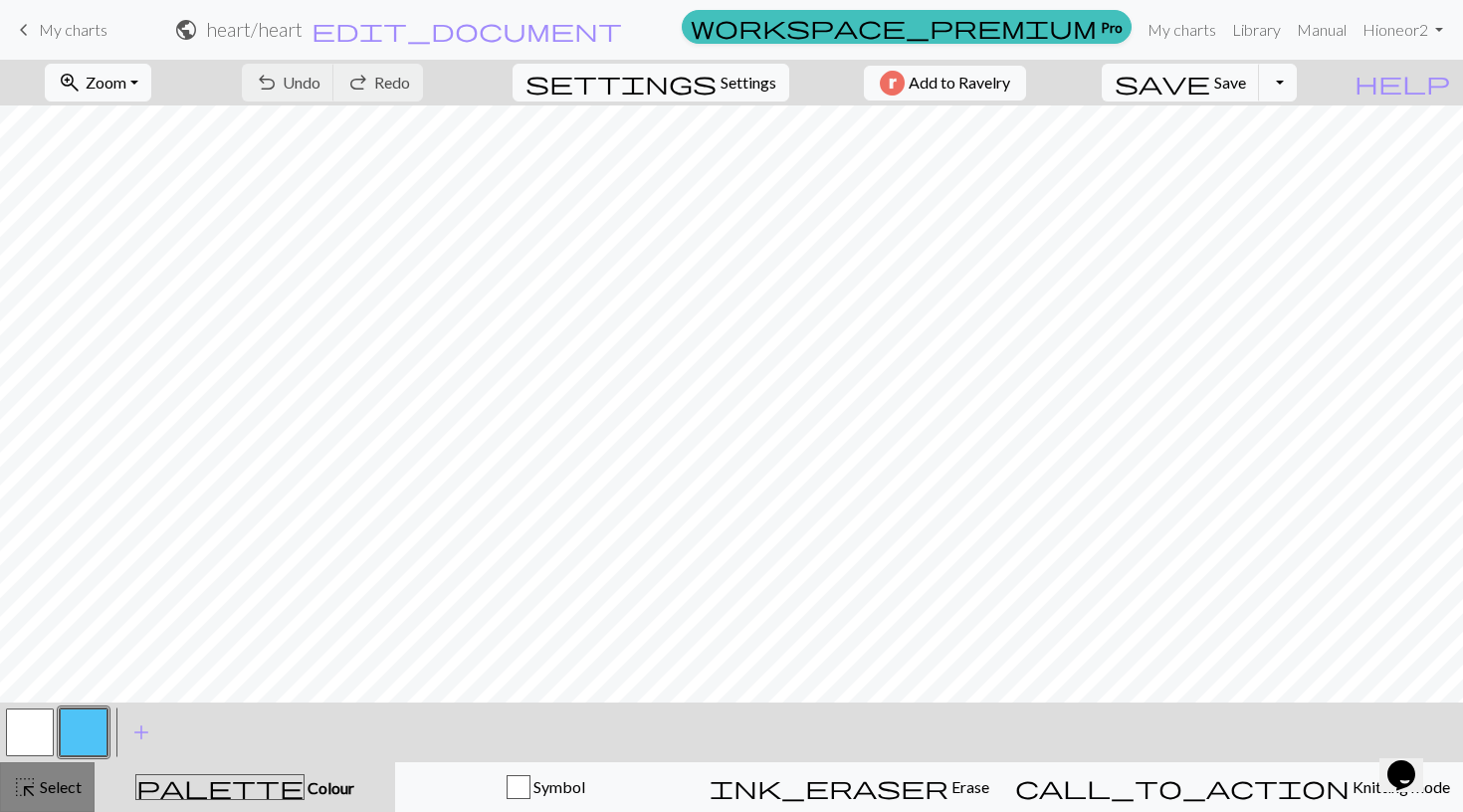 click on "highlight_alt   Select   Select" at bounding box center [47, 787] 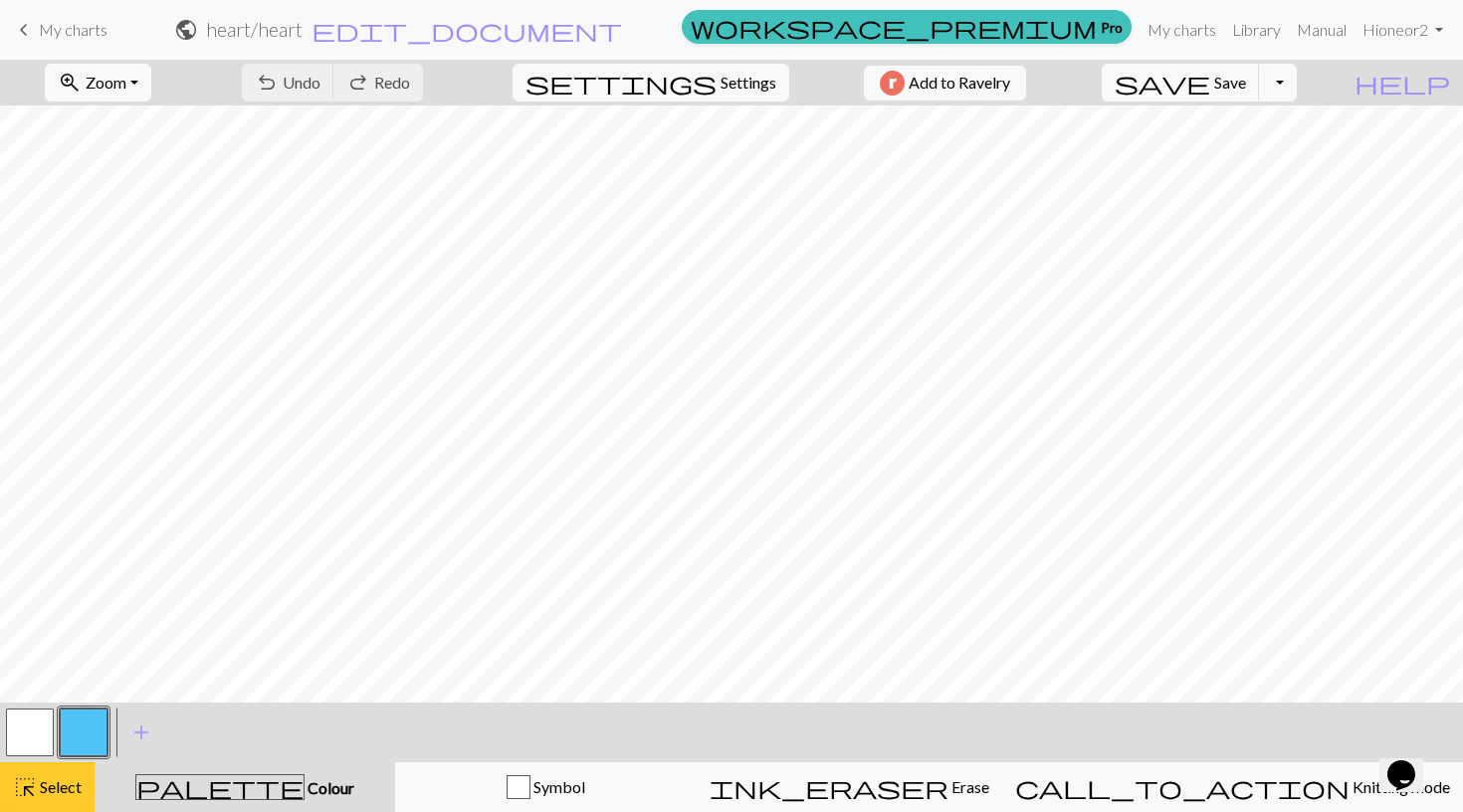 click on "highlight_alt   Select   Select" at bounding box center (47, 787) 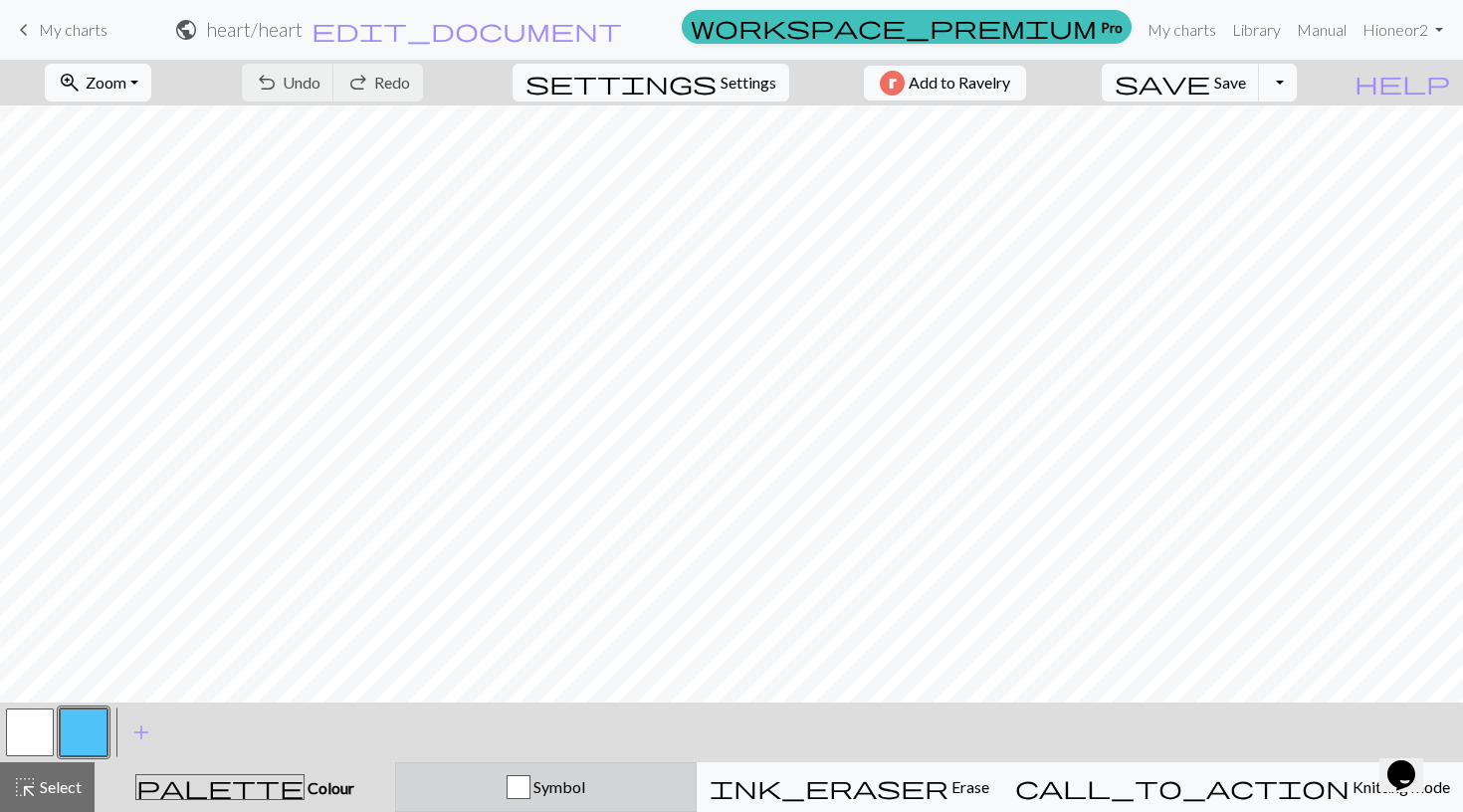 click on "Symbol" at bounding box center (545, 787) 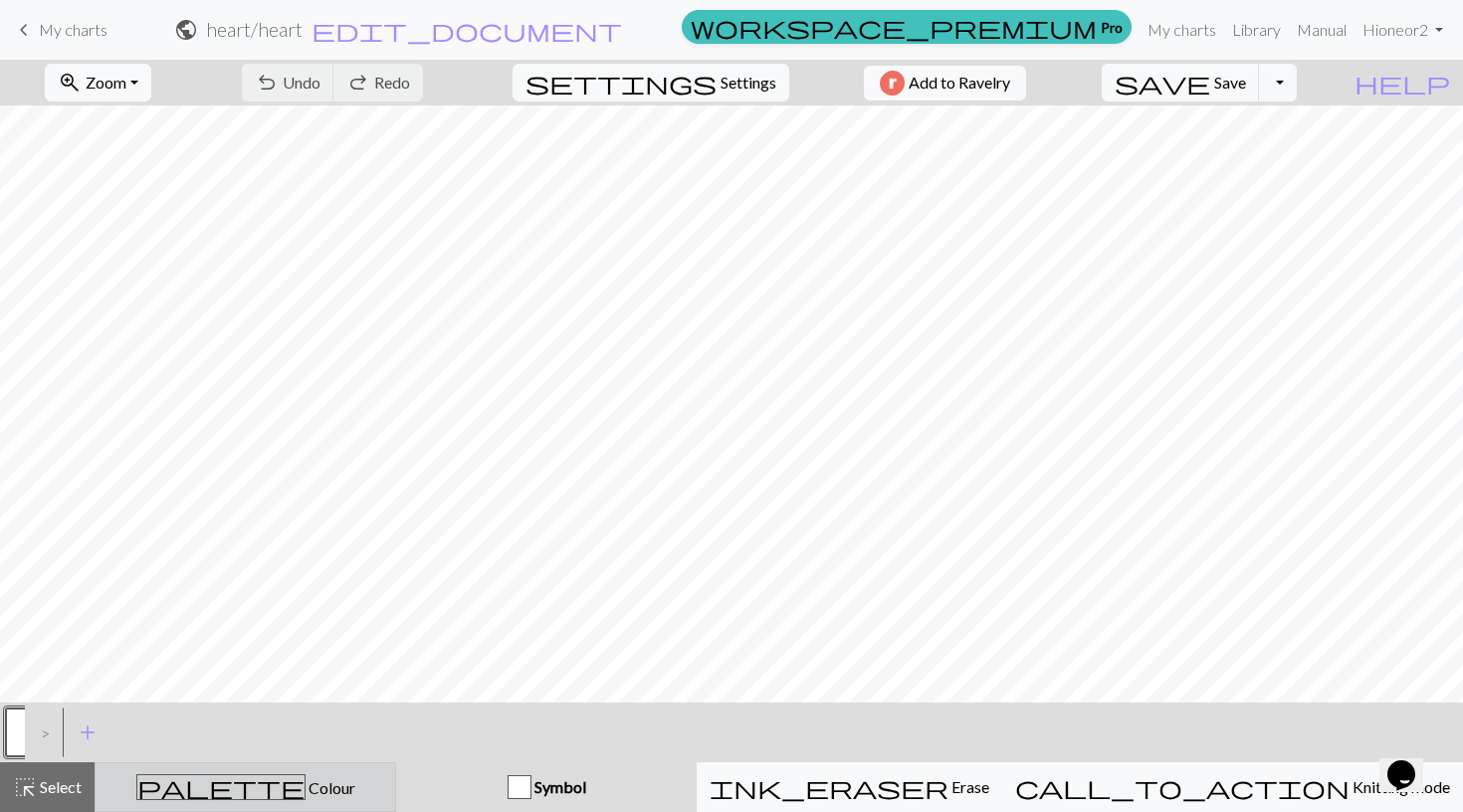 click on "palette   Colour   Colour" at bounding box center (245, 787) 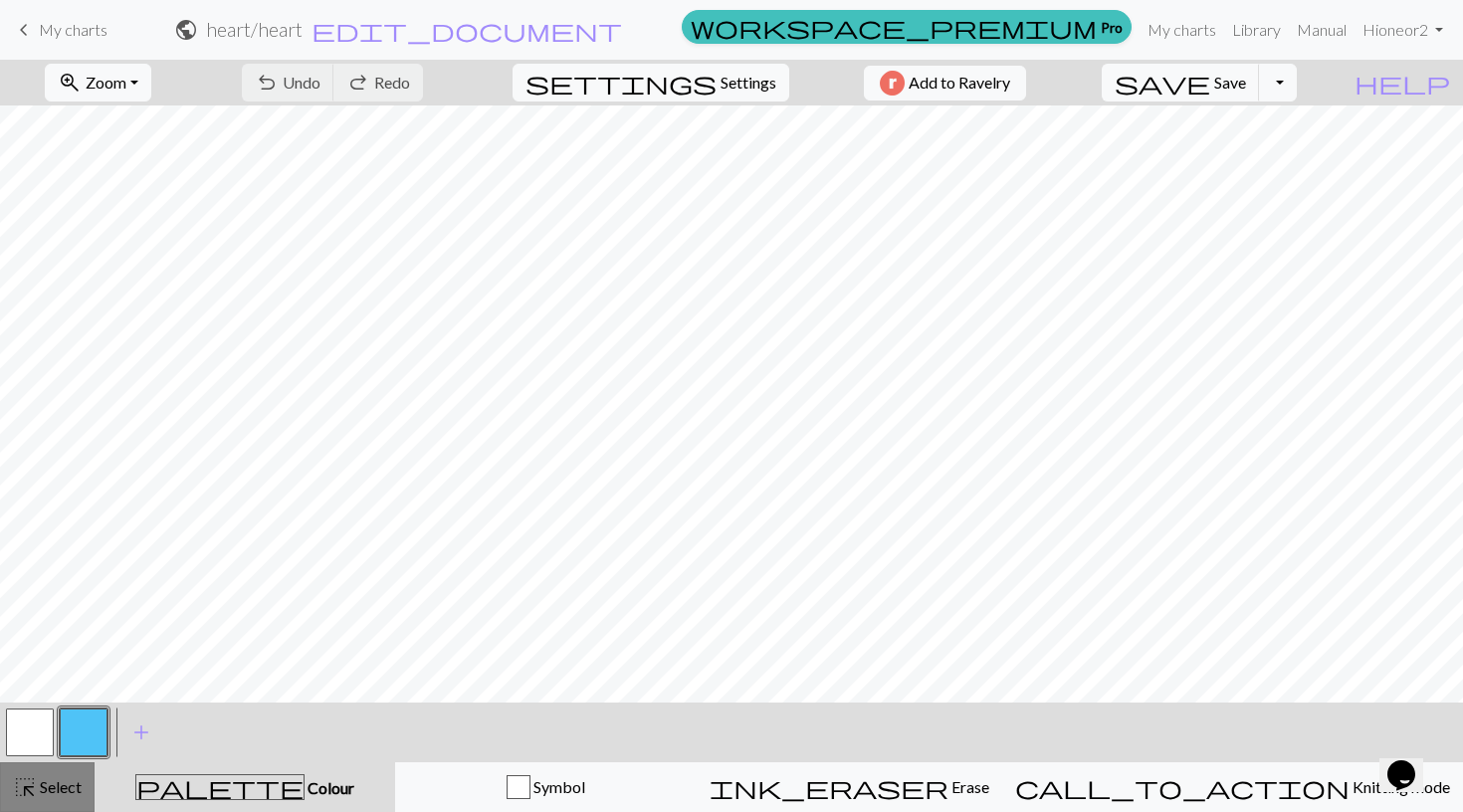click on "highlight_alt" at bounding box center [25, 787] 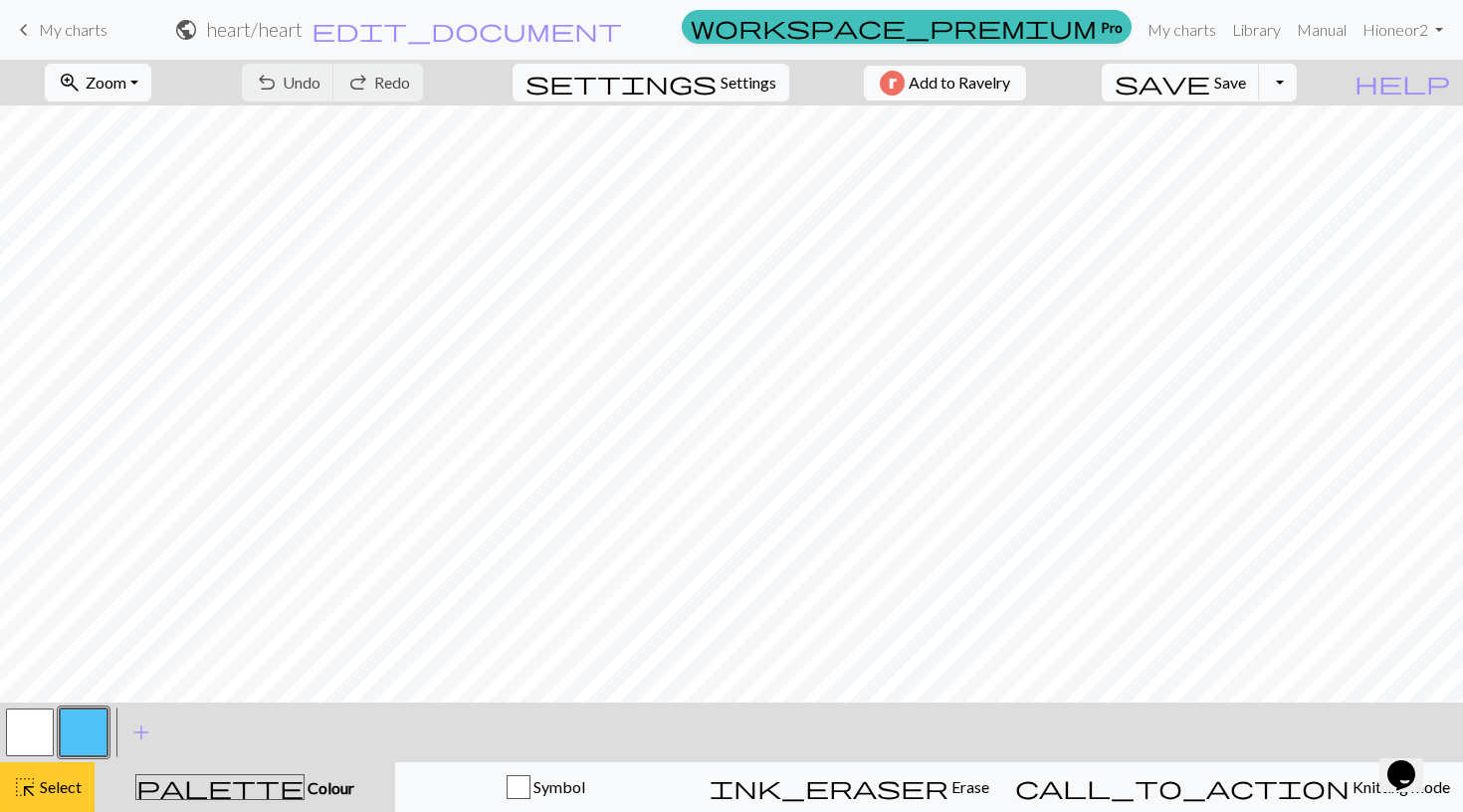click on "highlight_alt" at bounding box center (25, 787) 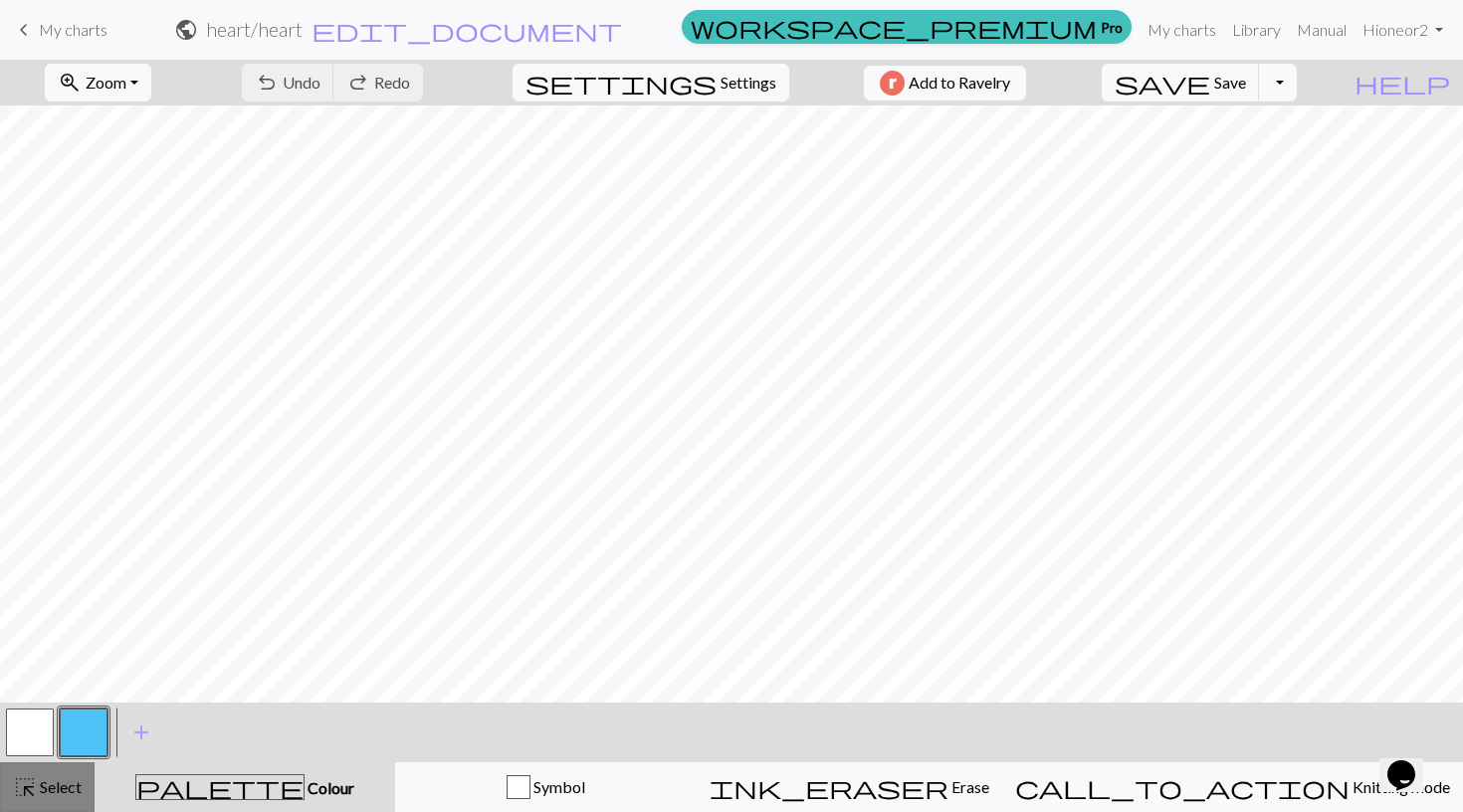 click on "highlight_alt" at bounding box center (25, 787) 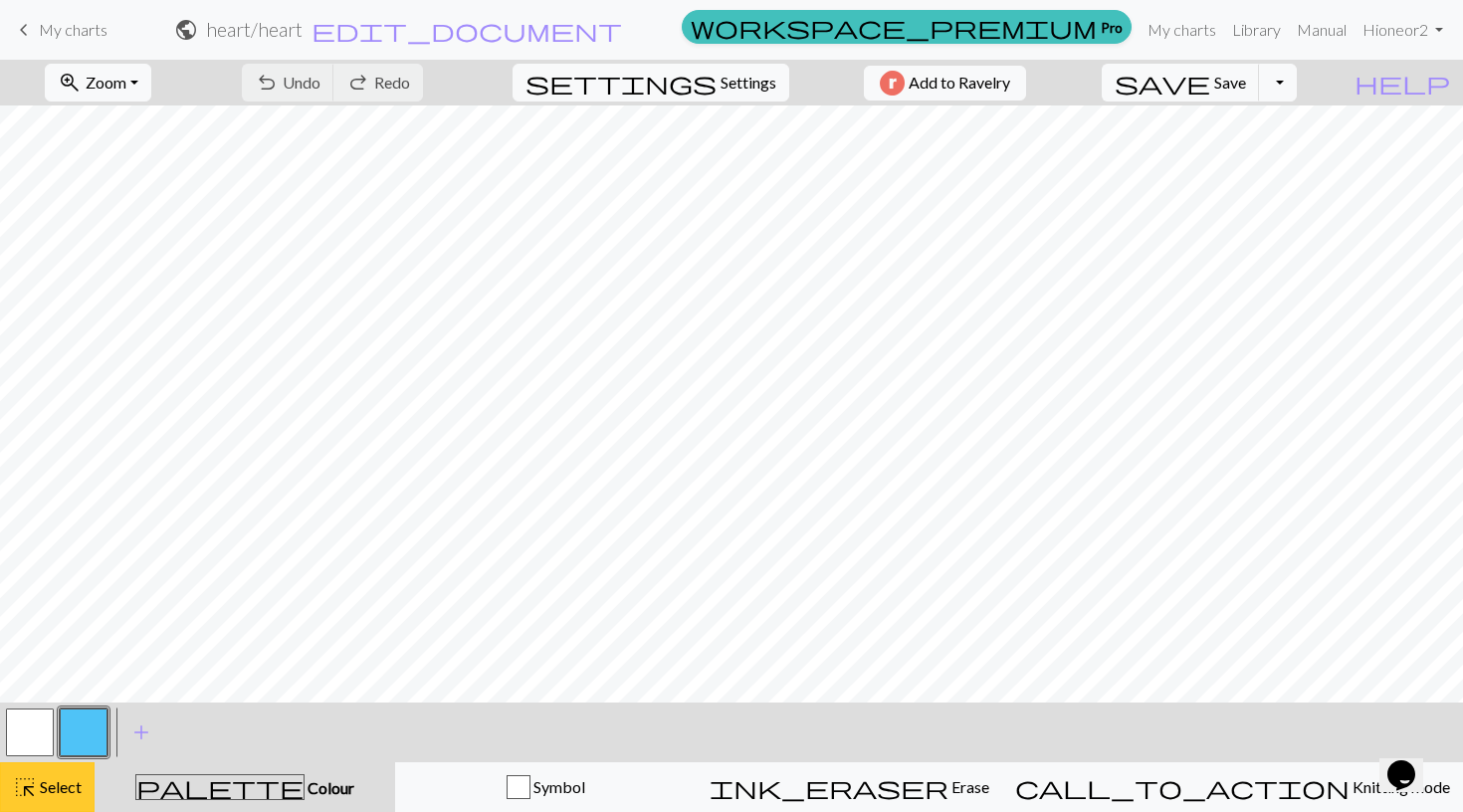 click on "highlight_alt   Select   Select" at bounding box center [47, 787] 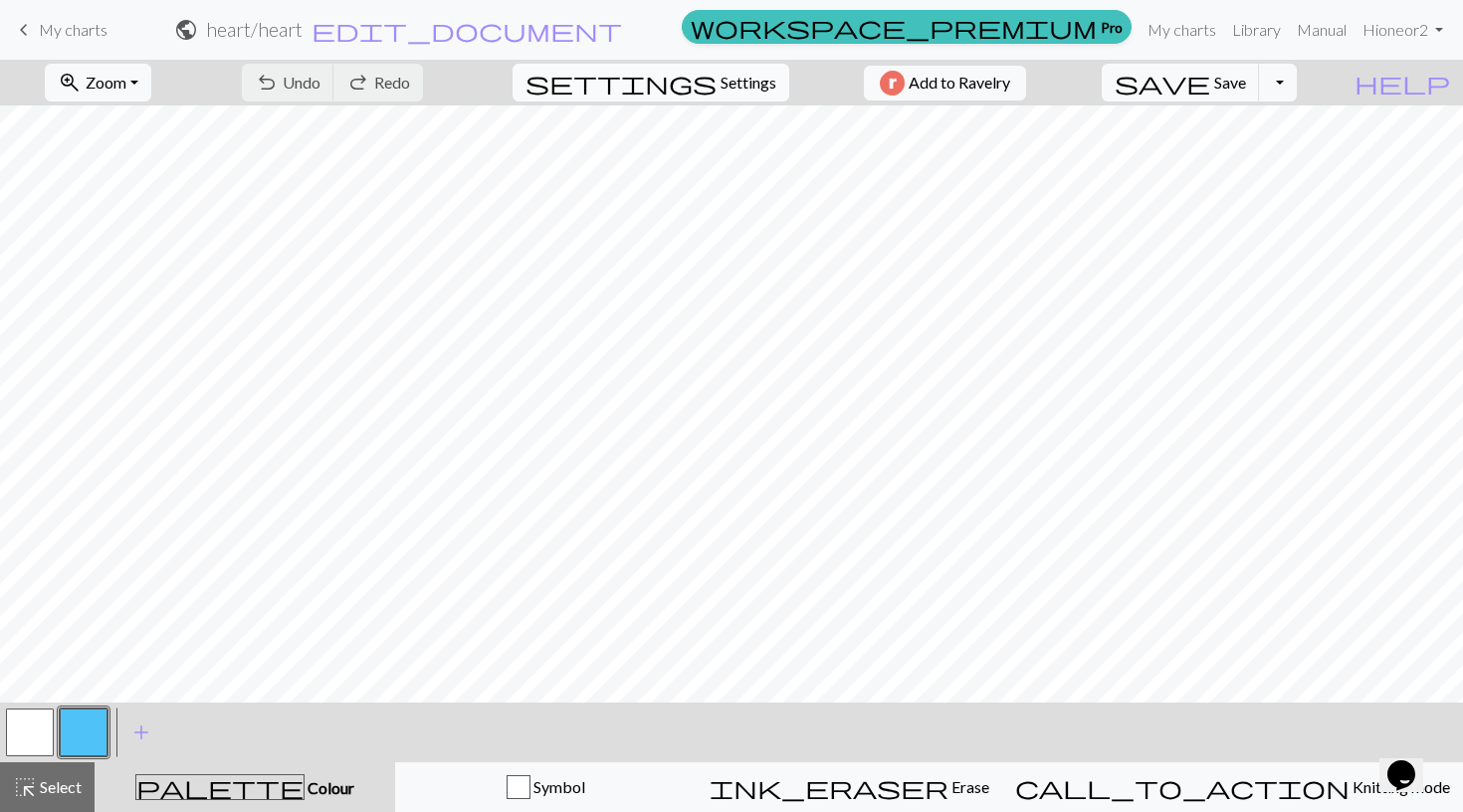 click on "Settings" at bounding box center [748, 83] 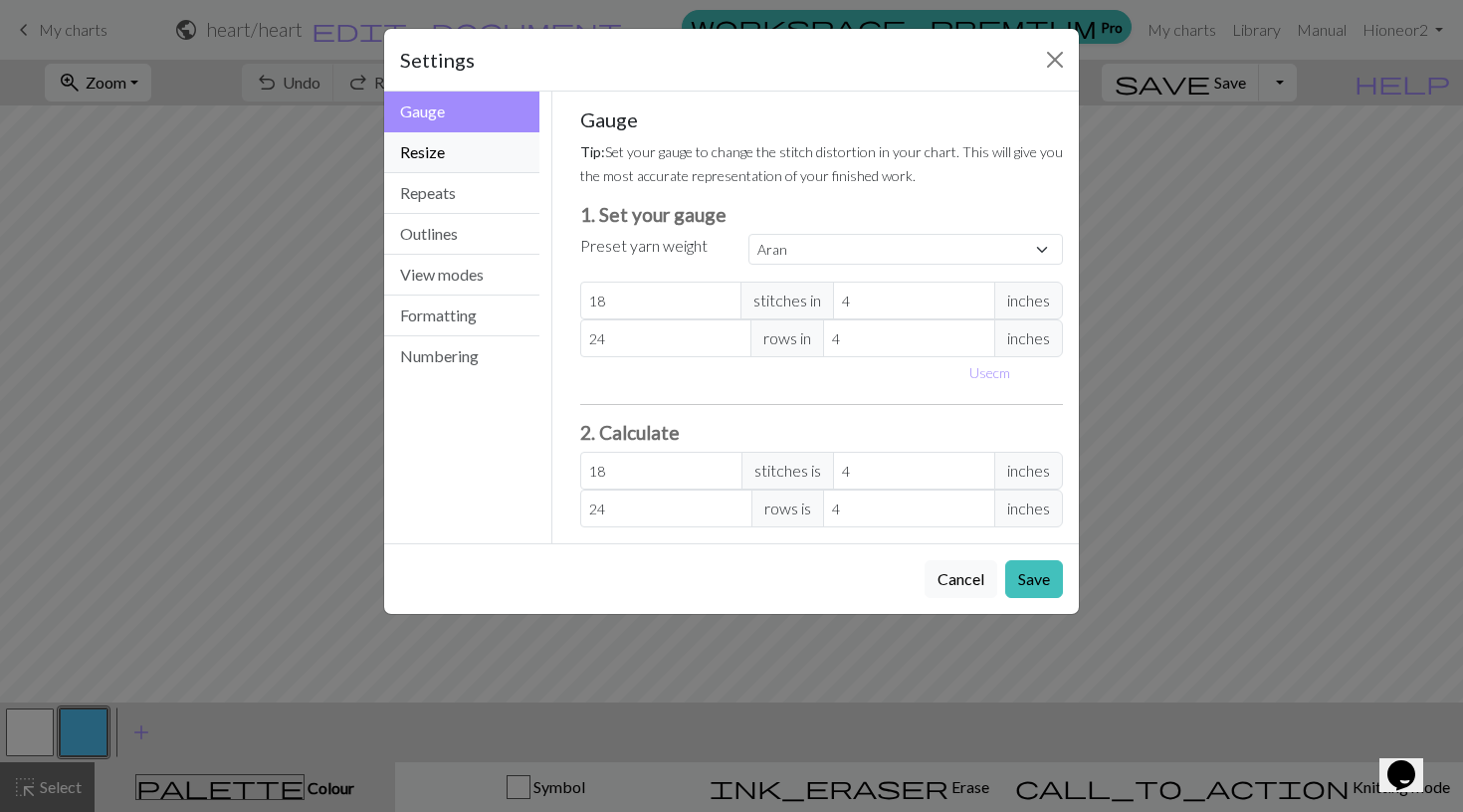 click on "Resize" at bounding box center [462, 152] 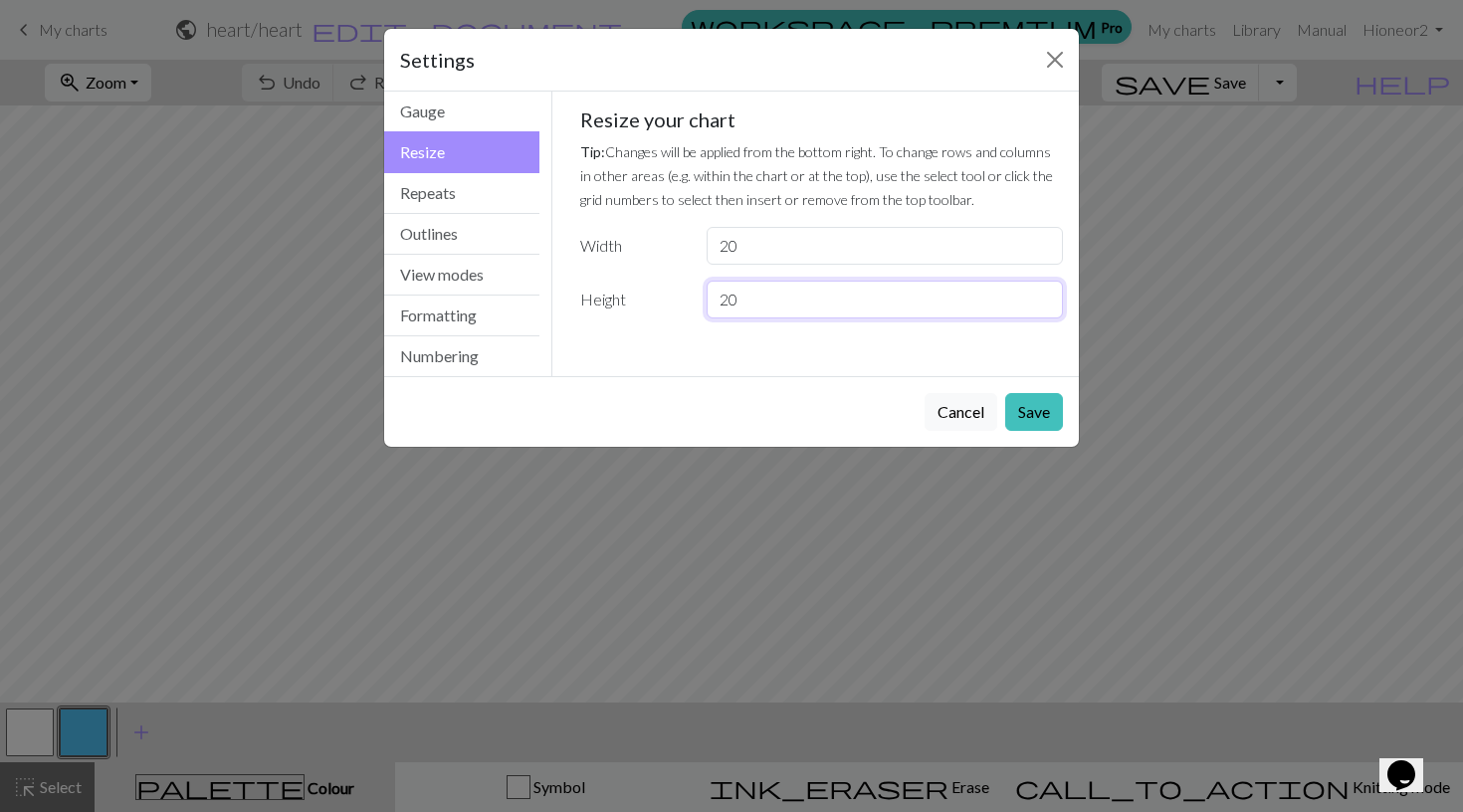 click on "20" at bounding box center (885, 300) 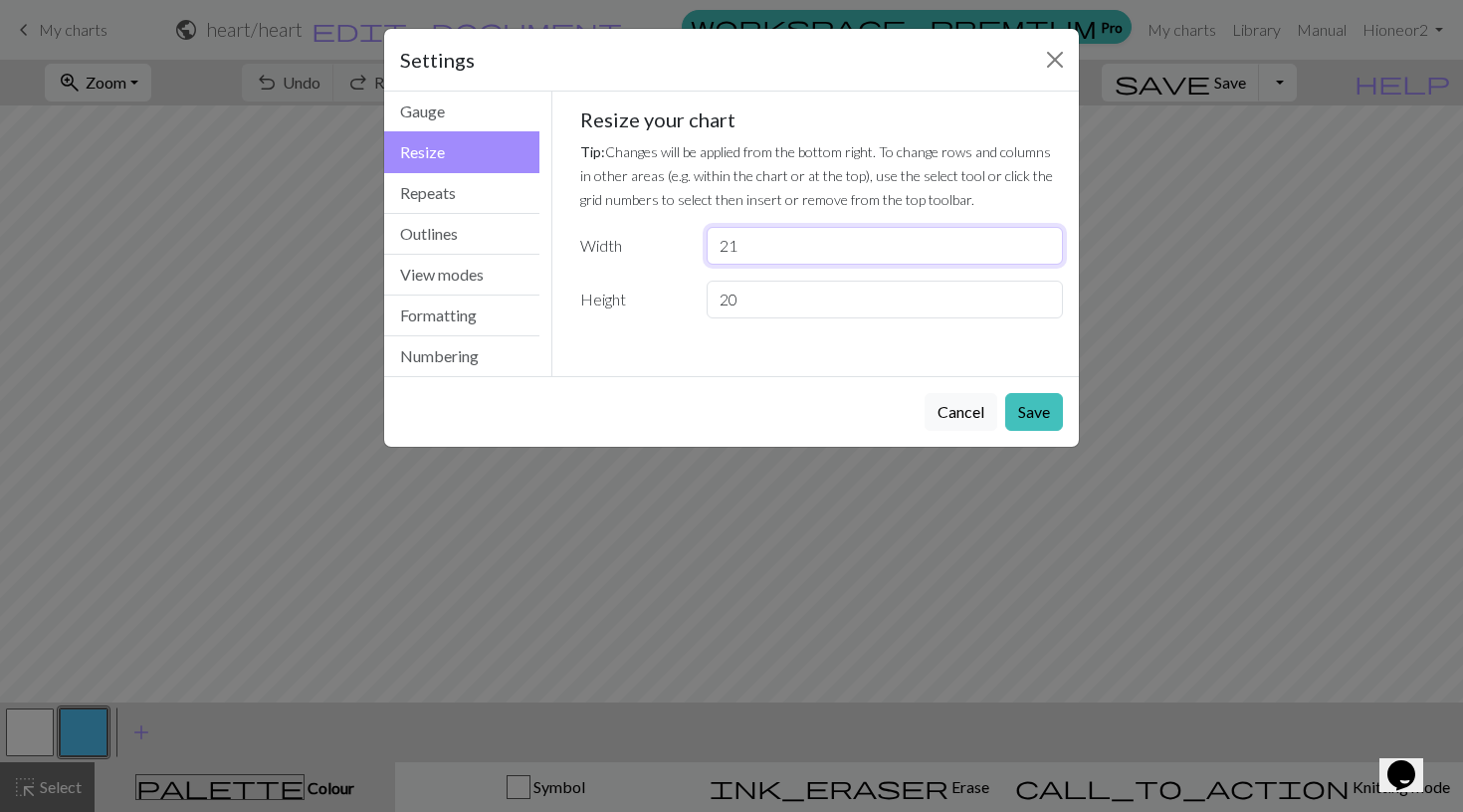 click on "21" at bounding box center [885, 246] 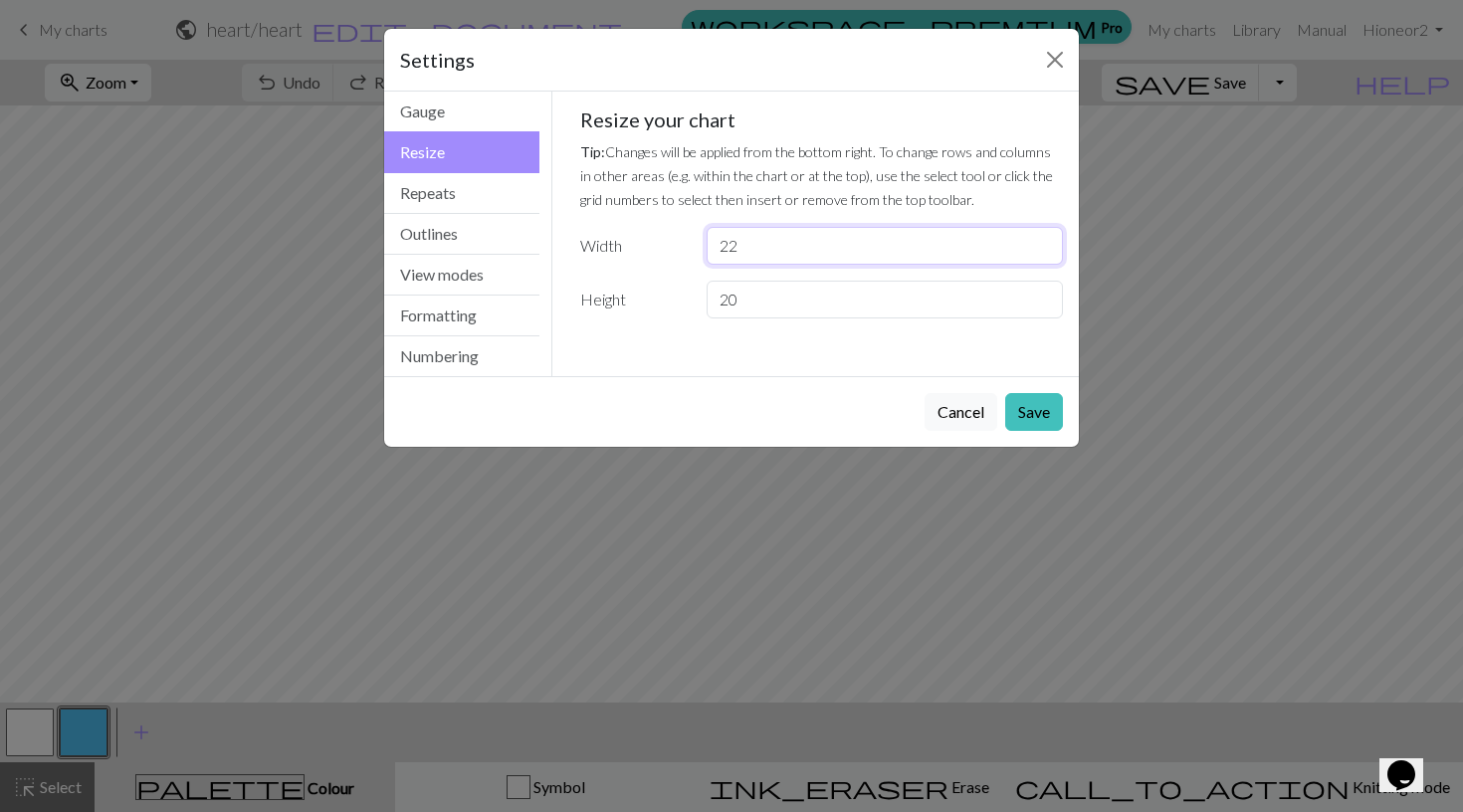 click on "22" at bounding box center (885, 246) 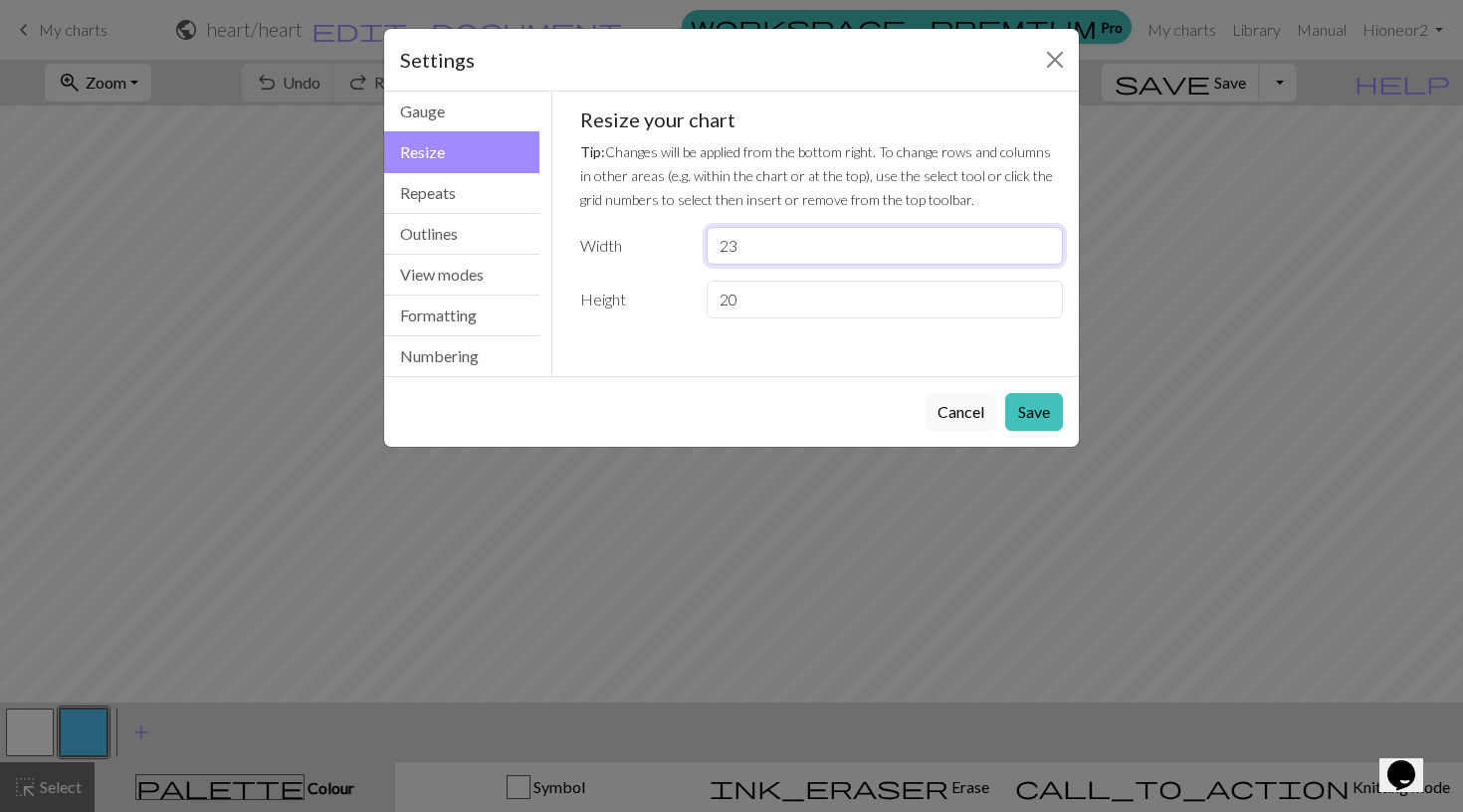 click on "23" at bounding box center (885, 246) 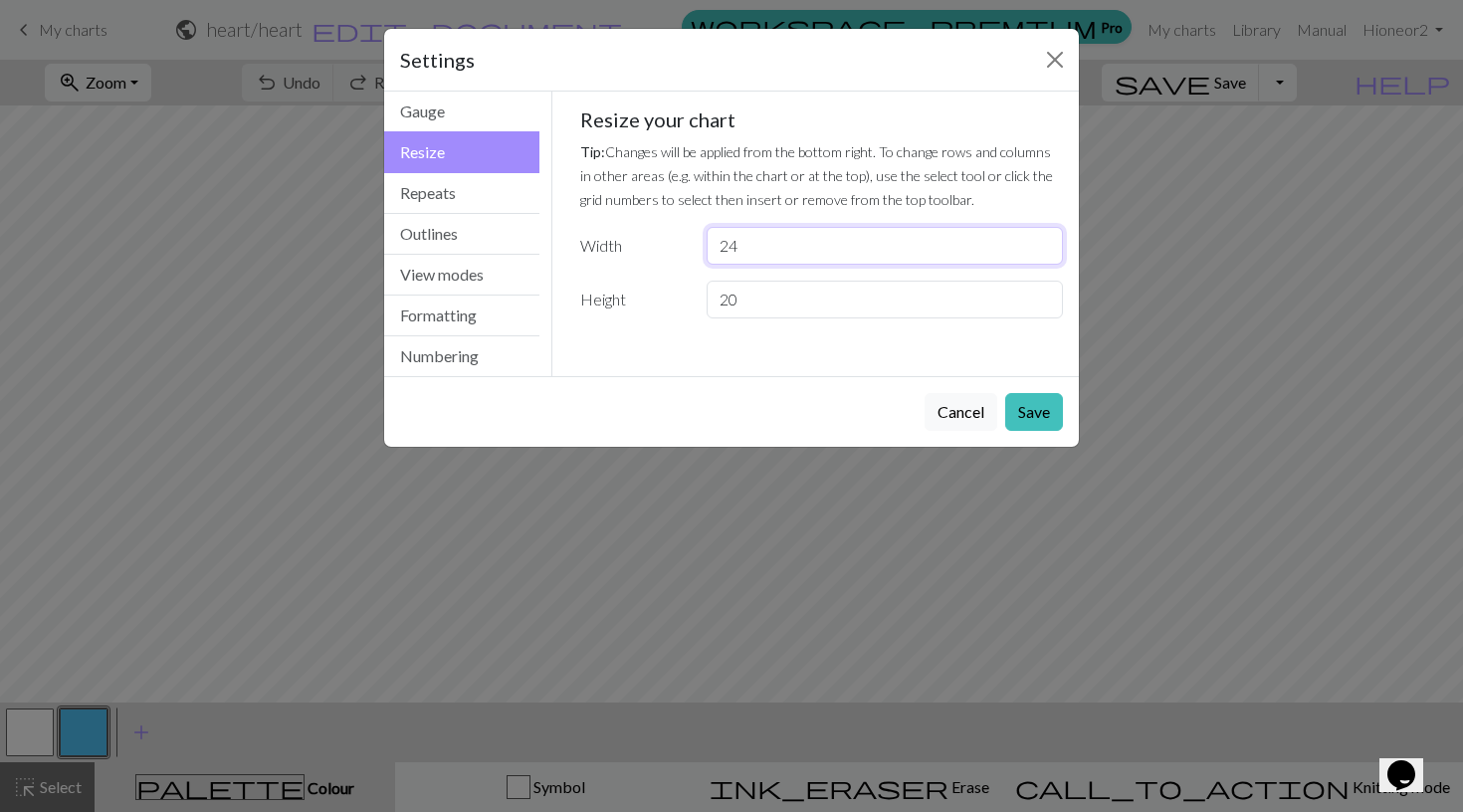 click on "24" at bounding box center [885, 246] 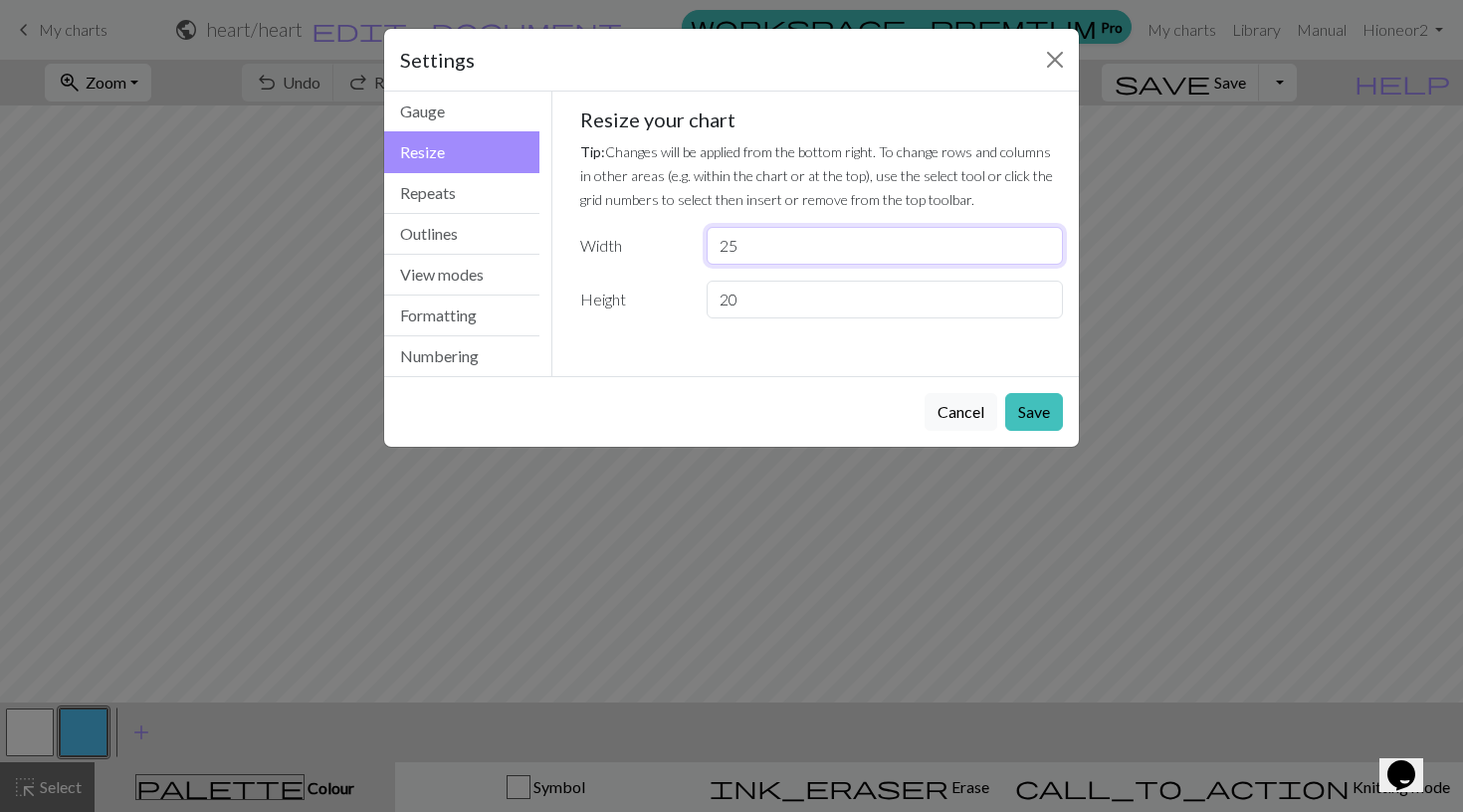 click on "25" at bounding box center [885, 246] 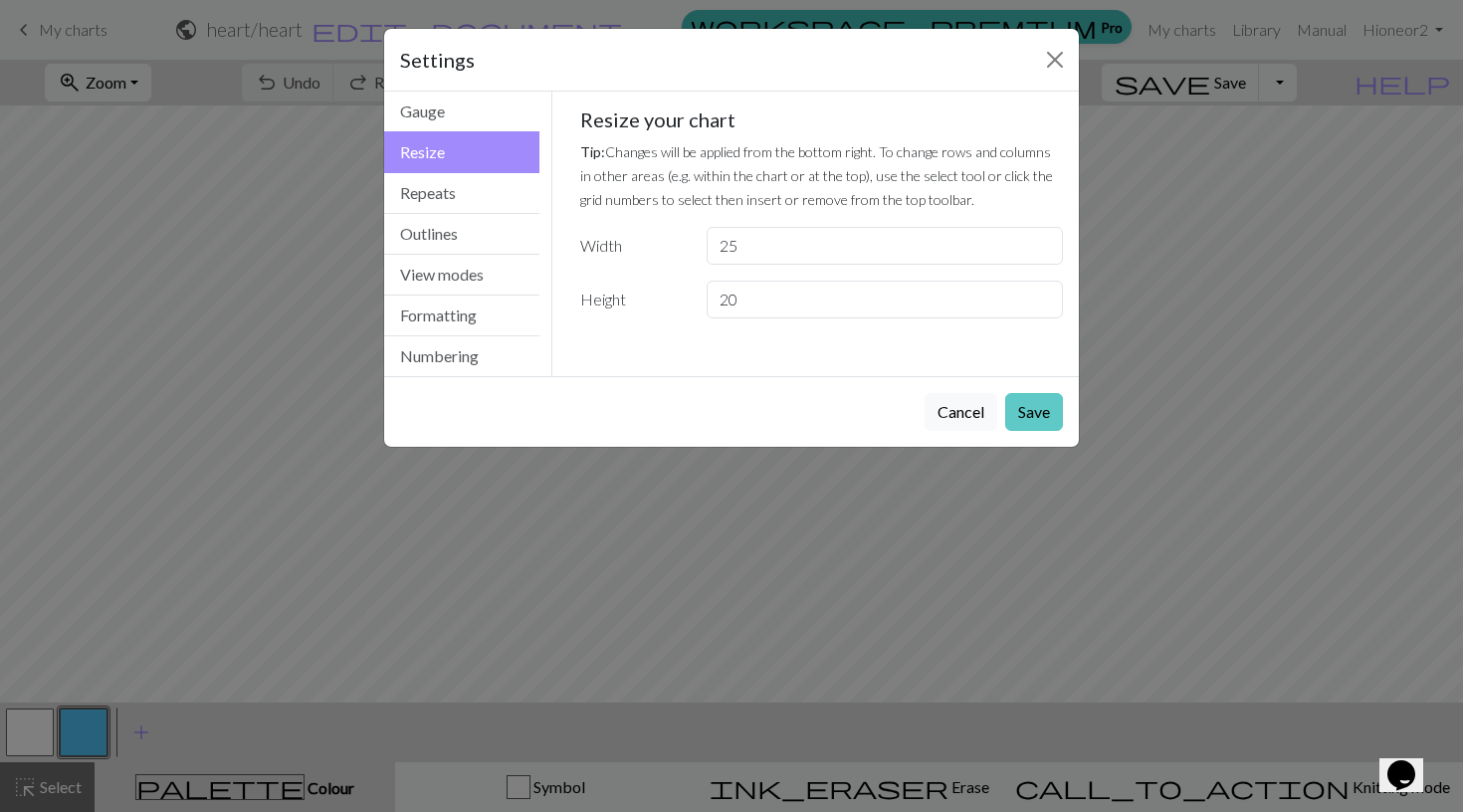 click on "Save" at bounding box center [1034, 412] 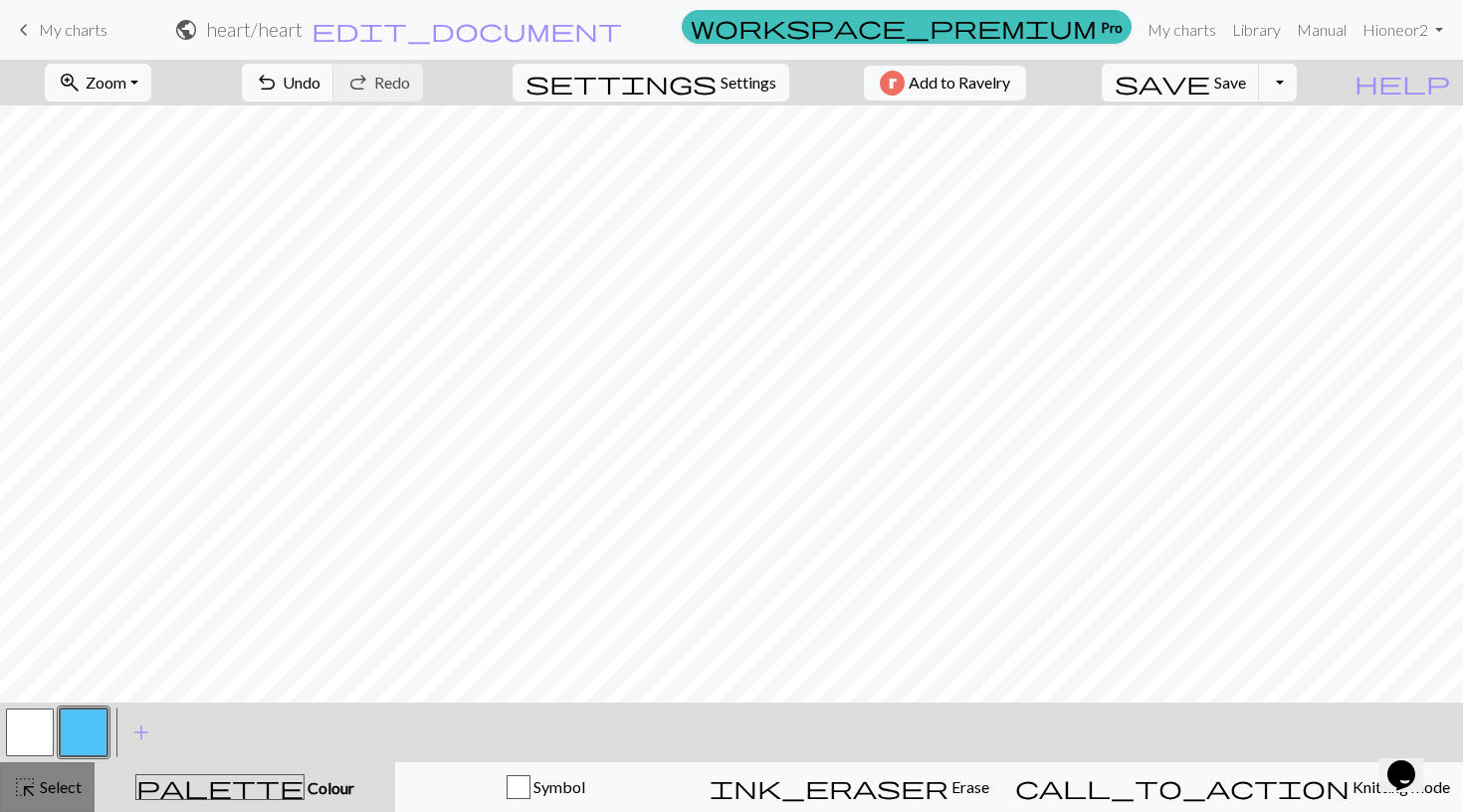 click on "highlight_alt   Select   Select" at bounding box center [47, 787] 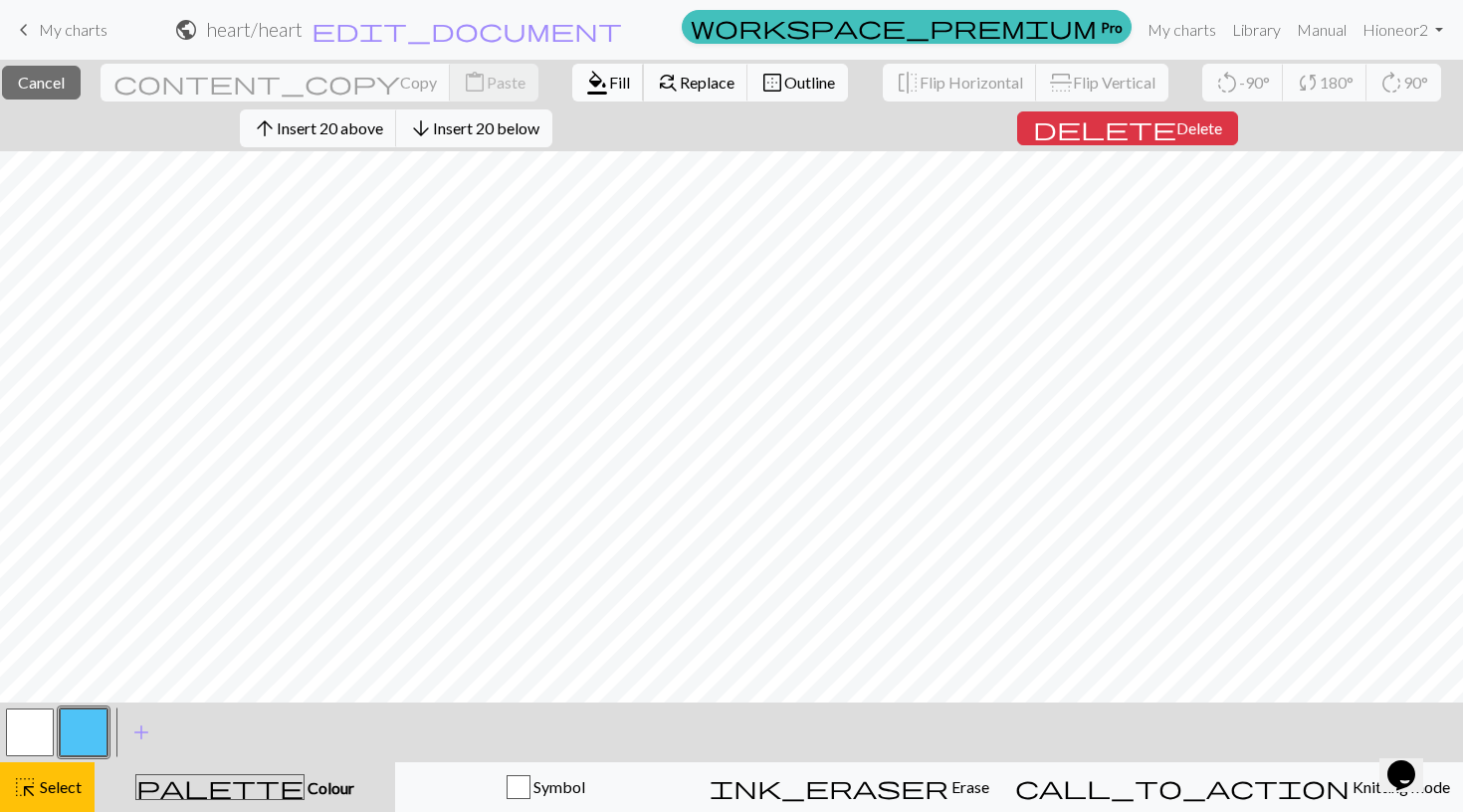 click on "format_color_fill" at bounding box center (597, 83) 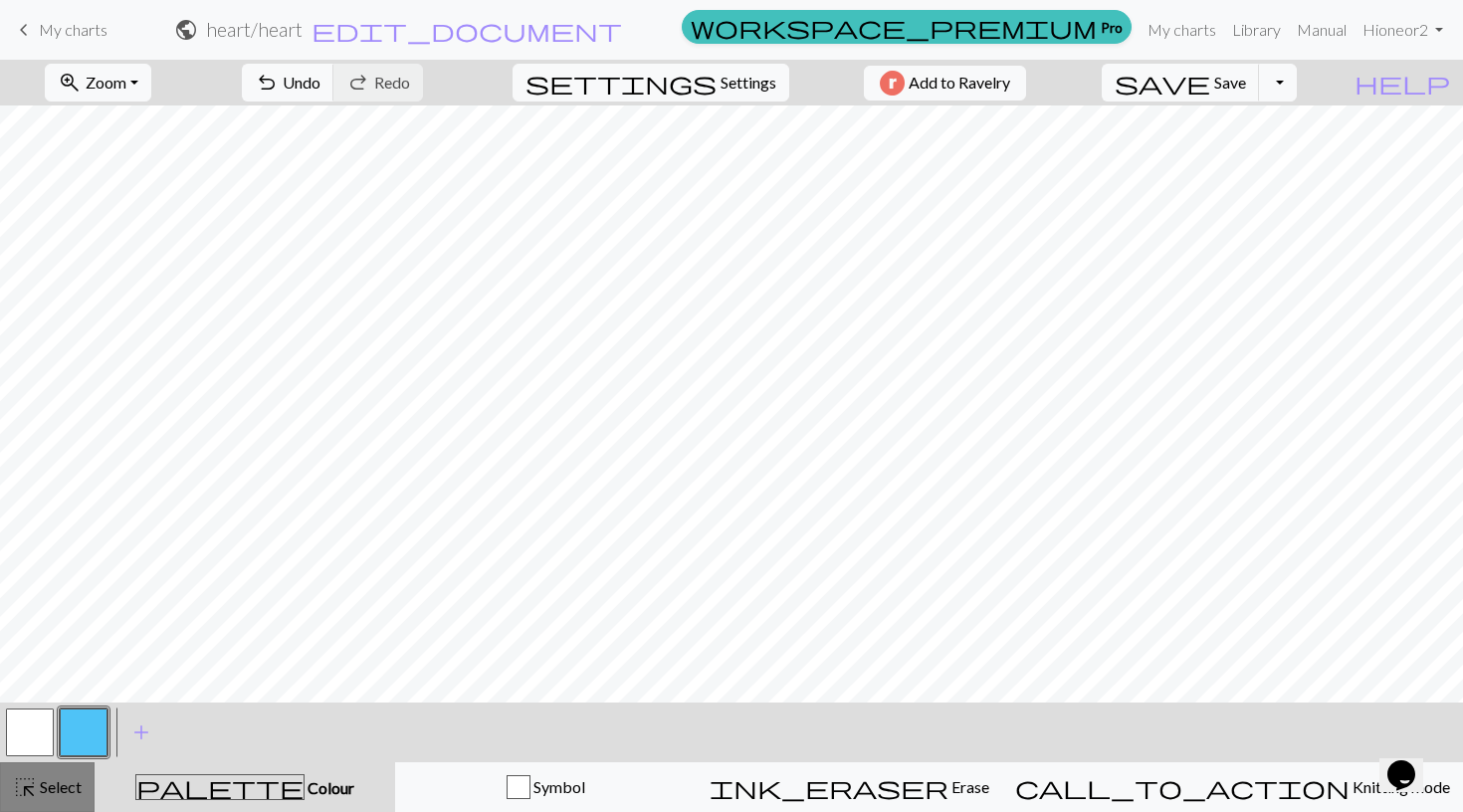 click on "highlight_alt   Select   Select" at bounding box center (47, 787) 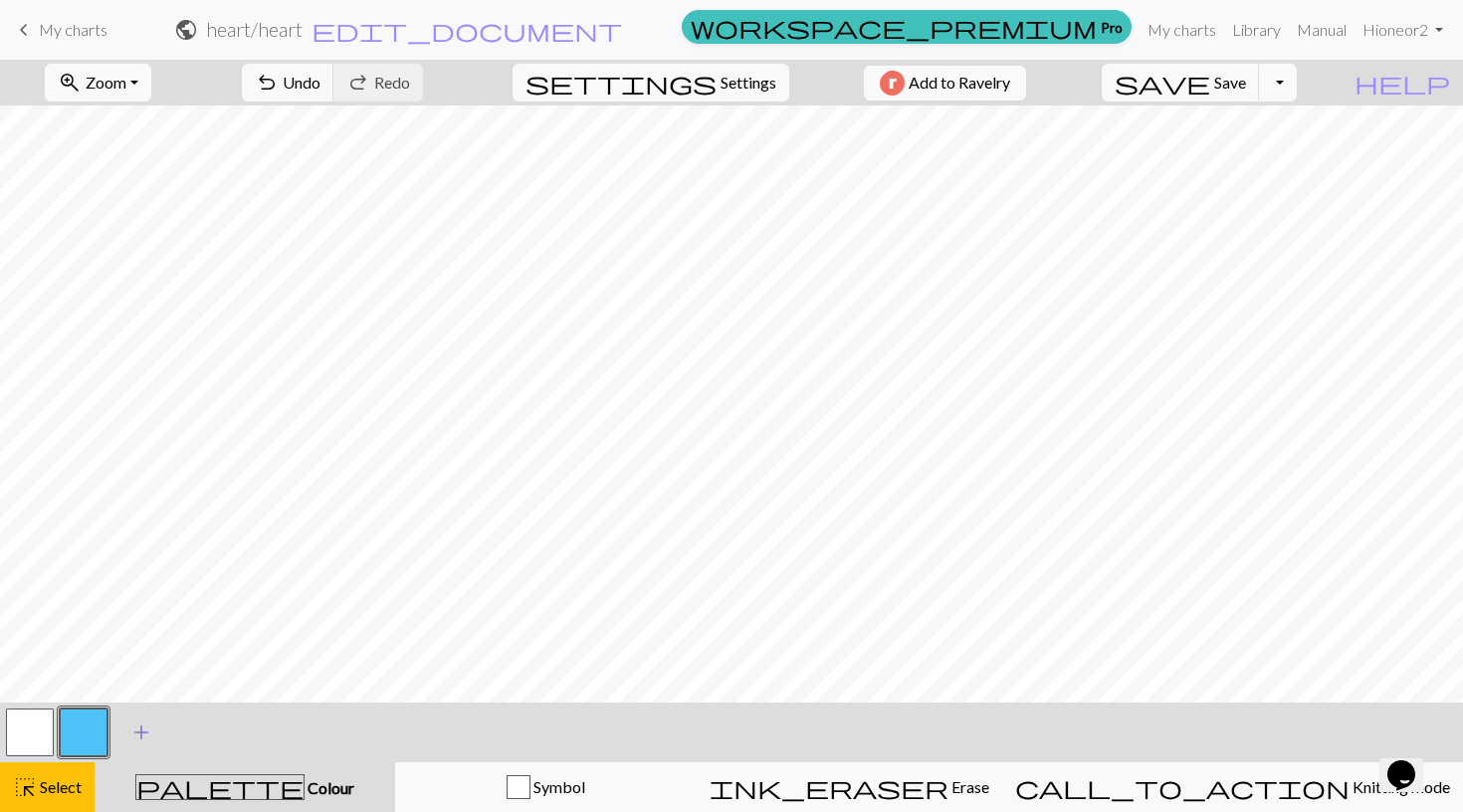 click on "add" at bounding box center (141, 732) 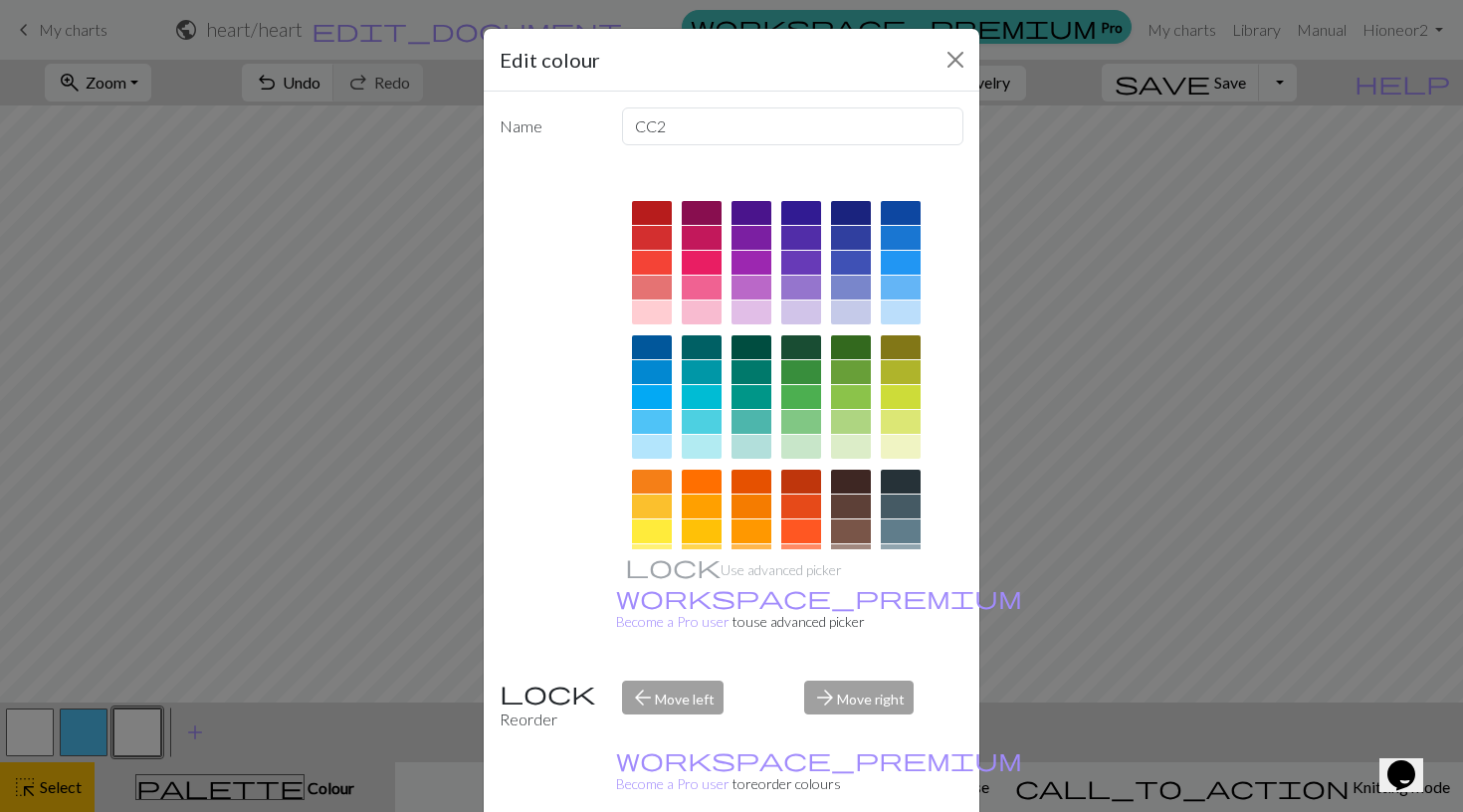 click at bounding box center [652, 263] 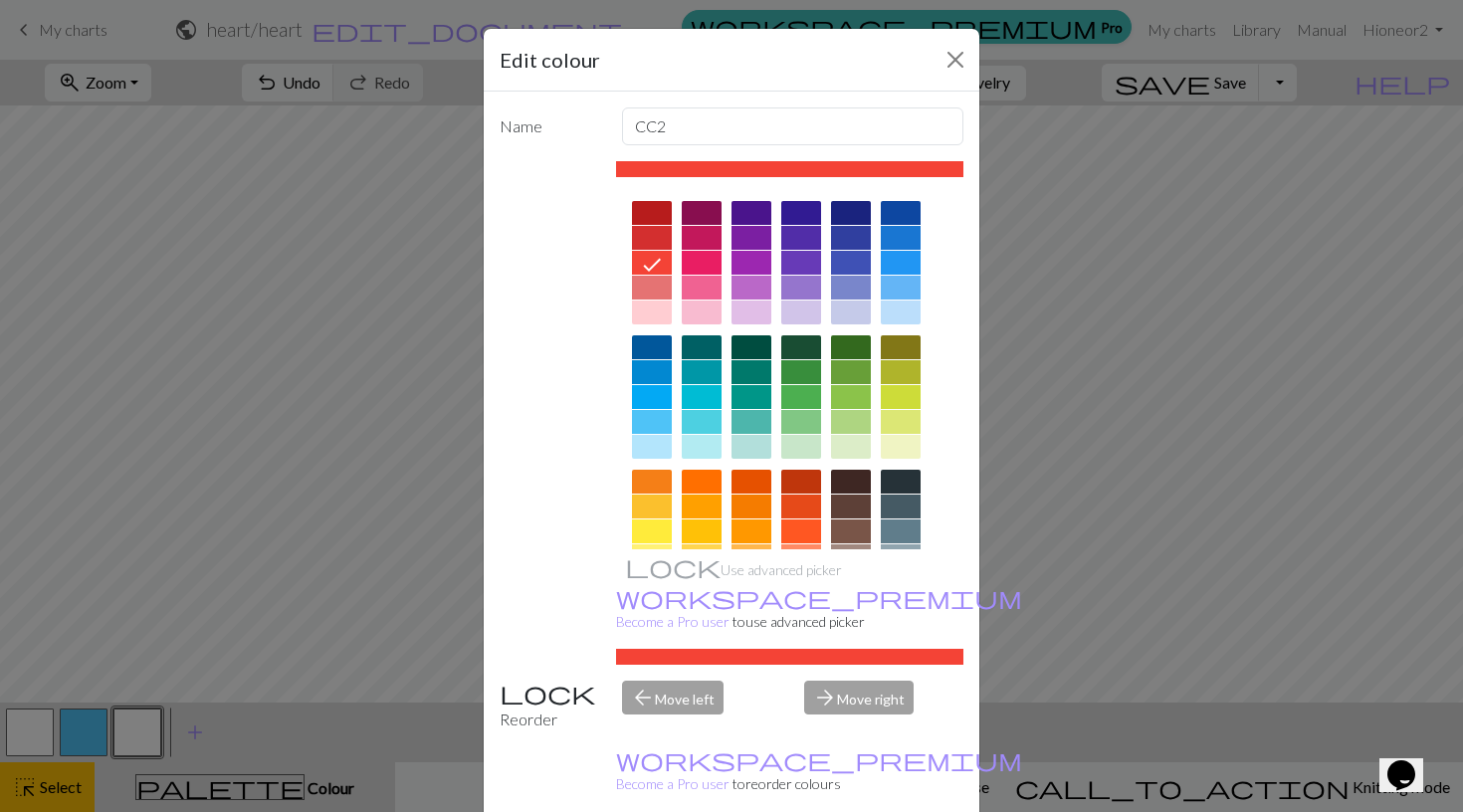 click on "Done" at bounding box center (851, 863) 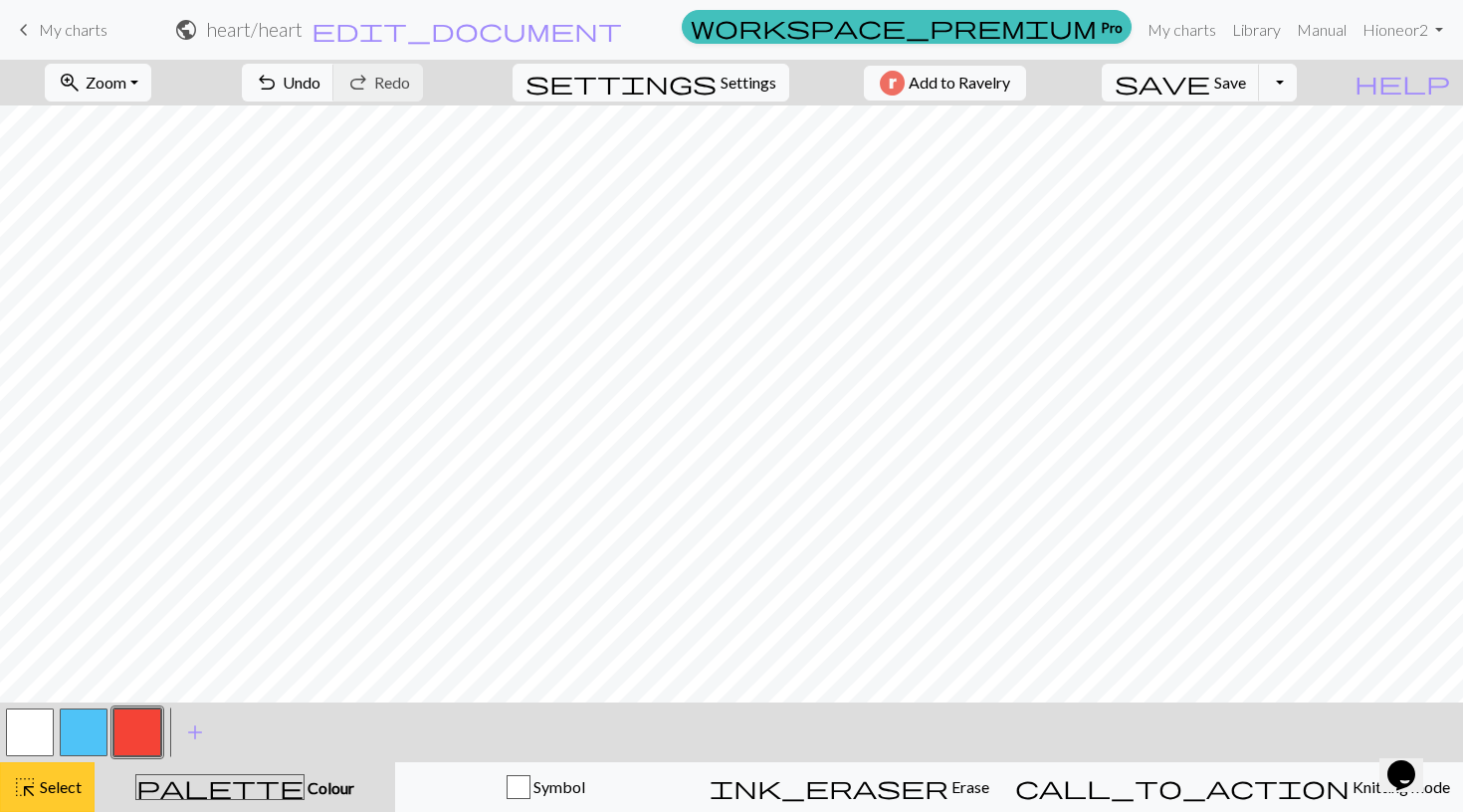 click on "Select" at bounding box center [59, 786] 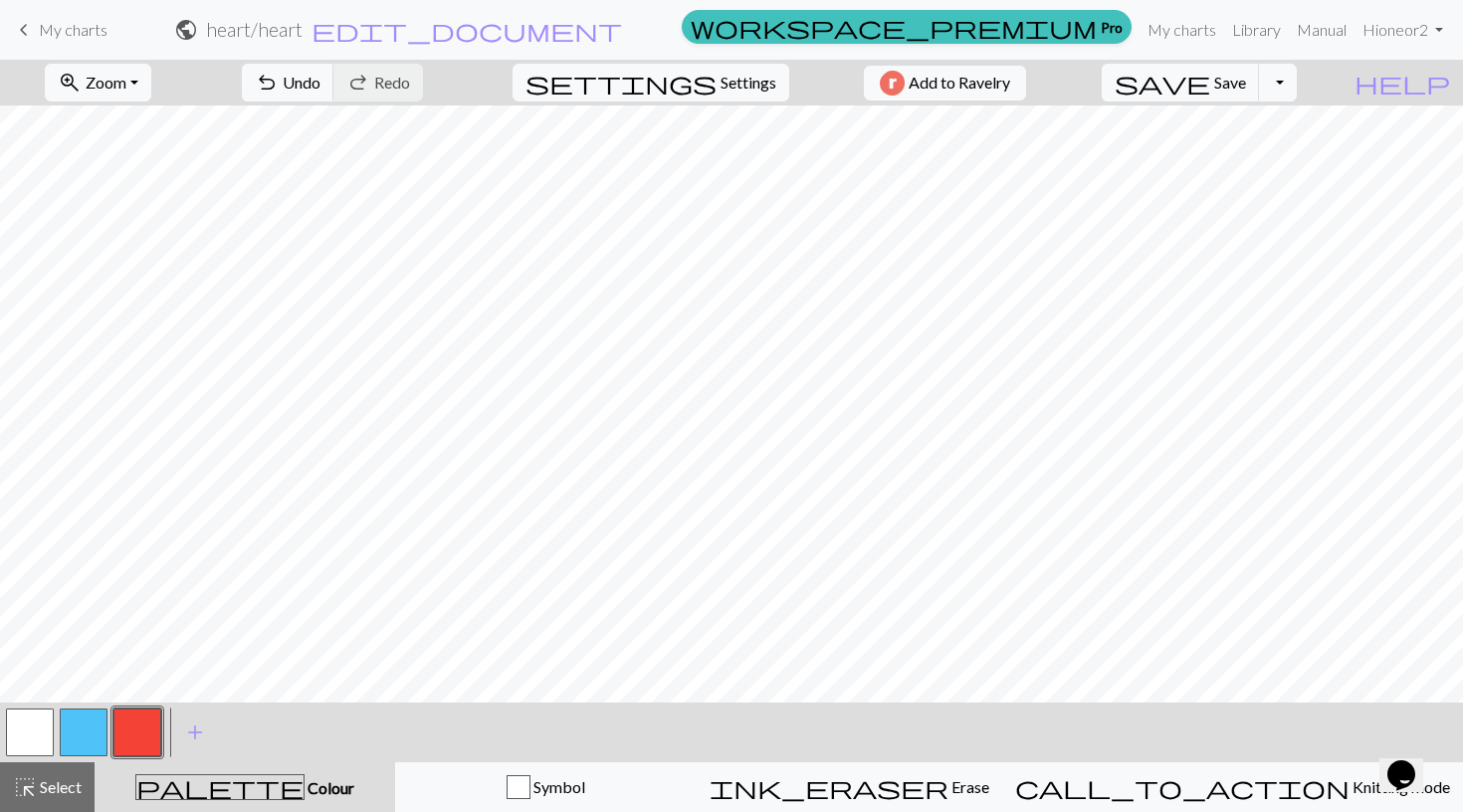 click at bounding box center [84, 732] 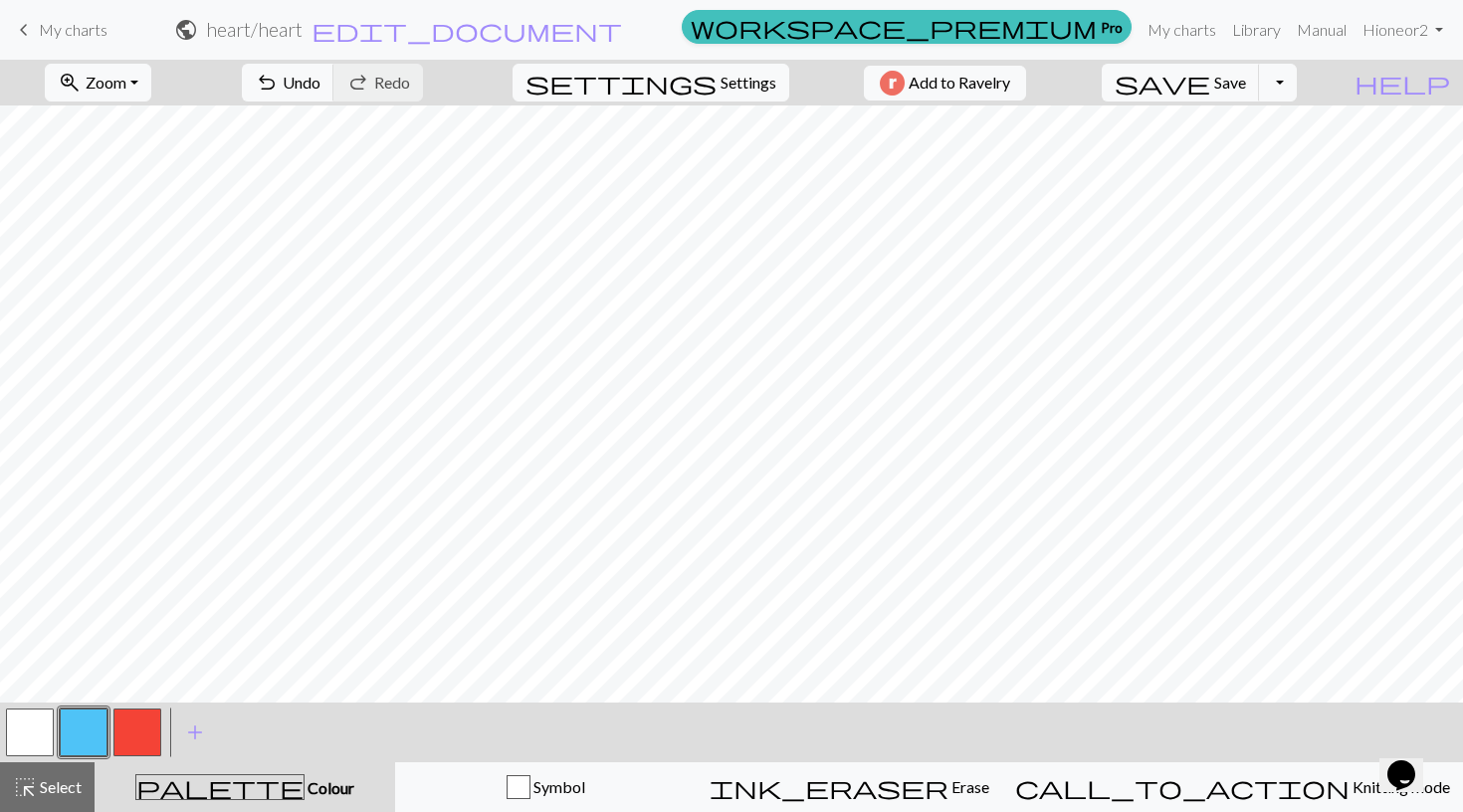 click at bounding box center [84, 732] 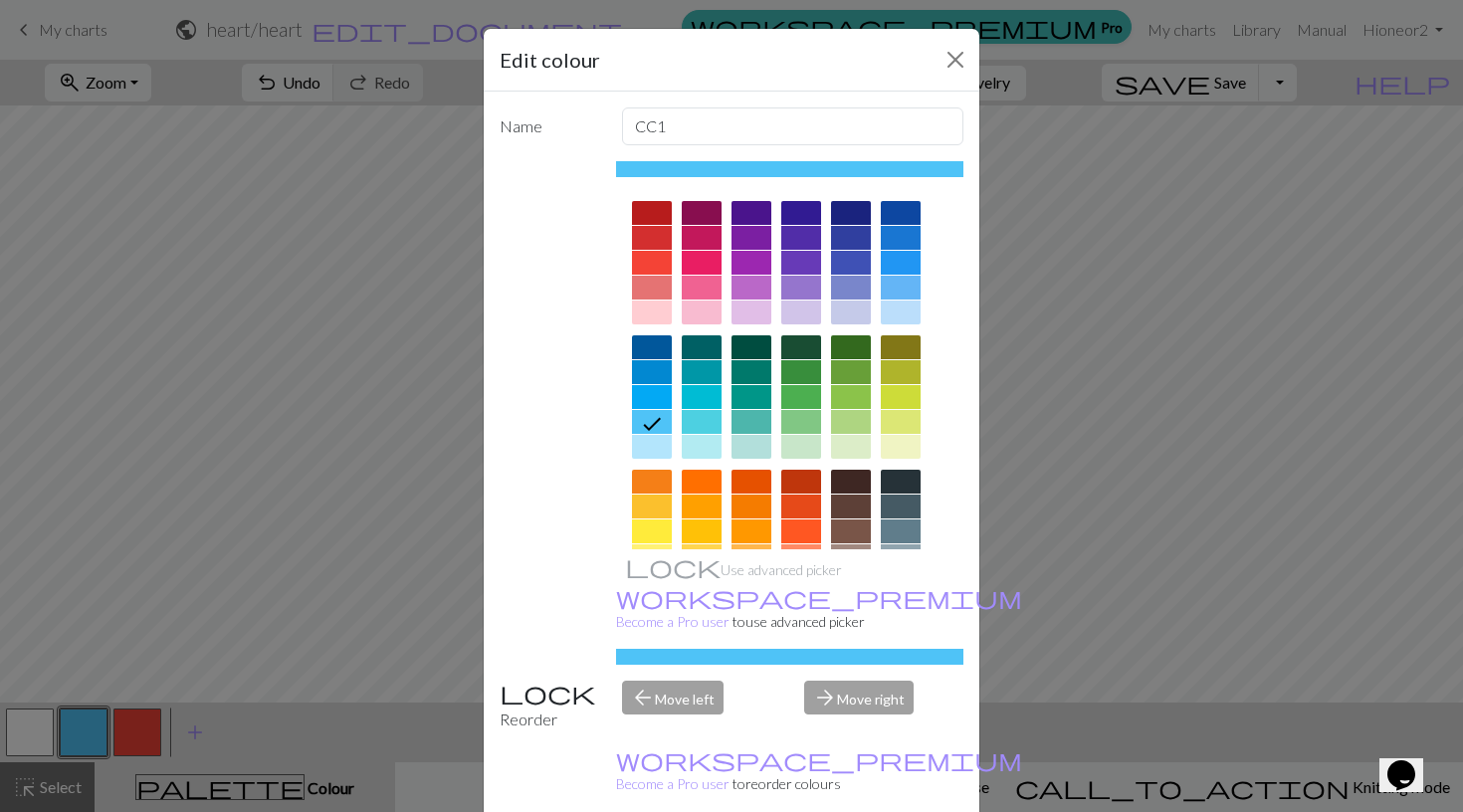 click on "Edit colour Name CC1 Use advanced picker workspace_premium Become a Pro user   to  use advanced picker Reorder arrow_back Move left arrow_forward Move right workspace_premium Become a Pro user   to  reorder colours Delete Done Cancel" at bounding box center [732, 406] 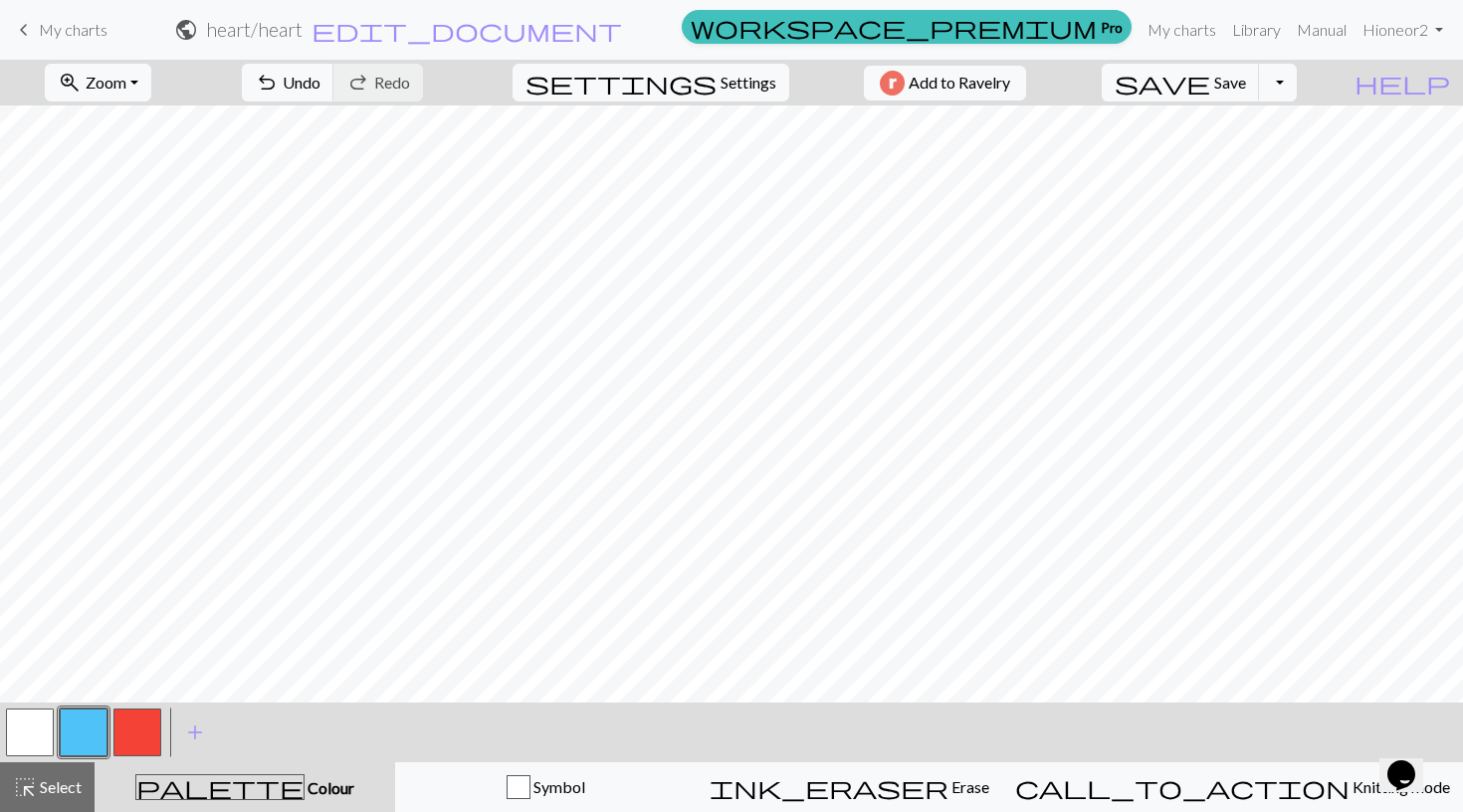 click at bounding box center (137, 732) 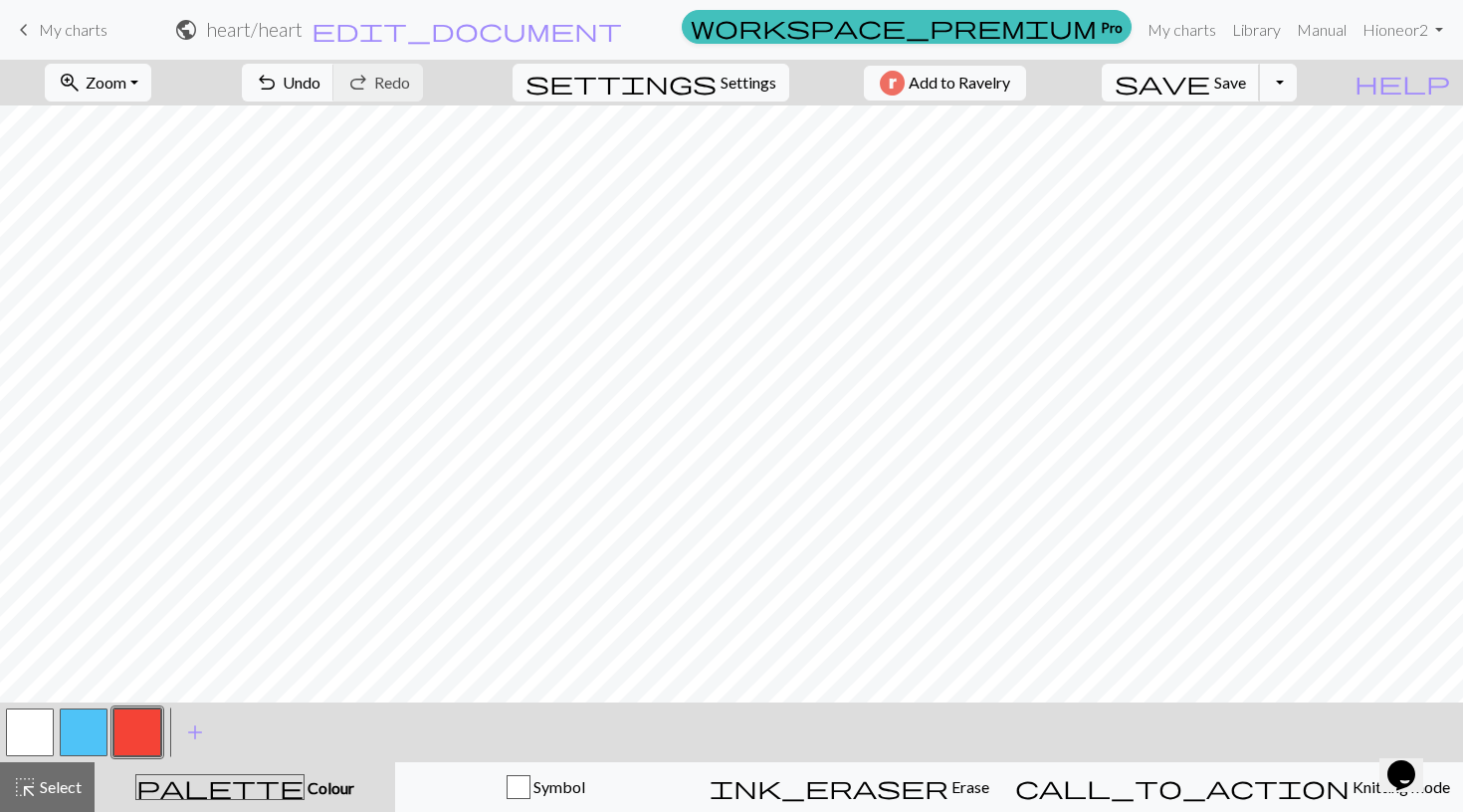 click on "save Save Save" at bounding box center [1180, 83] 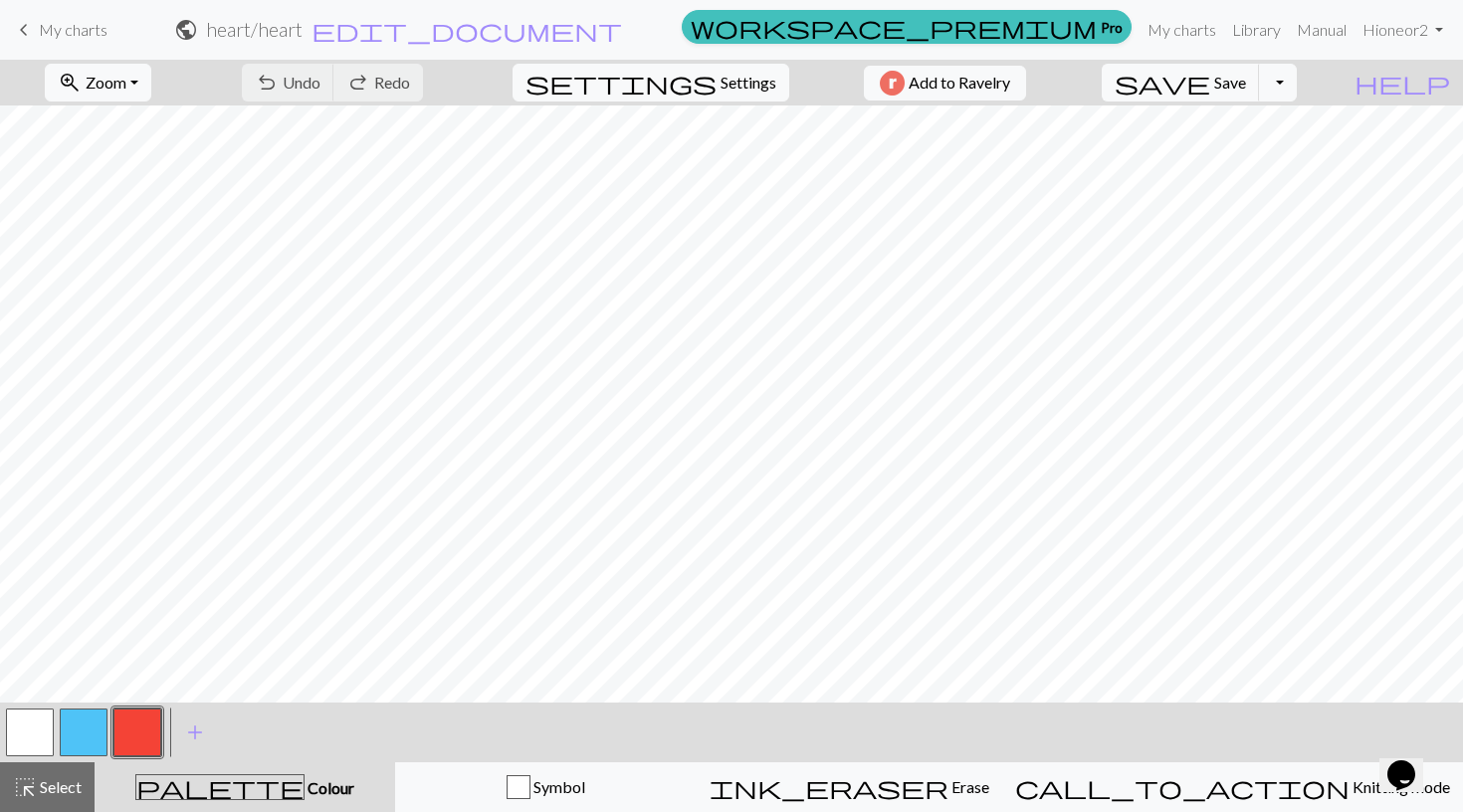 click on "keyboard_arrow_left   My charts" at bounding box center [60, 30] 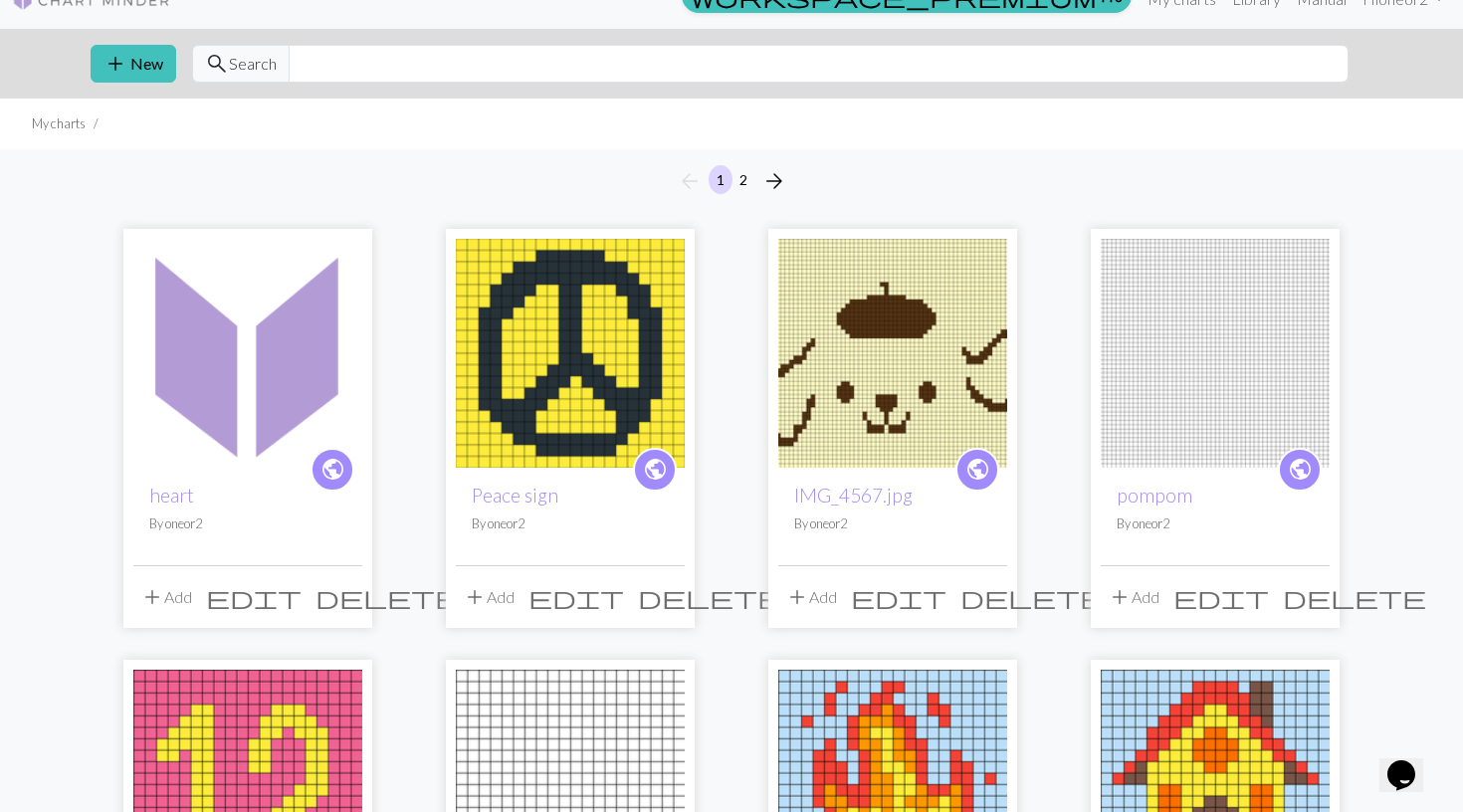 scroll, scrollTop: 26, scrollLeft: 0, axis: vertical 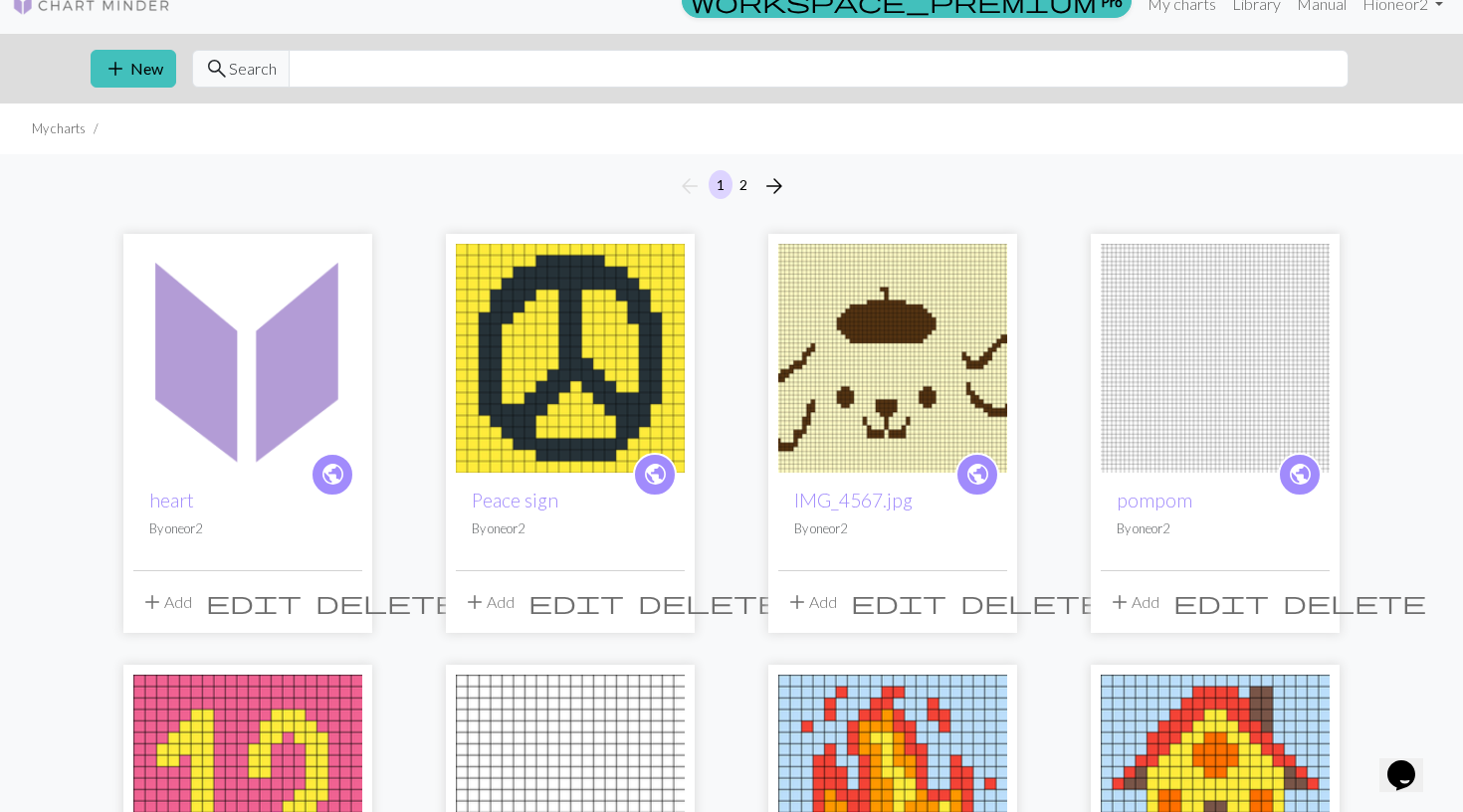 click at bounding box center (893, 358) 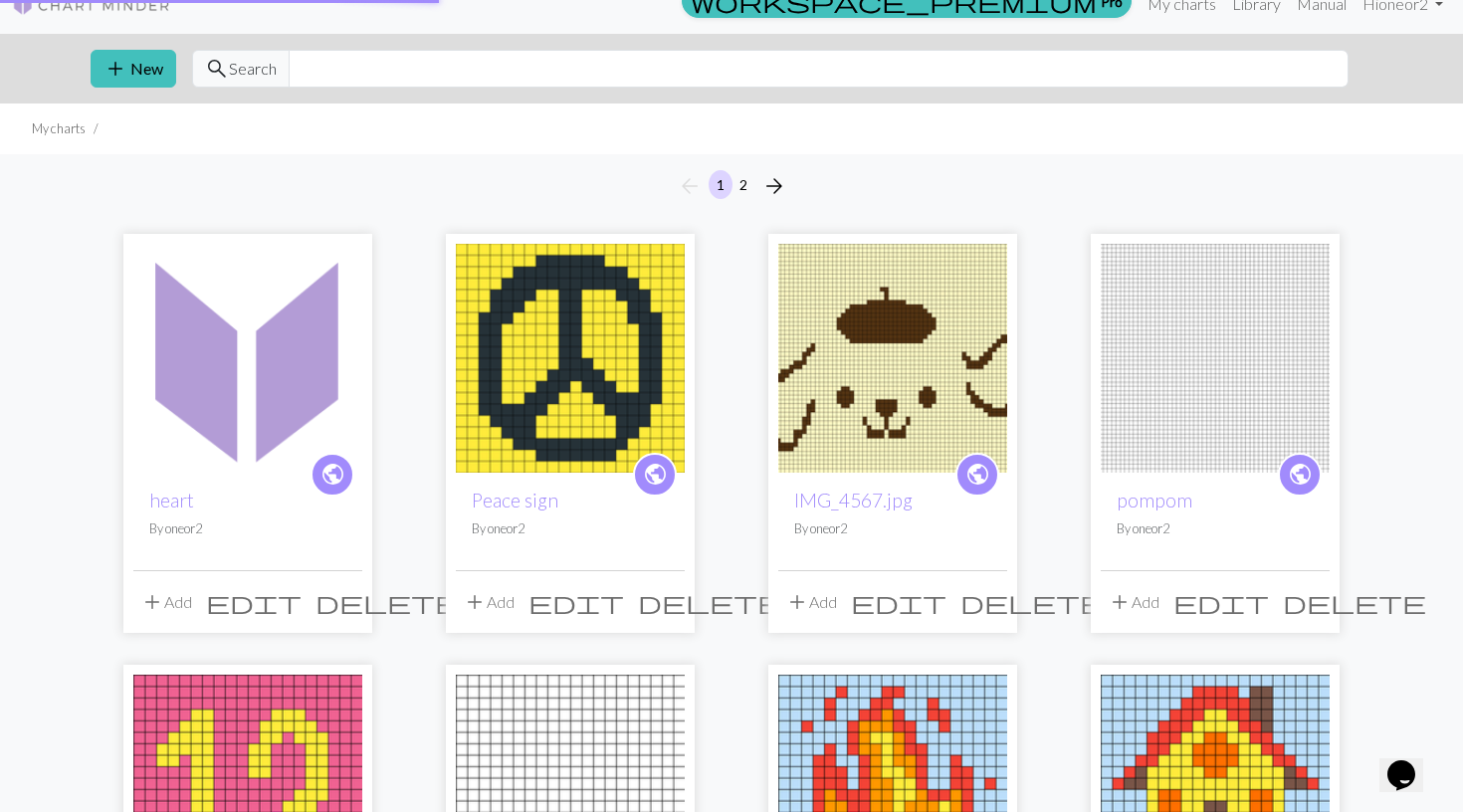 scroll, scrollTop: 0, scrollLeft: 0, axis: both 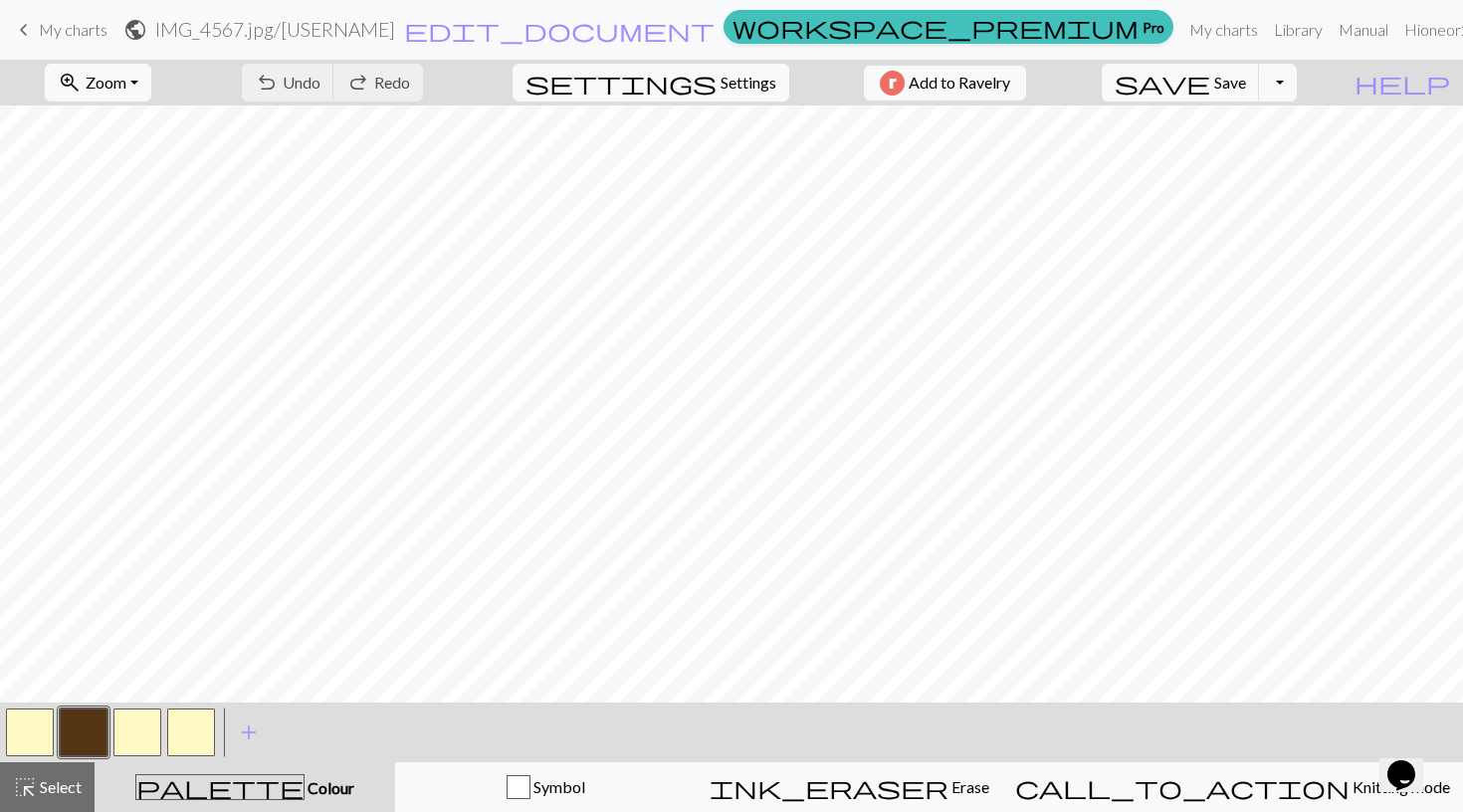 click on "My charts" at bounding box center (73, 29) 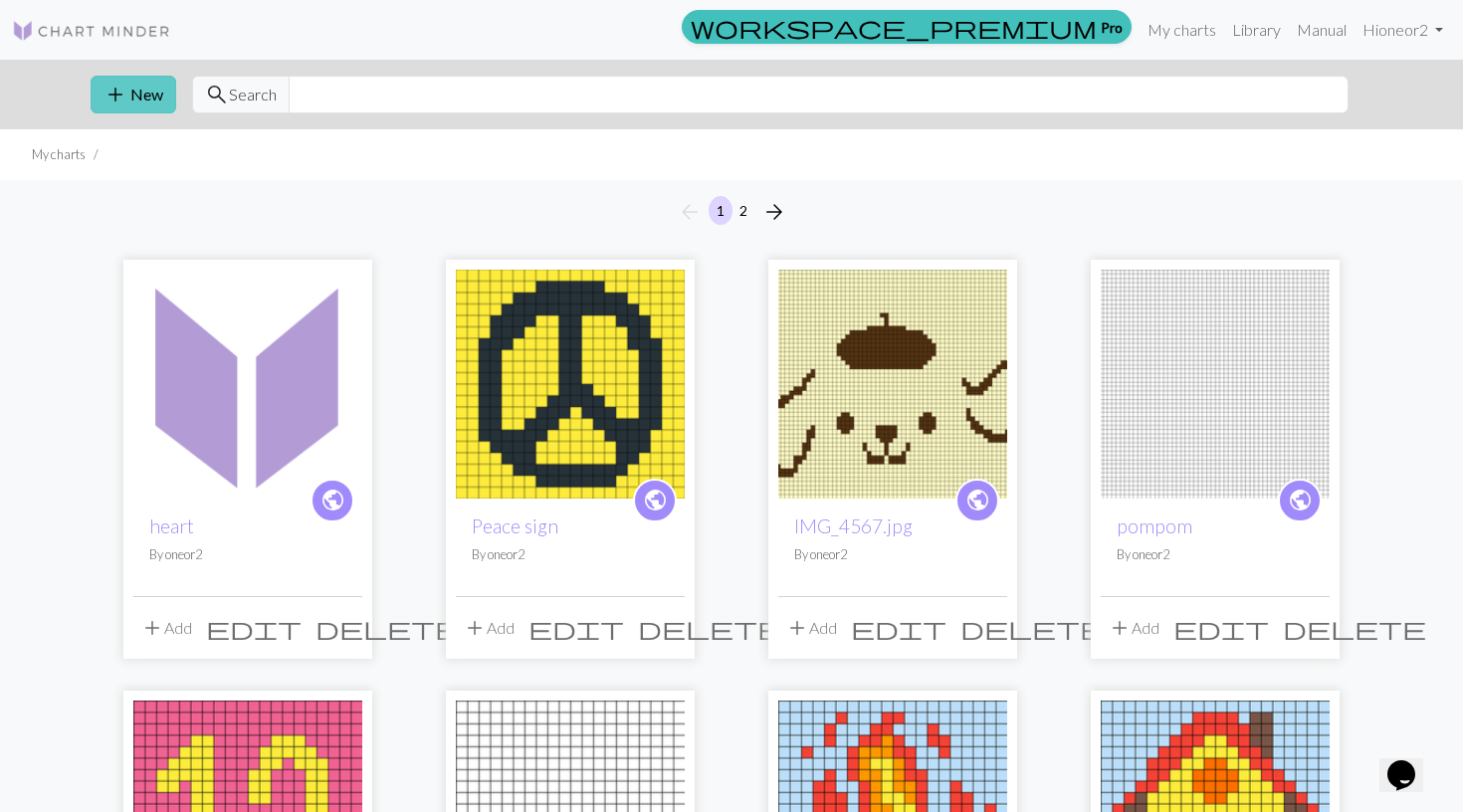 click on "add   New" at bounding box center (133, 95) 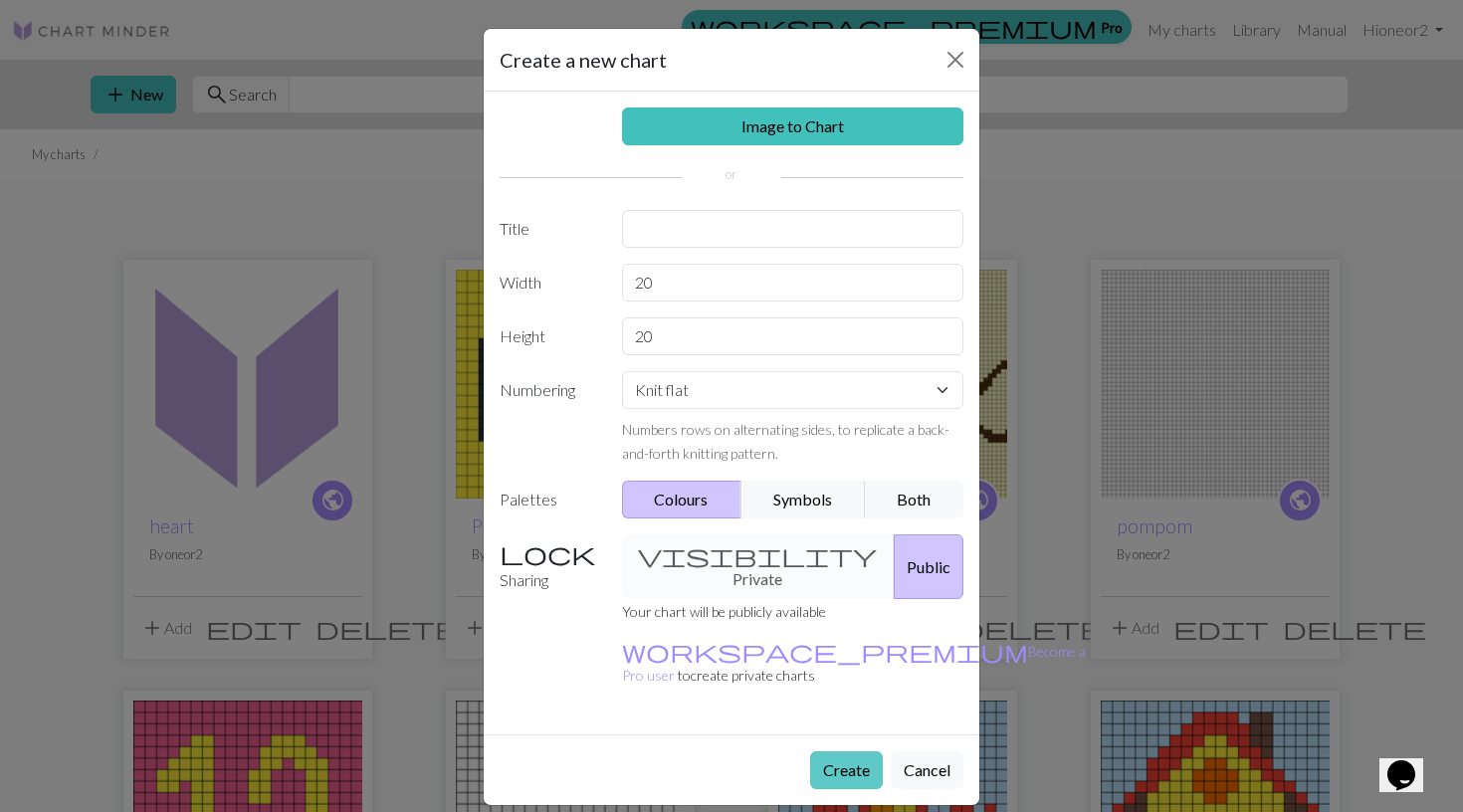 click on "Create" at bounding box center (846, 770) 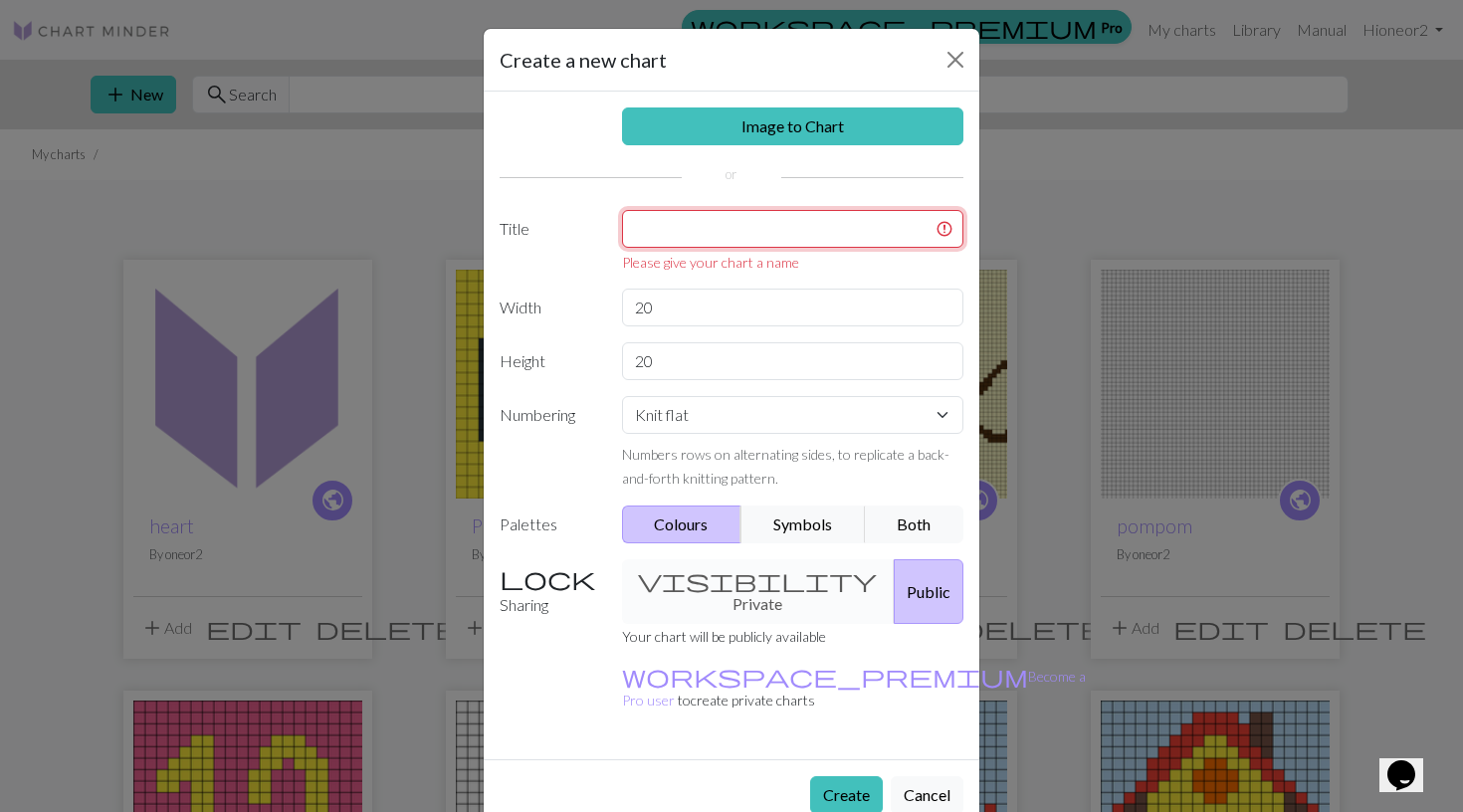 click at bounding box center [793, 229] 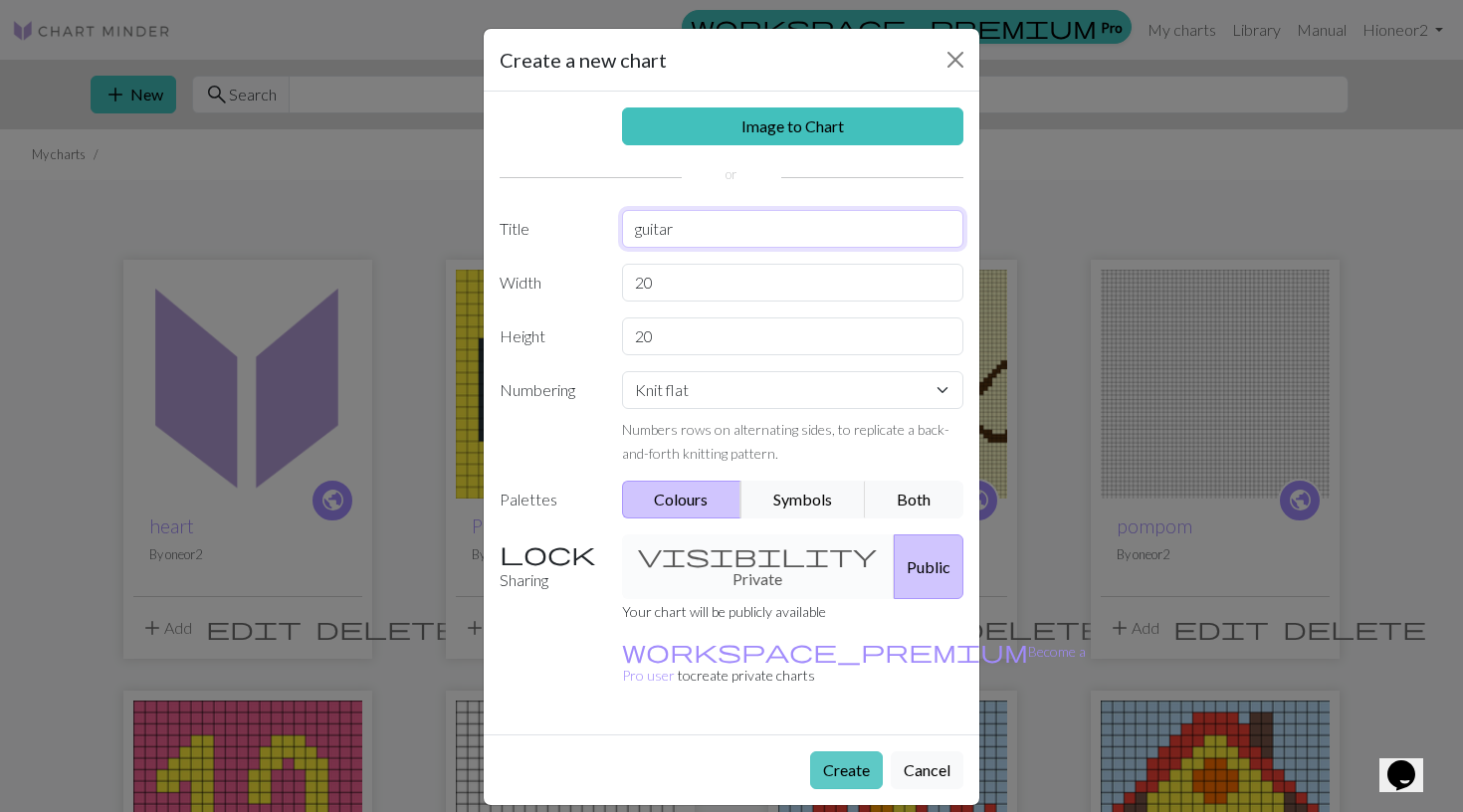 type on "guitar" 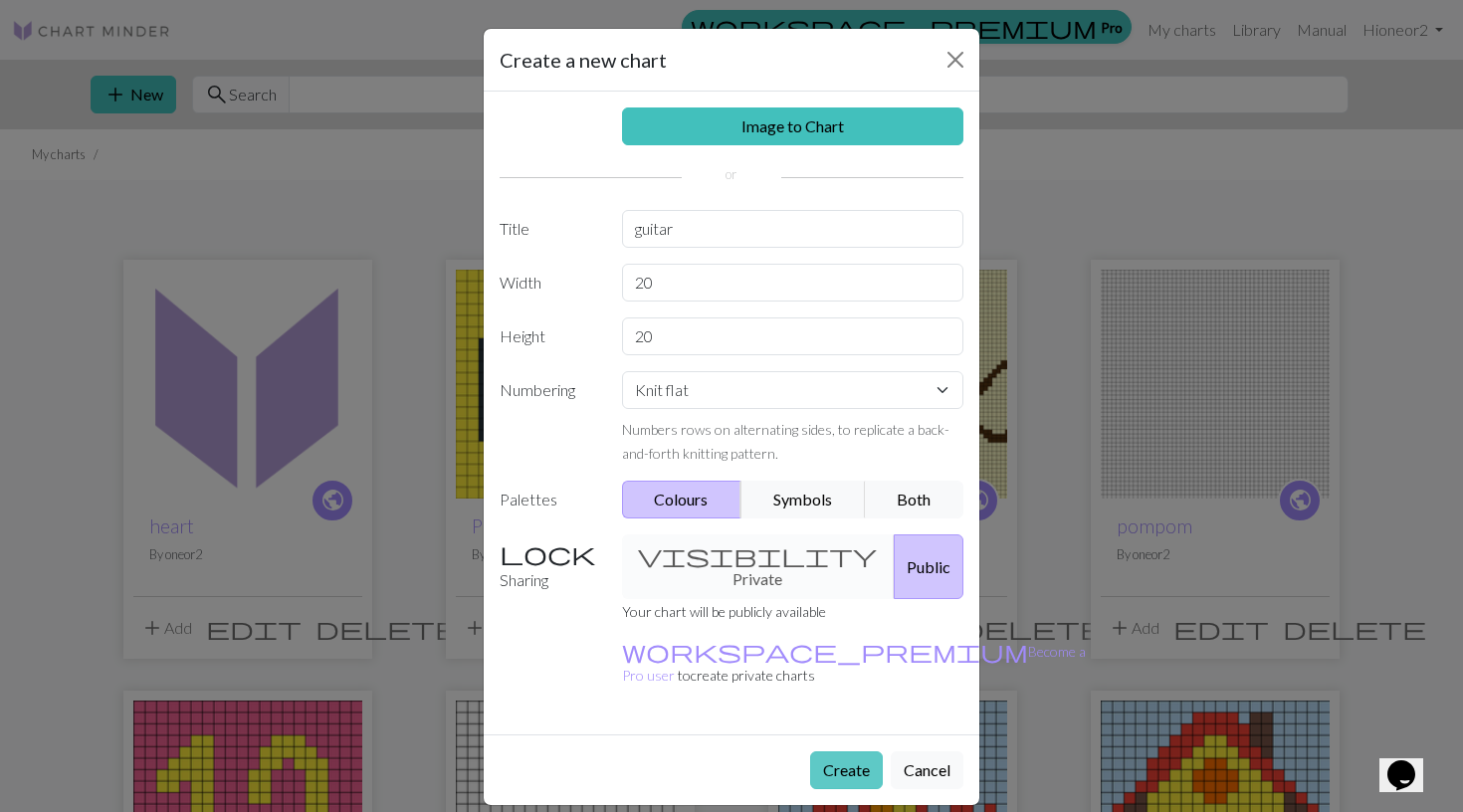 click on "Create" at bounding box center (846, 770) 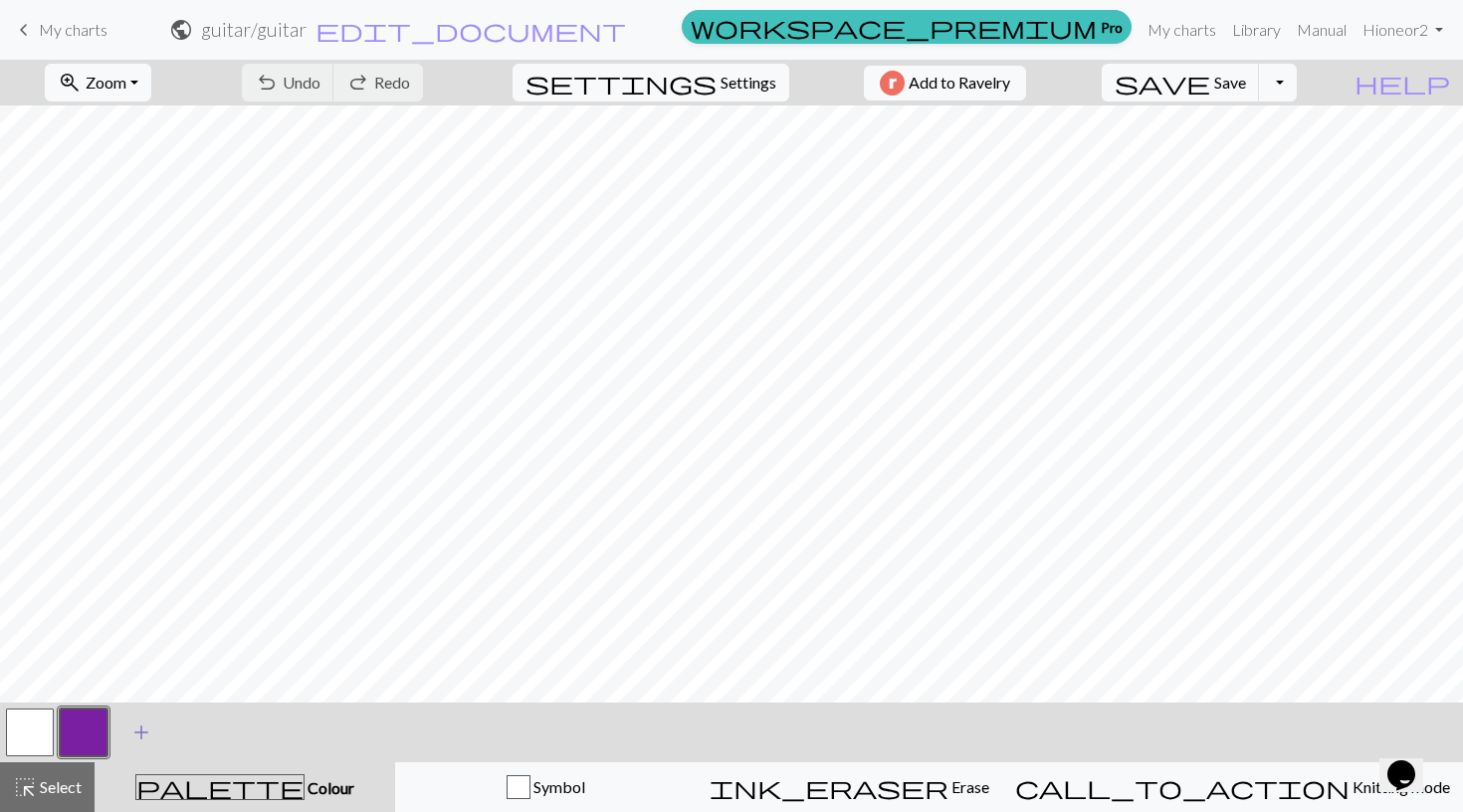click on "add" at bounding box center [141, 732] 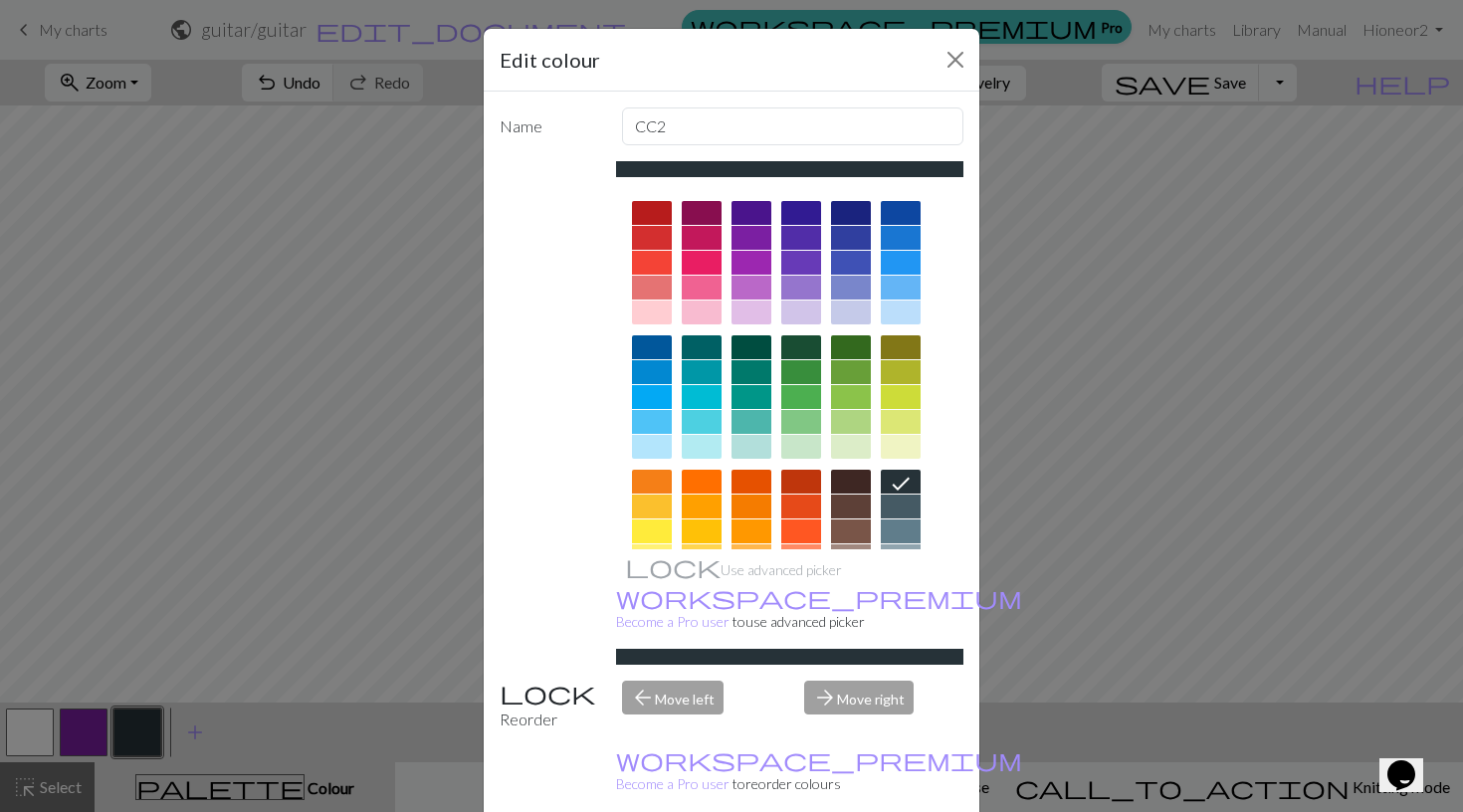 click at bounding box center (801, 397) 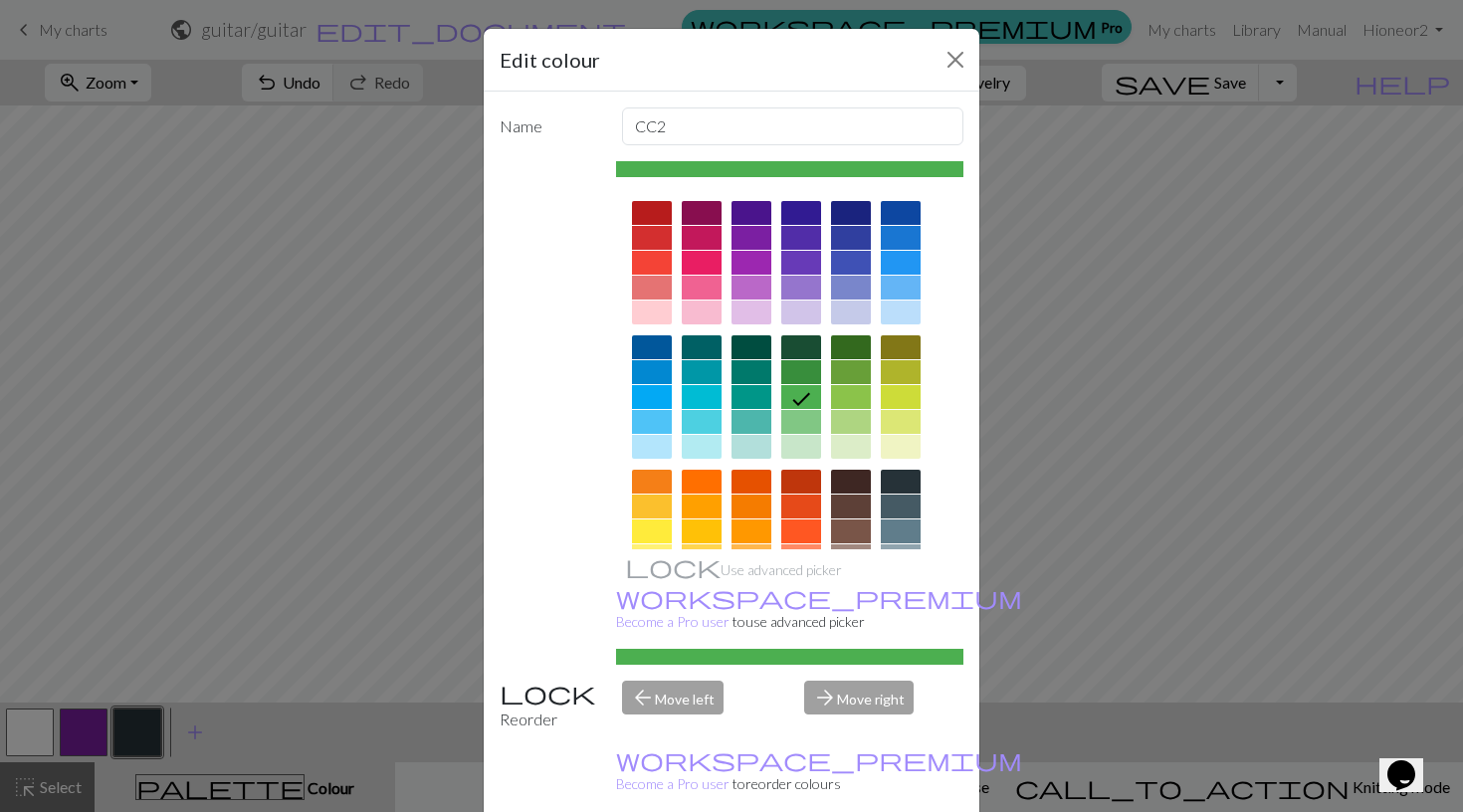 click on "Done" at bounding box center [851, 863] 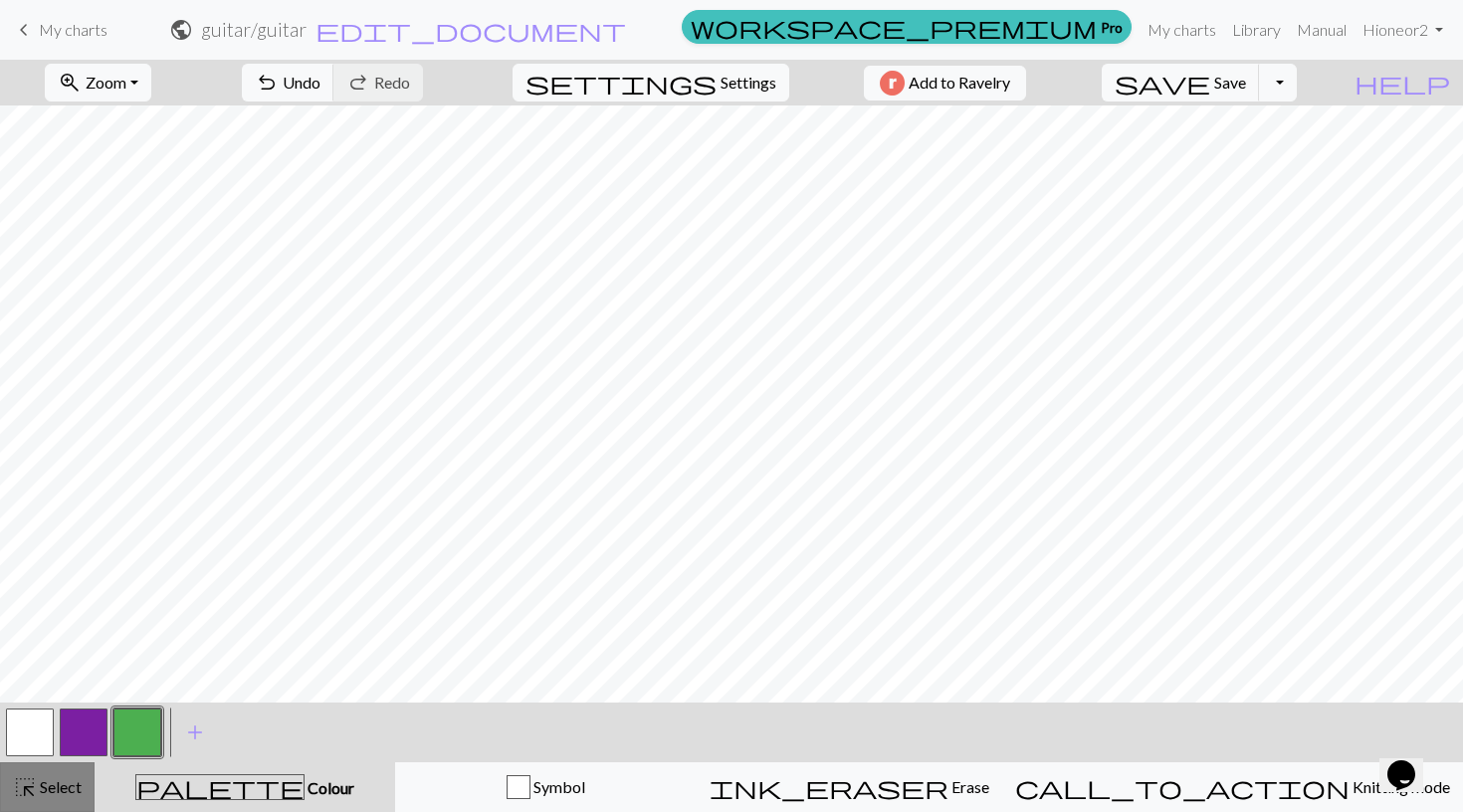 click on "Select" at bounding box center [59, 786] 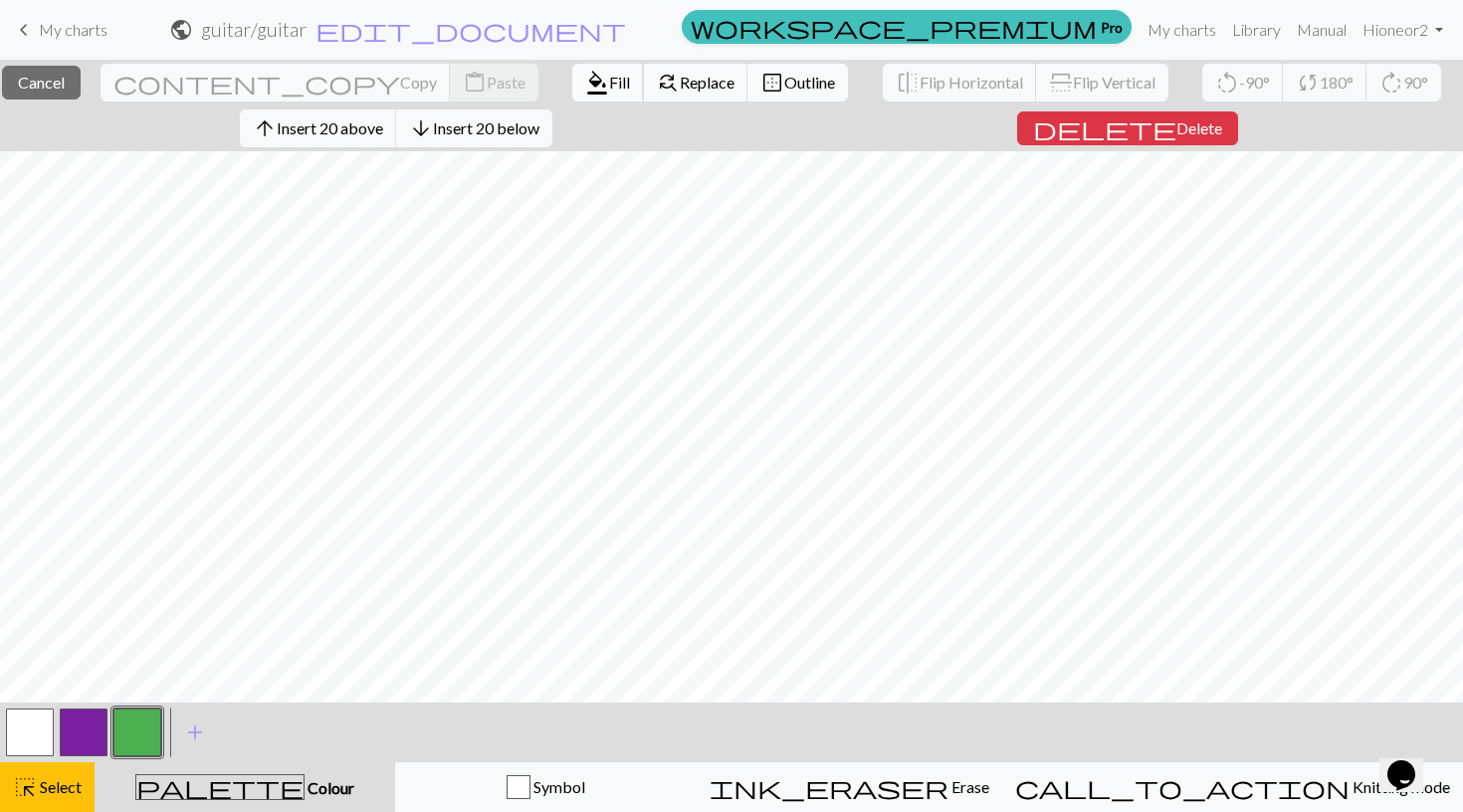 click on "format_color_fill" at bounding box center (597, 83) 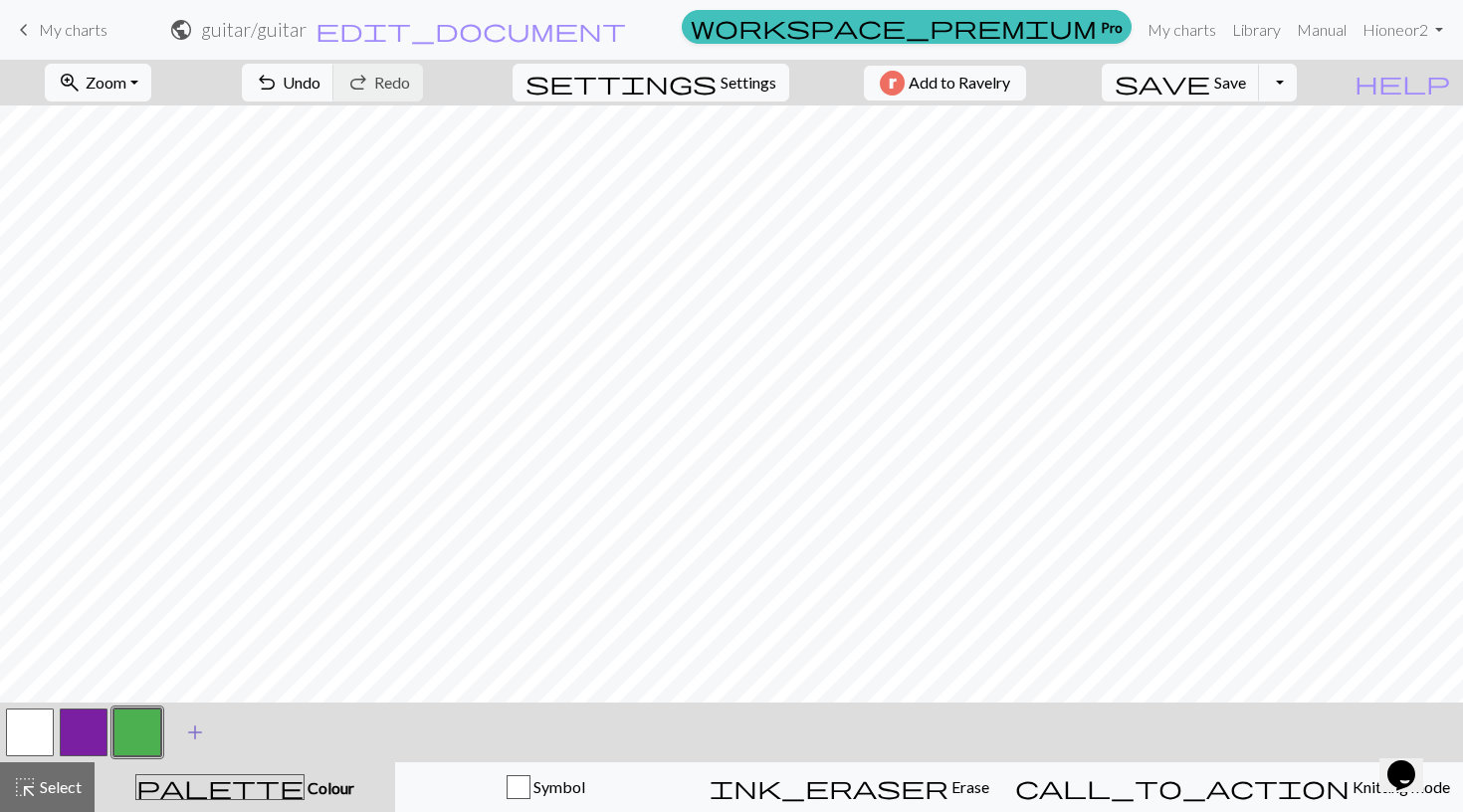 click on "add" at bounding box center [195, 732] 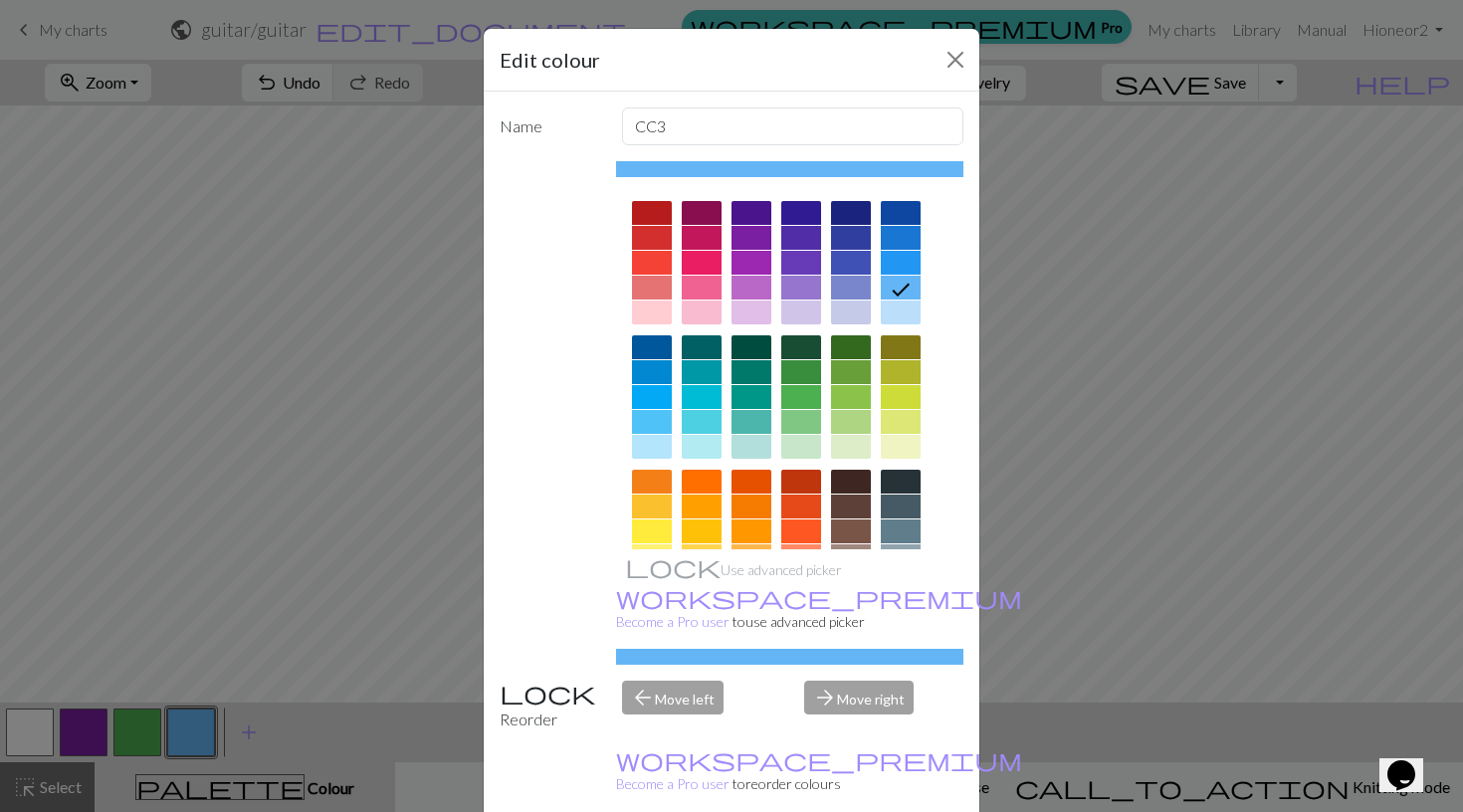 click at bounding box center [751, 531] 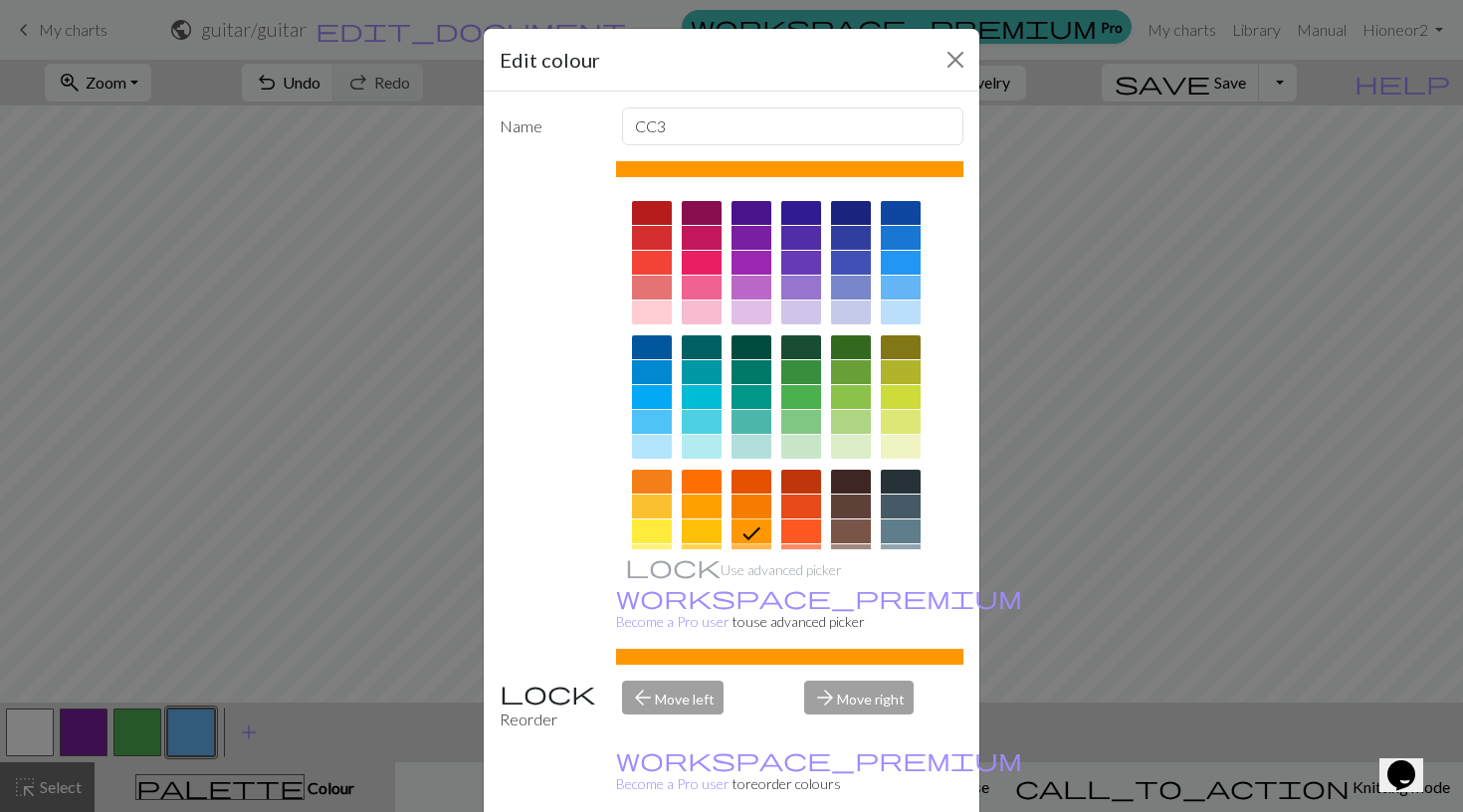 click on "Done" at bounding box center [851, 863] 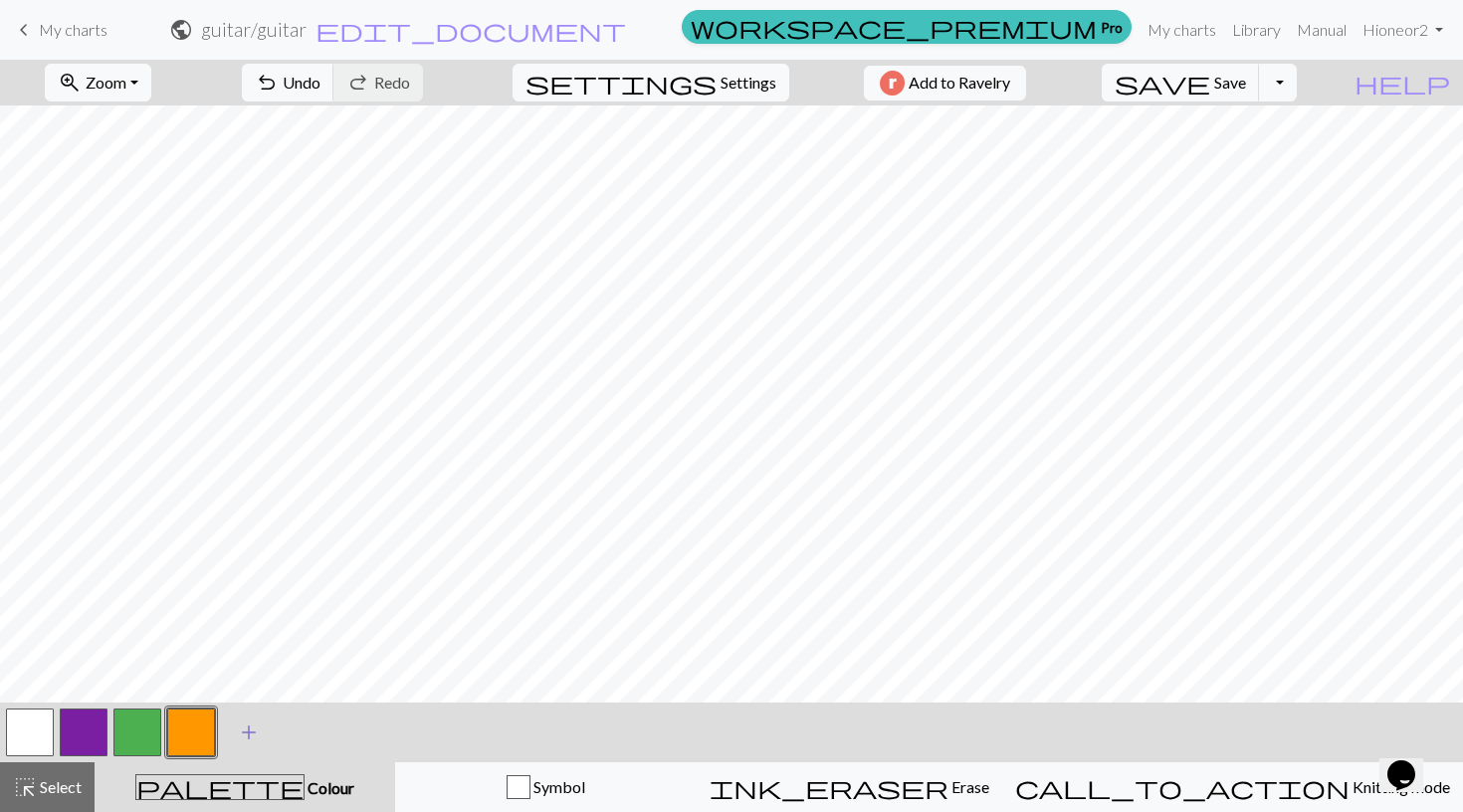 click on "add" at bounding box center (249, 732) 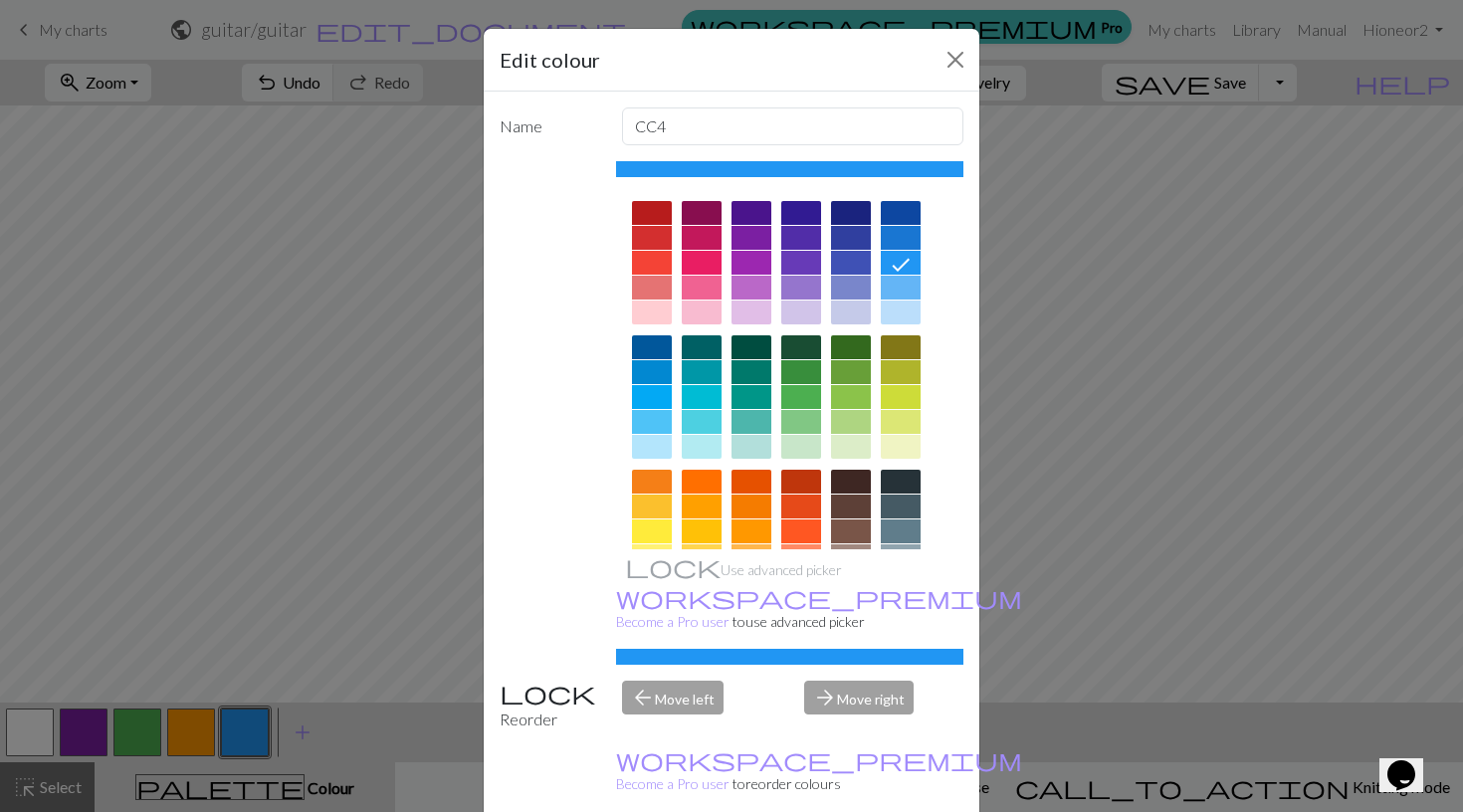 click at bounding box center [901, 482] 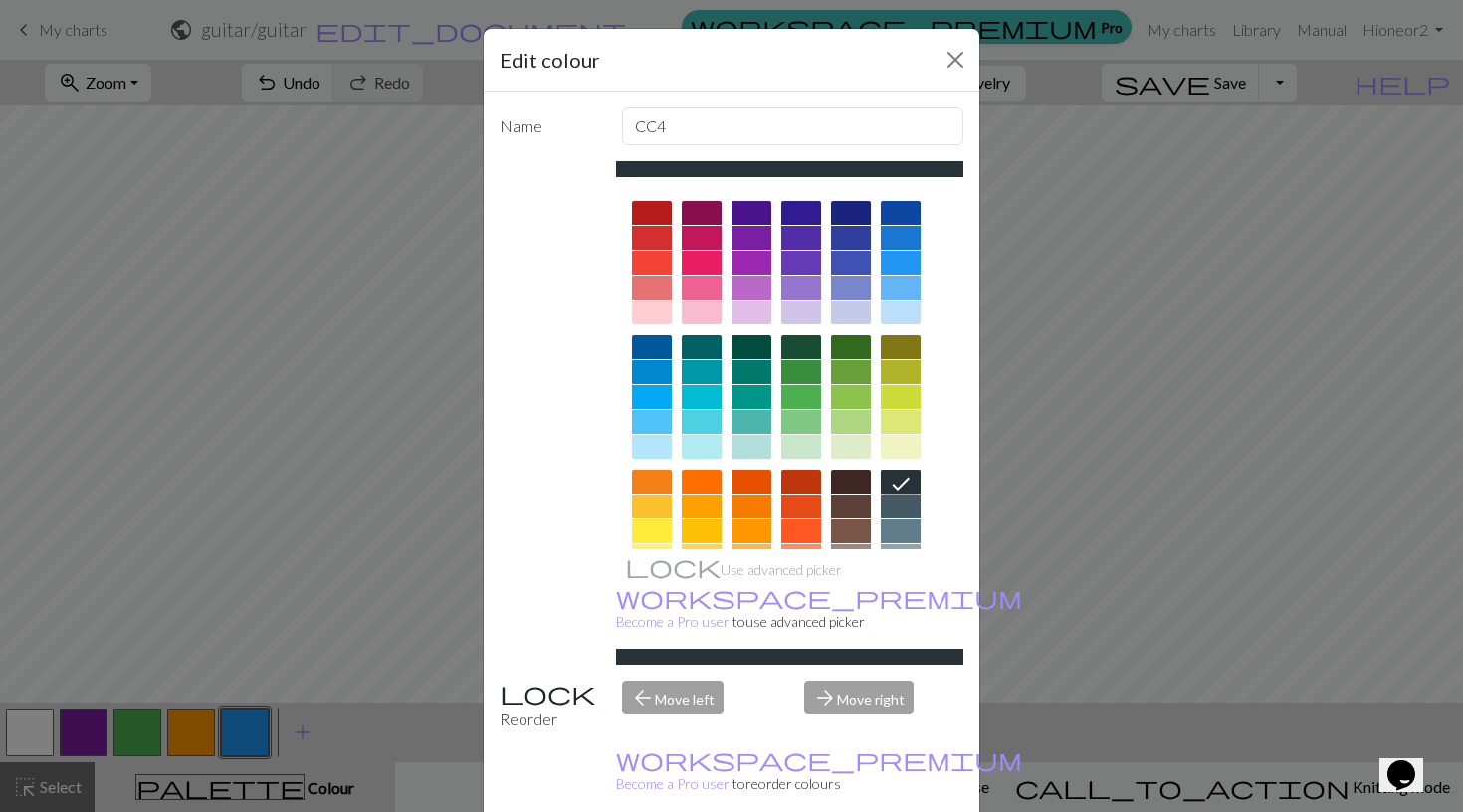 click on "Done" at bounding box center (851, 863) 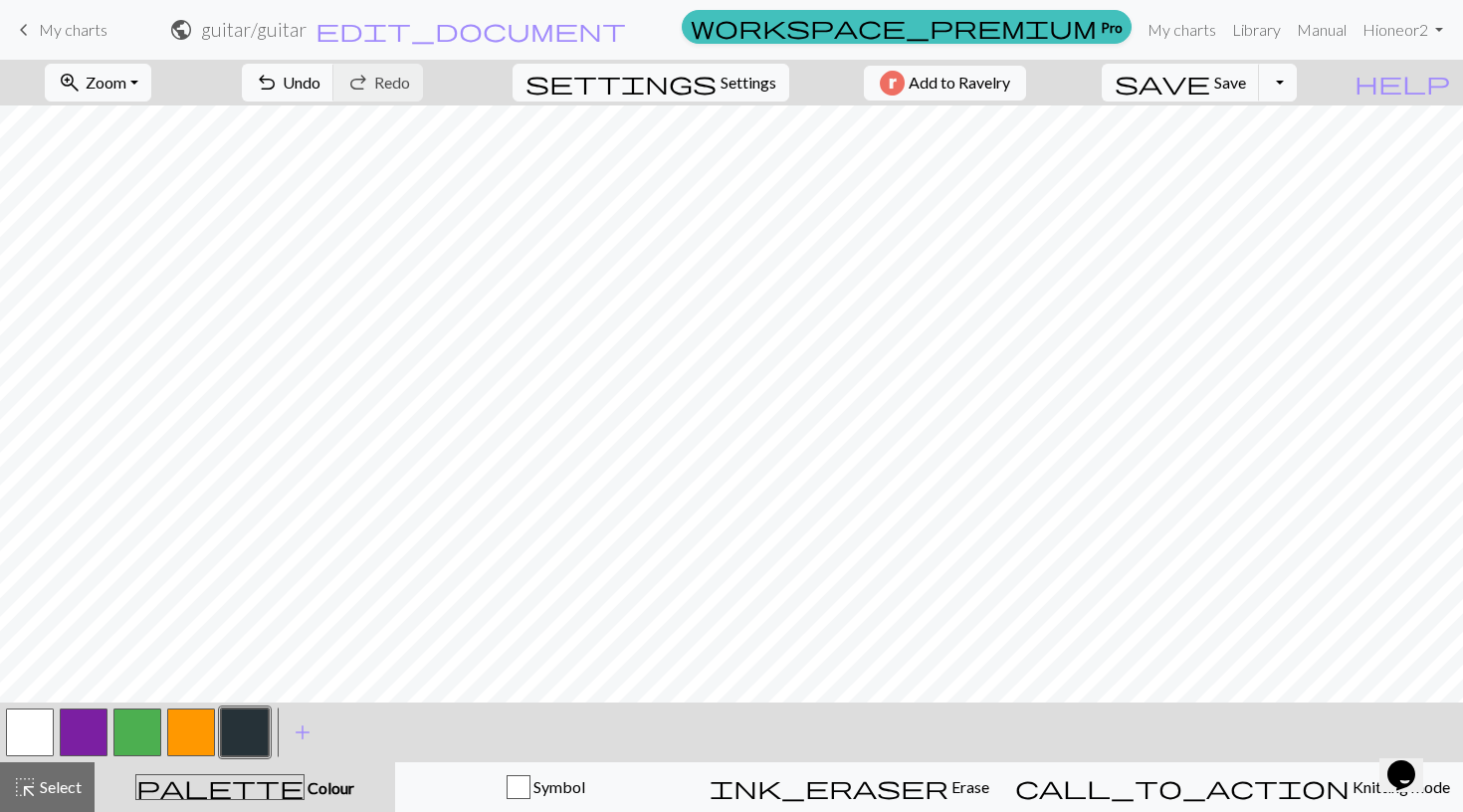 click at bounding box center [191, 732] 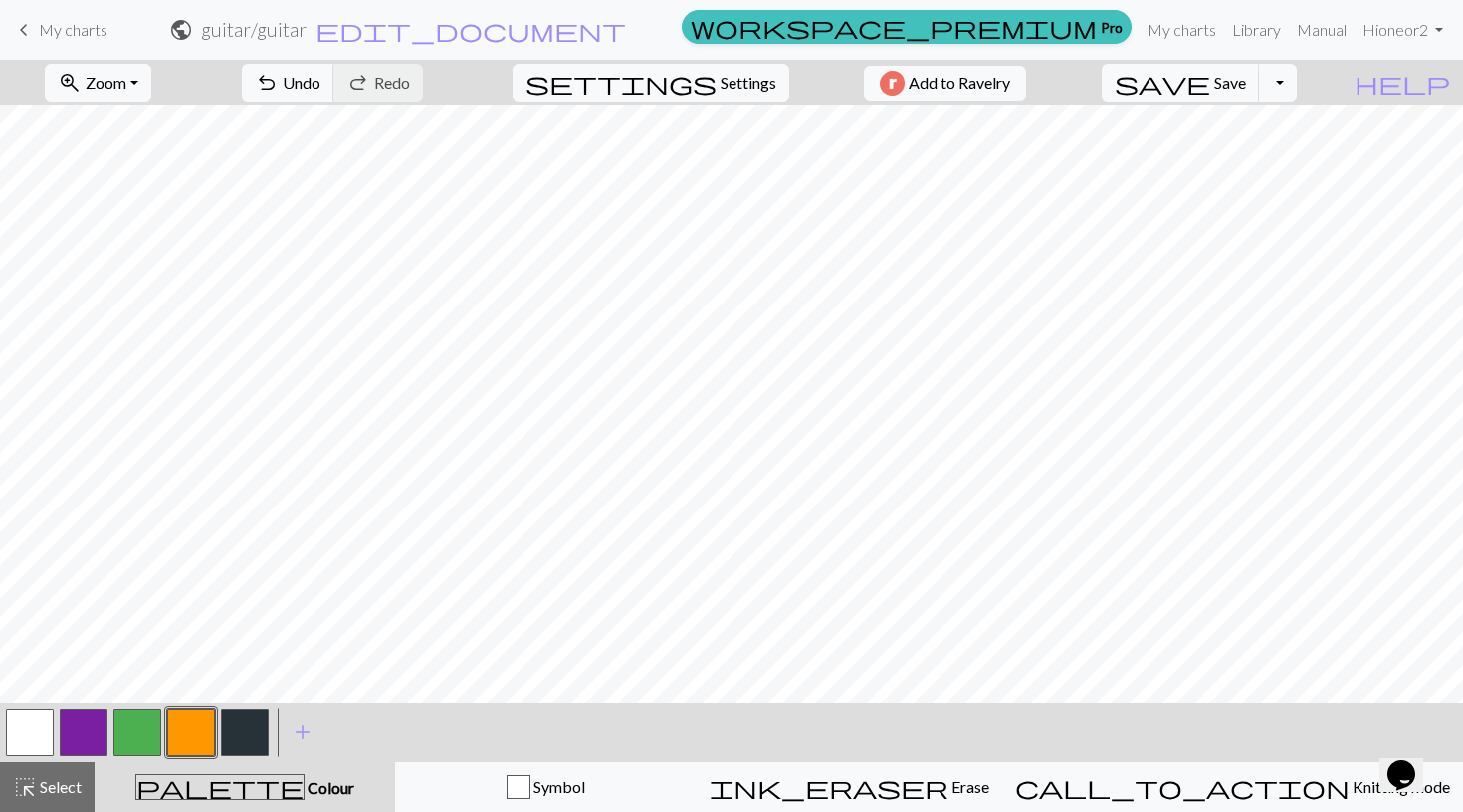 click at bounding box center [245, 732] 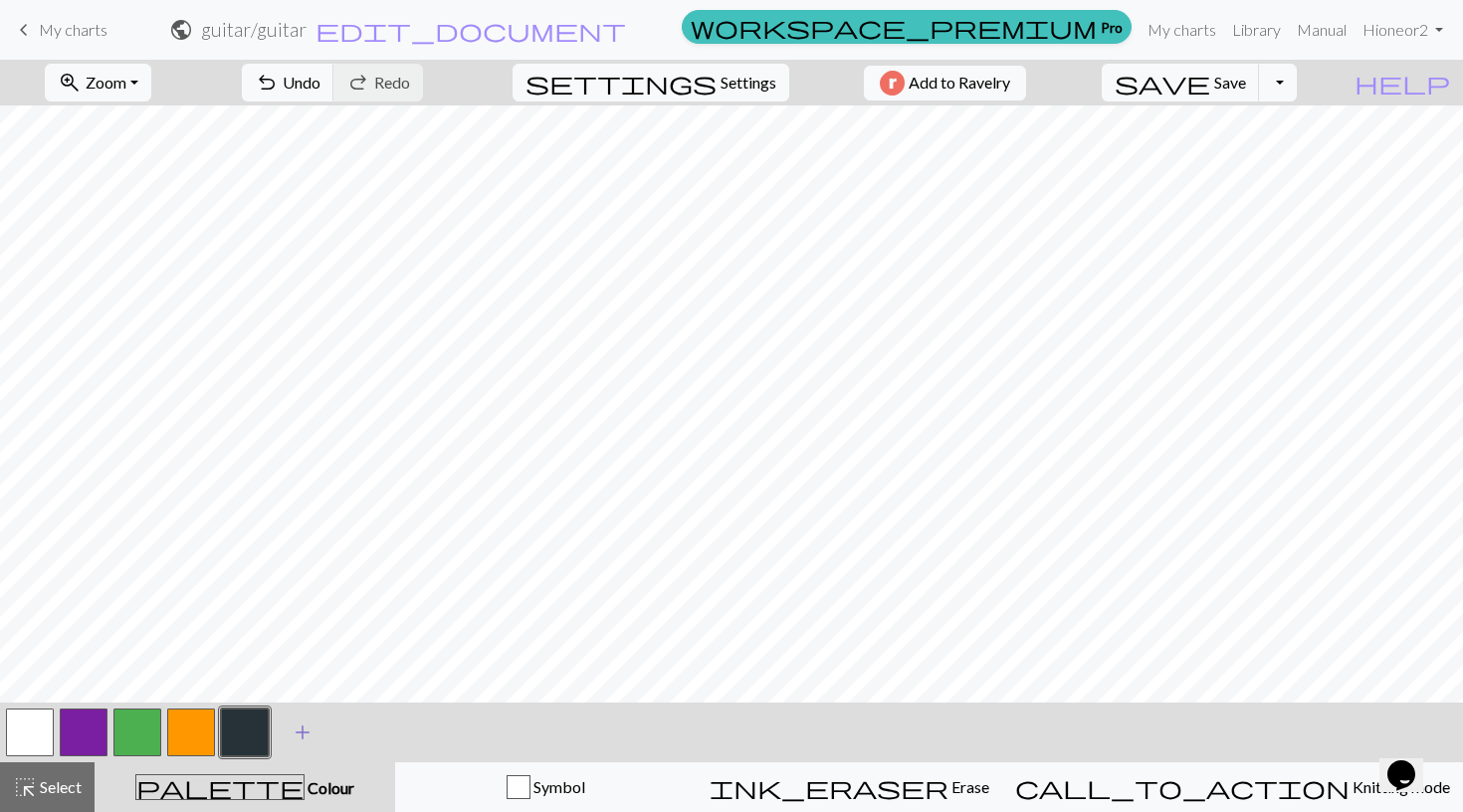 click on "add" at bounding box center (303, 732) 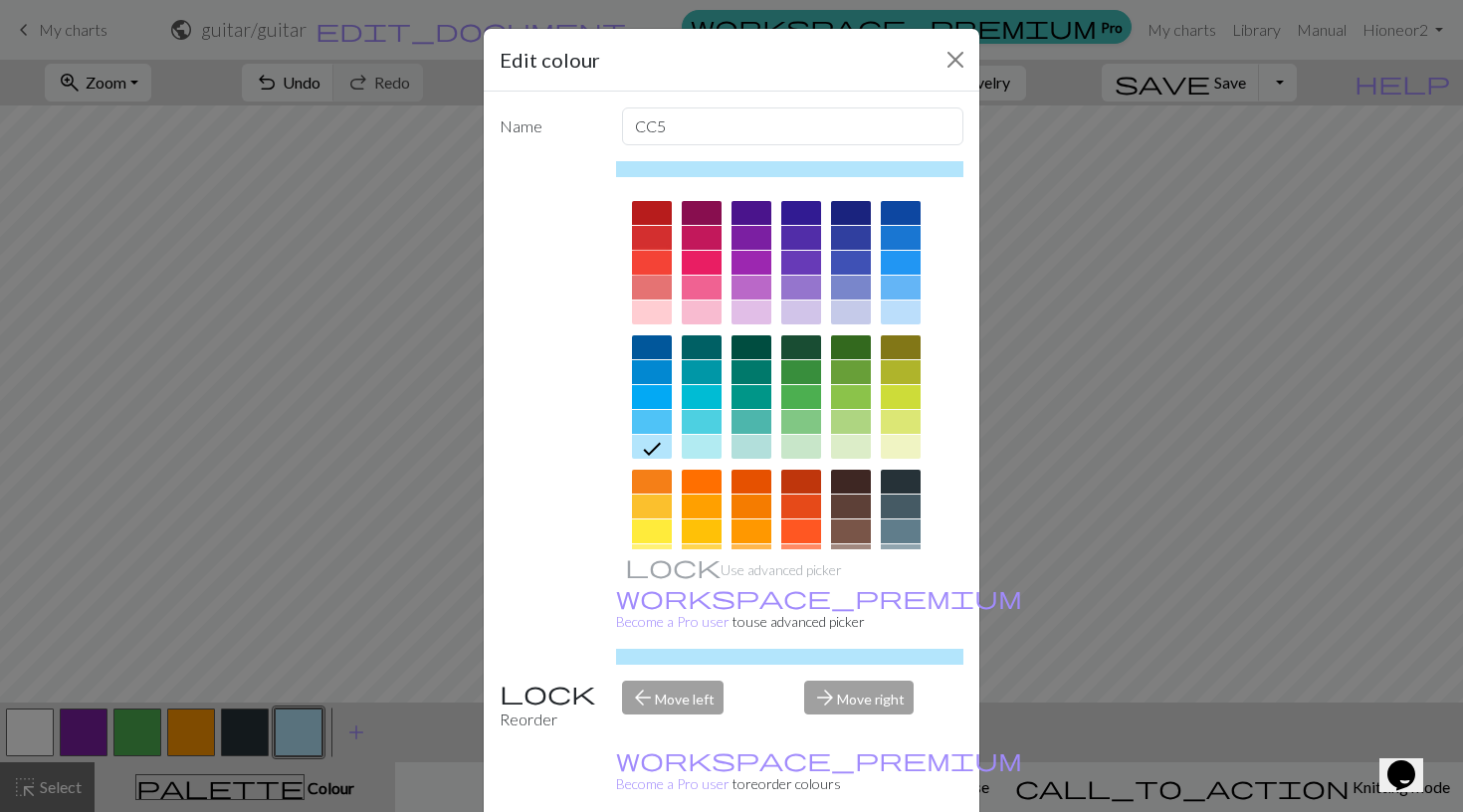 click at bounding box center (652, 263) 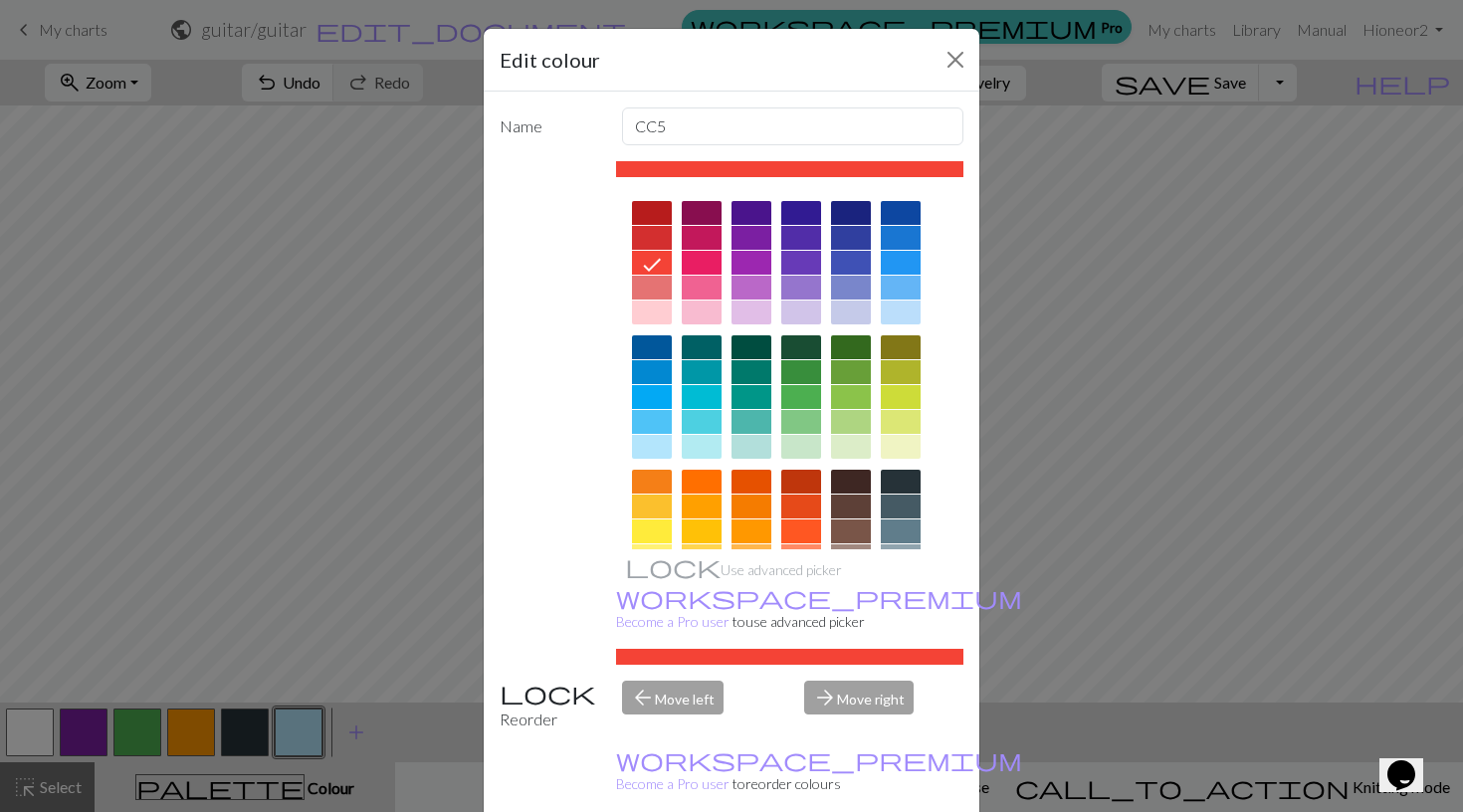 click on "Edit colour Name CC5 Use advanced picker workspace_premium Become a Pro user   to  use advanced picker Reorder arrow_back Move left arrow_forward Move right workspace_premium Become a Pro user   to  reorder colours Delete Done Cancel" at bounding box center [732, 406] 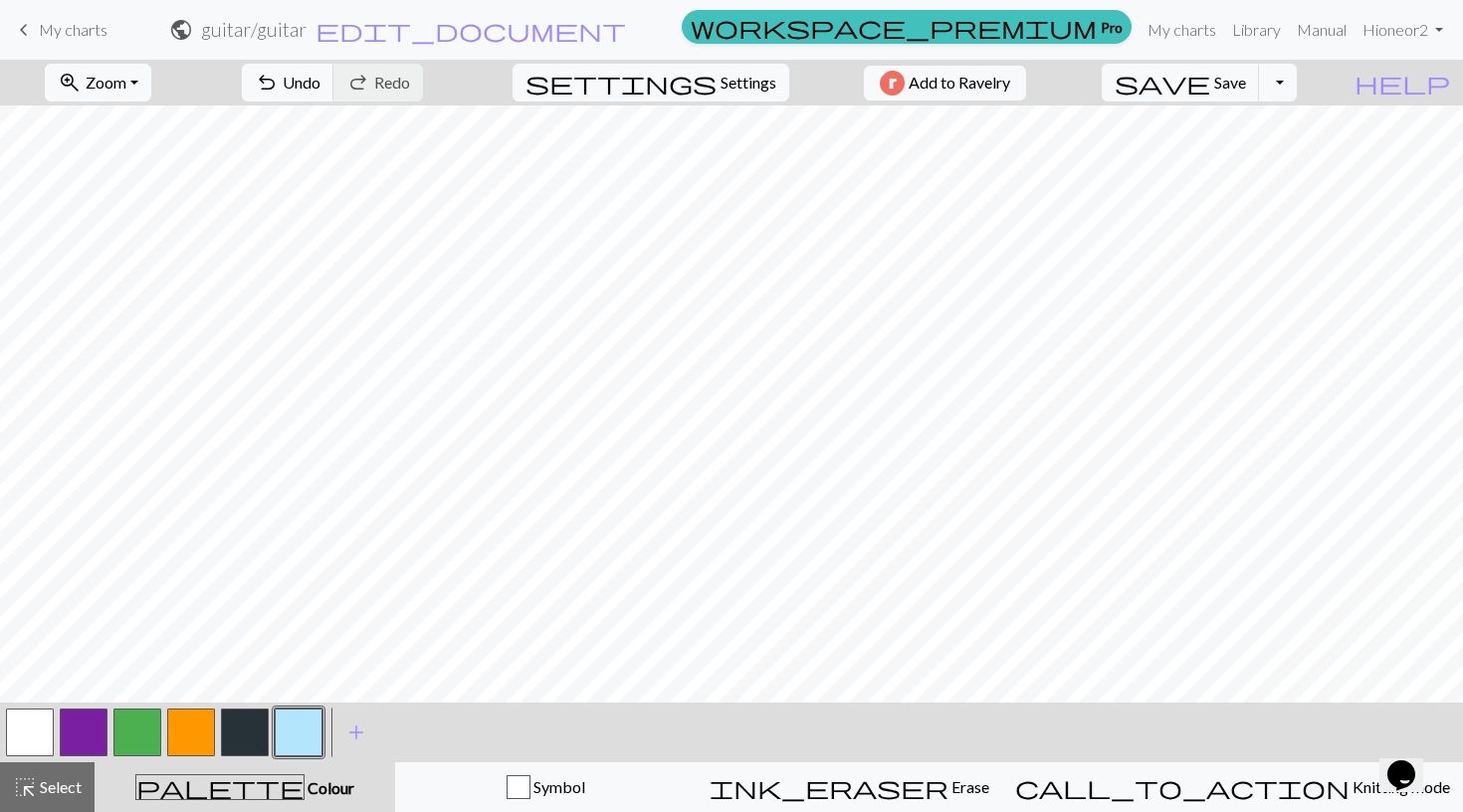click at bounding box center (299, 732) 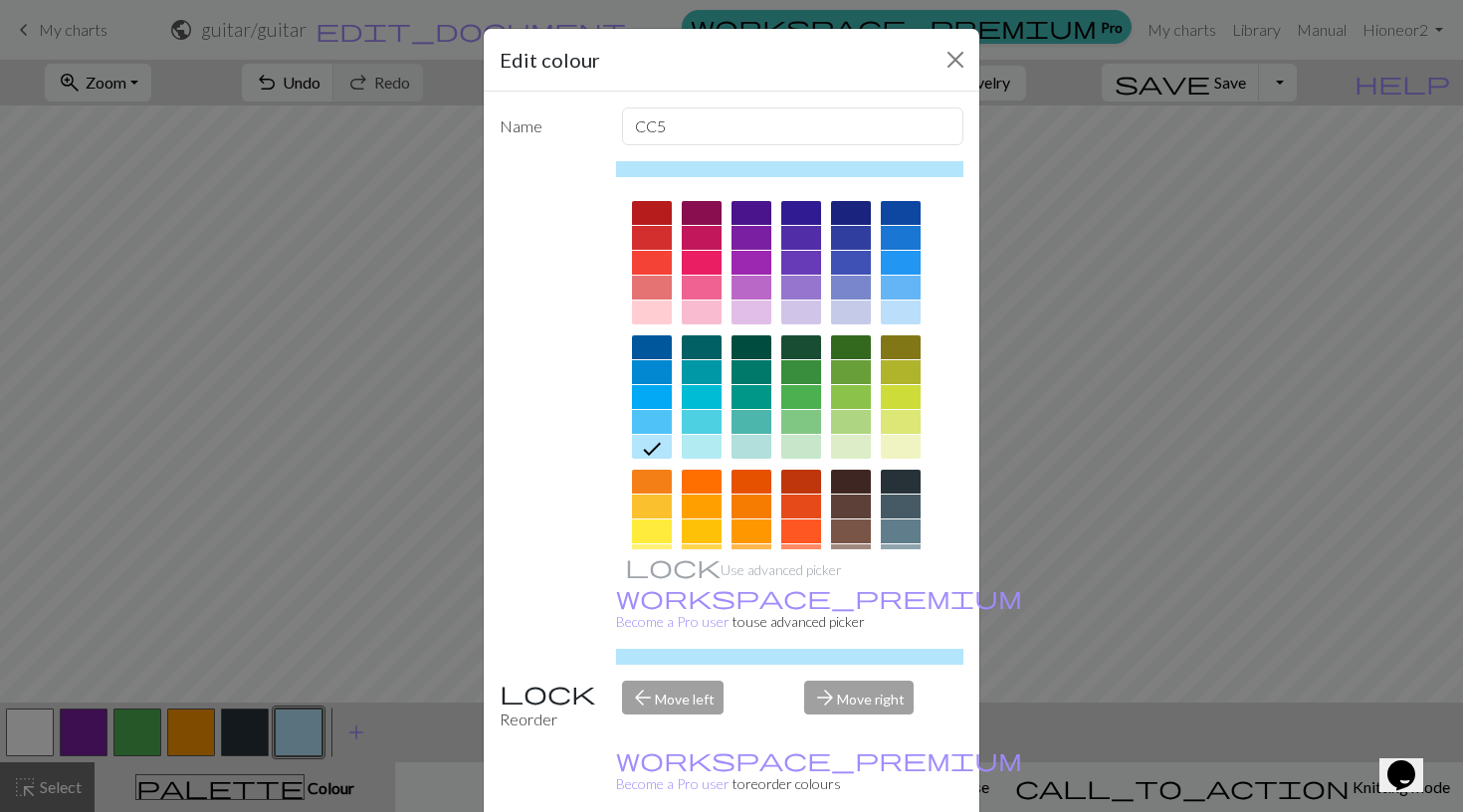 click at bounding box center [652, 263] 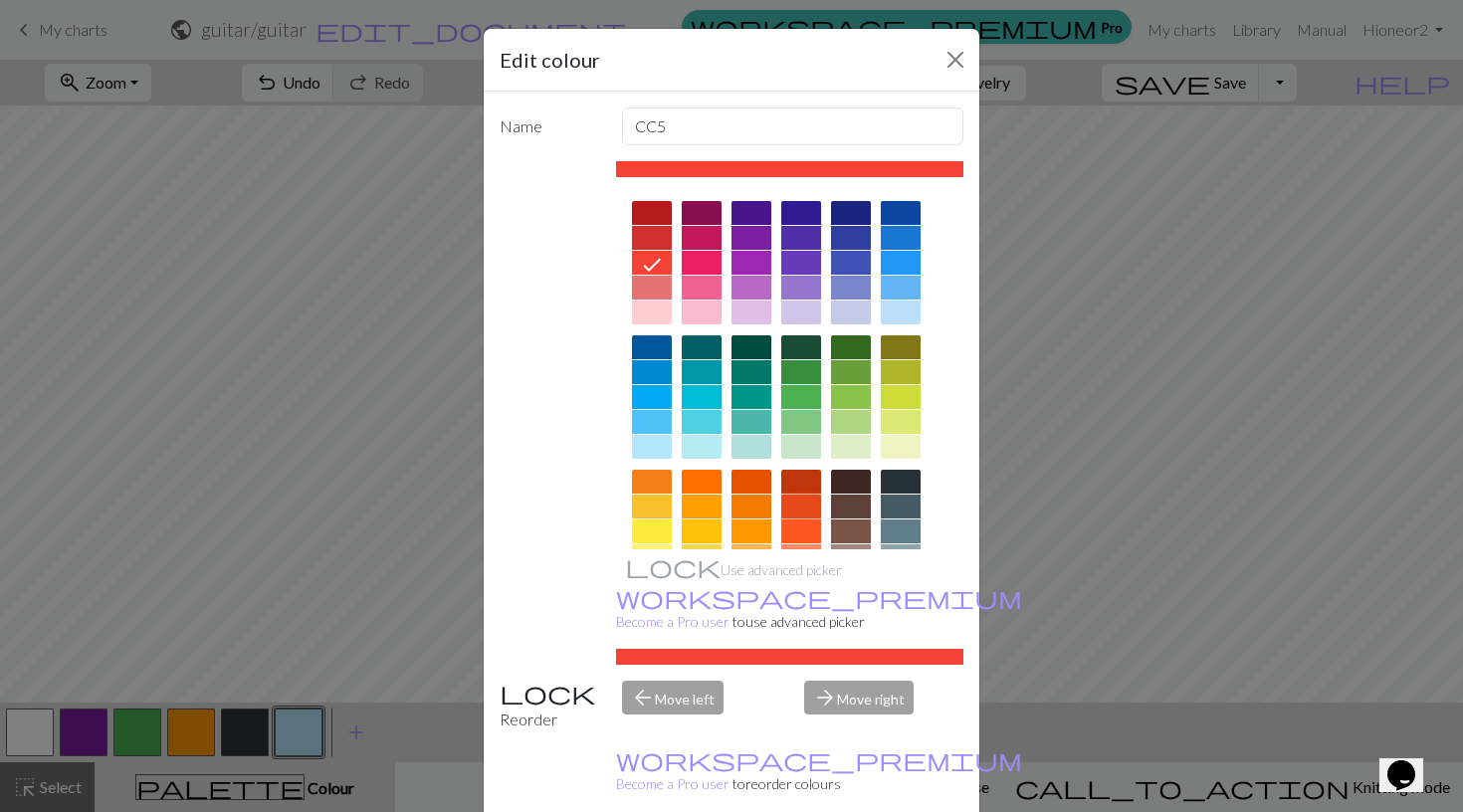 click at bounding box center [801, 507] 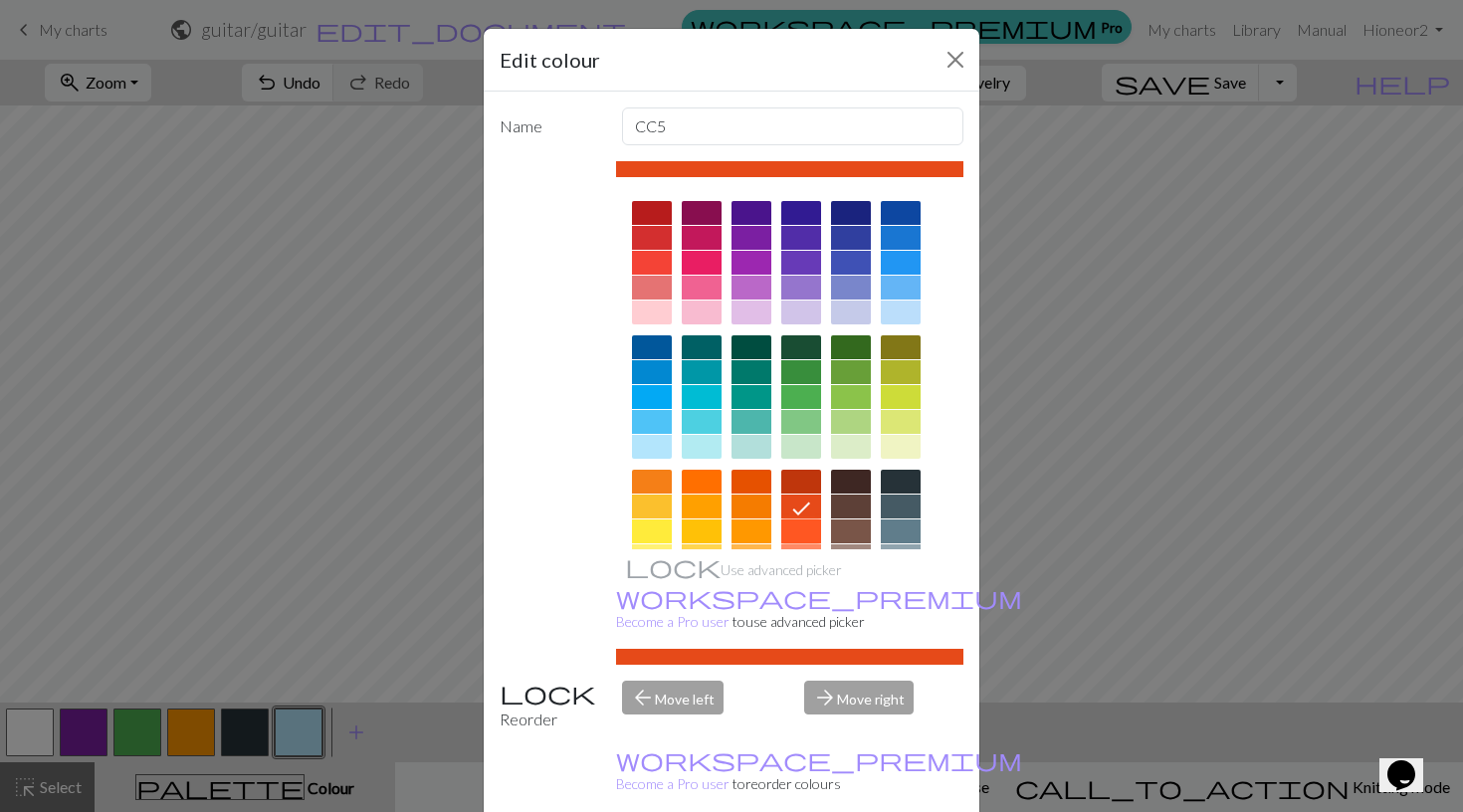 click at bounding box center (801, 531) 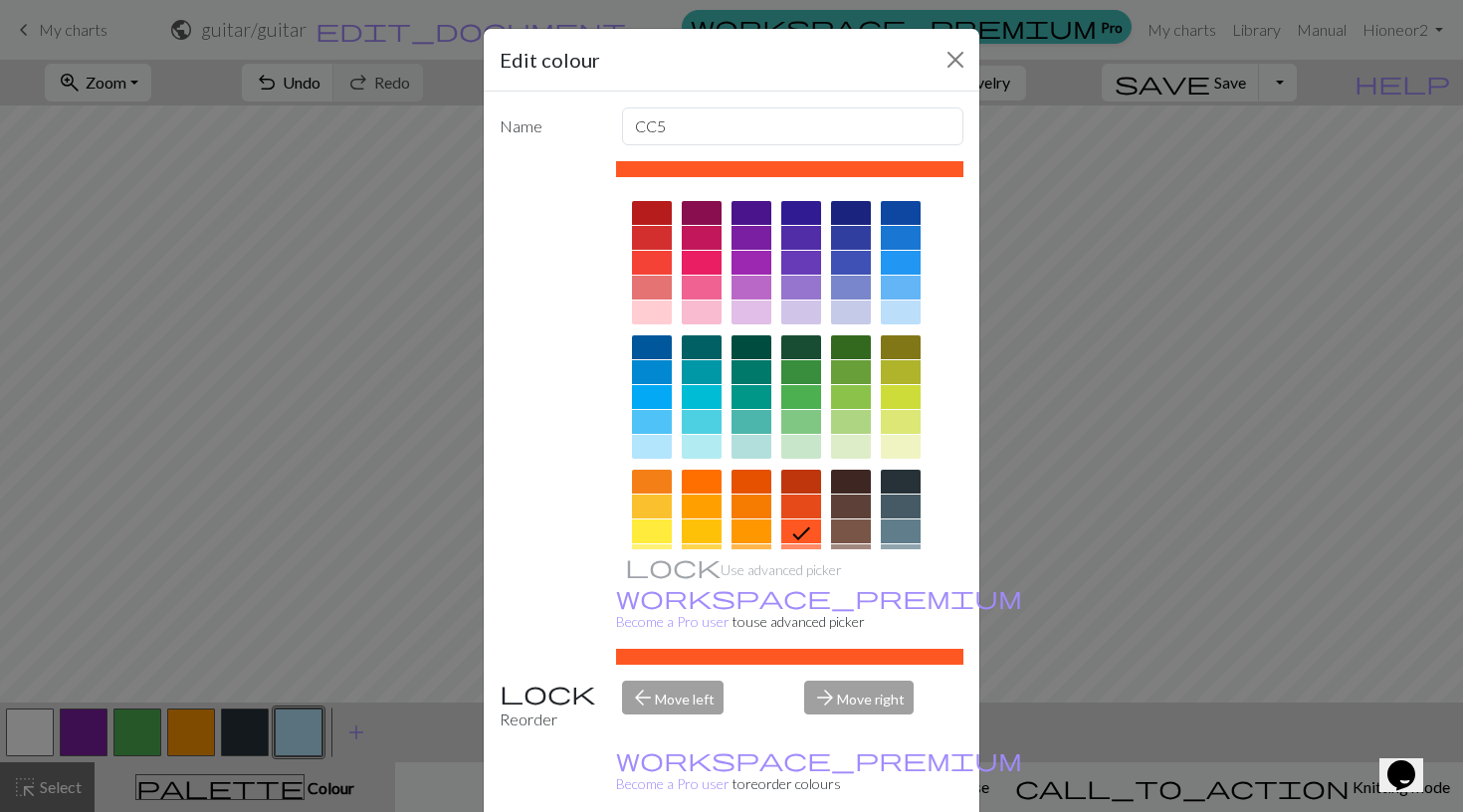 click on "Done" at bounding box center [851, 863] 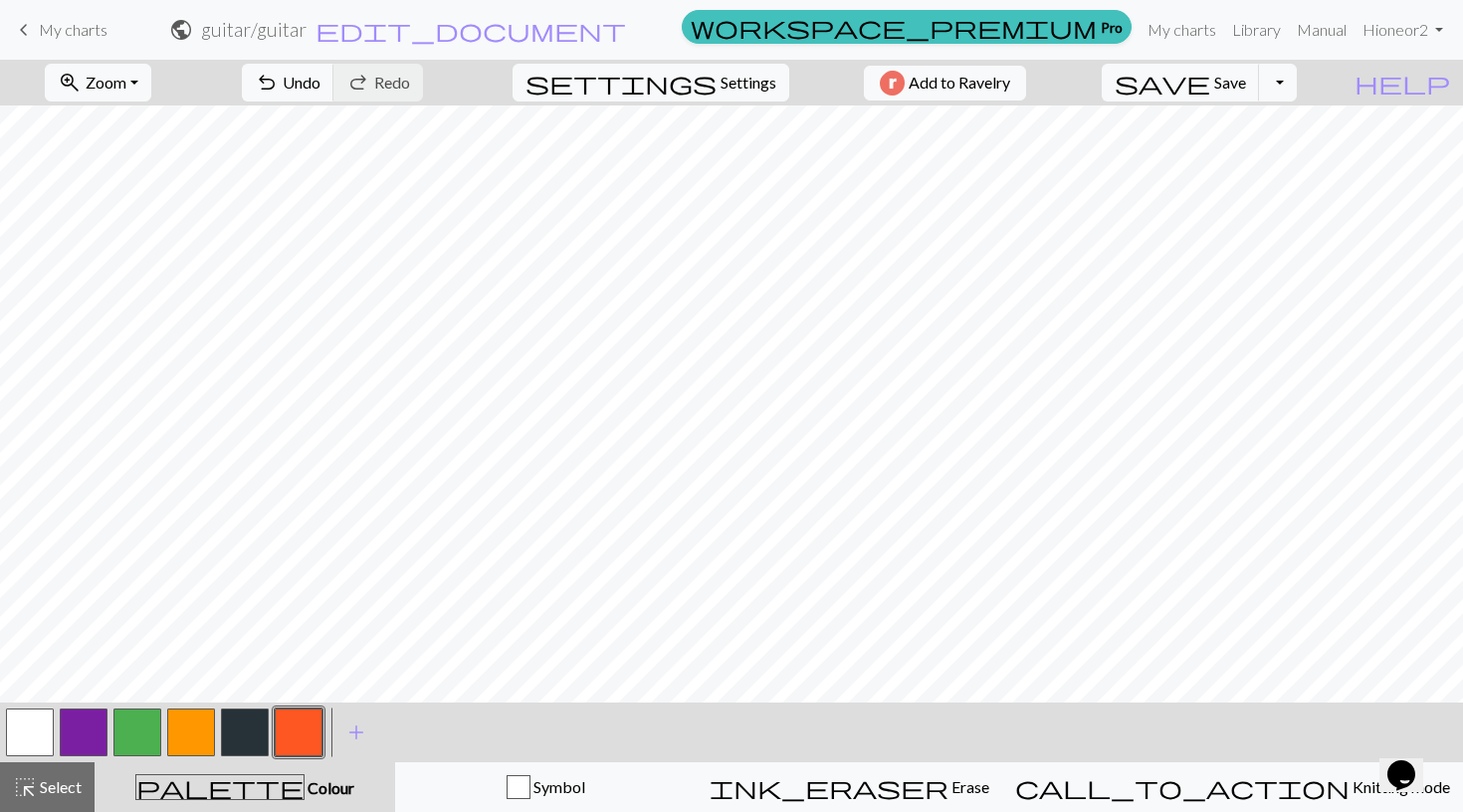 click at bounding box center [191, 732] 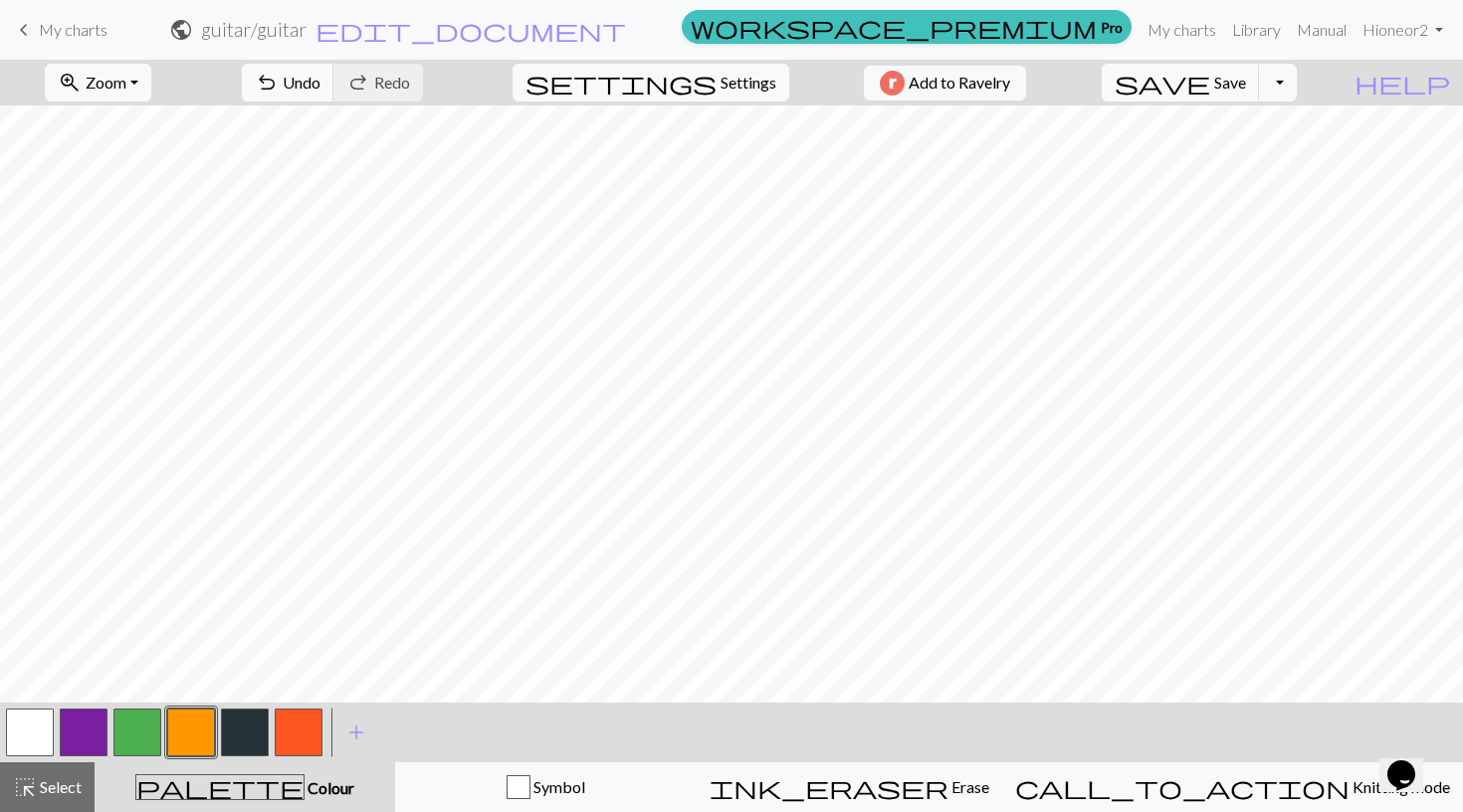 click at bounding box center [137, 732] 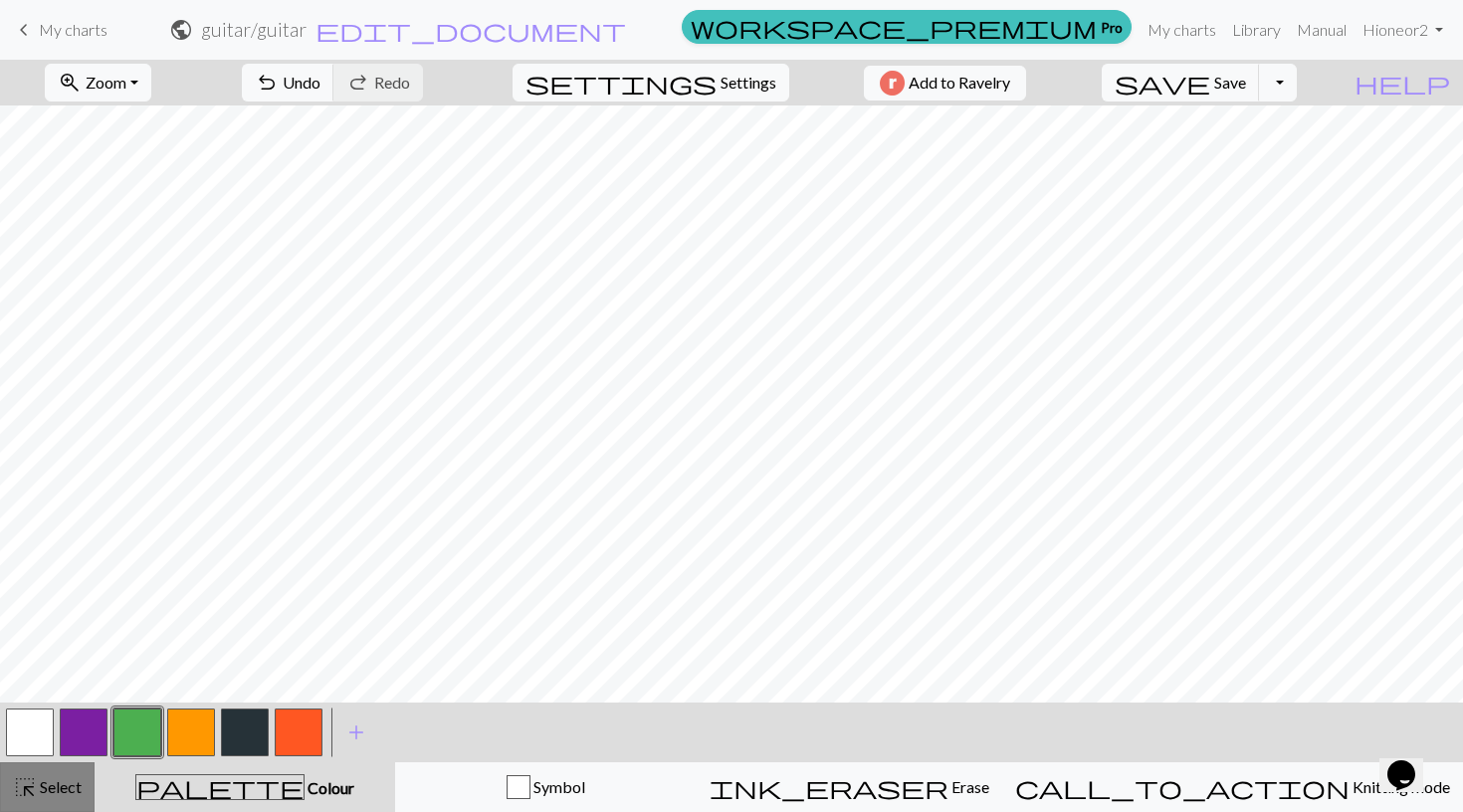 click on "Select" at bounding box center [59, 786] 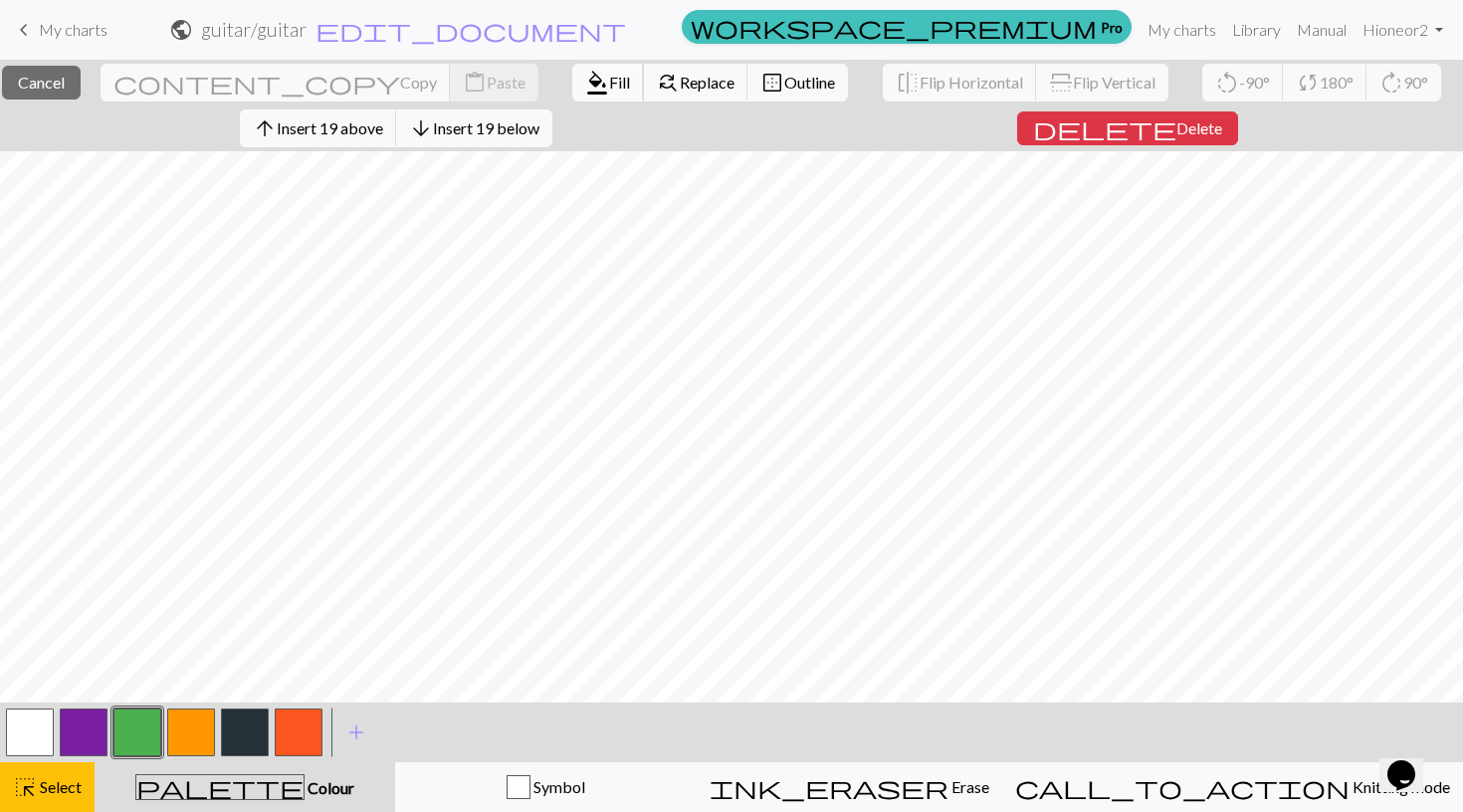 click on "Fill" at bounding box center [619, 82] 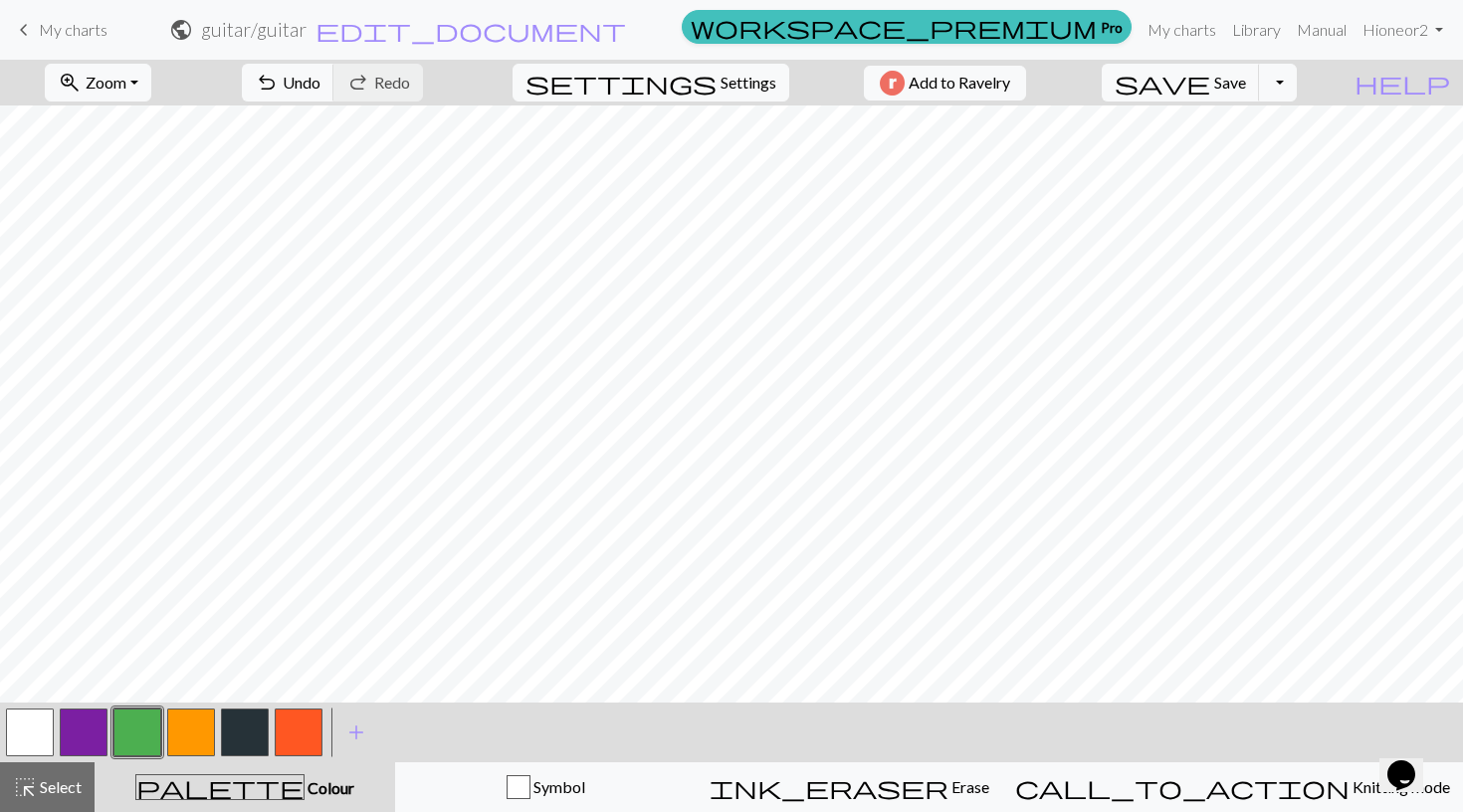 click at bounding box center (191, 732) 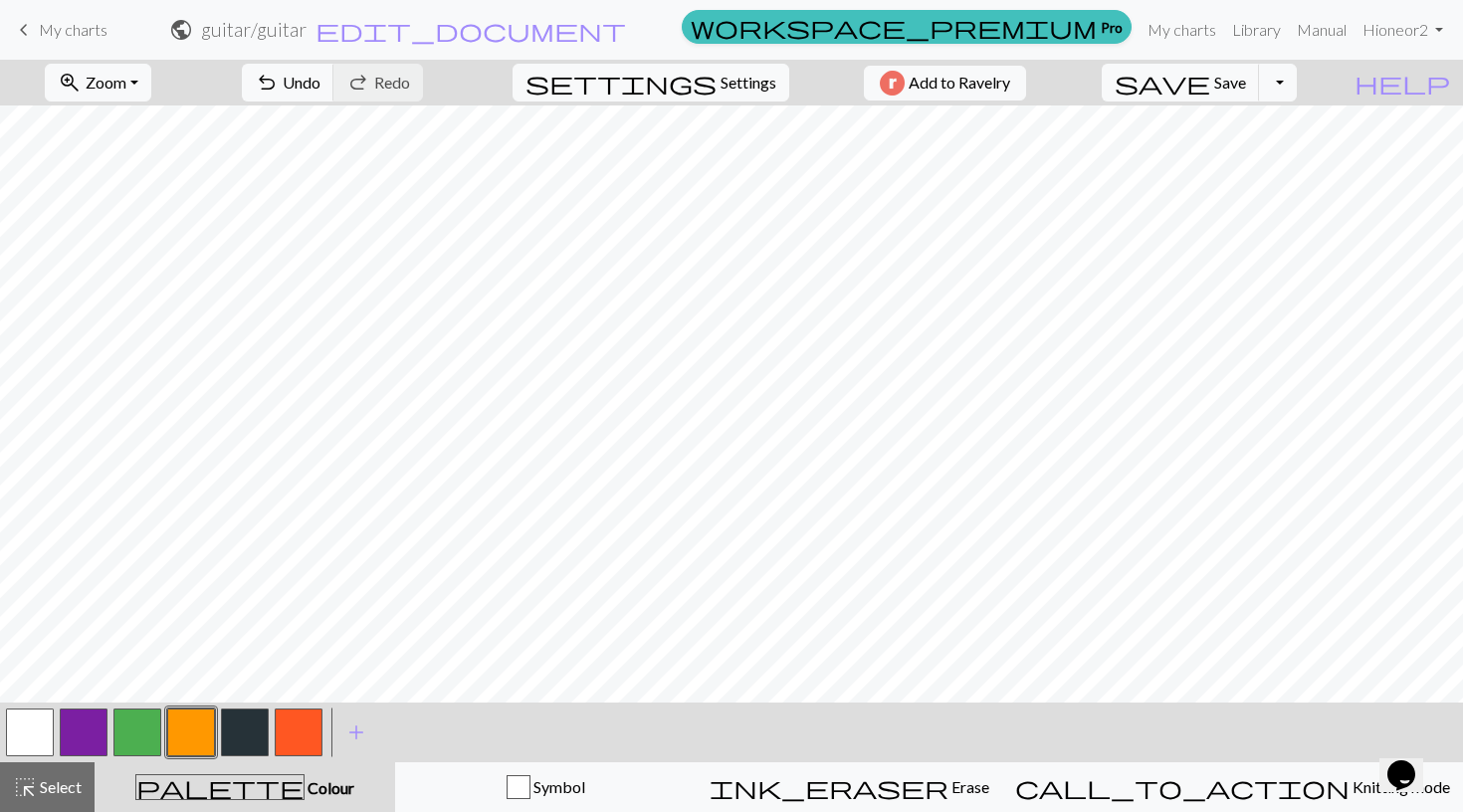 click at bounding box center [191, 732] 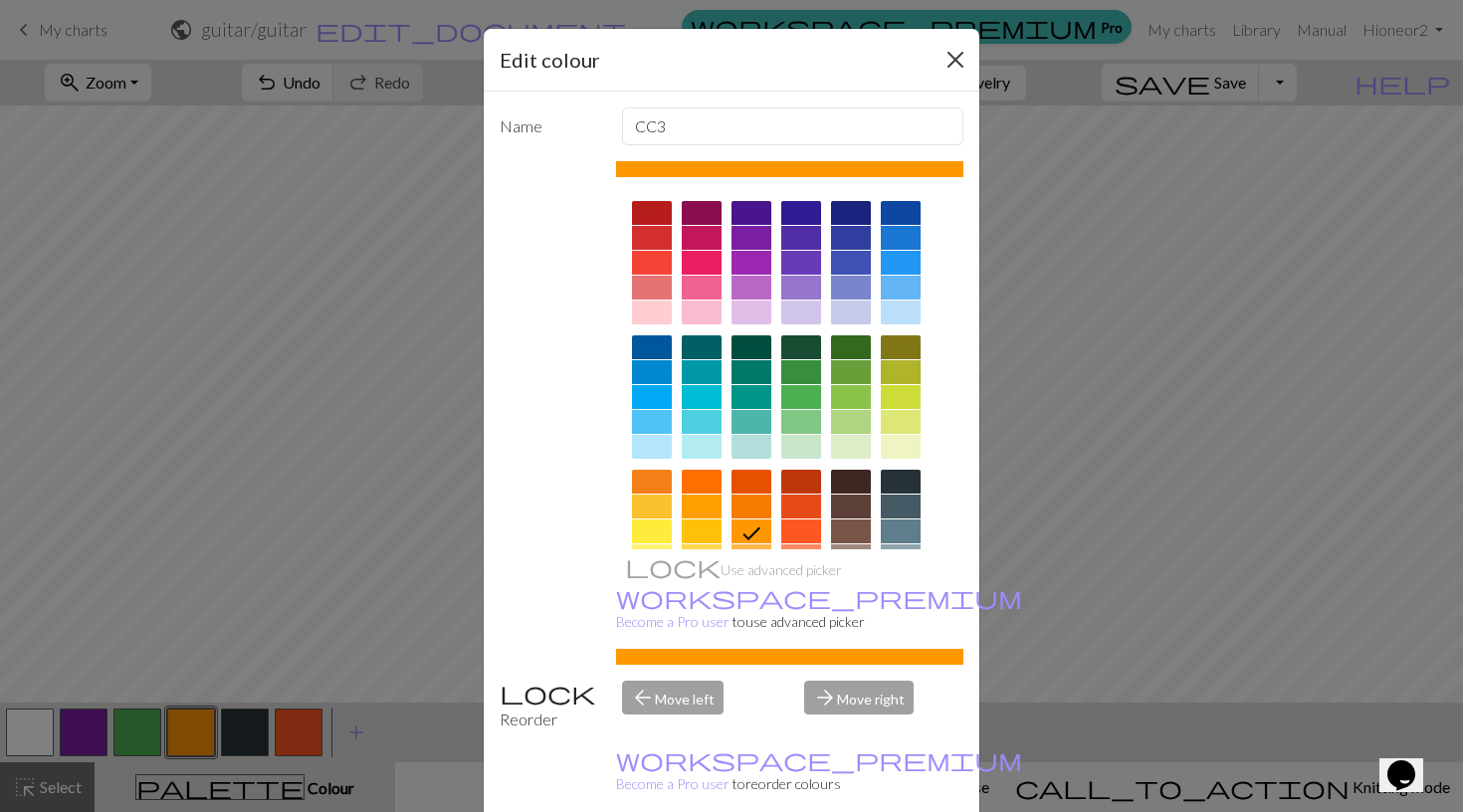 click at bounding box center [955, 60] 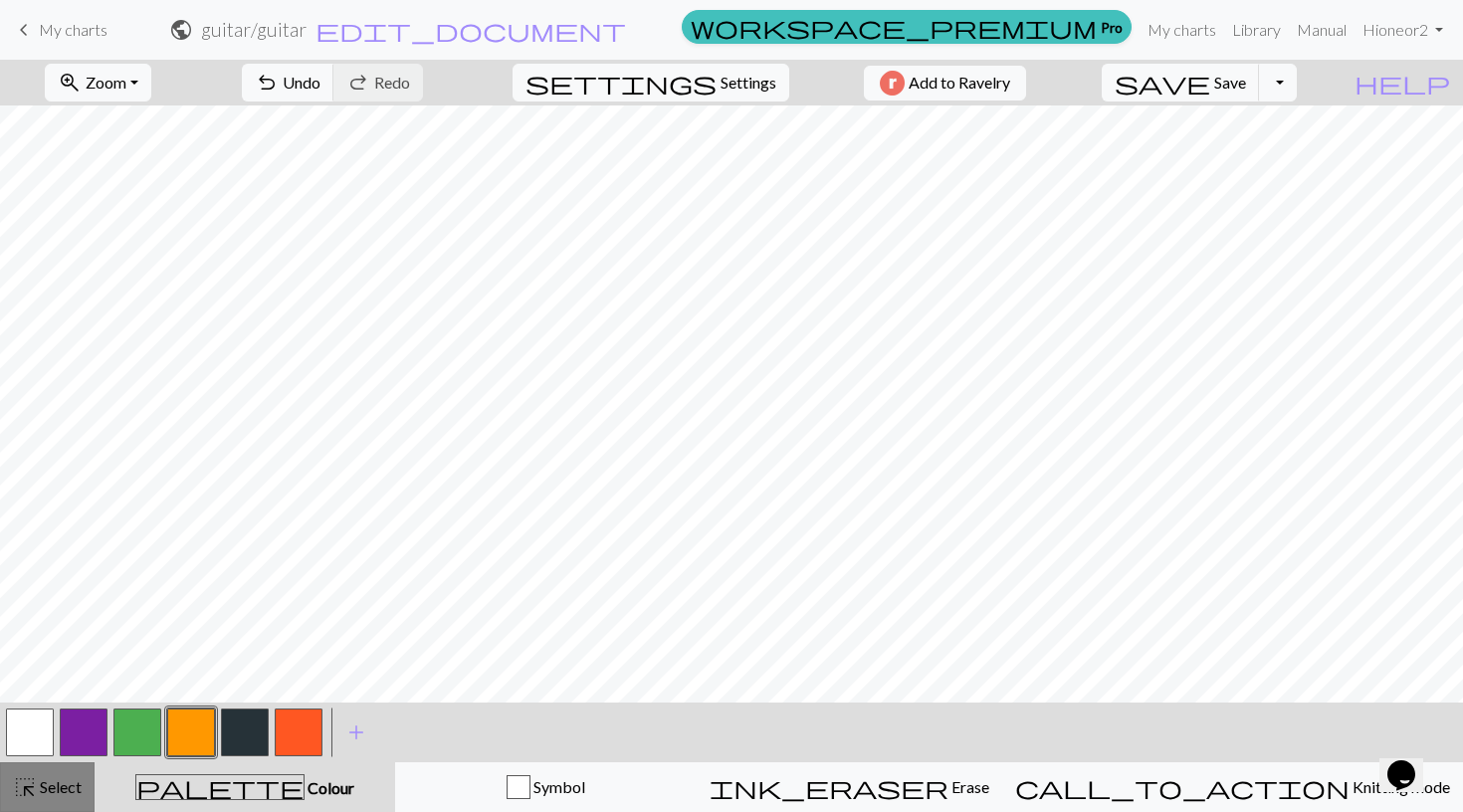 click on "Select" at bounding box center (59, 786) 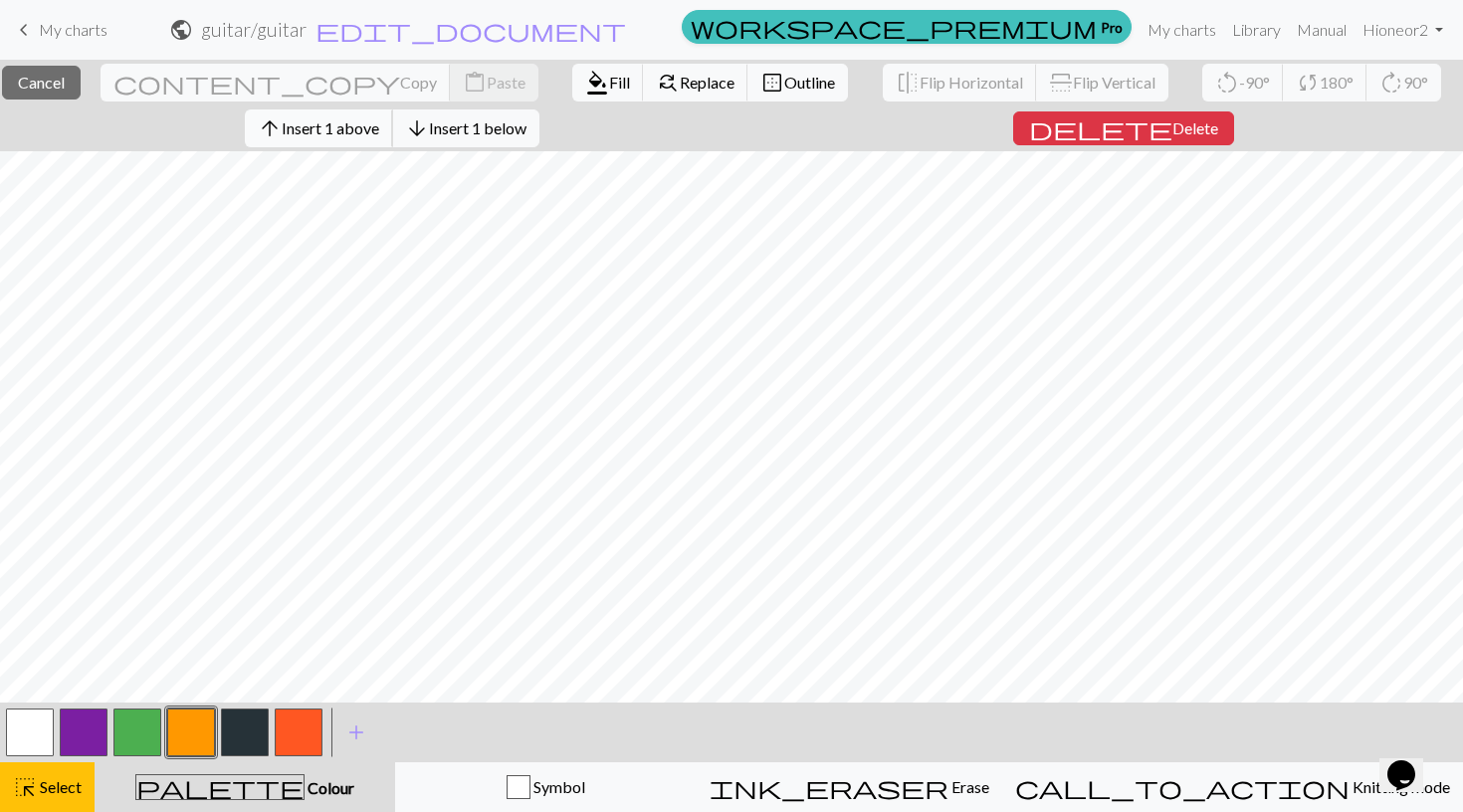 click on "Insert 1 above" at bounding box center [330, 127] 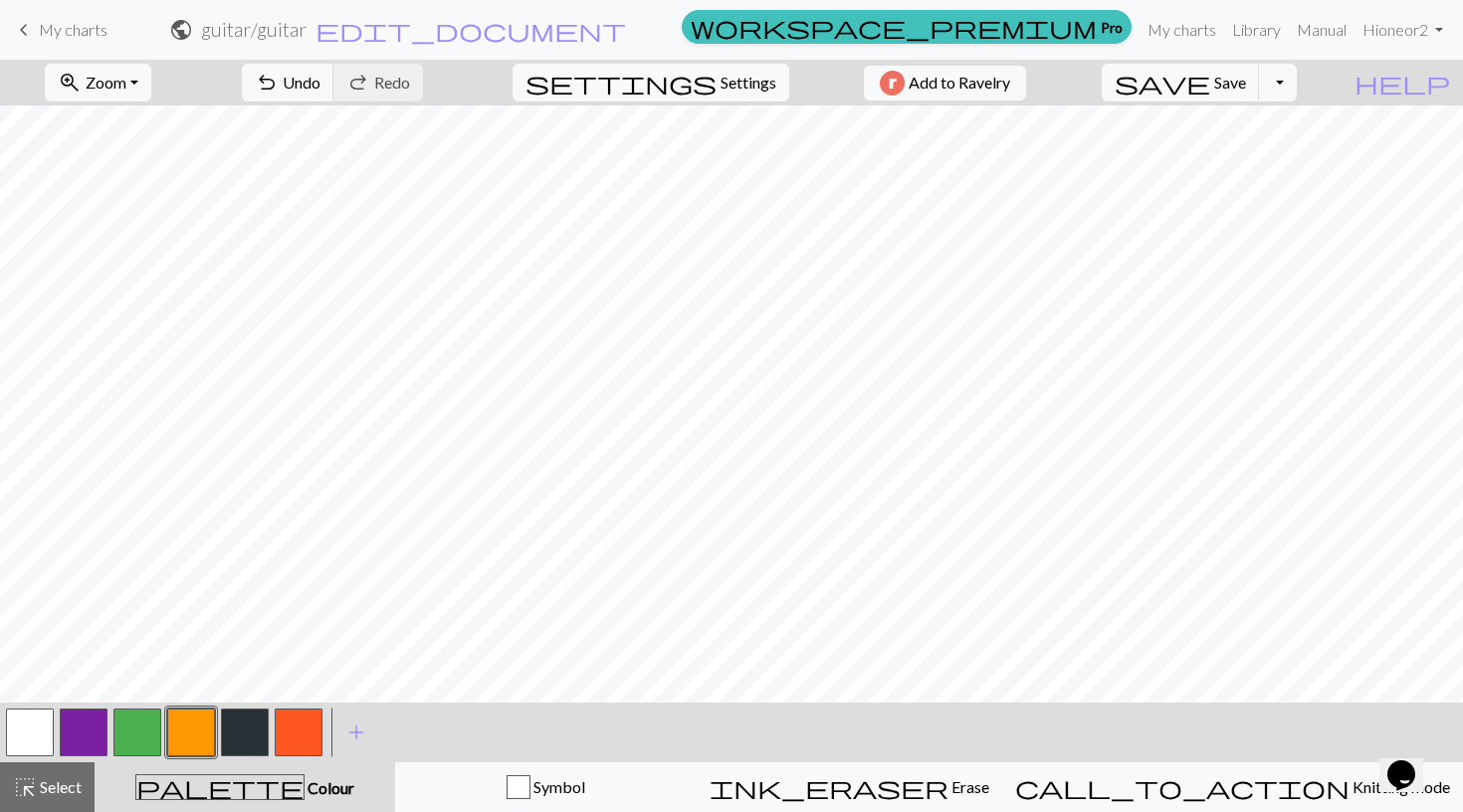 click at bounding box center [137, 732] 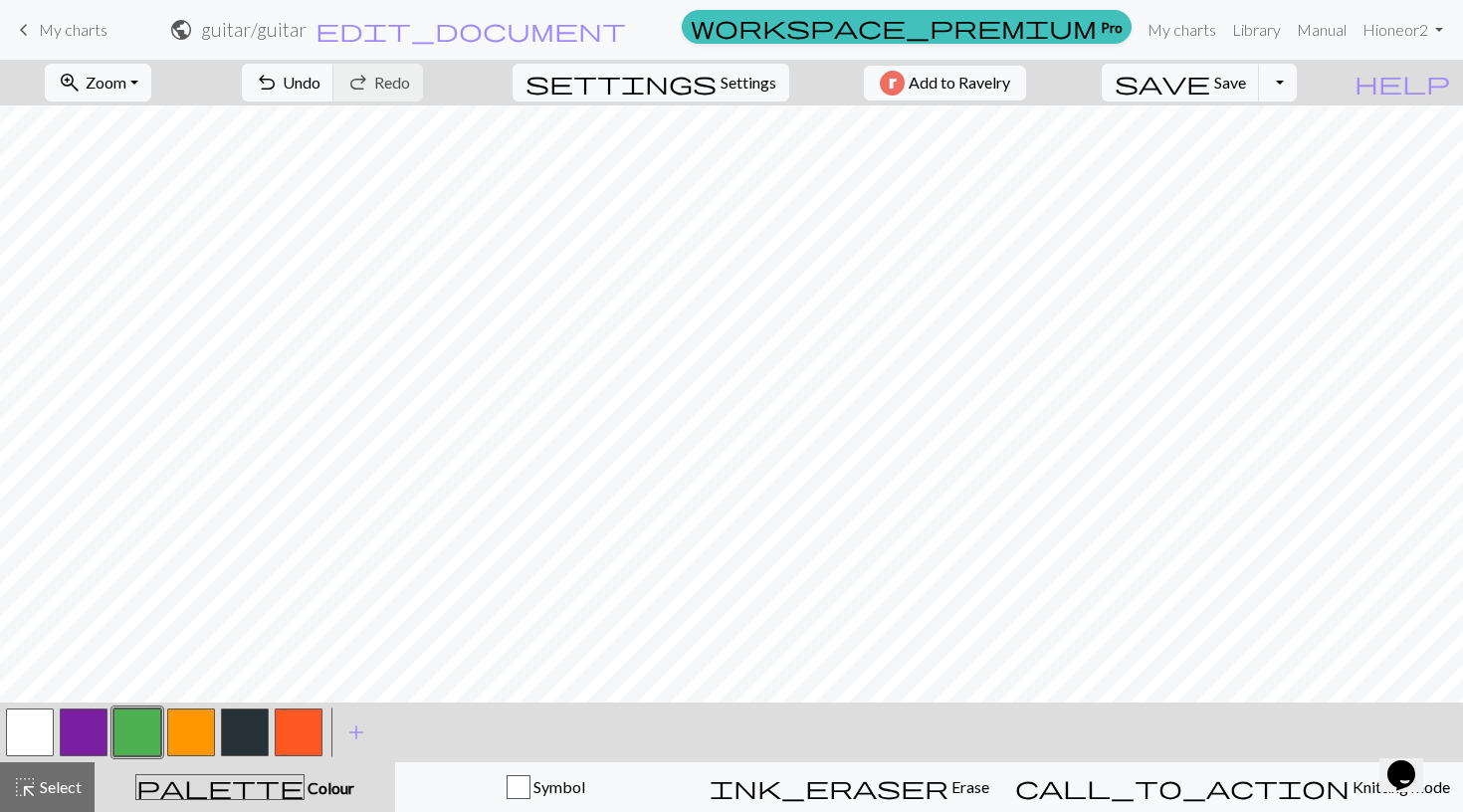 click at bounding box center (191, 732) 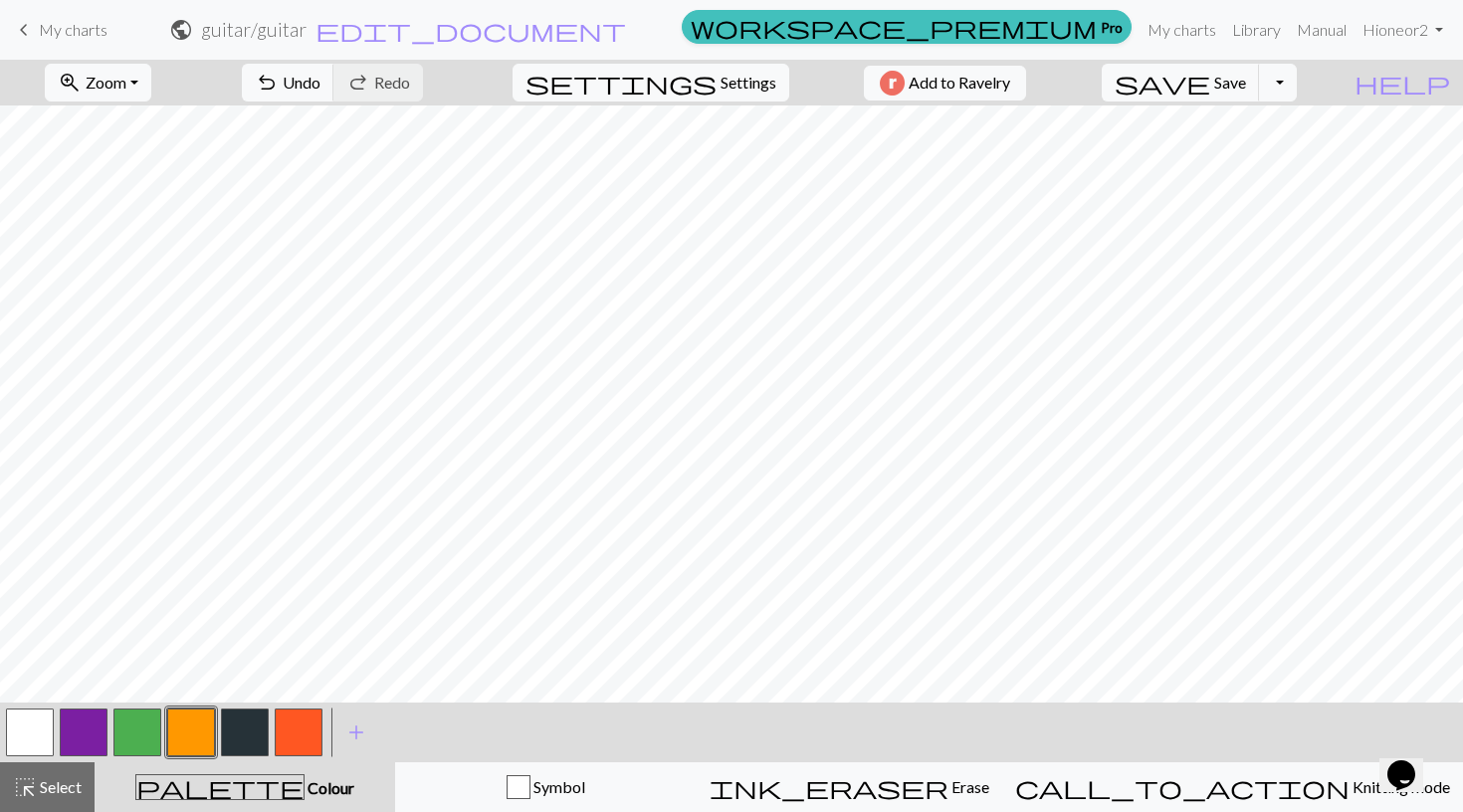 click at bounding box center [245, 732] 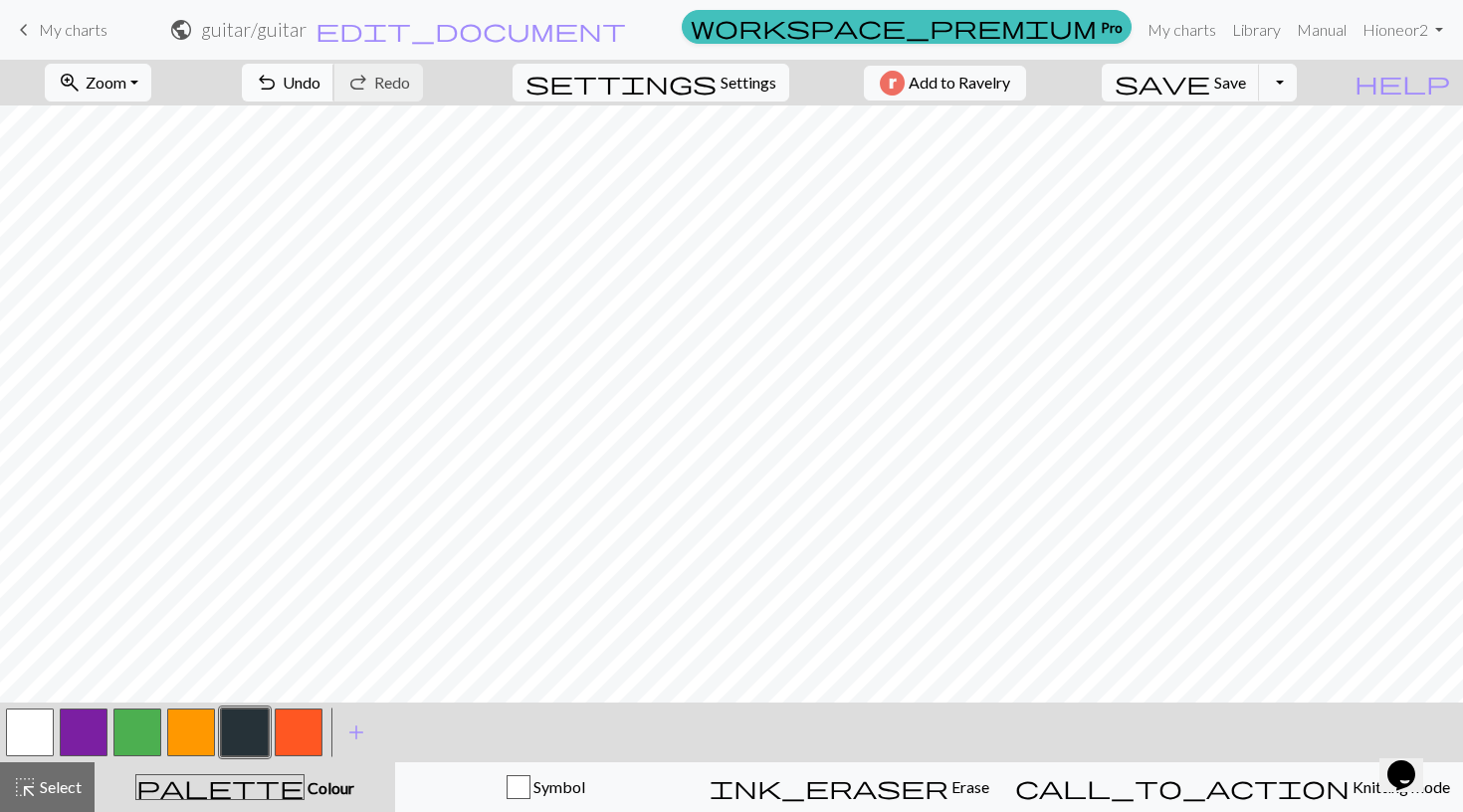click on "undo Undo Undo" at bounding box center [288, 83] 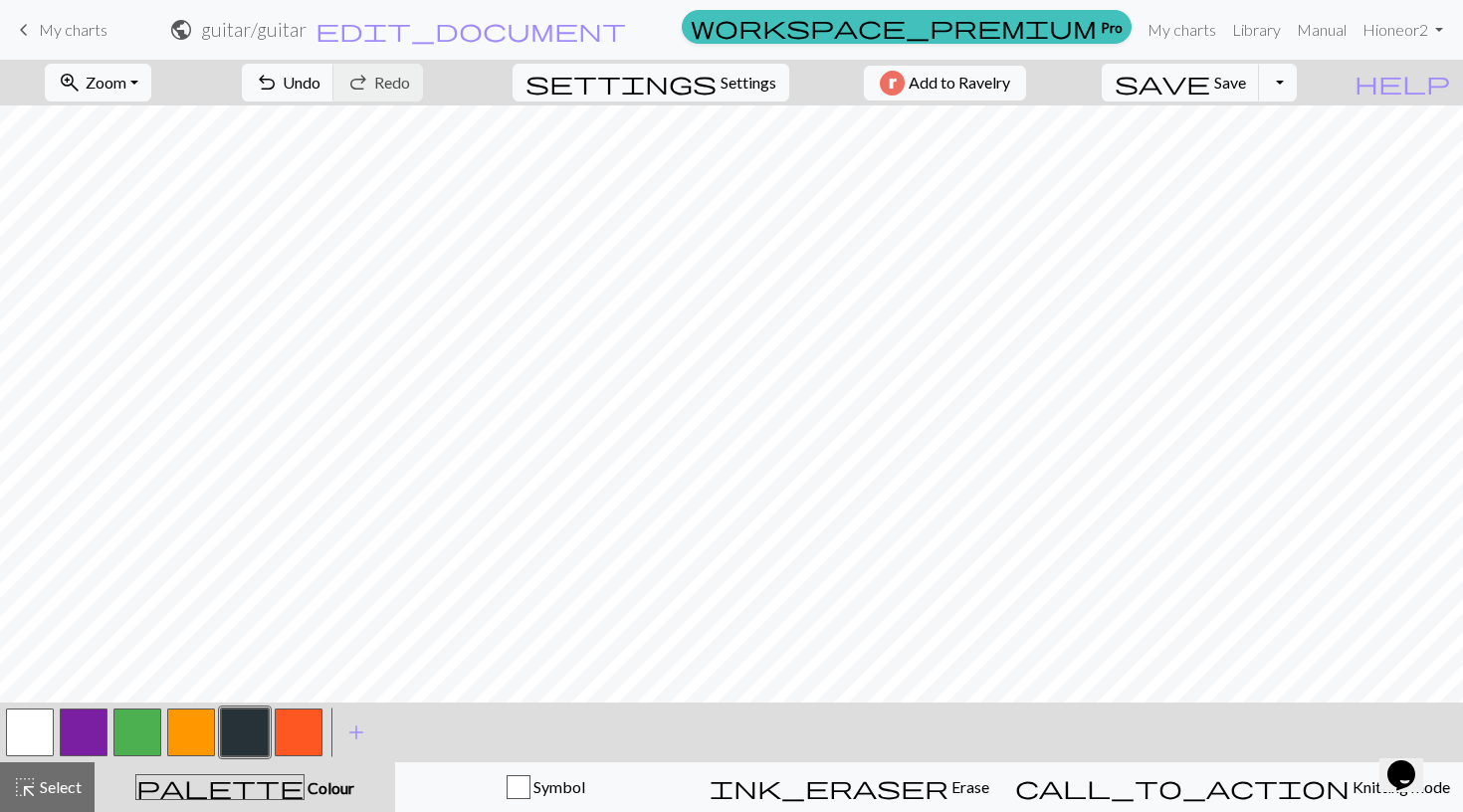 click at bounding box center [299, 732] 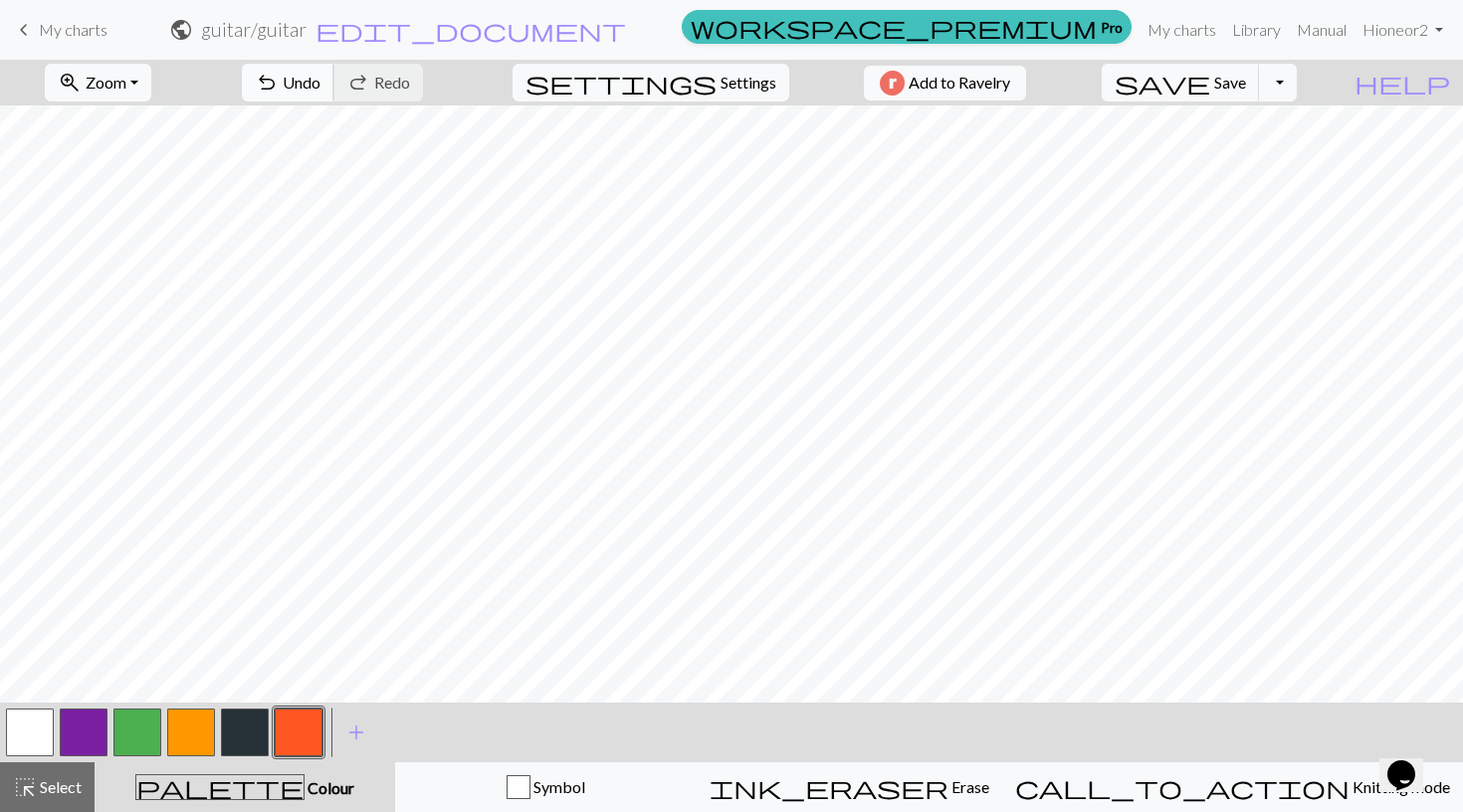 click on "Undo" at bounding box center (302, 82) 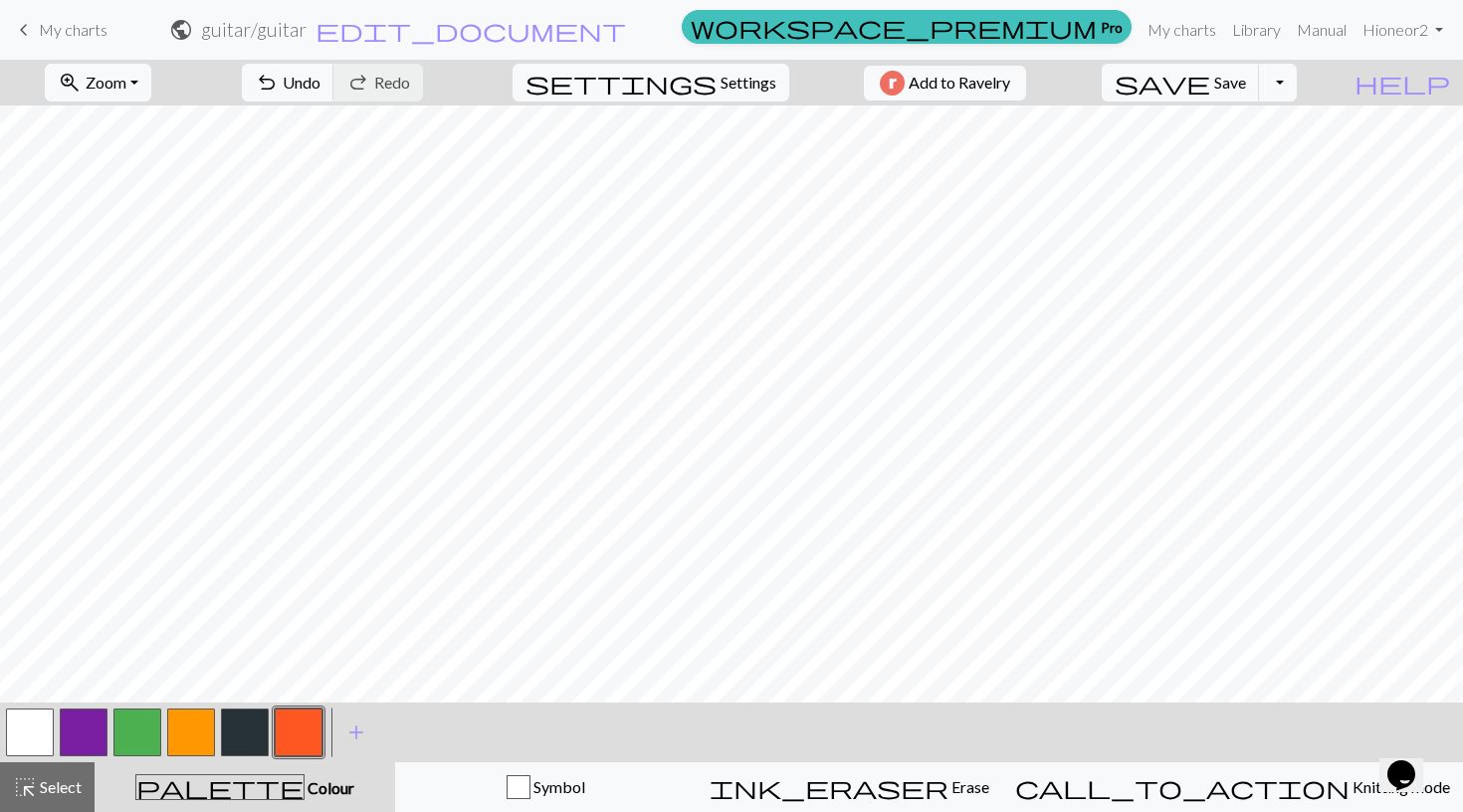 click at bounding box center (191, 732) 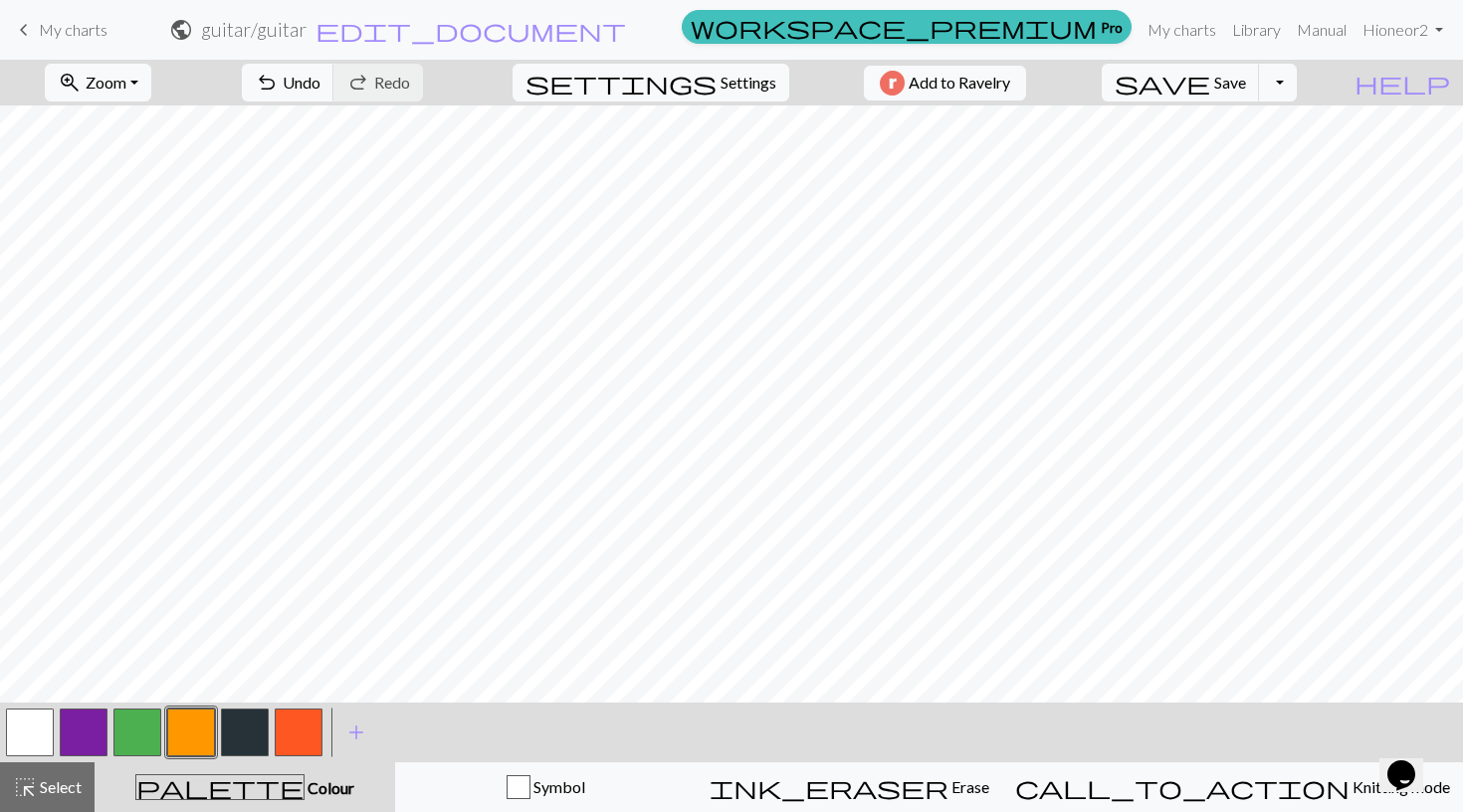 click at bounding box center [299, 732] 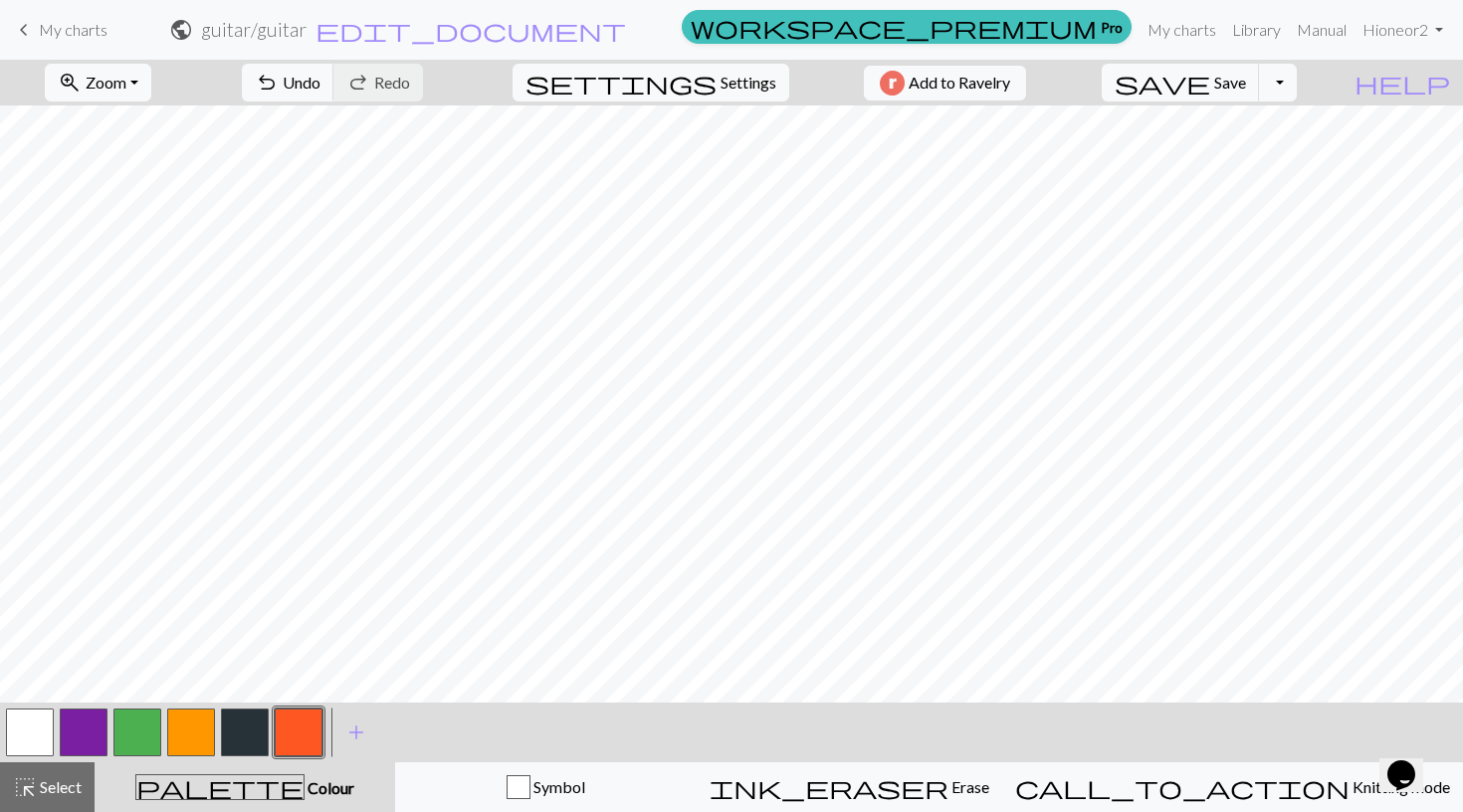 click at bounding box center [137, 732] 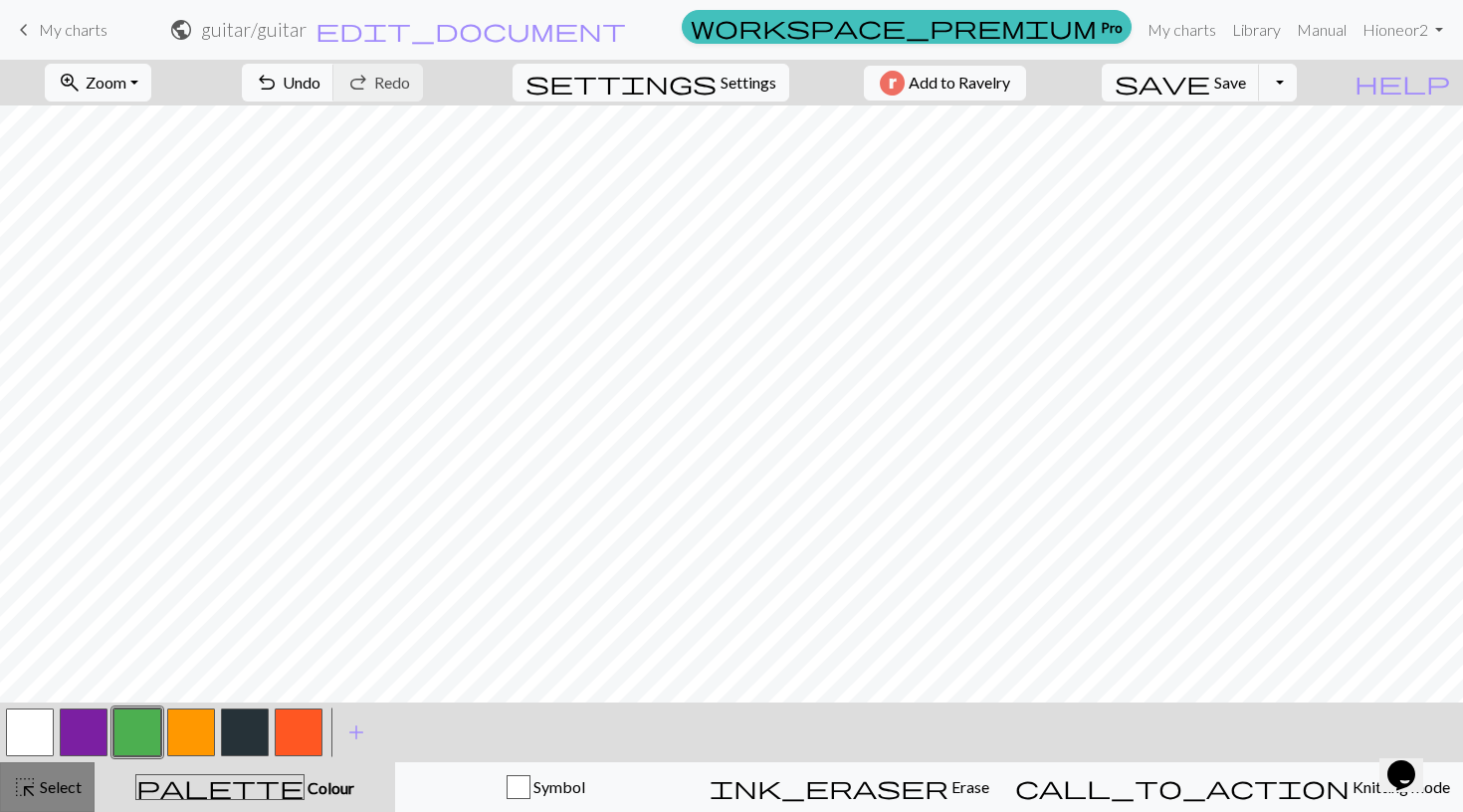 click on "highlight_alt" at bounding box center [25, 787] 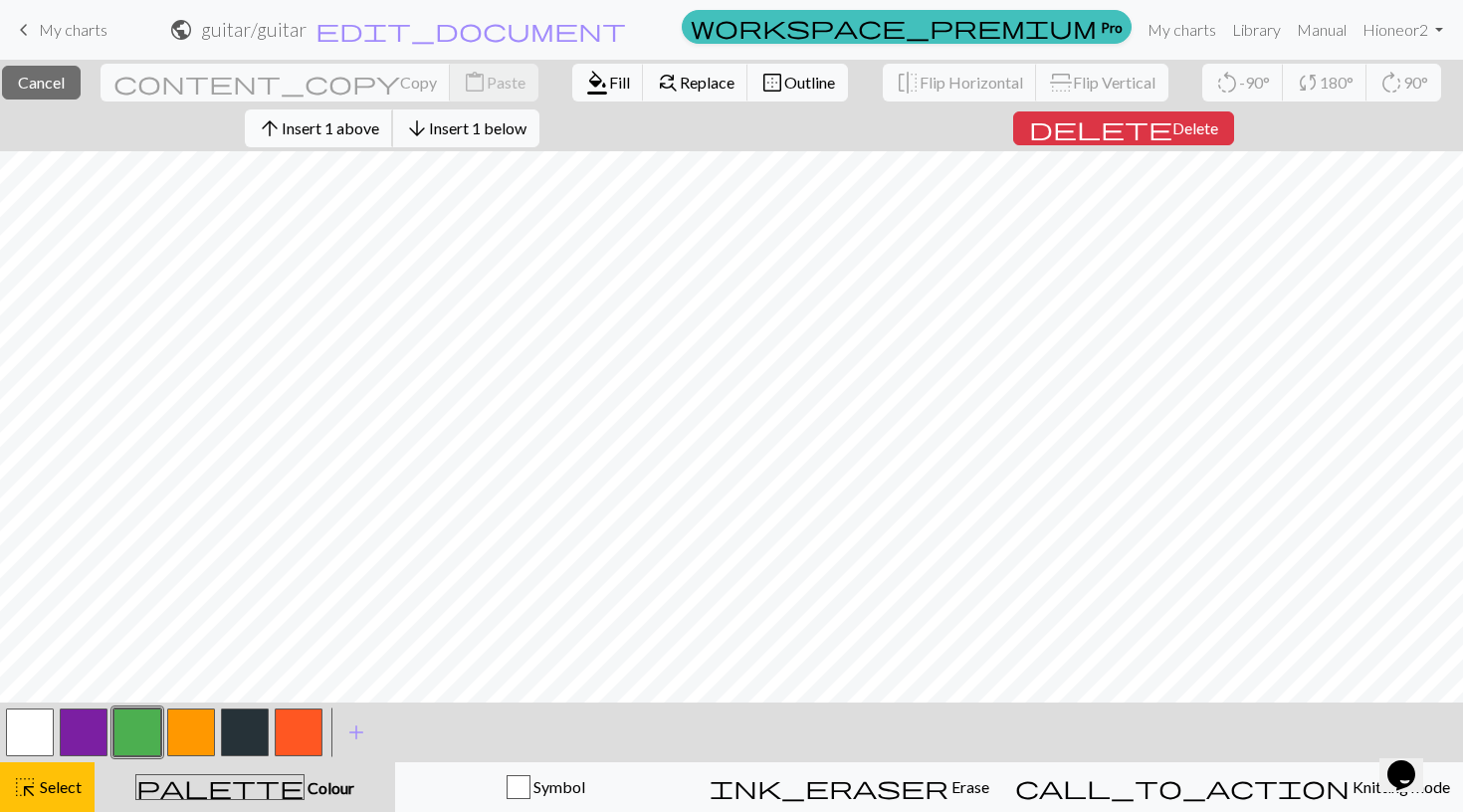 click on "Insert 1 above" at bounding box center [330, 127] 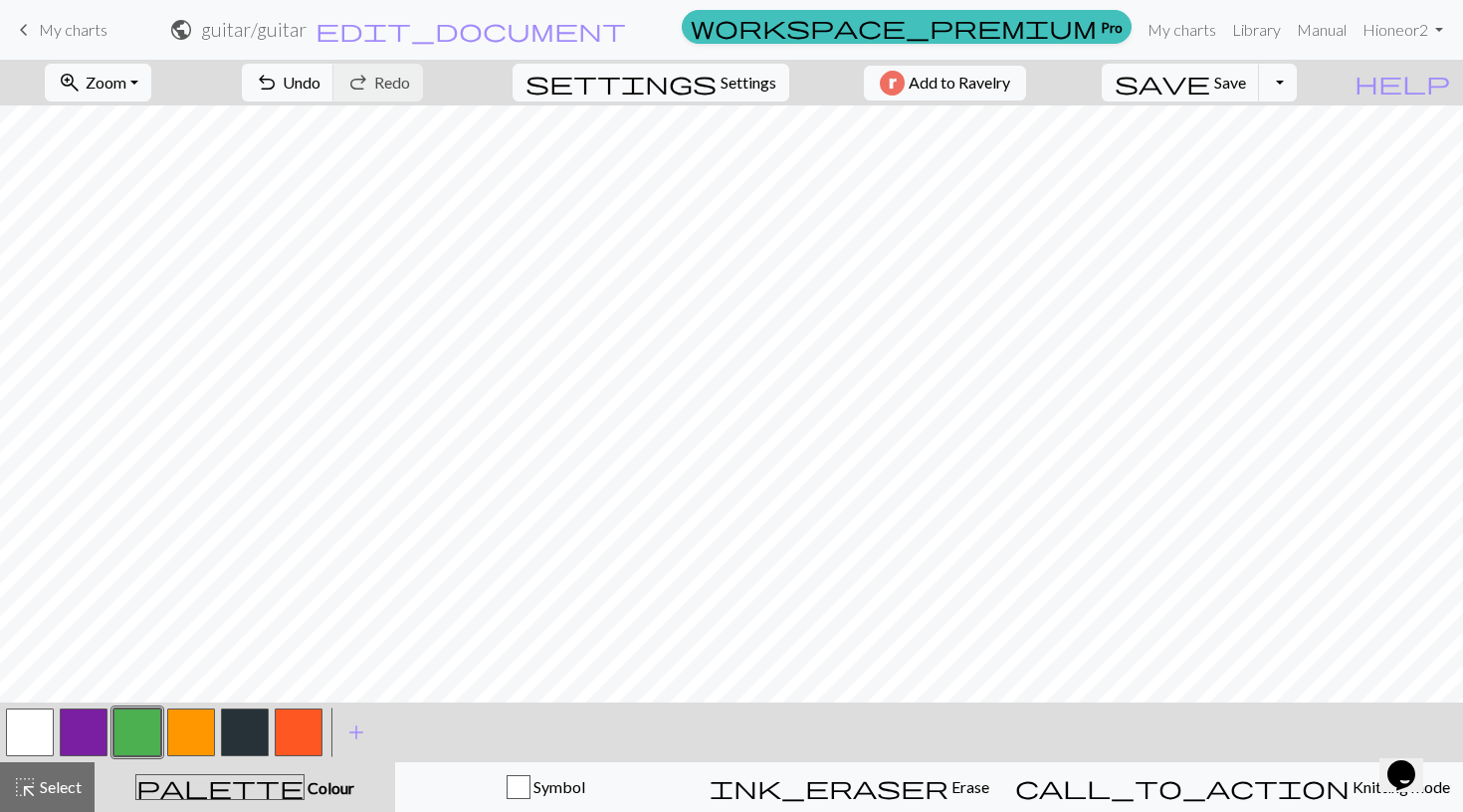 click at bounding box center (245, 732) 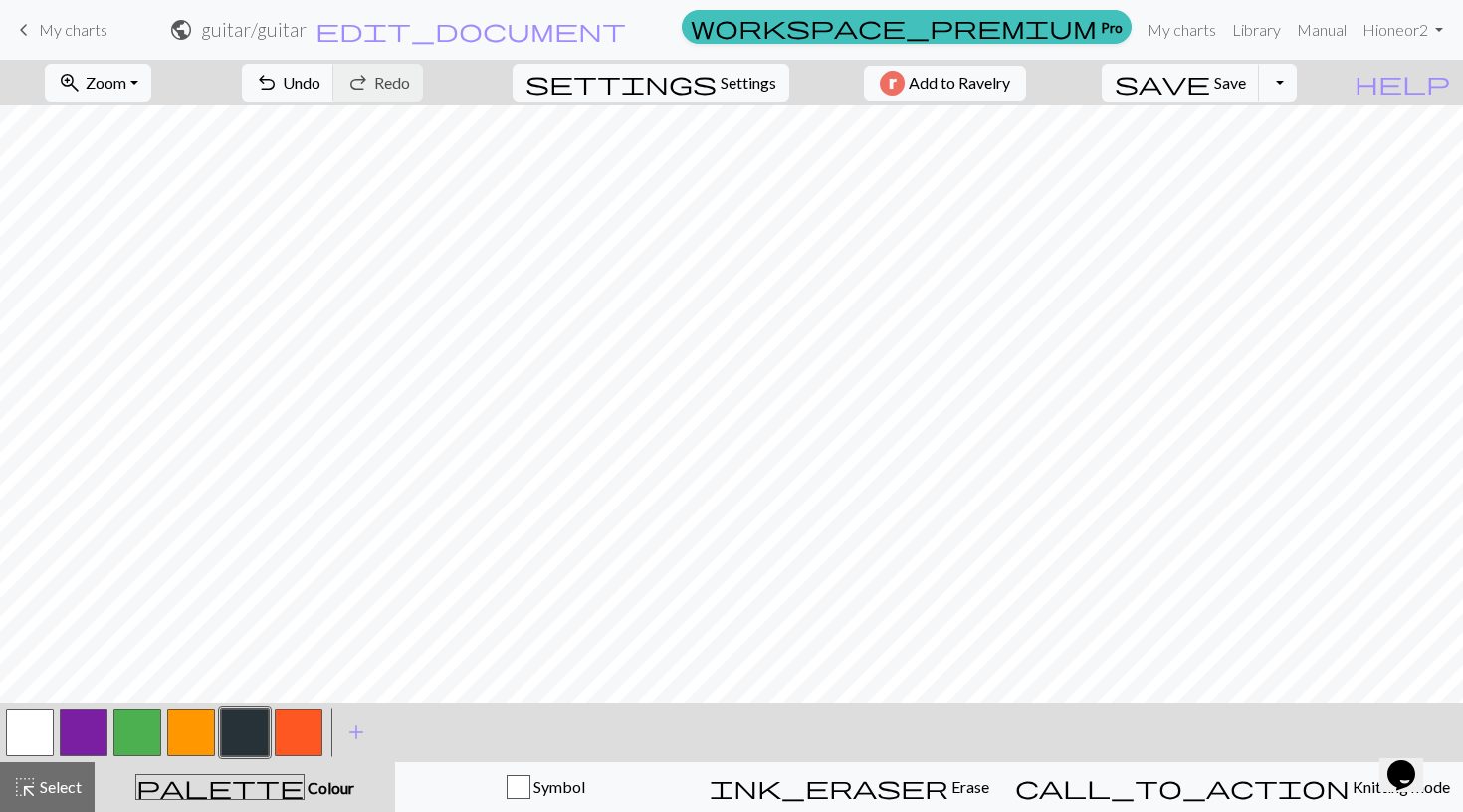 click at bounding box center [137, 732] 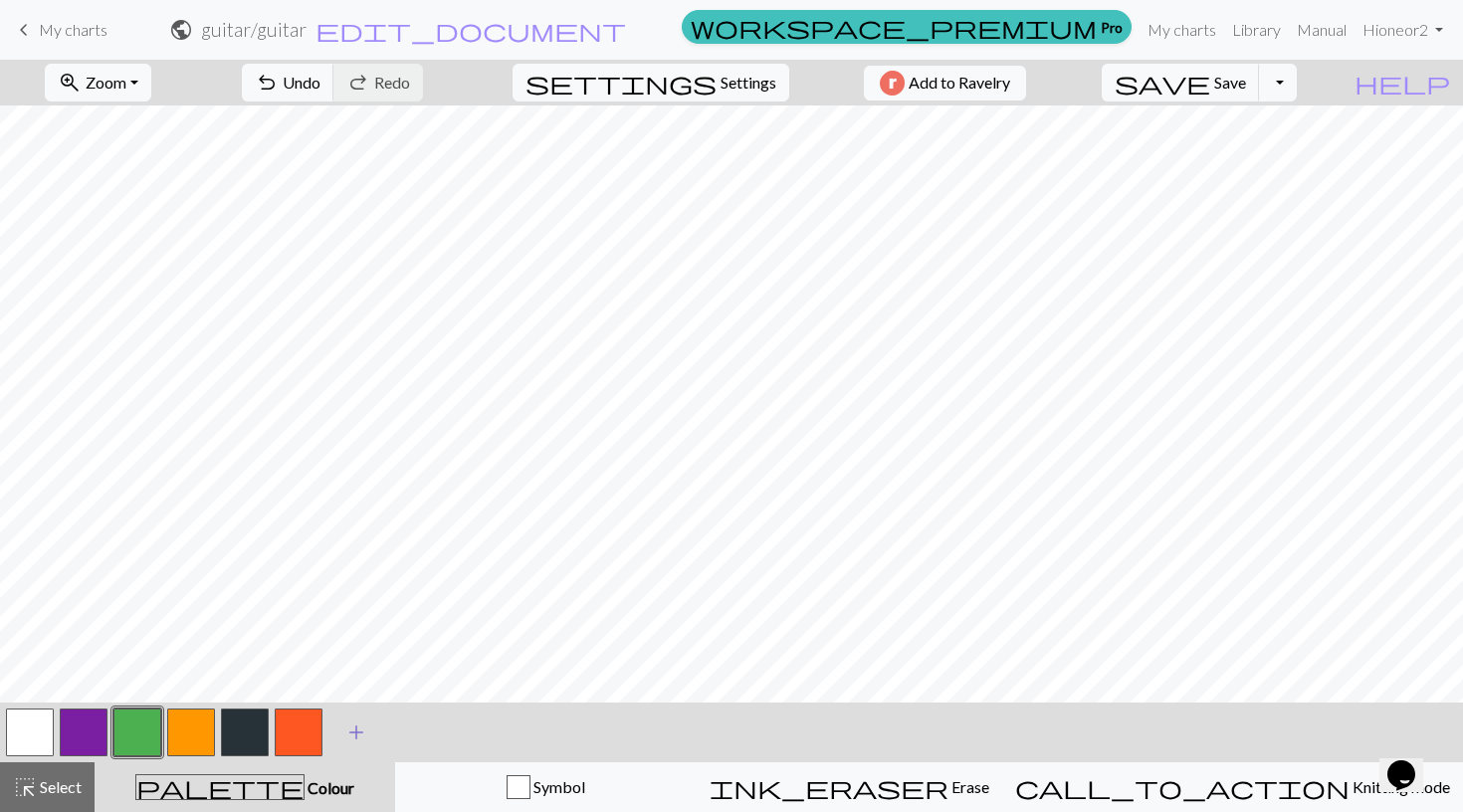 click on "add" at bounding box center [356, 732] 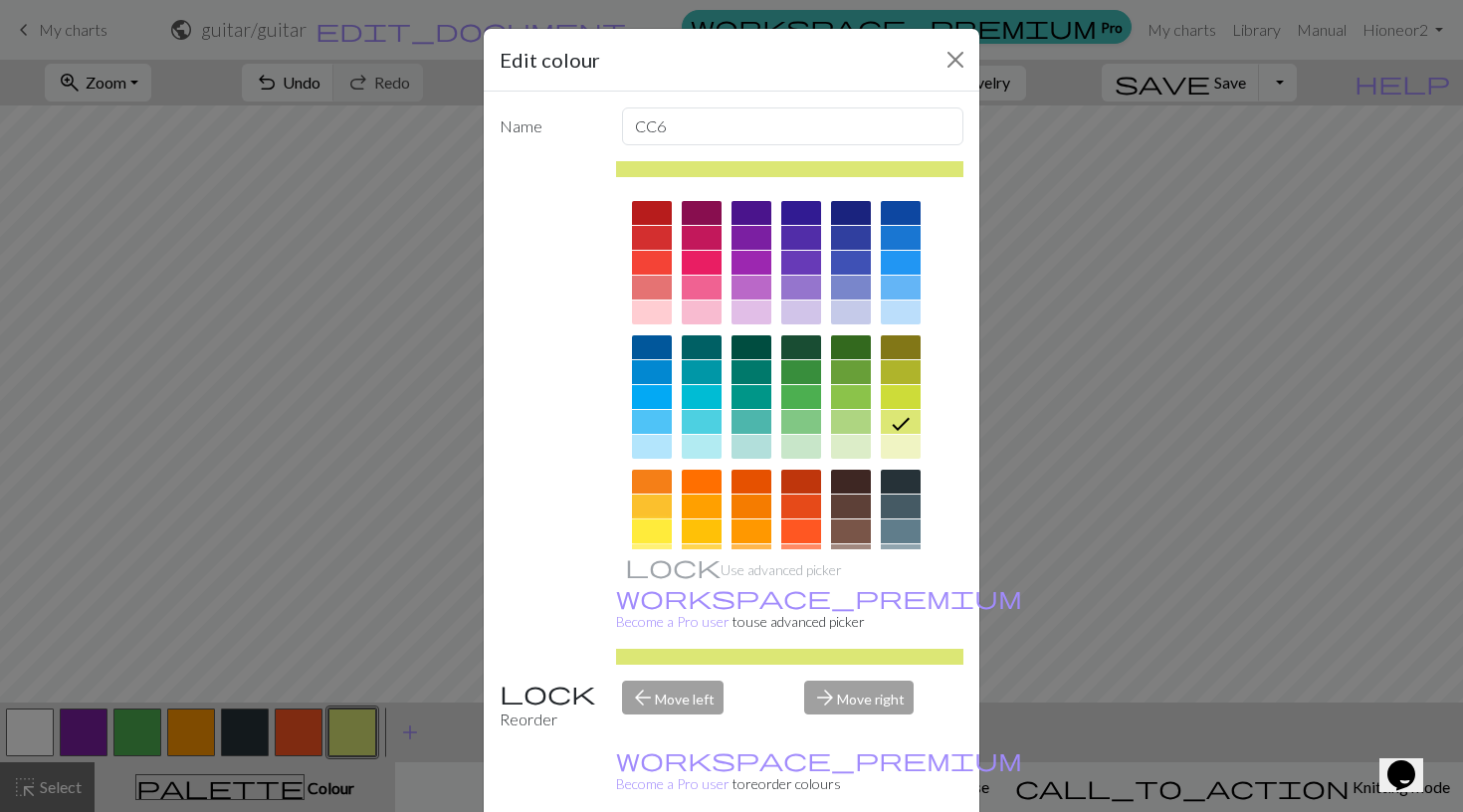 click at bounding box center [652, 531] 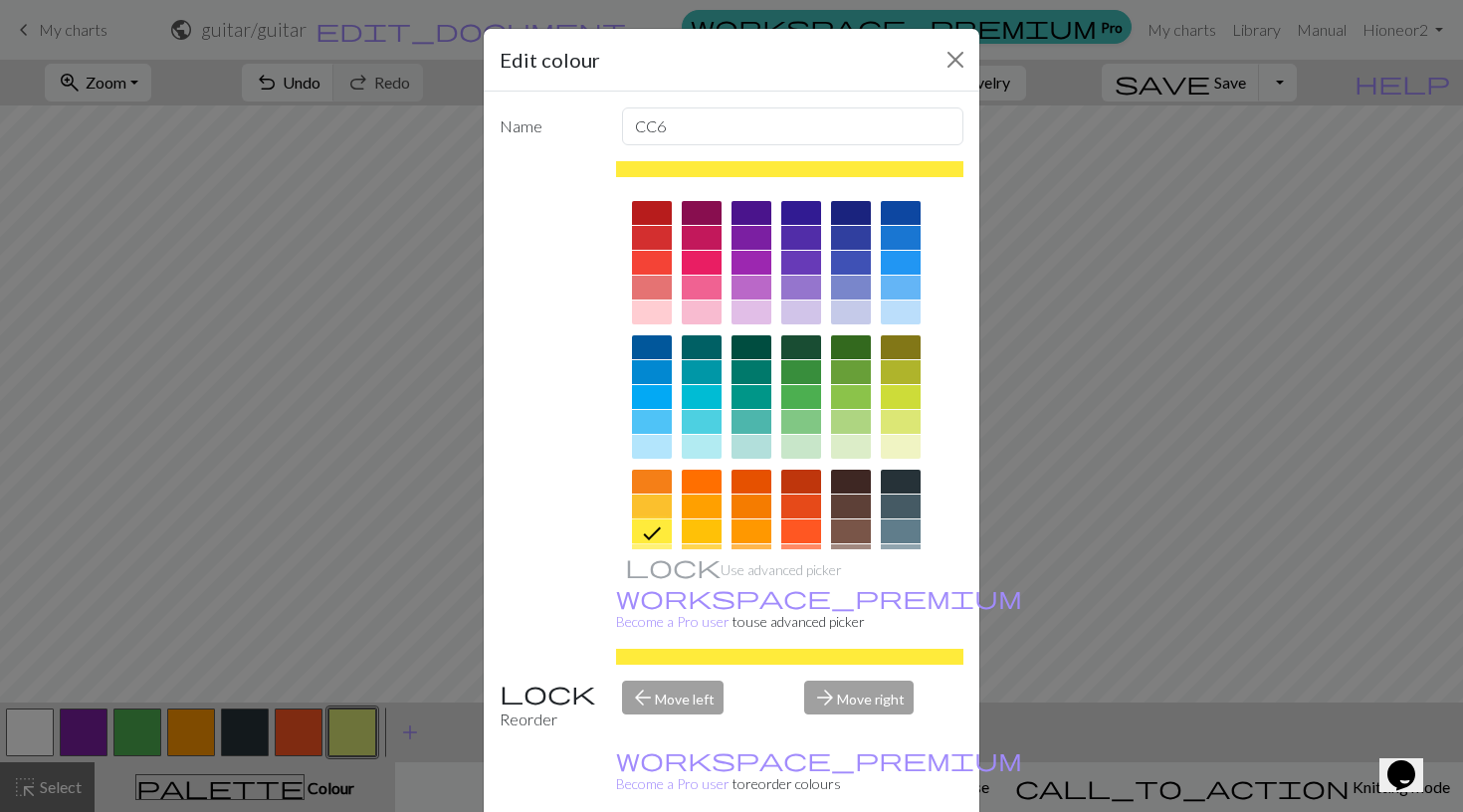 click on "Done" at bounding box center (851, 863) 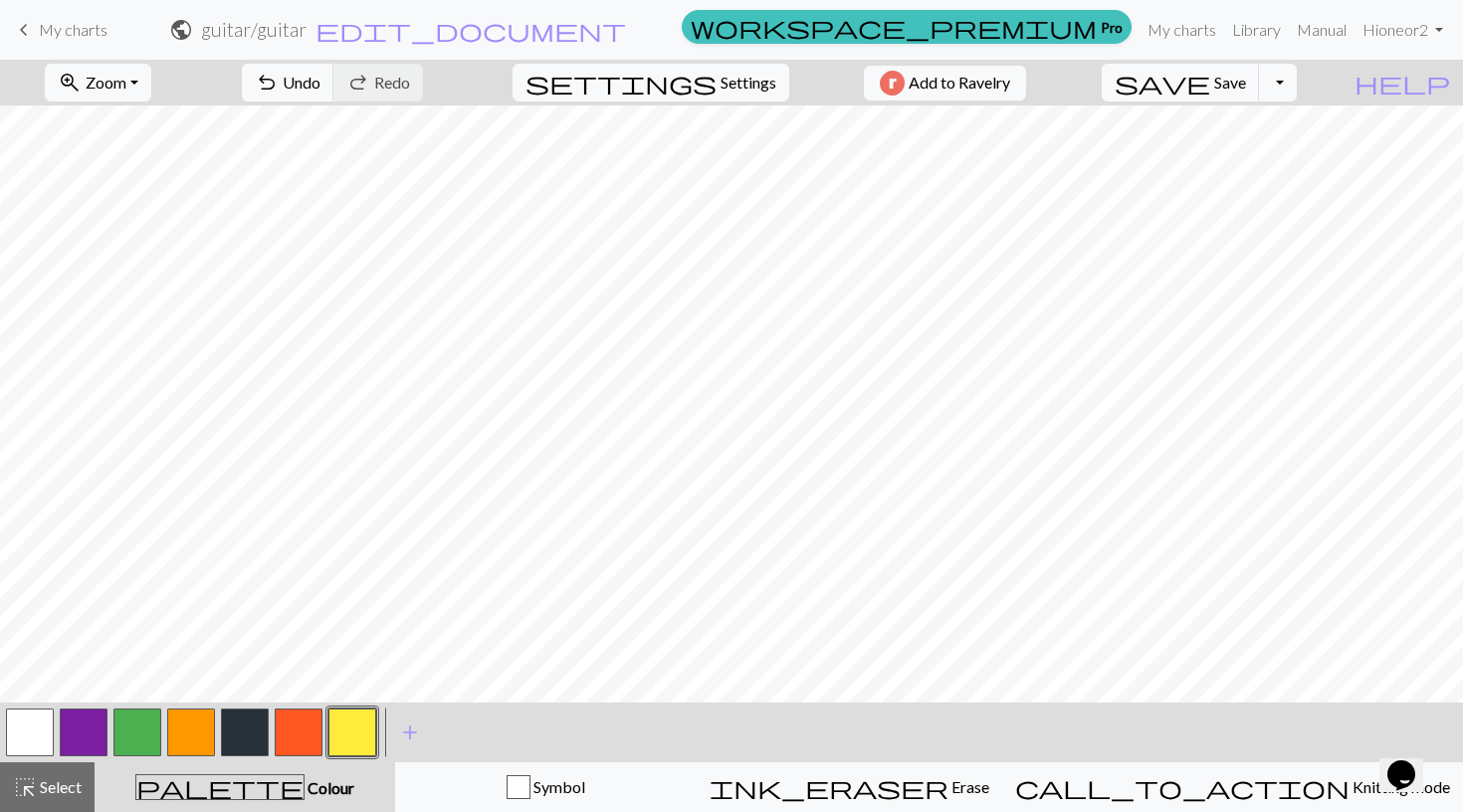 click at bounding box center (137, 732) 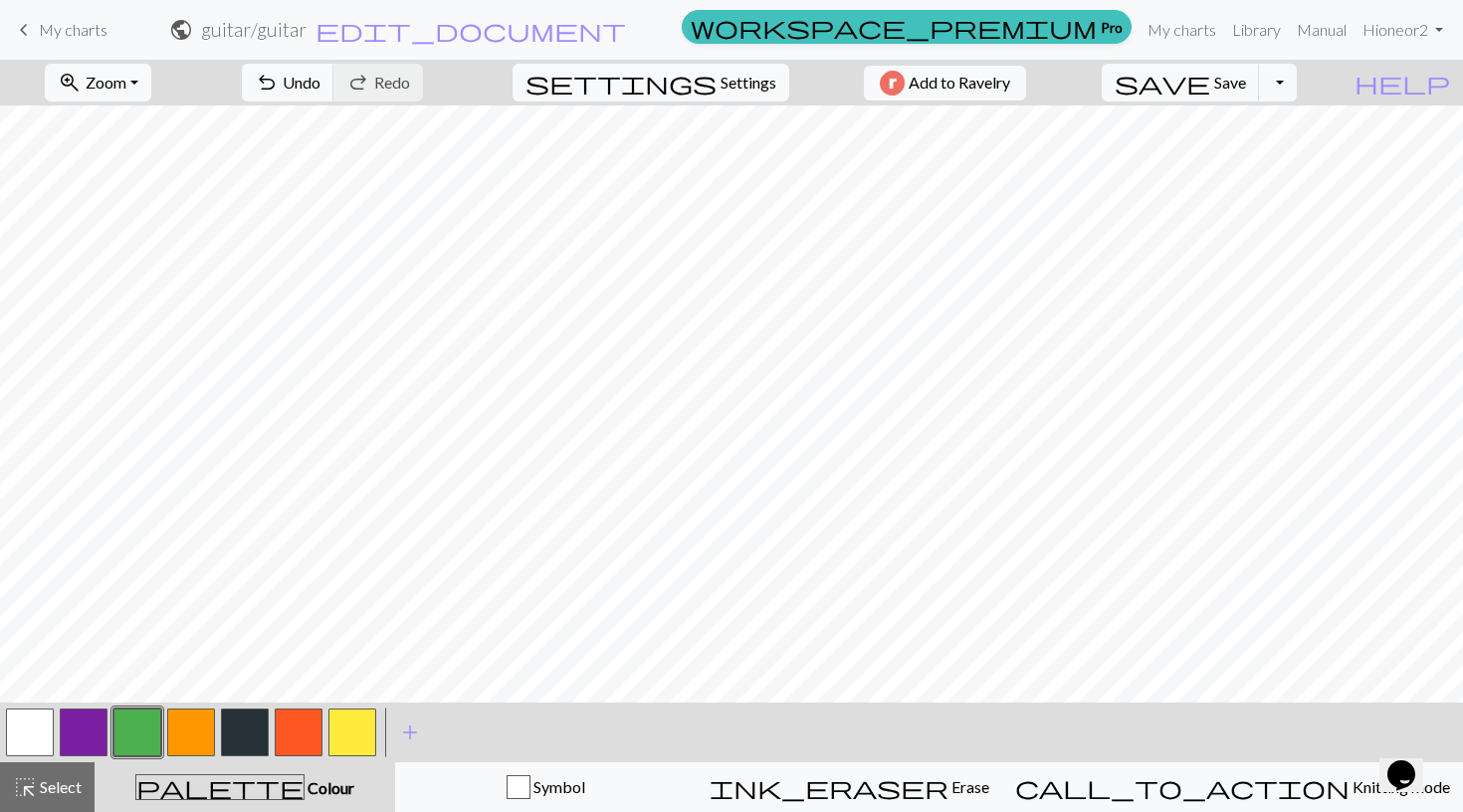 click at bounding box center [352, 732] 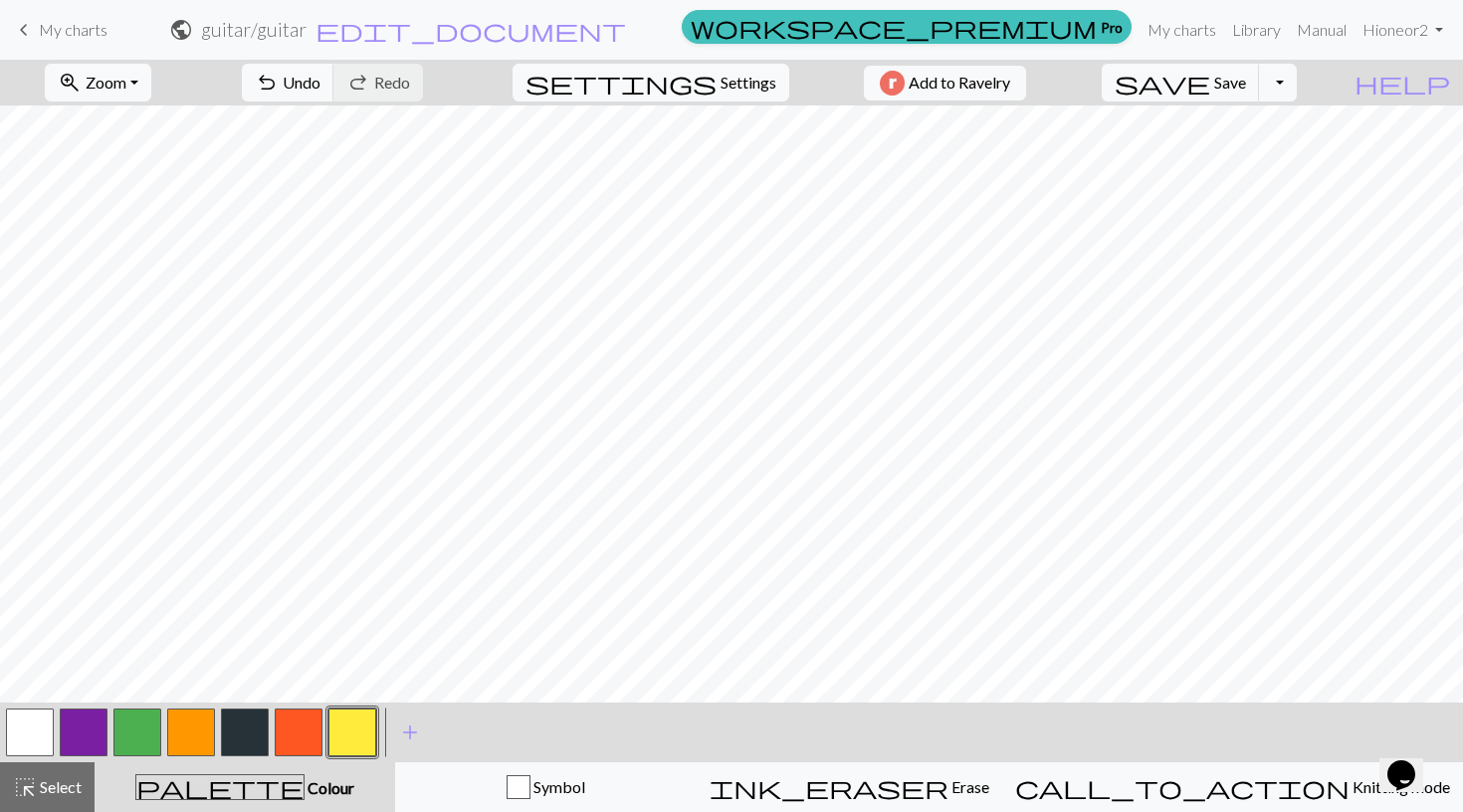 click on "keyboard_arrow_left" at bounding box center (24, 30) 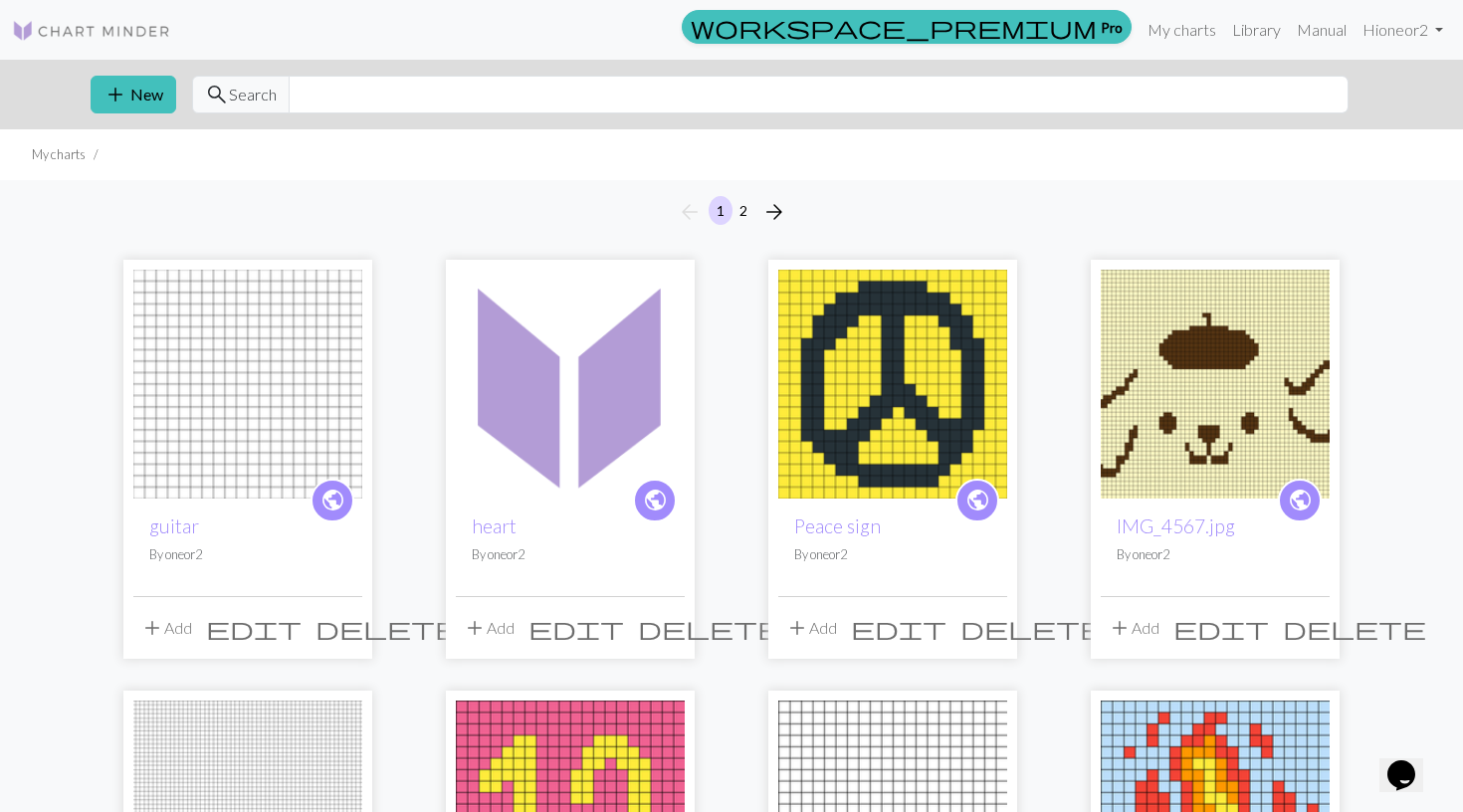click at bounding box center [248, 384] 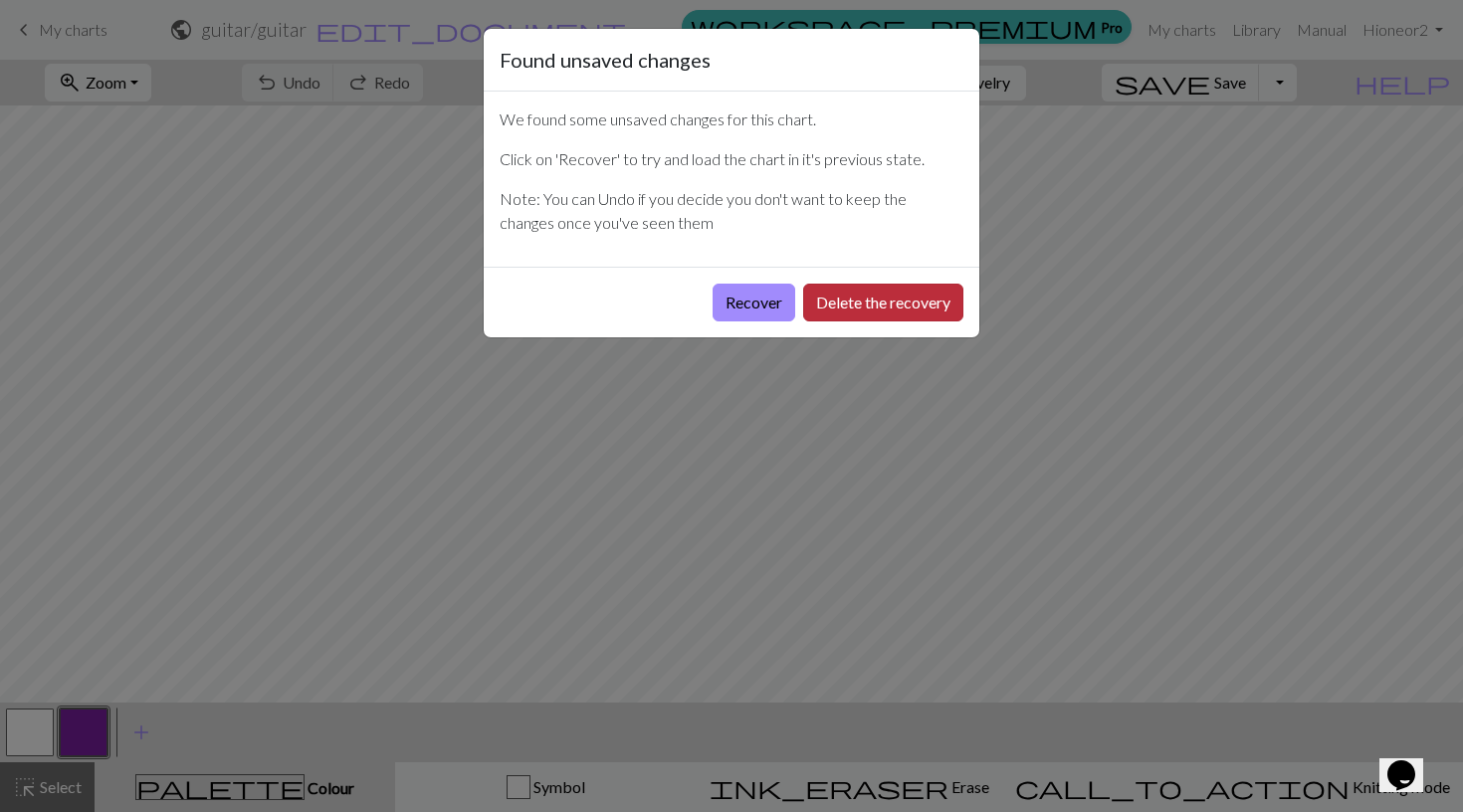 click on "Delete the recovery" at bounding box center [883, 303] 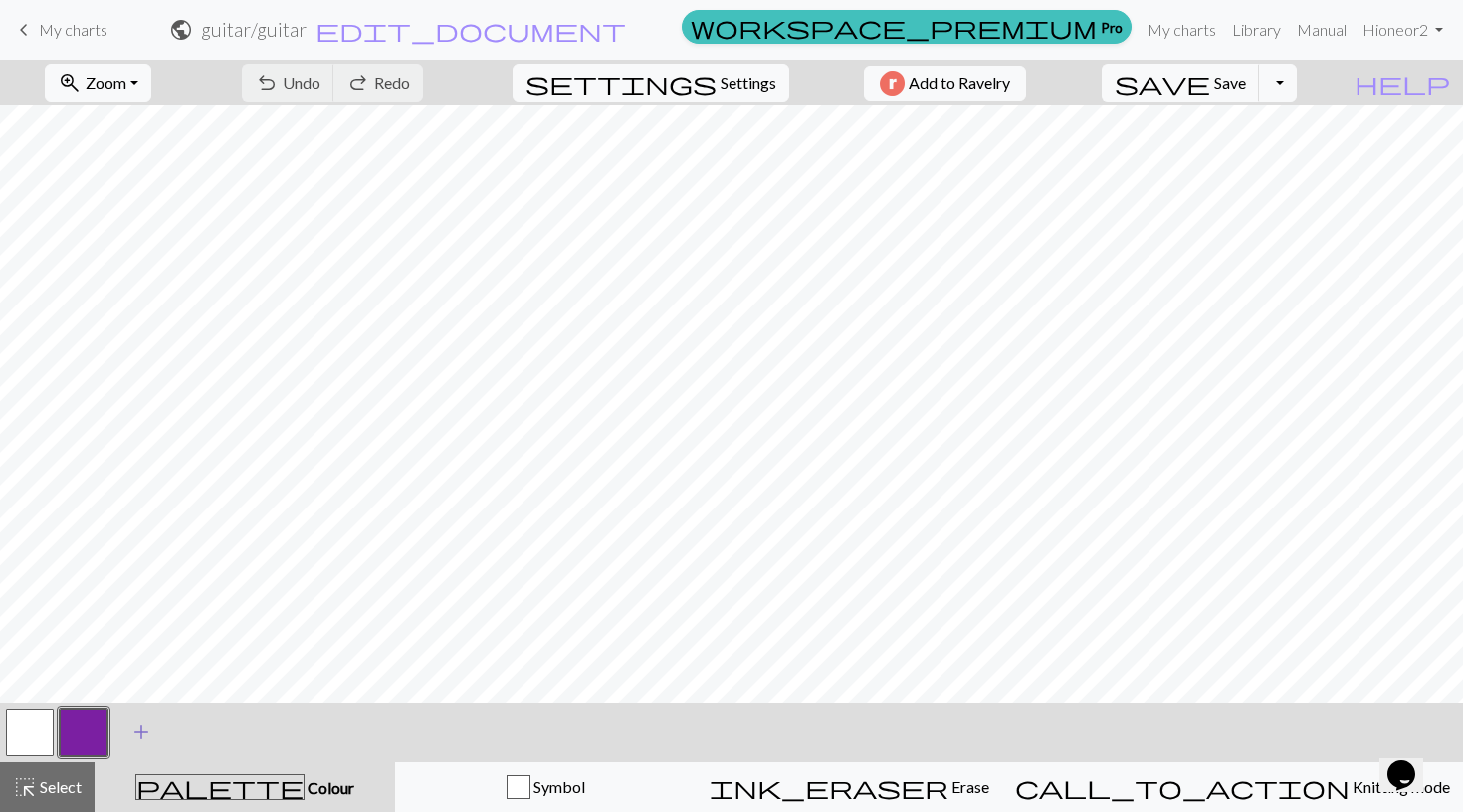 click on "add" at bounding box center [141, 732] 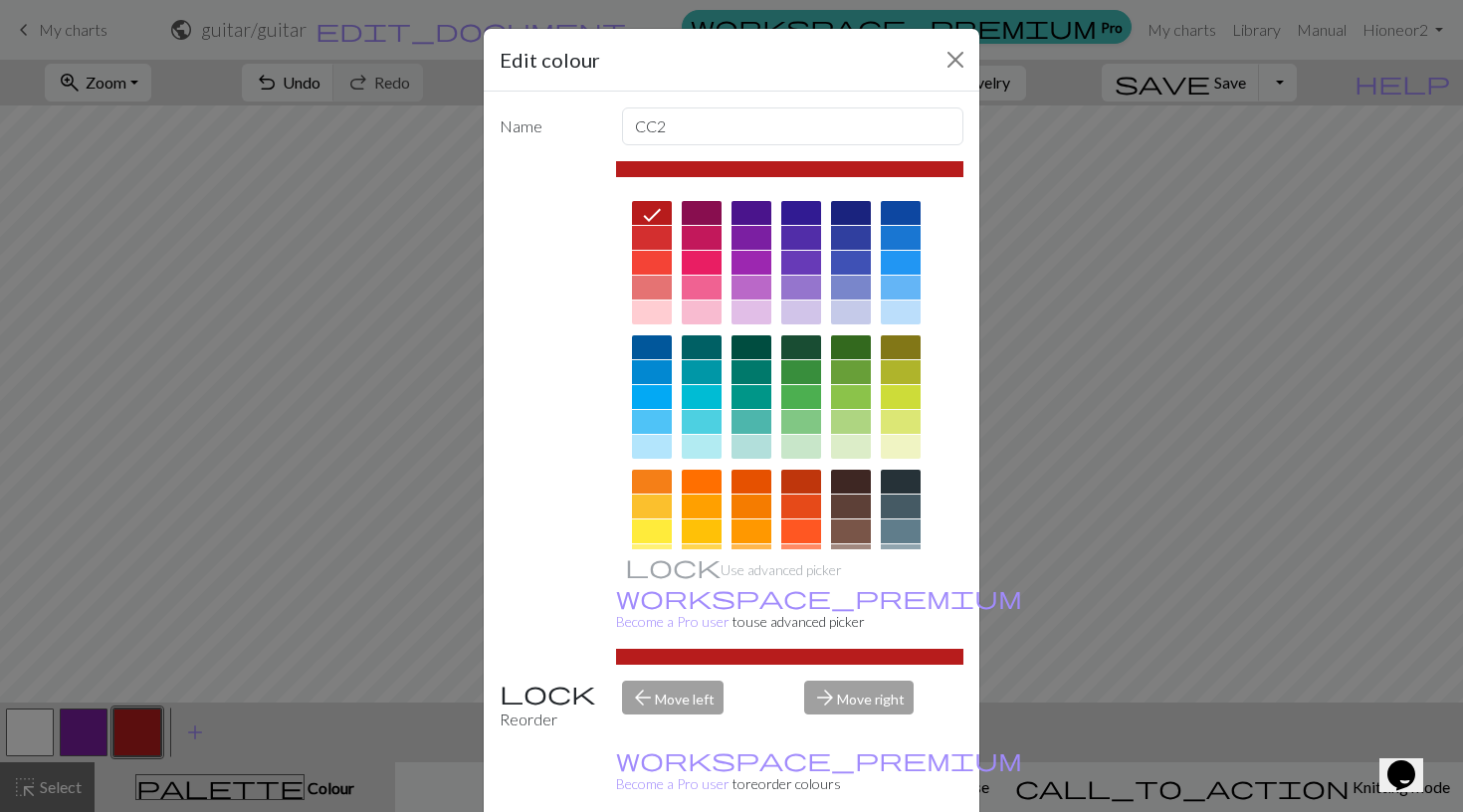 click at bounding box center [851, 397] 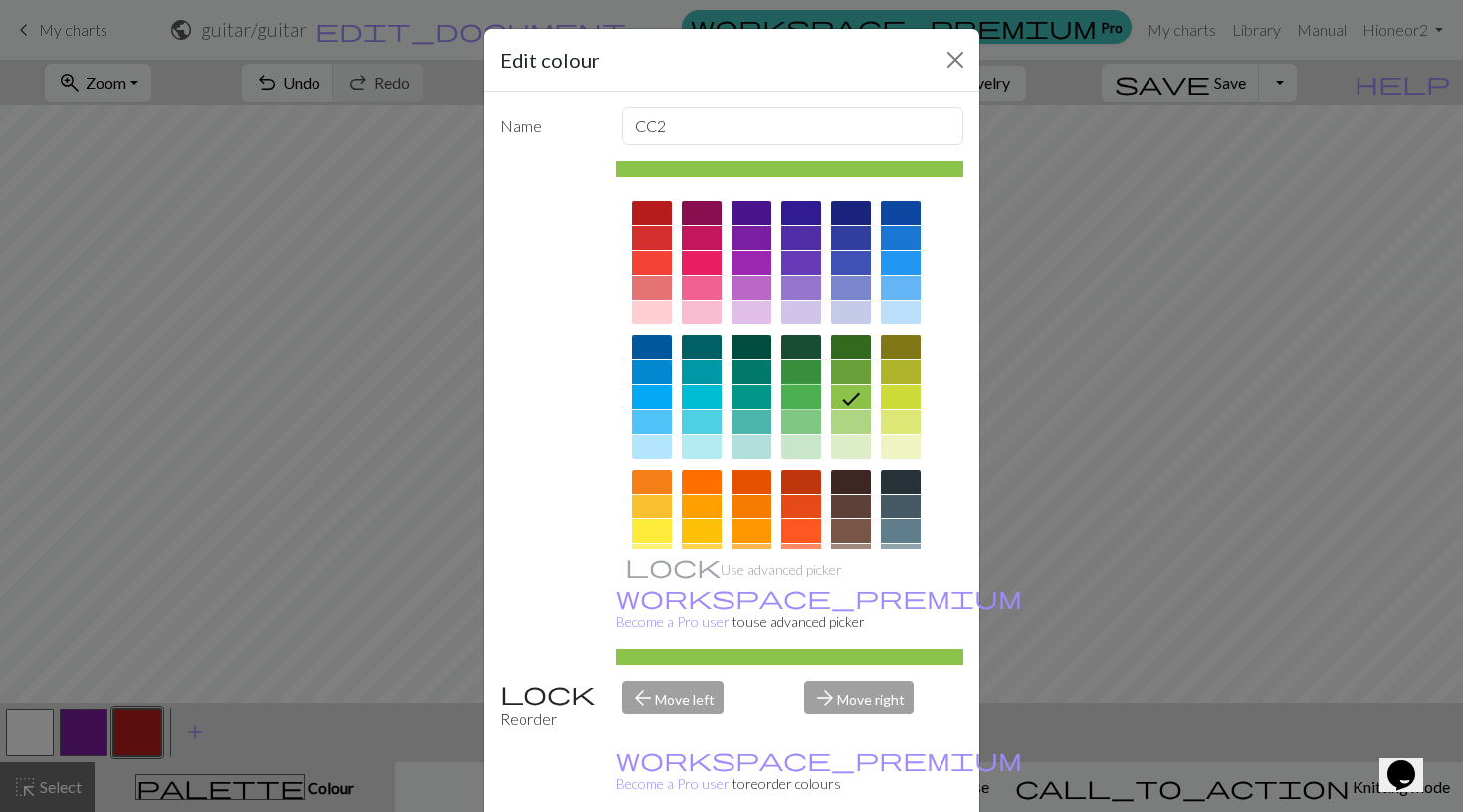 click at bounding box center [801, 397] 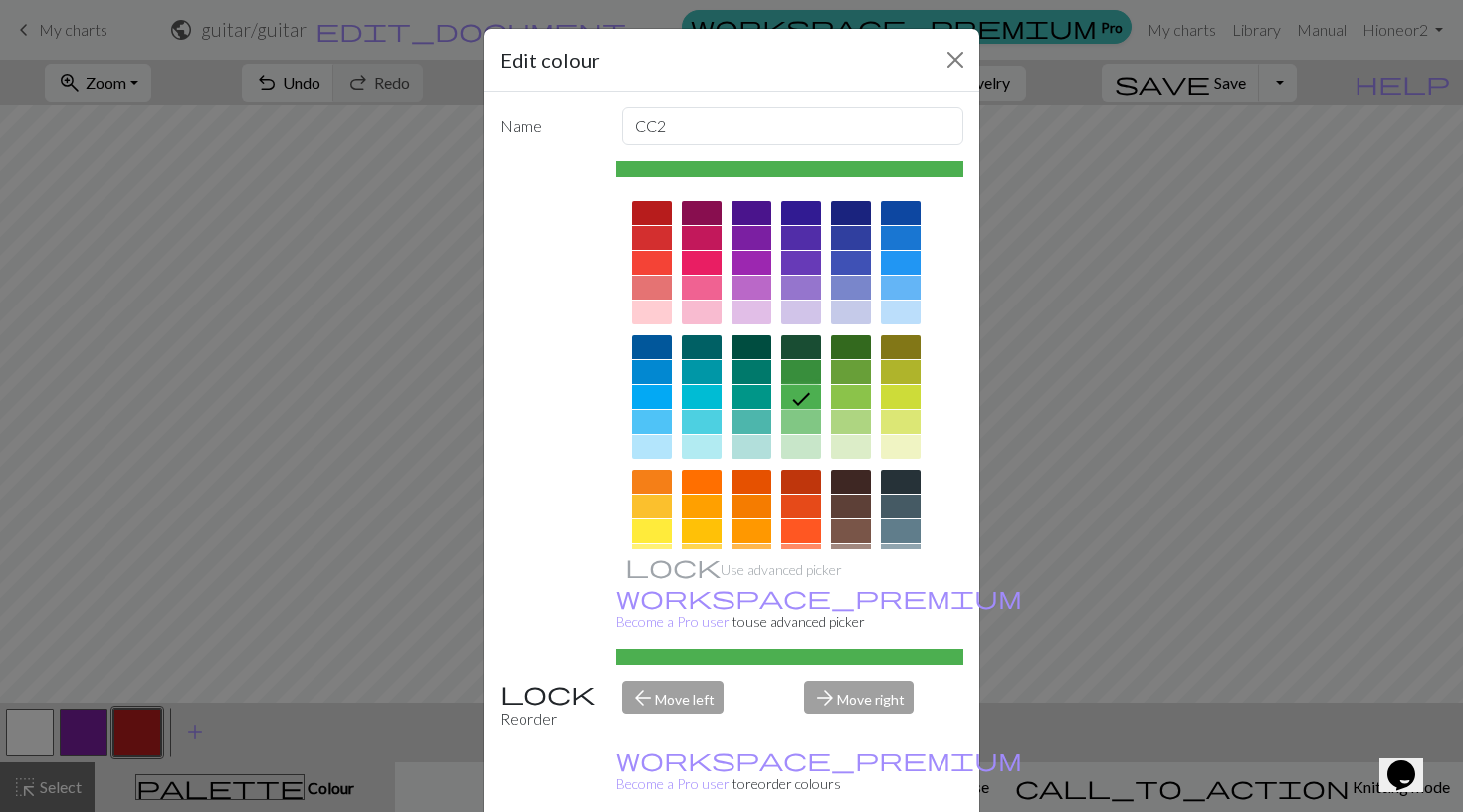 click on "Done" at bounding box center [851, 863] 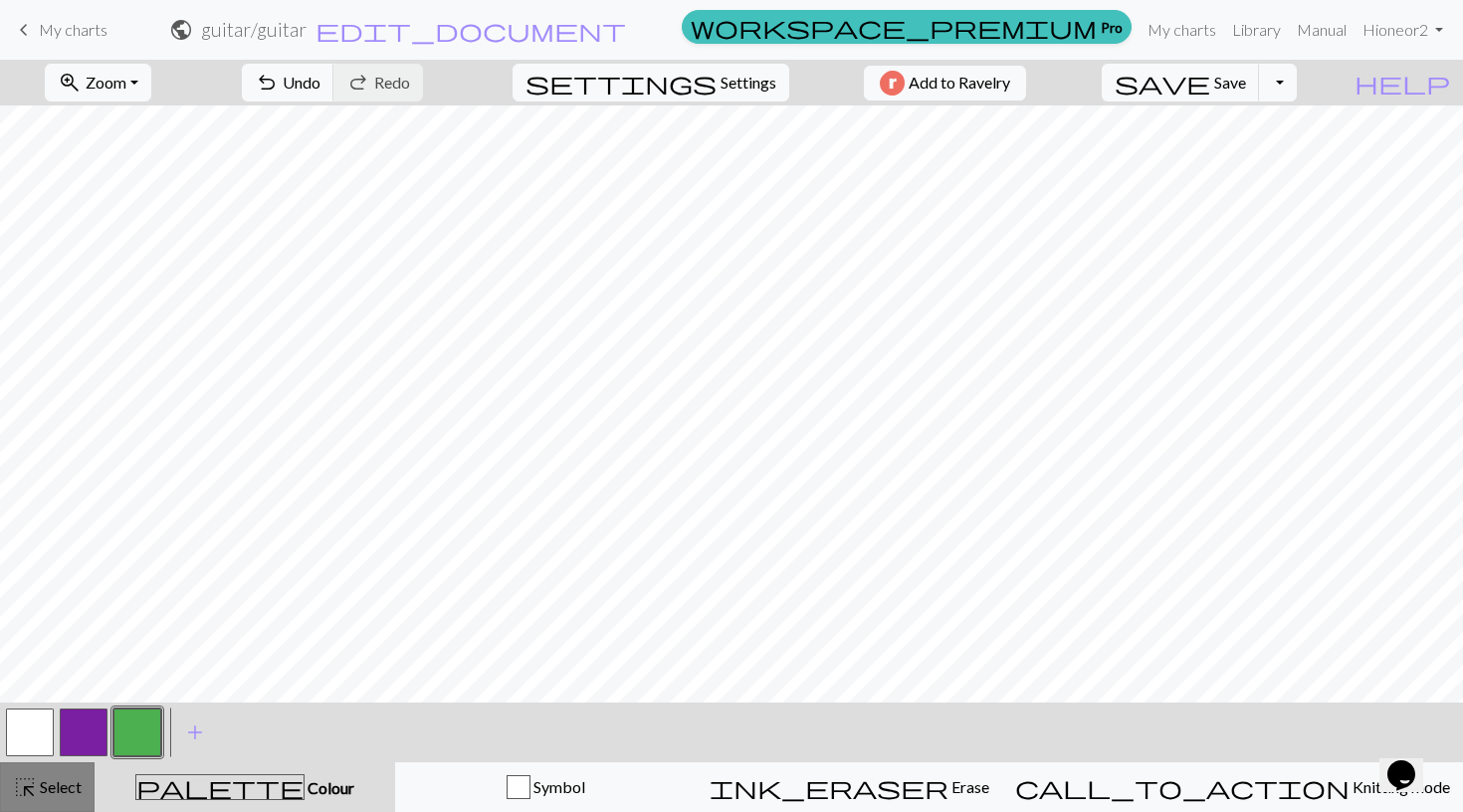 click on "Select" at bounding box center (59, 786) 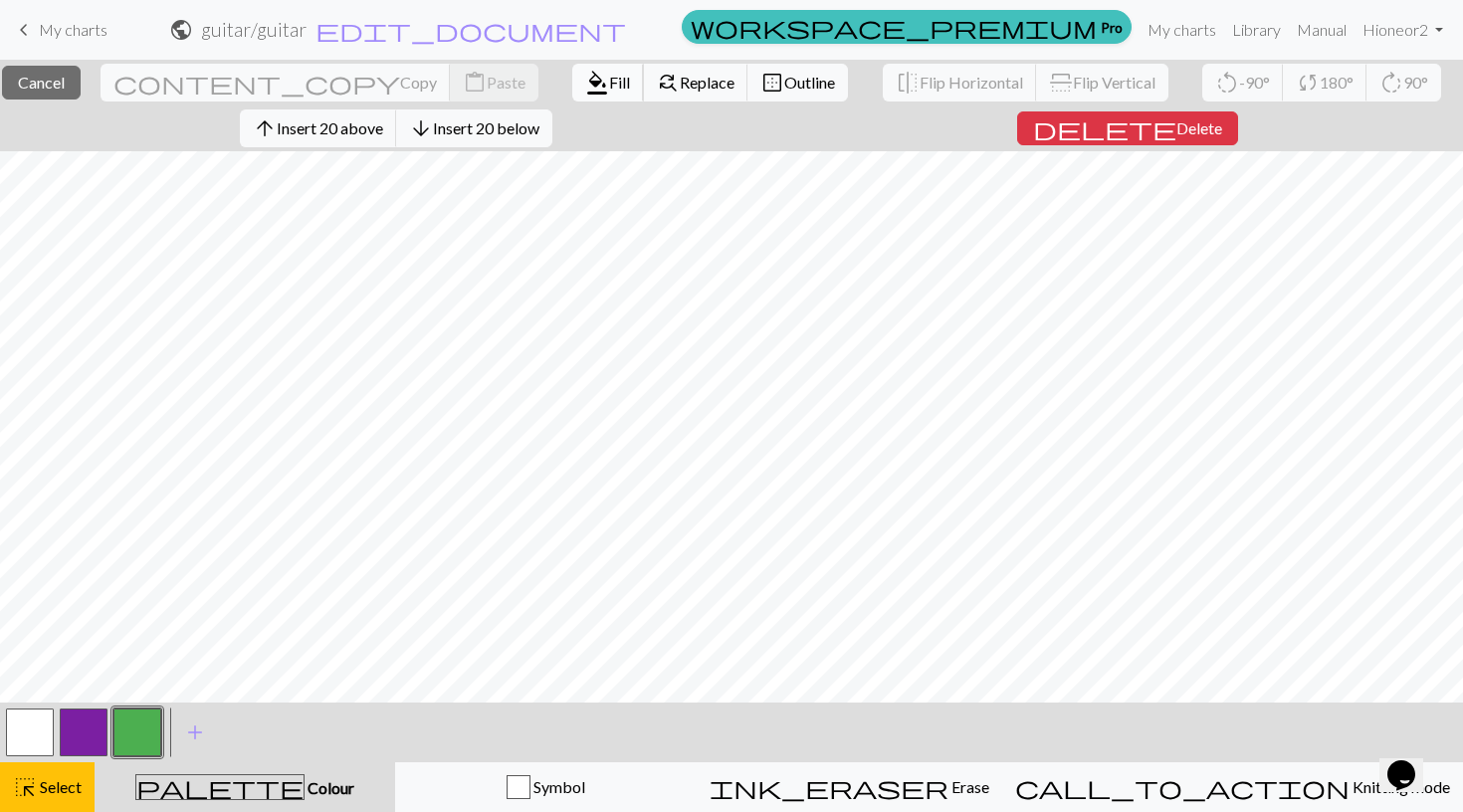click on "format_color_fill" at bounding box center (597, 83) 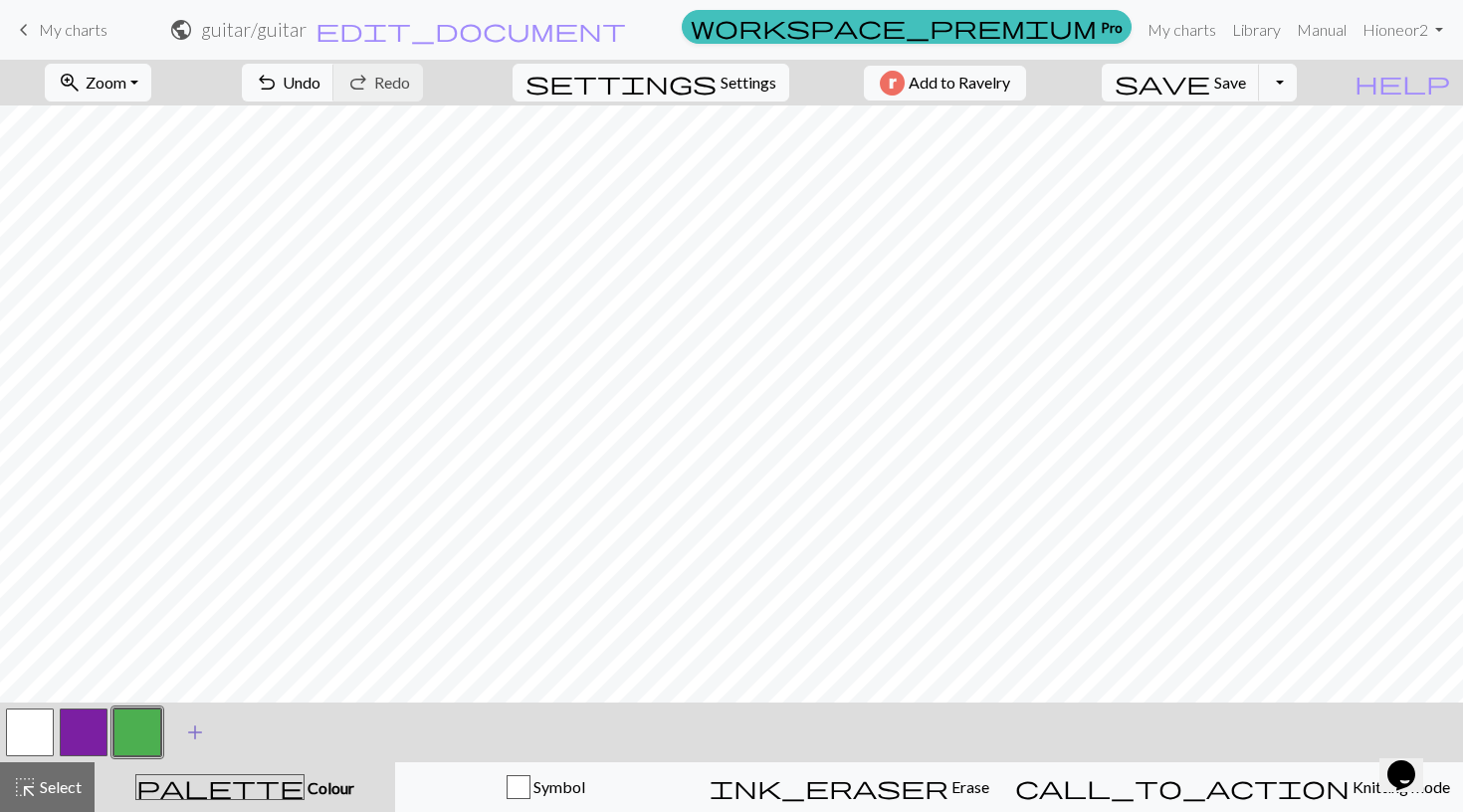 click on "add Add a  colour" at bounding box center [195, 732] 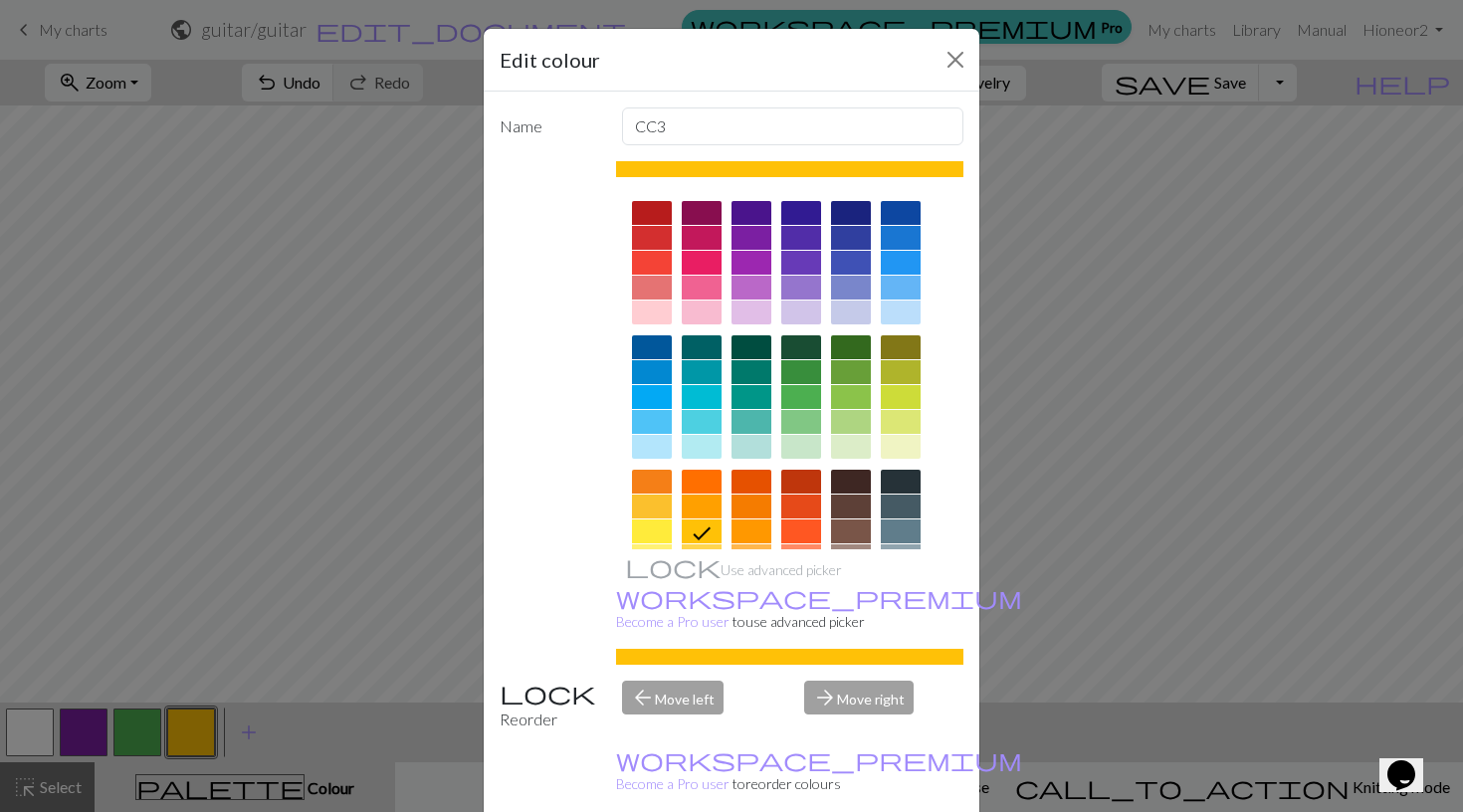 click at bounding box center (702, 507) 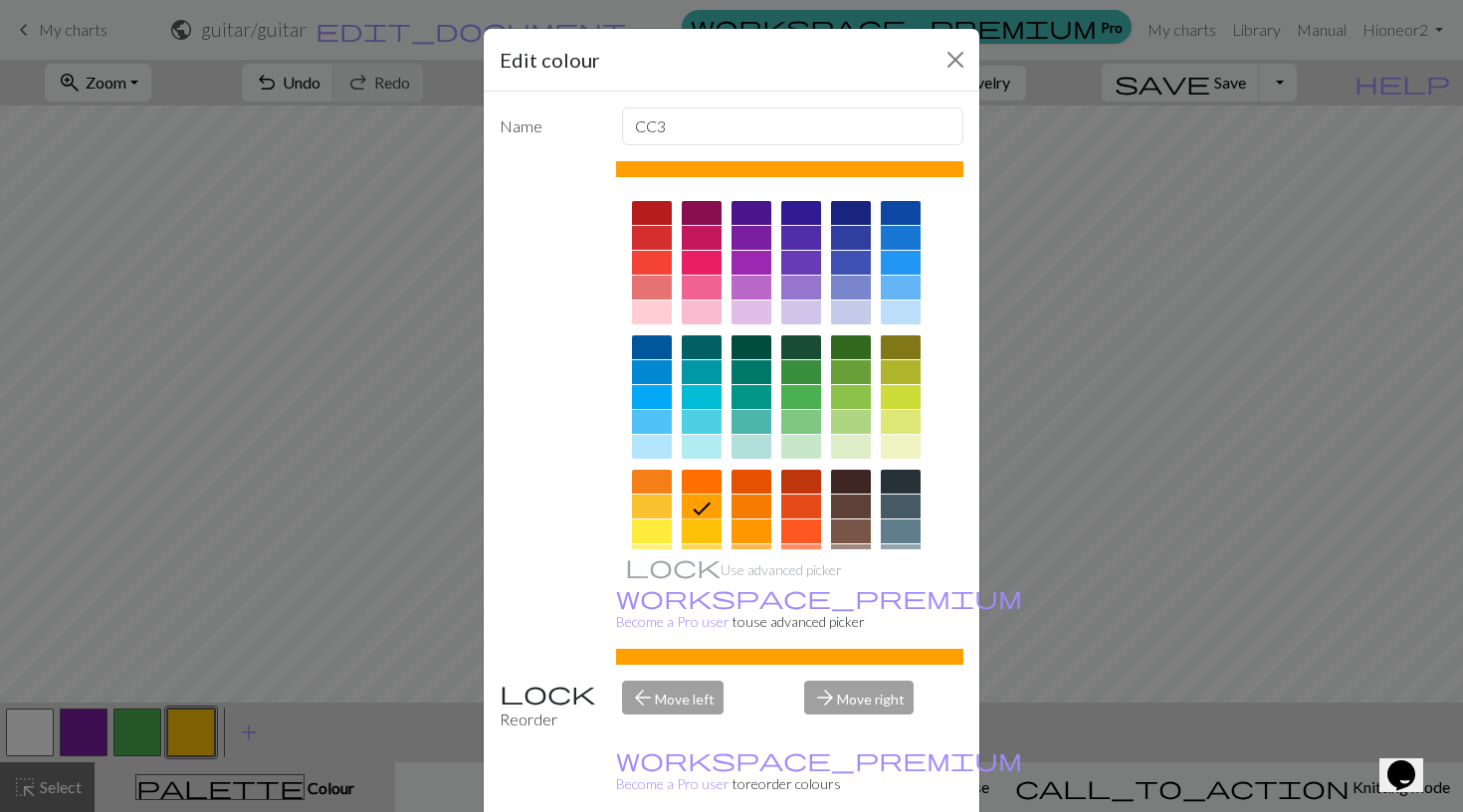 click on "Done" at bounding box center (851, 863) 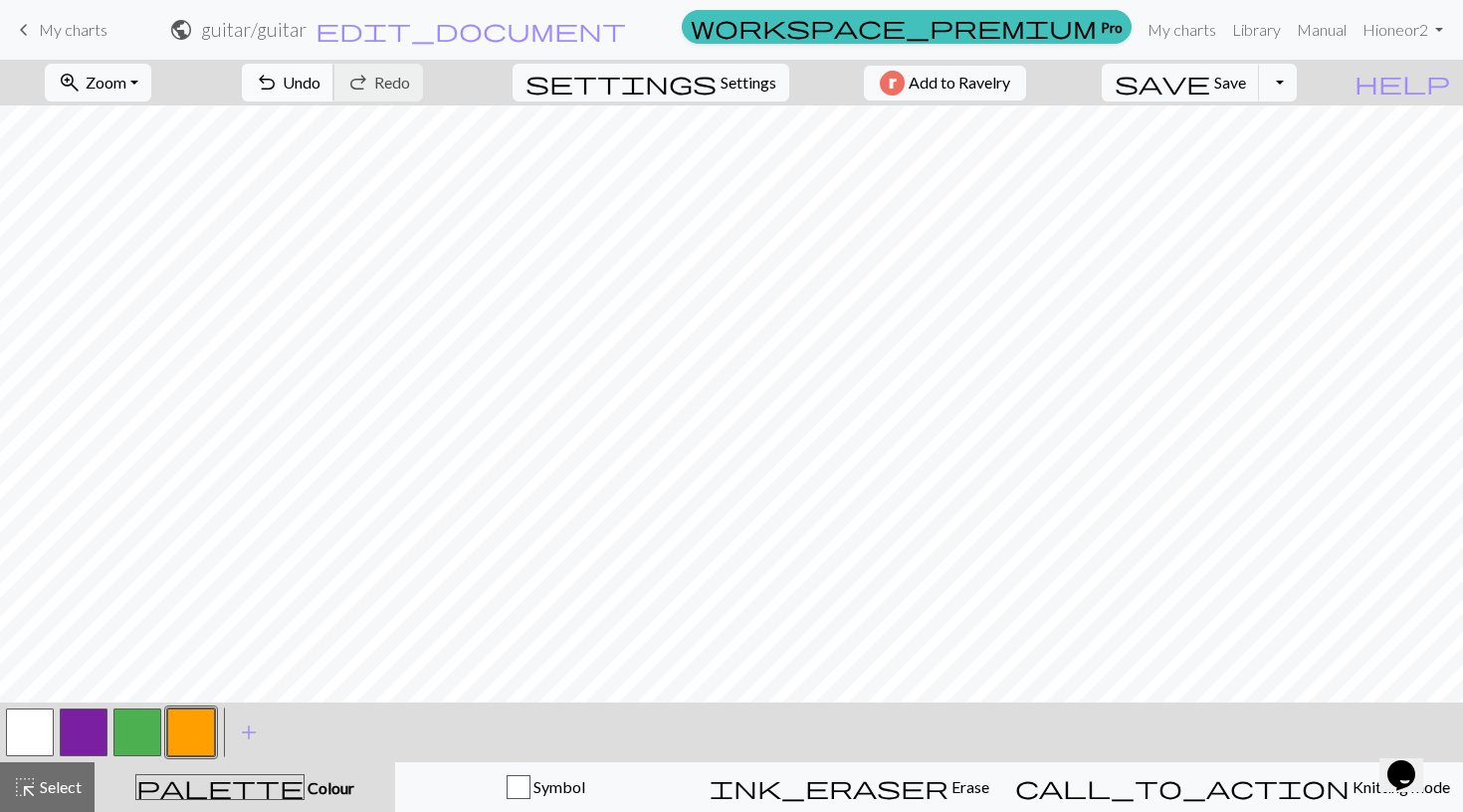 click on "undo" at bounding box center [267, 83] 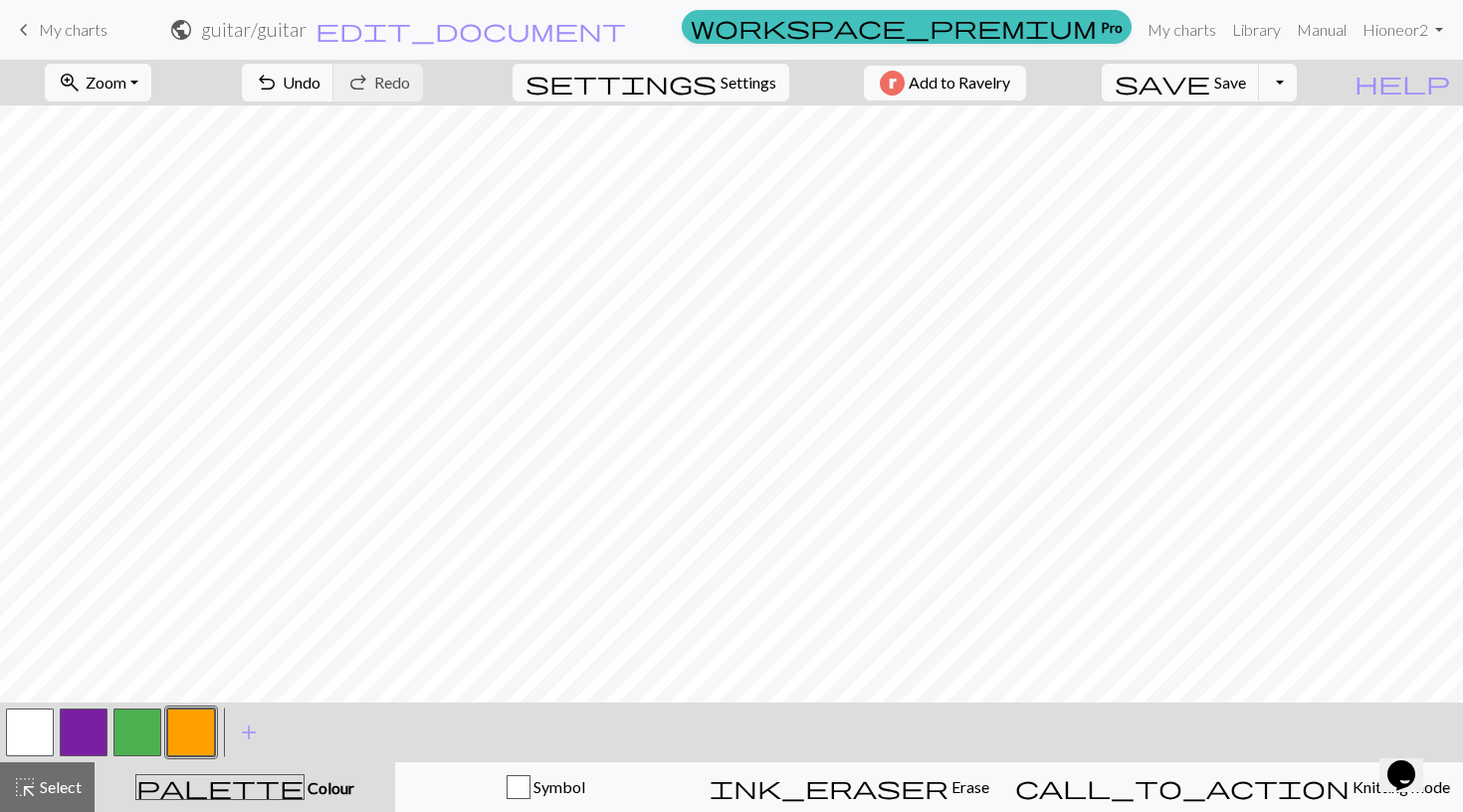 click on "public [USERNAME]  /  [USERNAME] edit_document Edit settings" at bounding box center [398, 29] 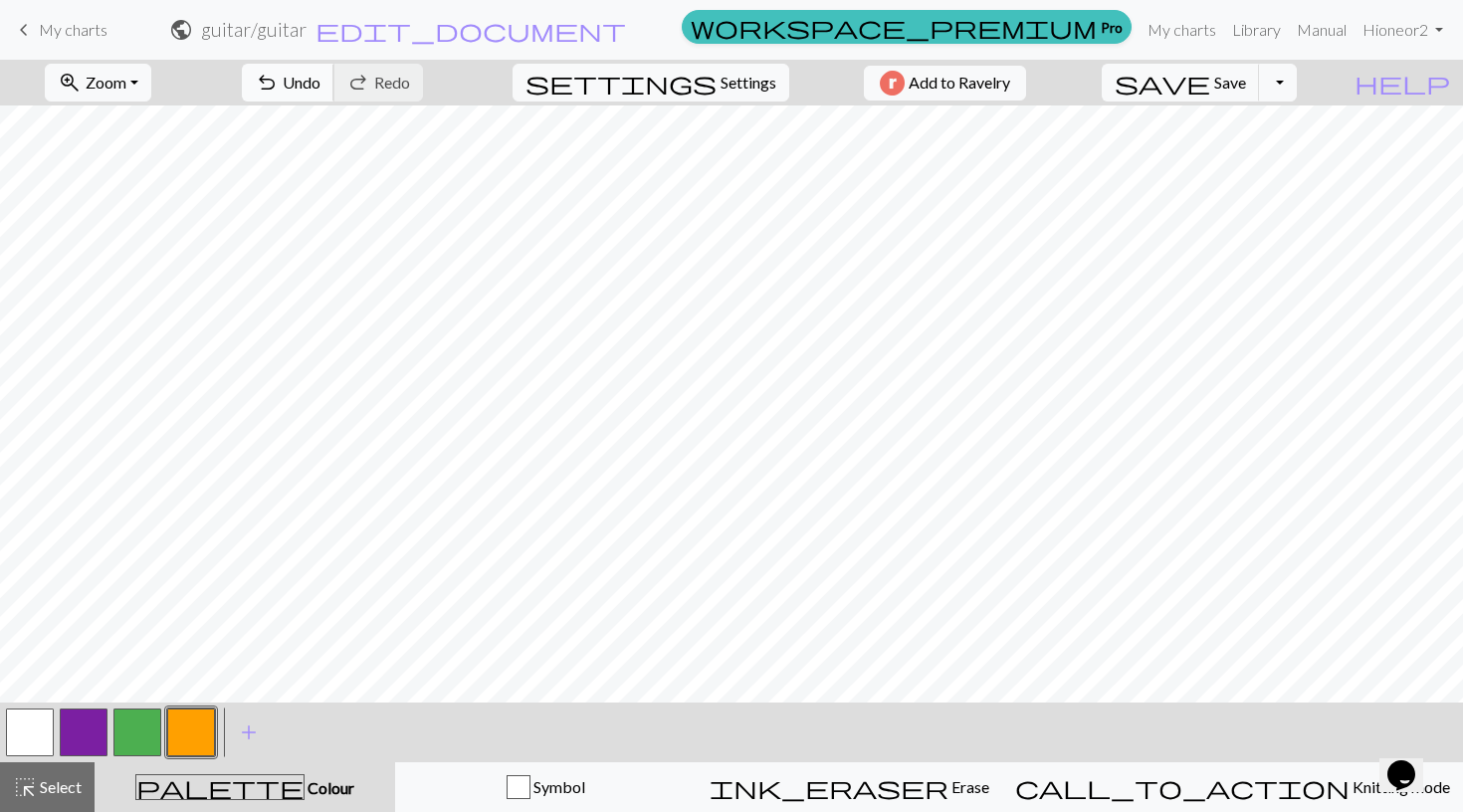 click on "undo" at bounding box center [267, 83] 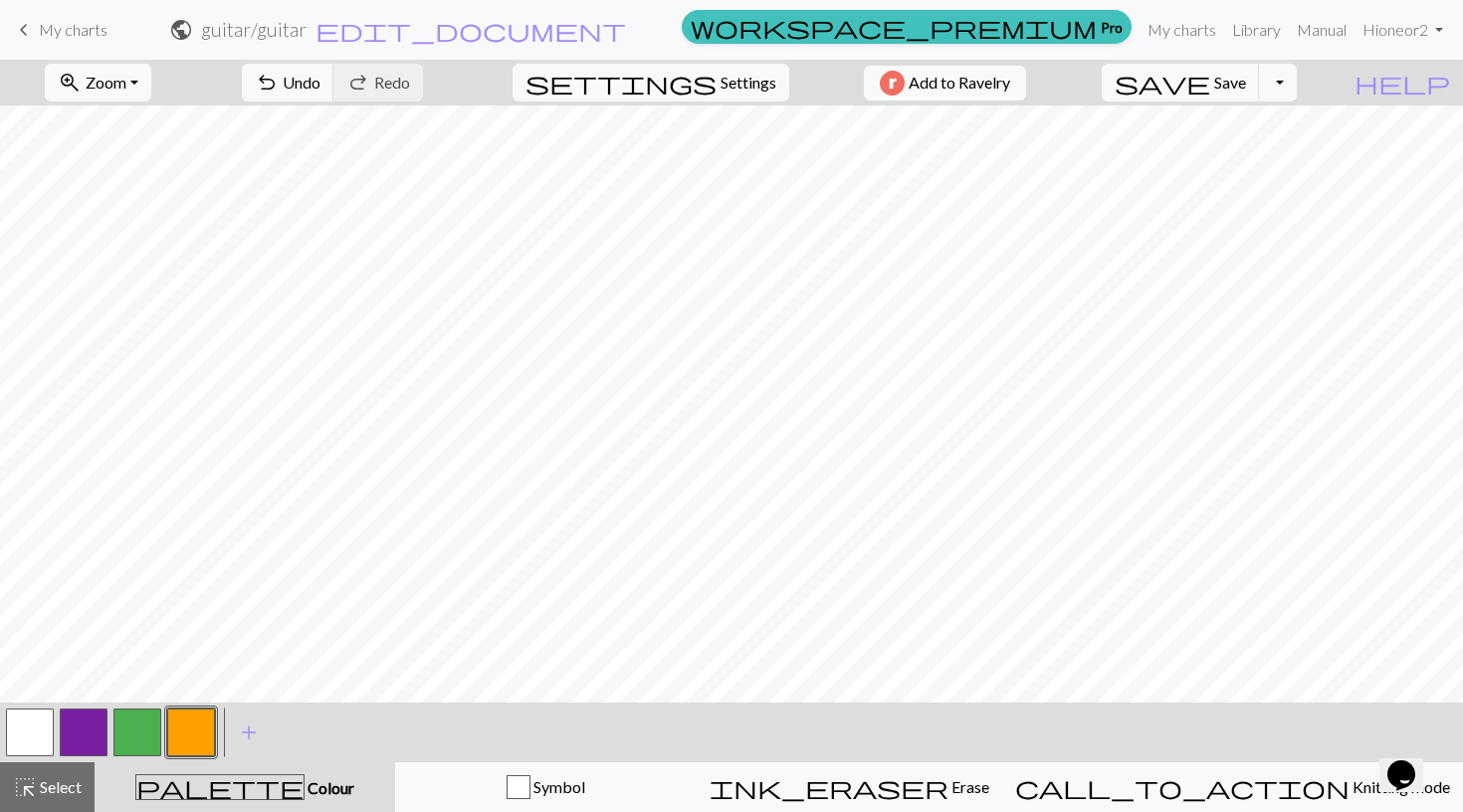 click at bounding box center (137, 732) 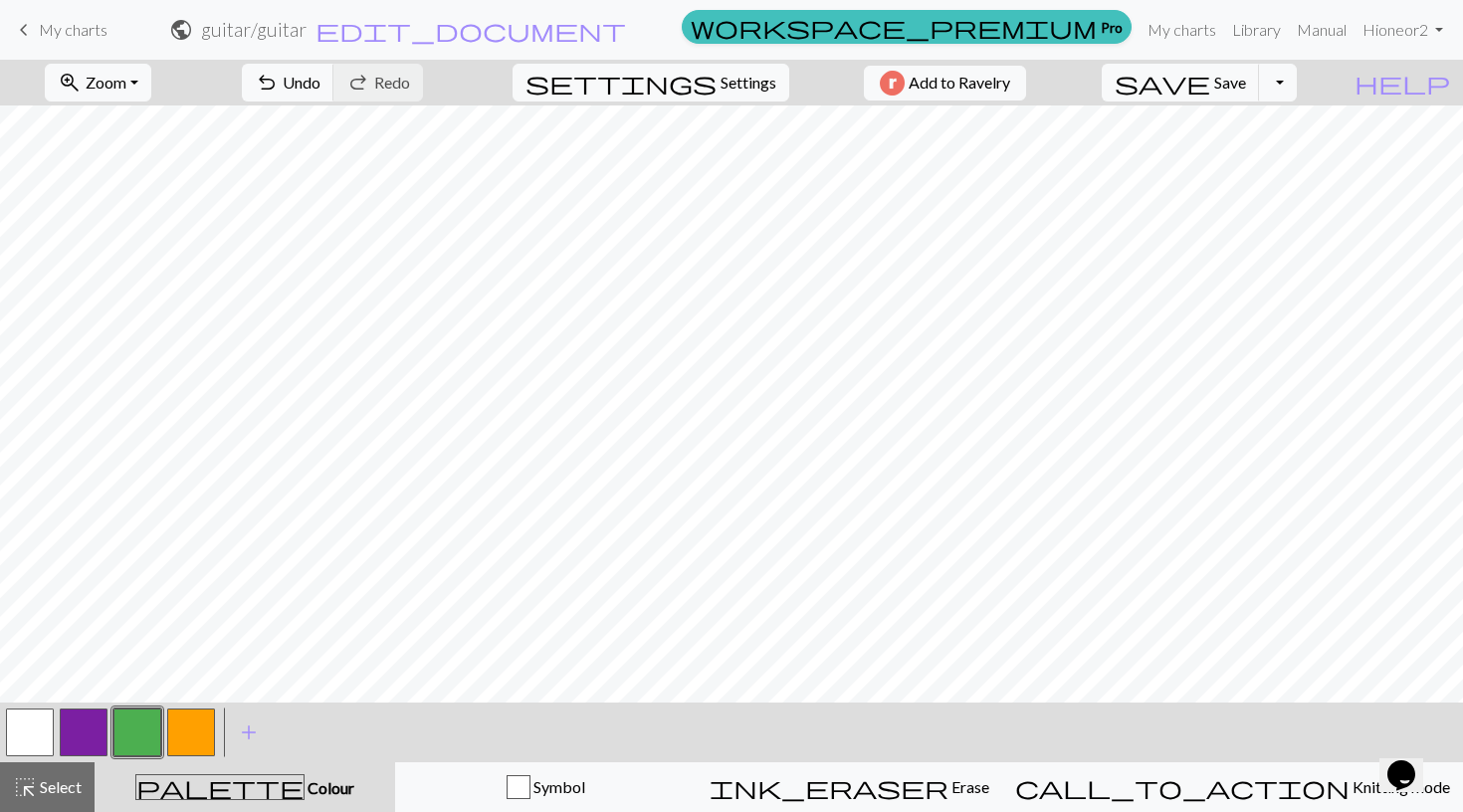 click at bounding box center (191, 732) 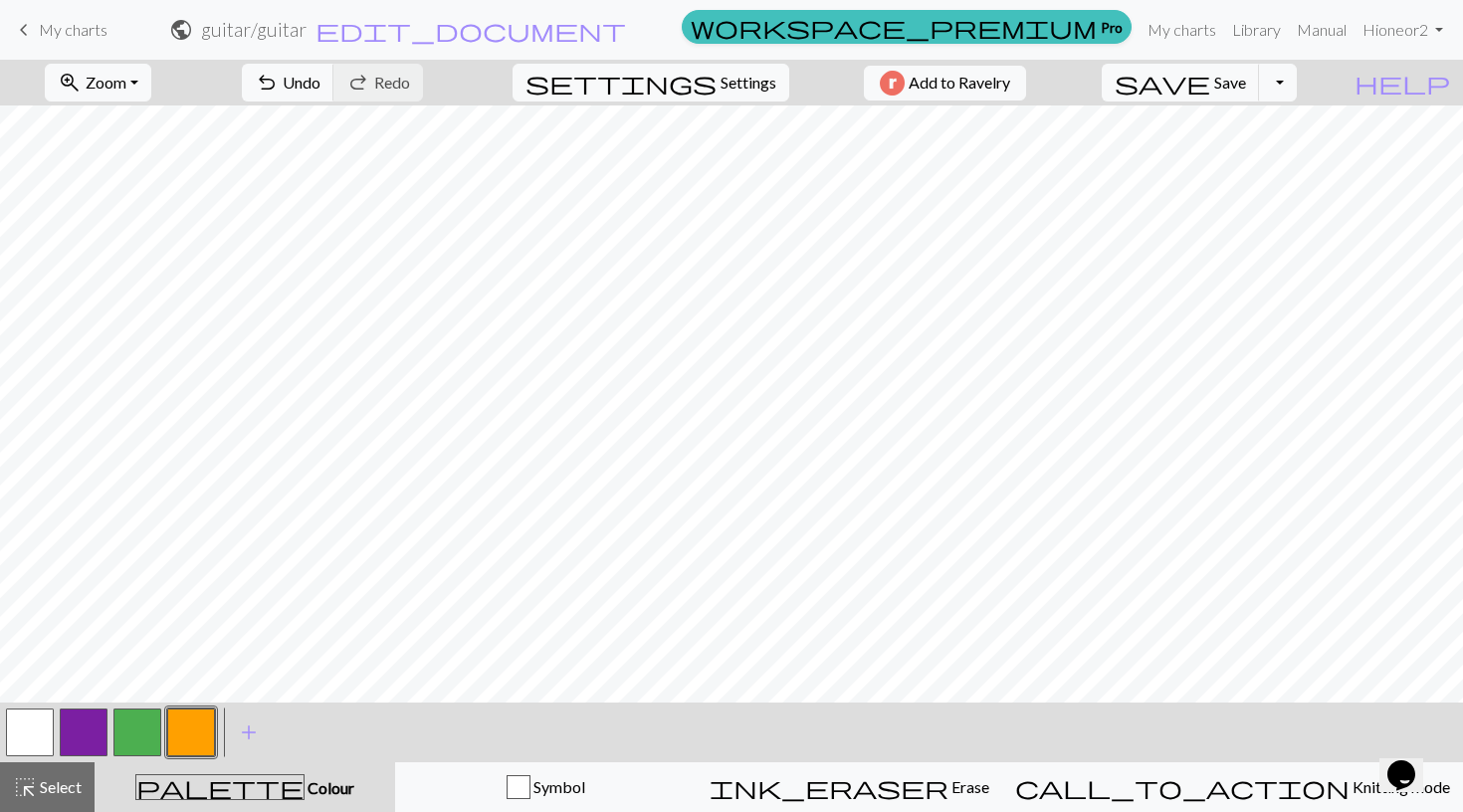 click at bounding box center (137, 732) 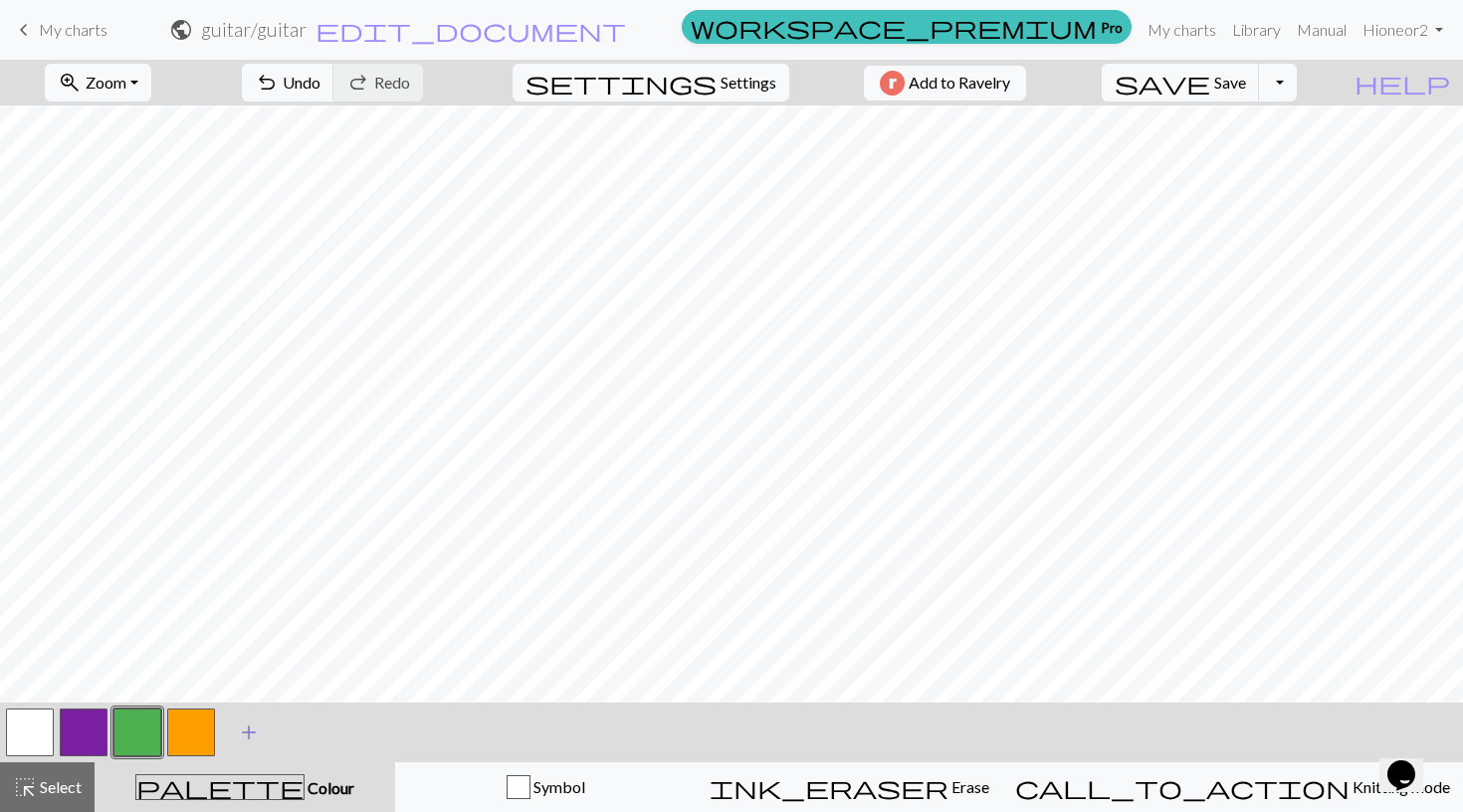 click on "add" at bounding box center (249, 732) 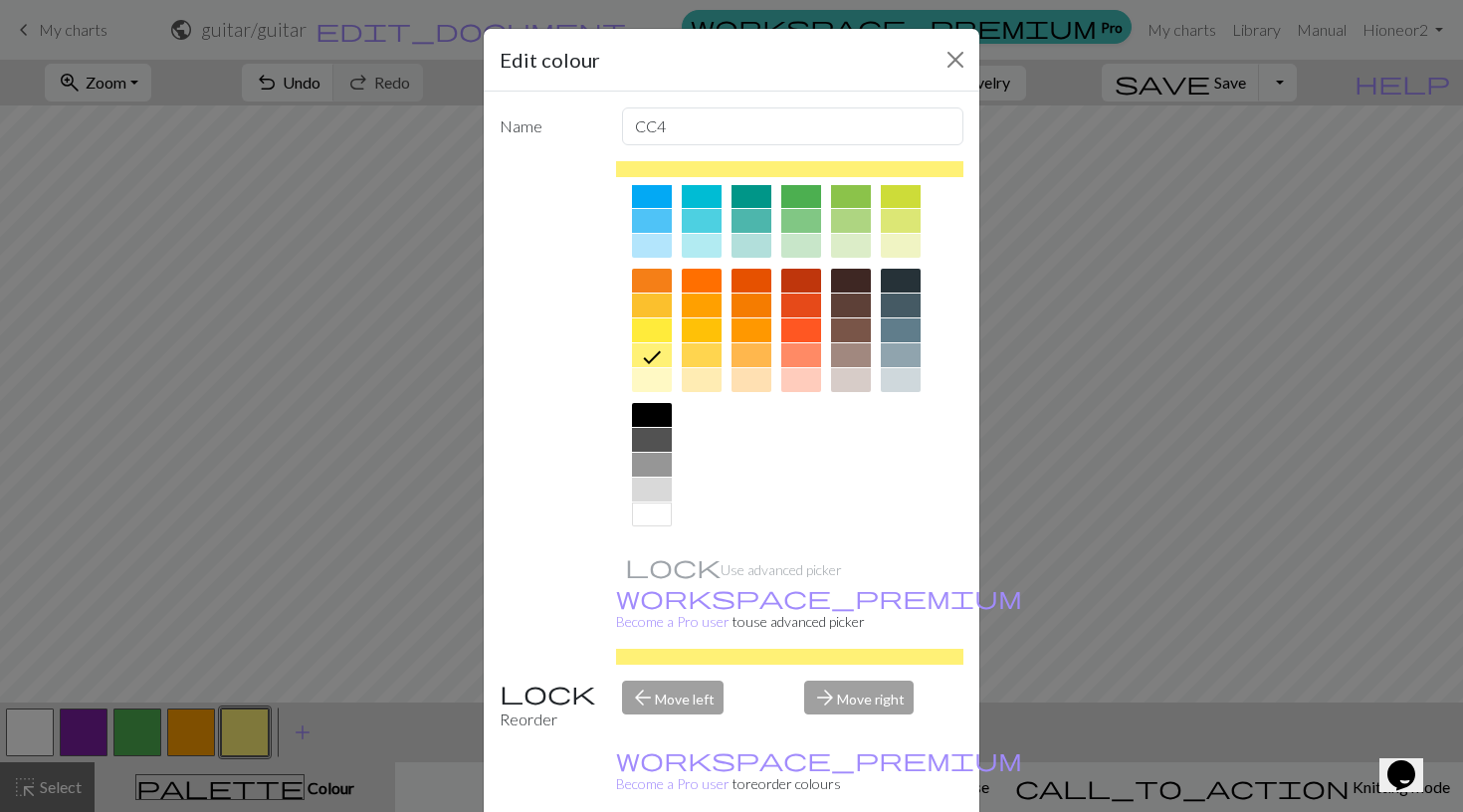 scroll, scrollTop: 201, scrollLeft: 0, axis: vertical 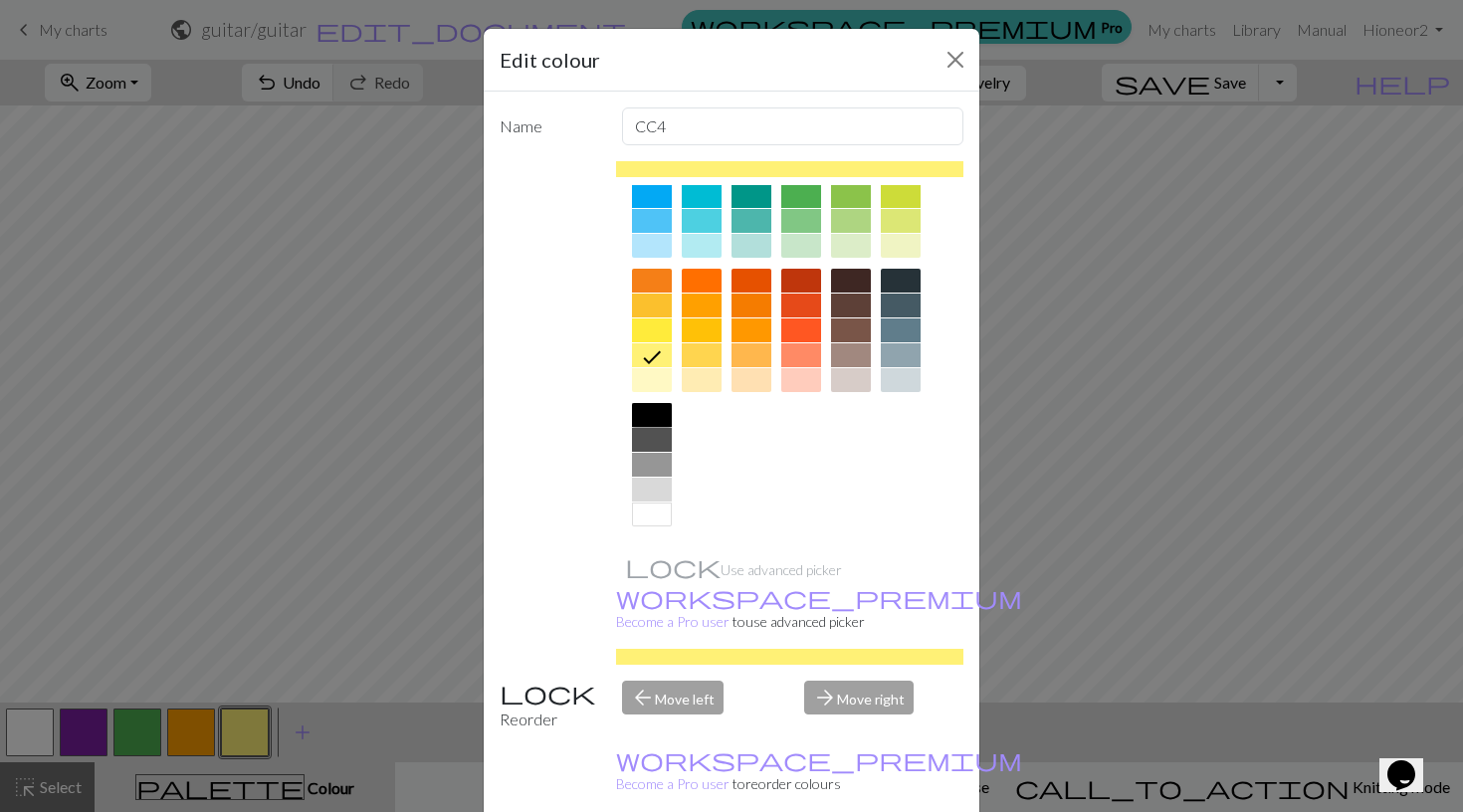click at bounding box center [652, 415] 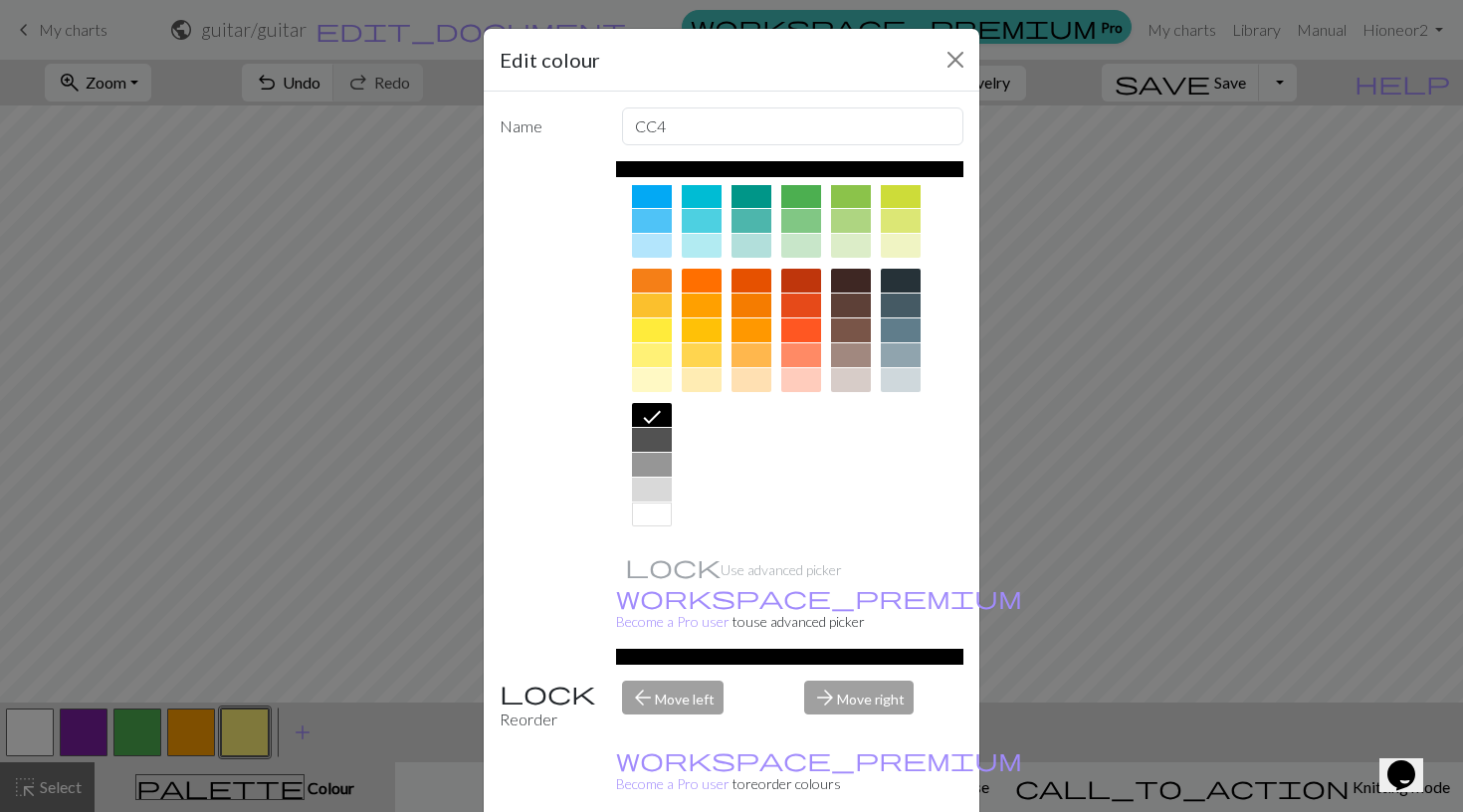 click on "Done" at bounding box center [851, 863] 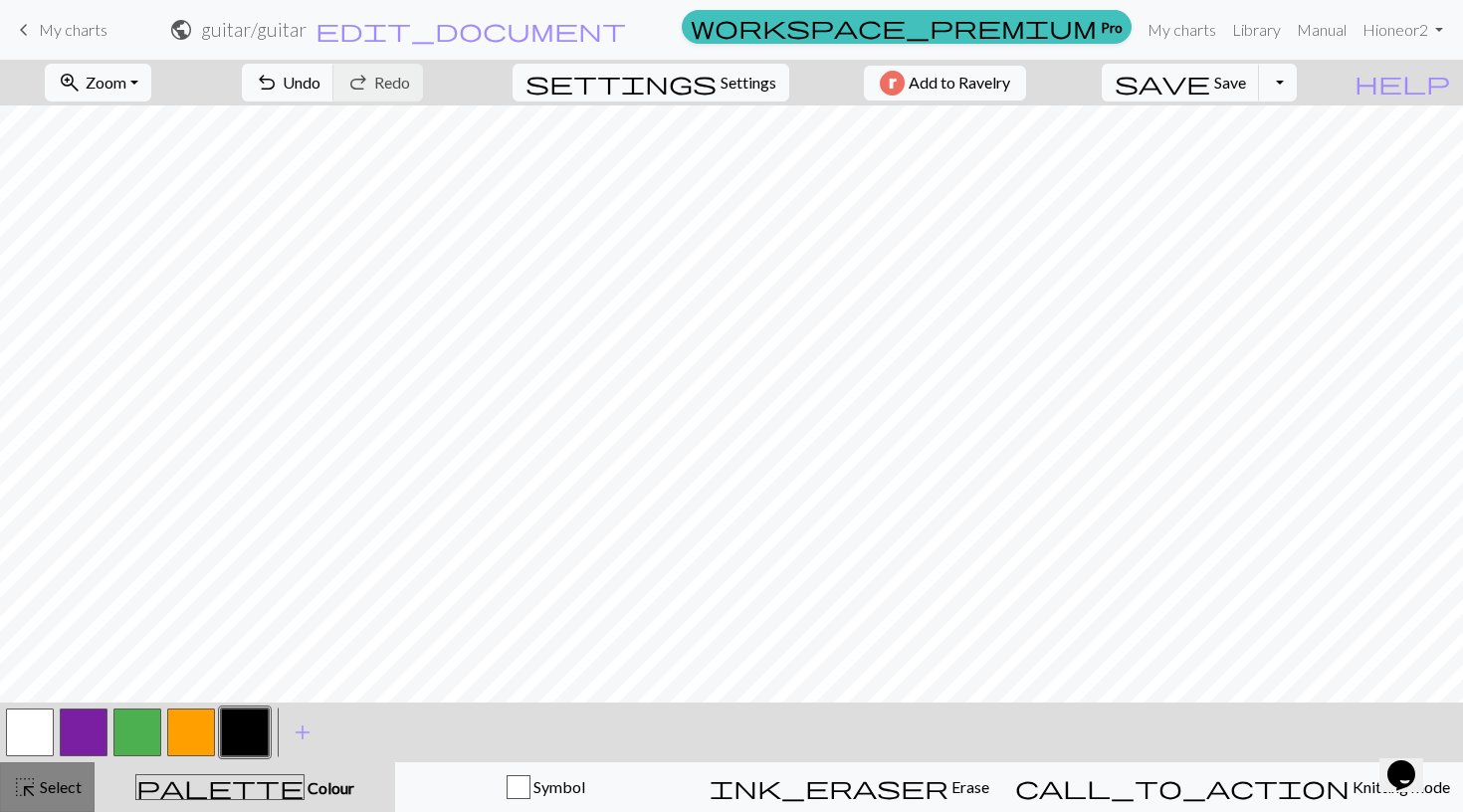 click on "highlight_alt   Select   Select" at bounding box center [47, 787] 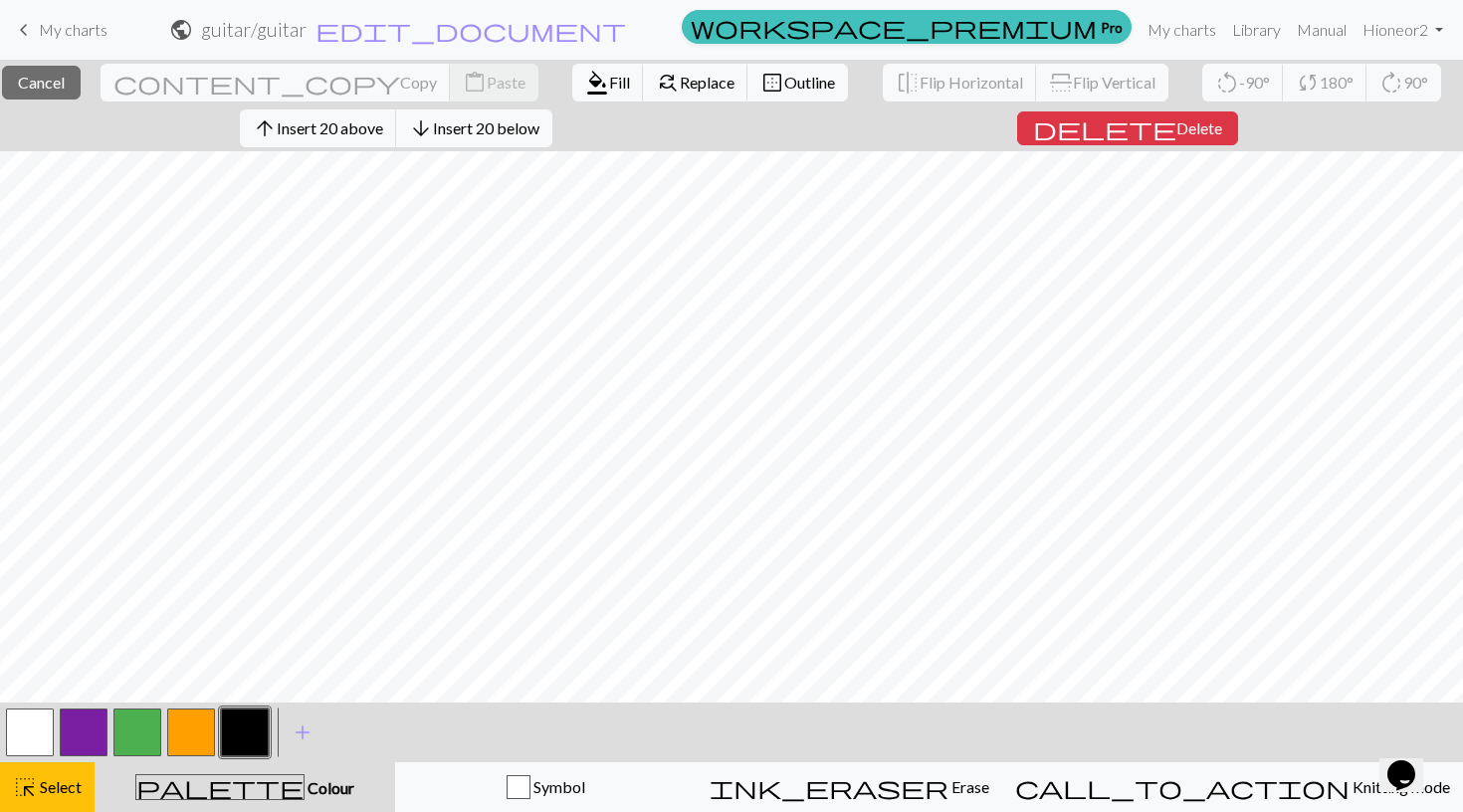click at bounding box center (137, 732) 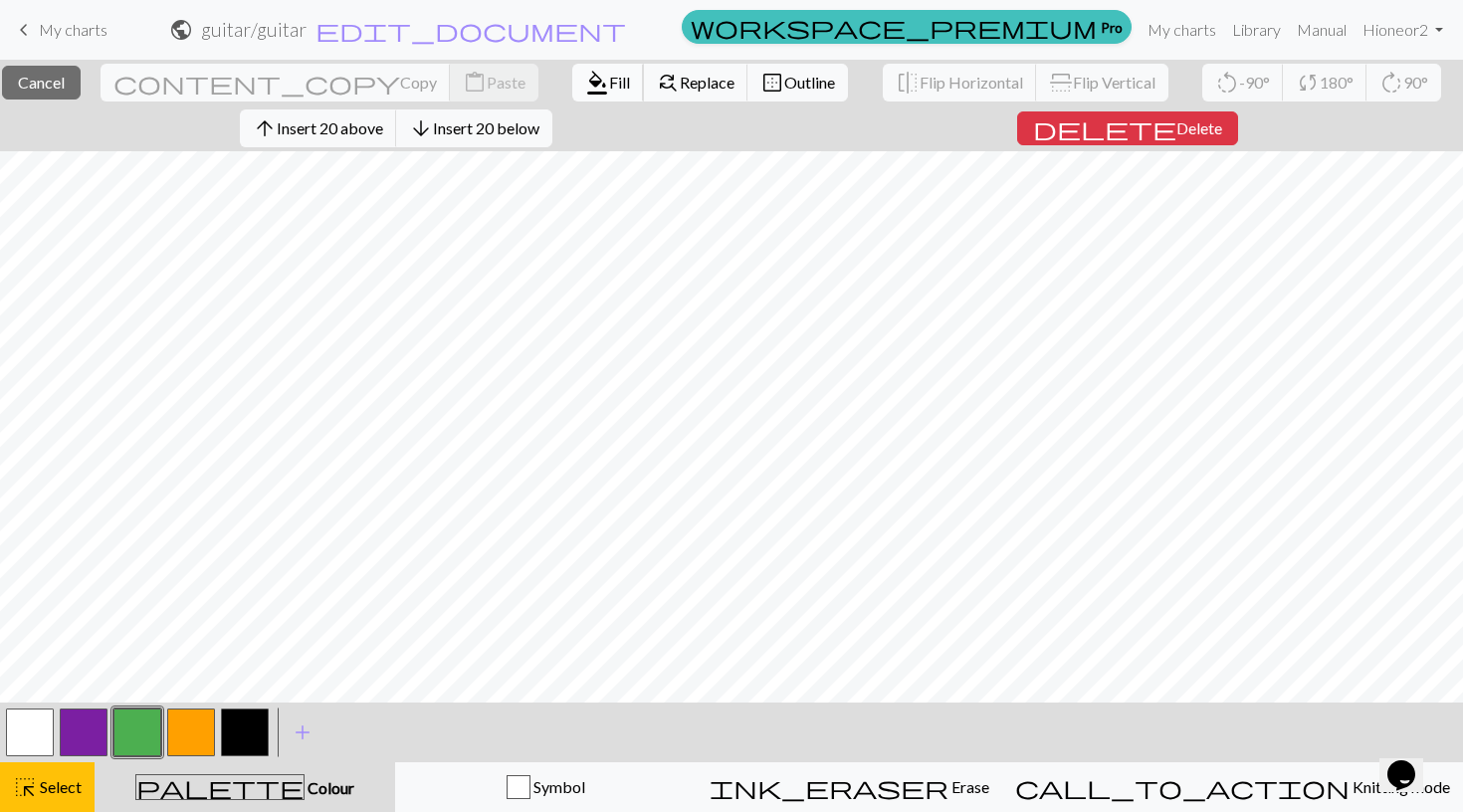 click on "Fill" at bounding box center [619, 82] 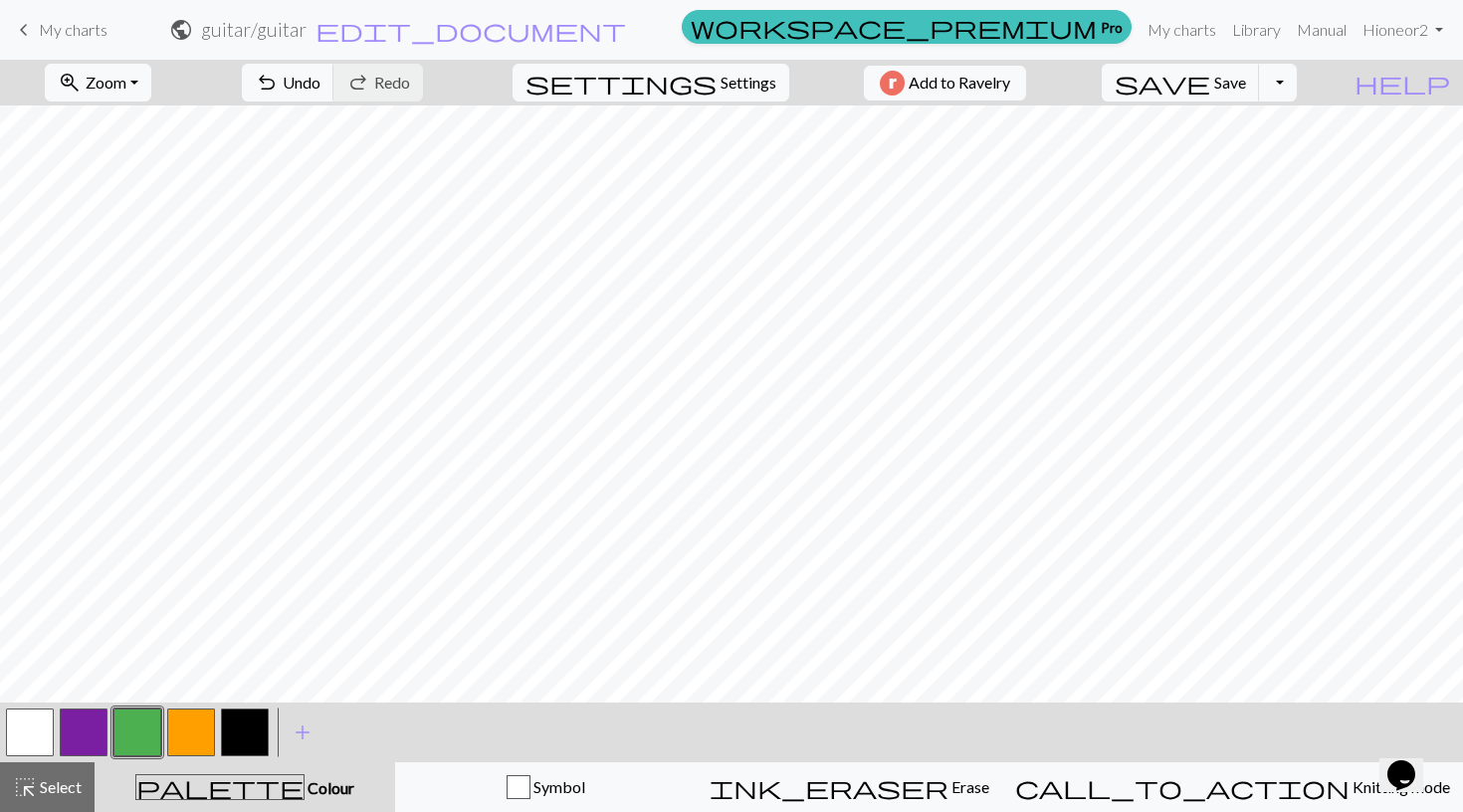 click at bounding box center [191, 732] 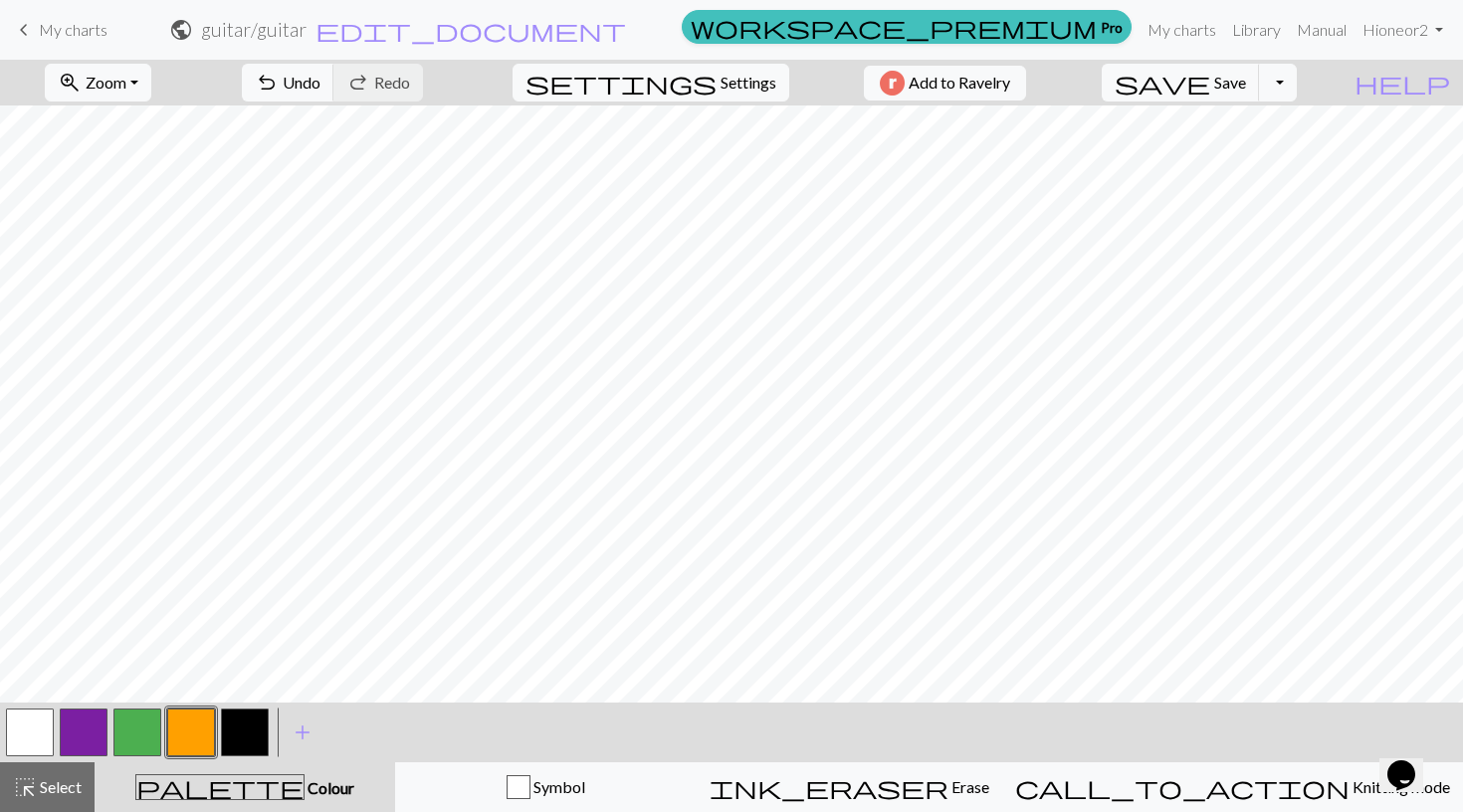 click at bounding box center [245, 732] 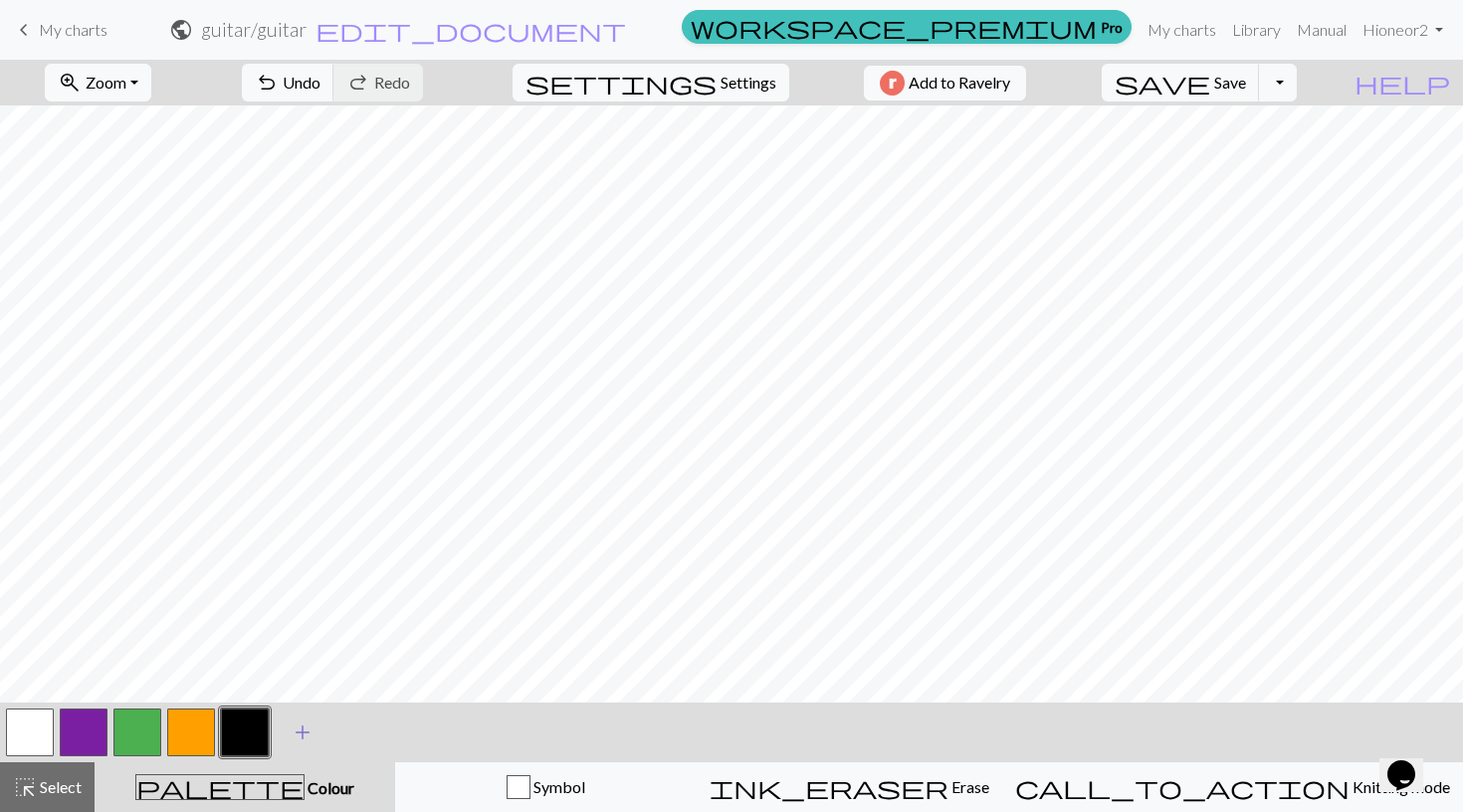 click on "add Add a  colour" at bounding box center [303, 732] 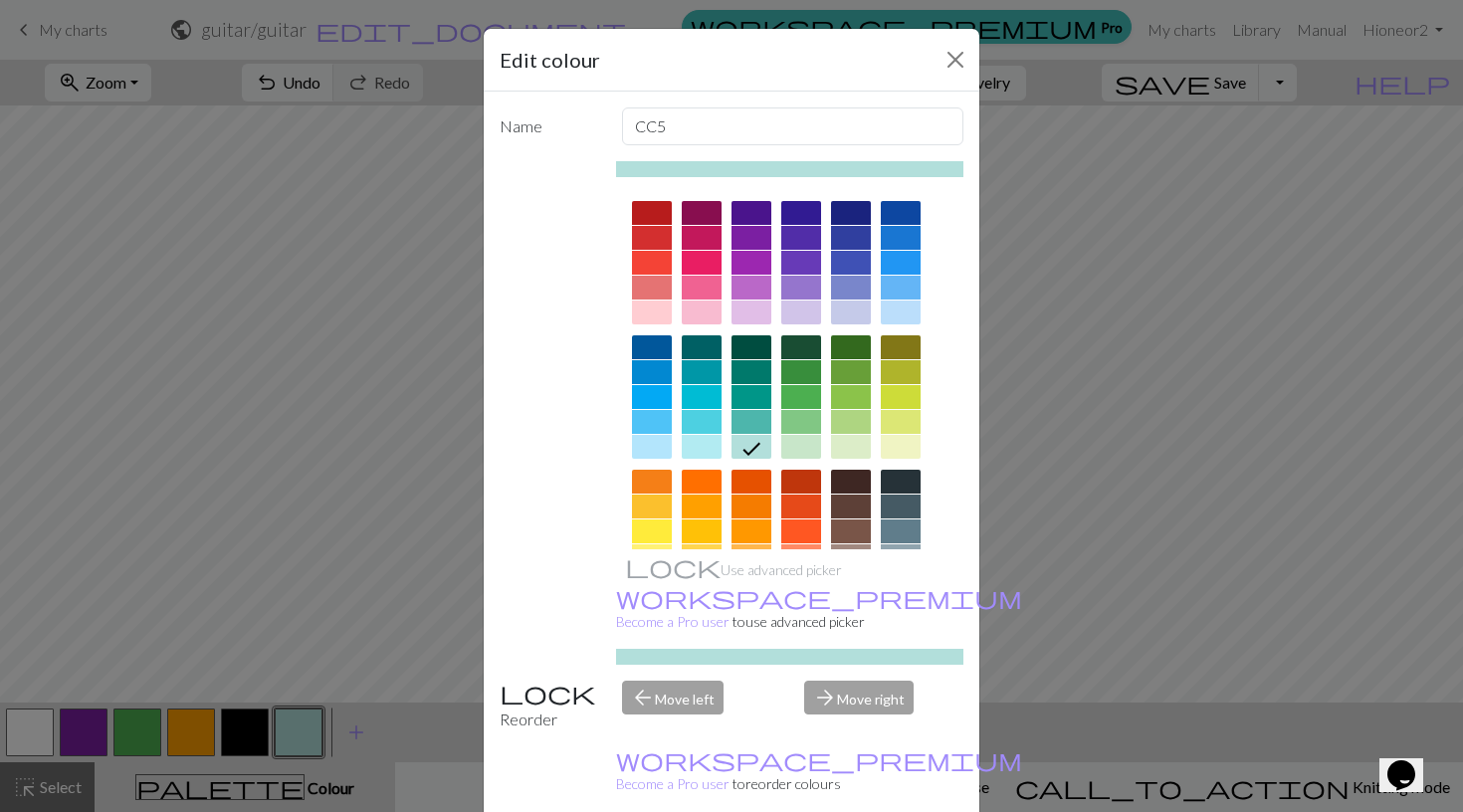 click on "Edit colour Name CC5 Use advanced picker workspace_premium Become a Pro user   to  use advanced picker Reorder arrow_back Move left arrow_forward Move right workspace_premium Become a Pro user   to  reorder colours Delete Done Cancel" at bounding box center [732, 406] 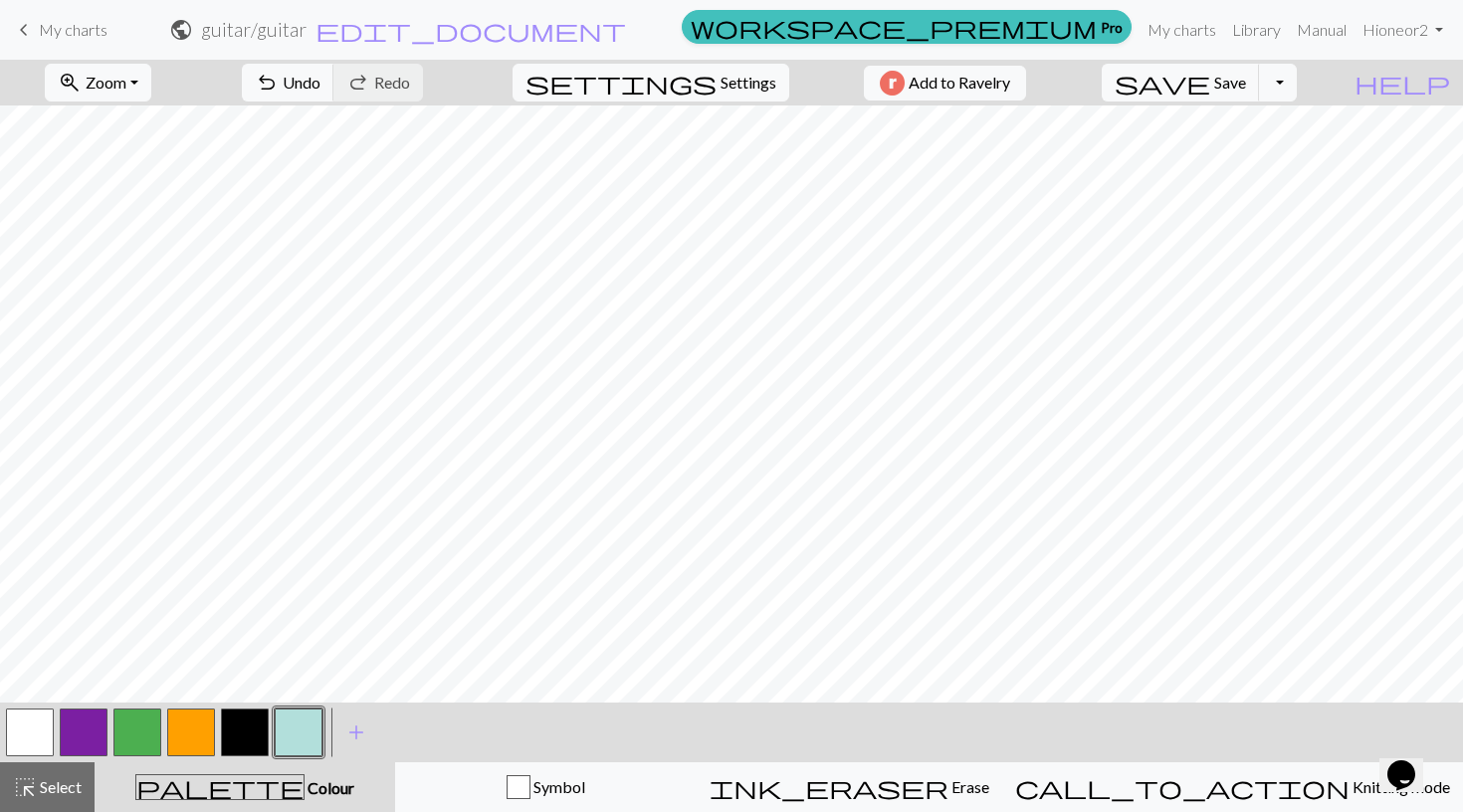 click at bounding box center [191, 732] 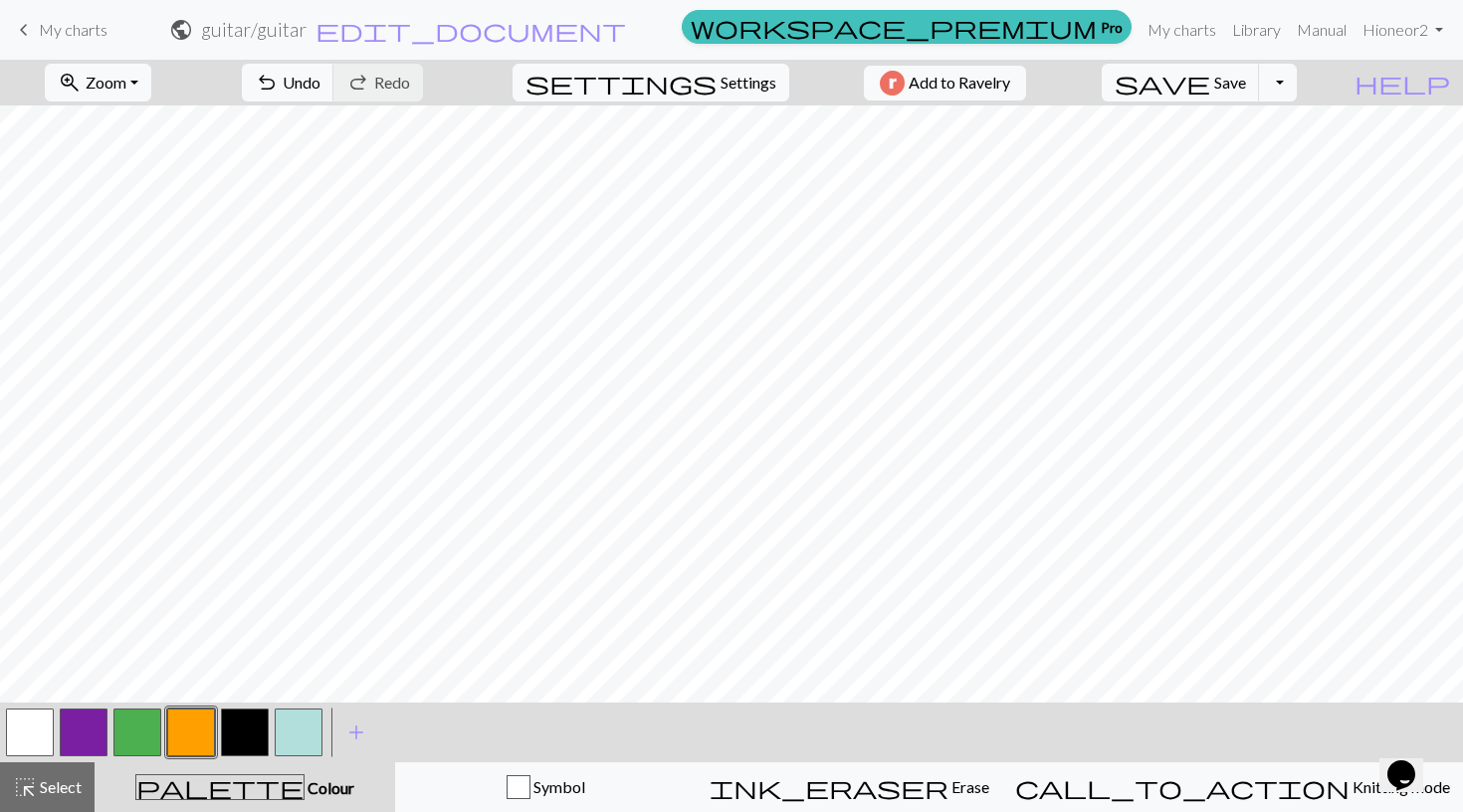 click at bounding box center [137, 732] 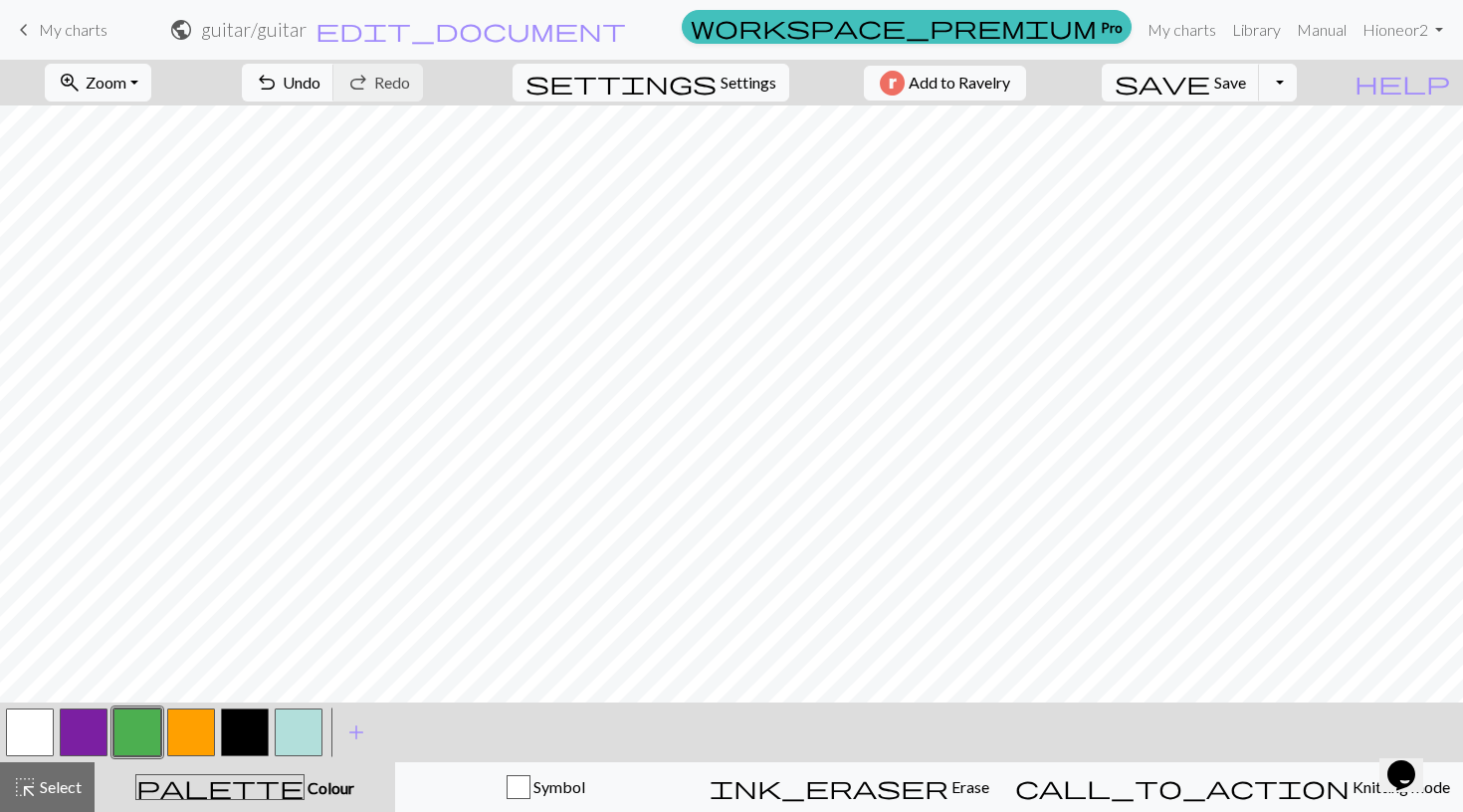 click at bounding box center (137, 732) 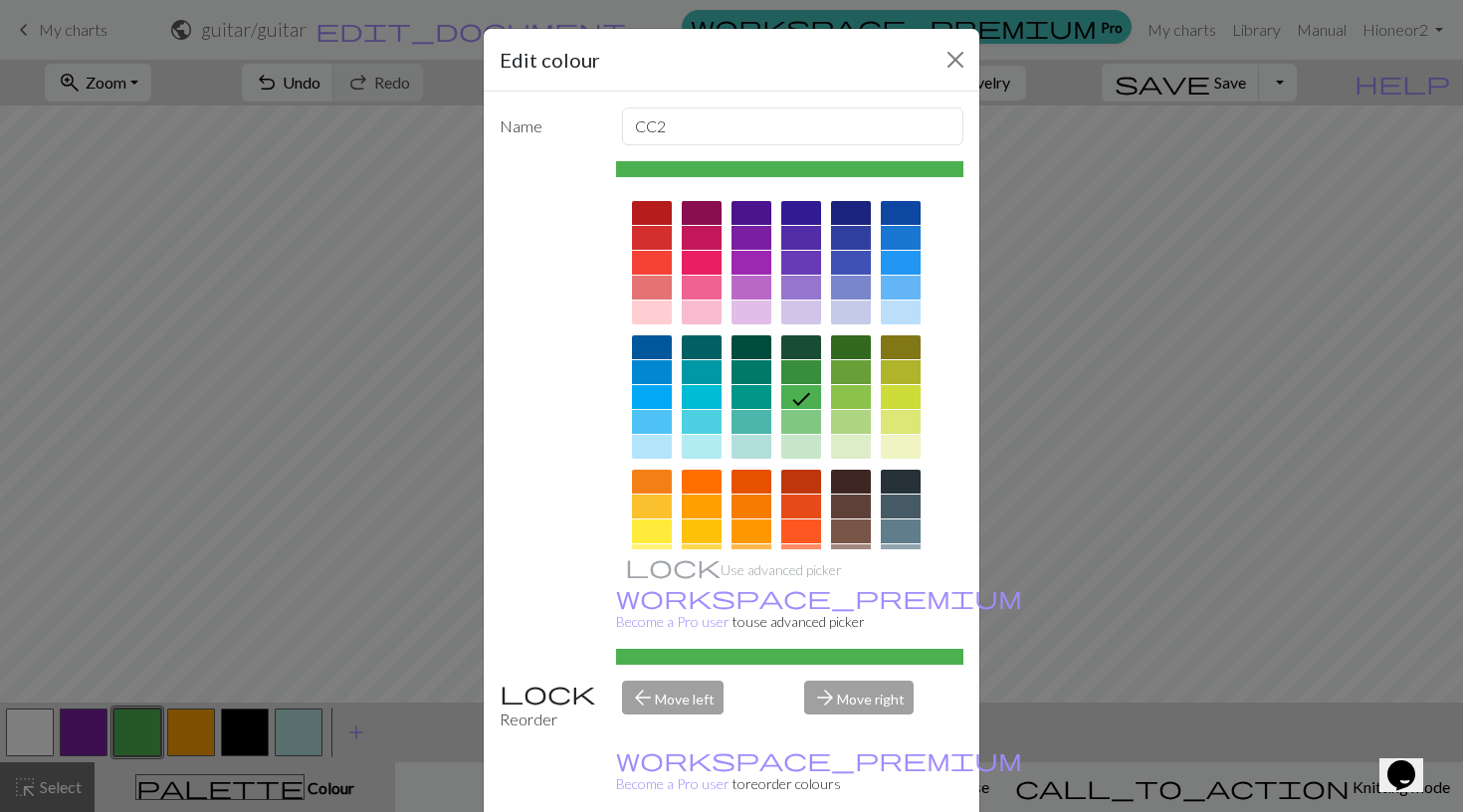 click on "Edit colour Name CC2 Use advanced picker workspace_premium Become a Pro user   to  use advanced picker Reorder arrow_back Move left arrow_forward Move right workspace_premium Become a Pro user   to  reorder colours Delete Done Cancel" at bounding box center (732, 406) 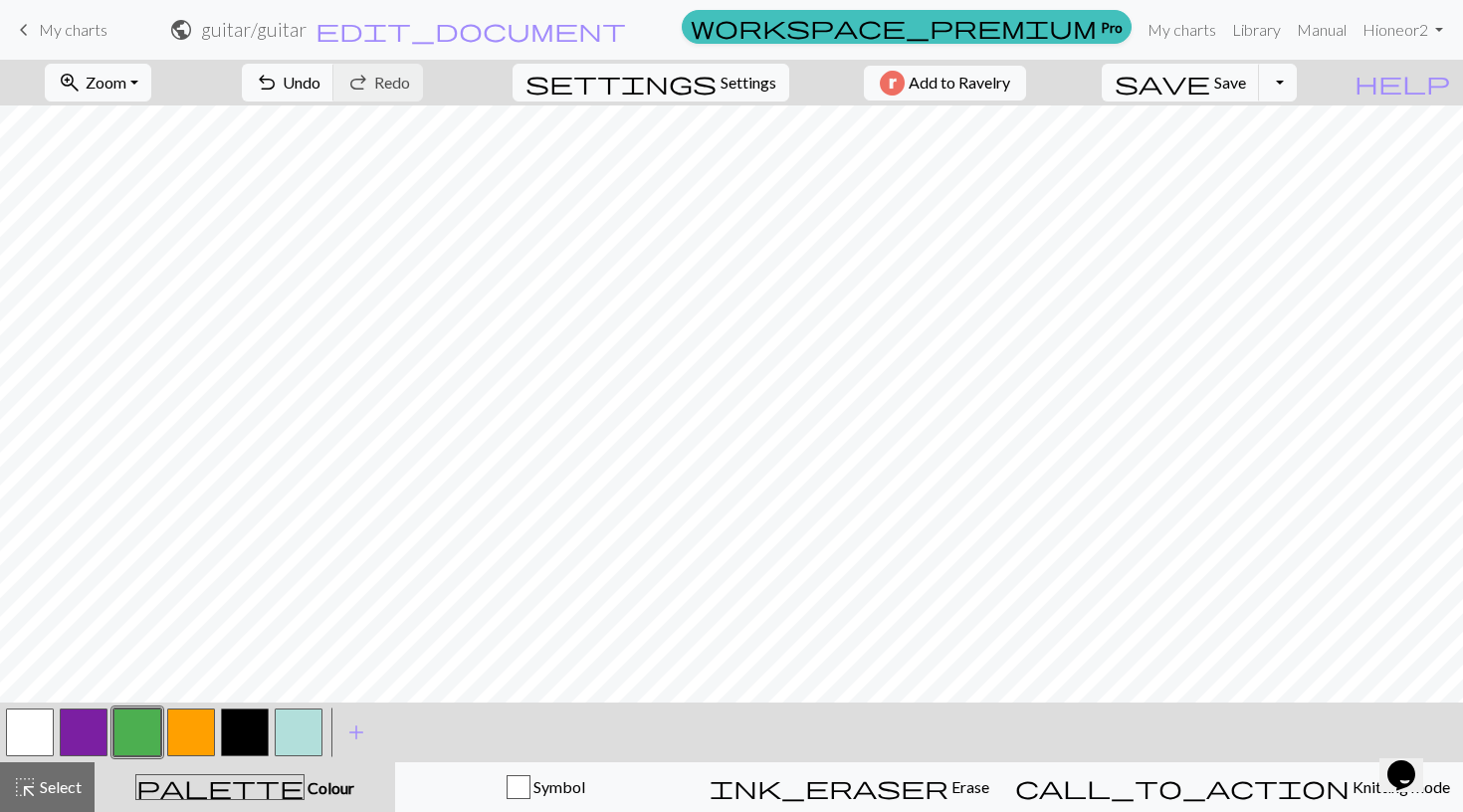 click at bounding box center [191, 732] 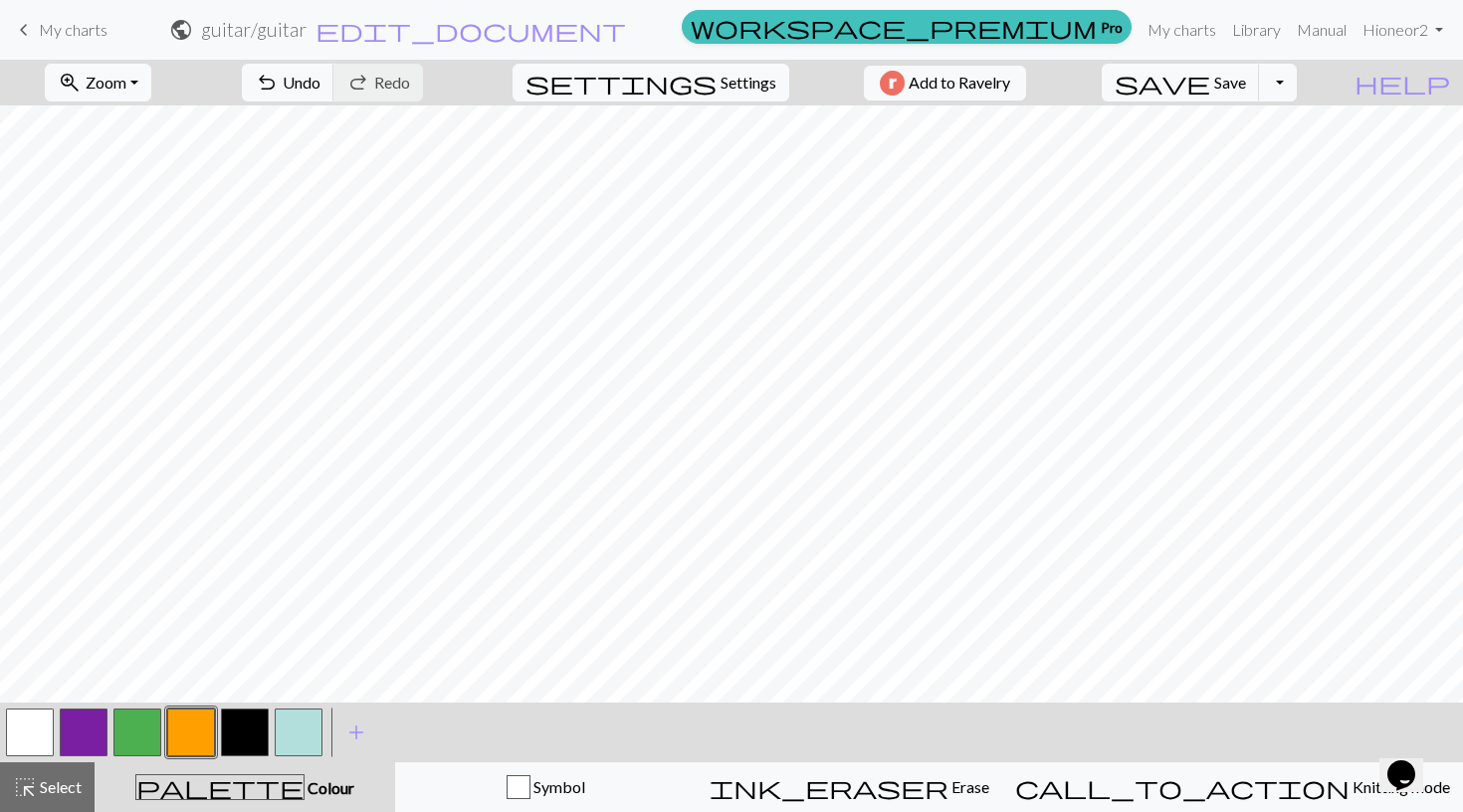 click at bounding box center (137, 732) 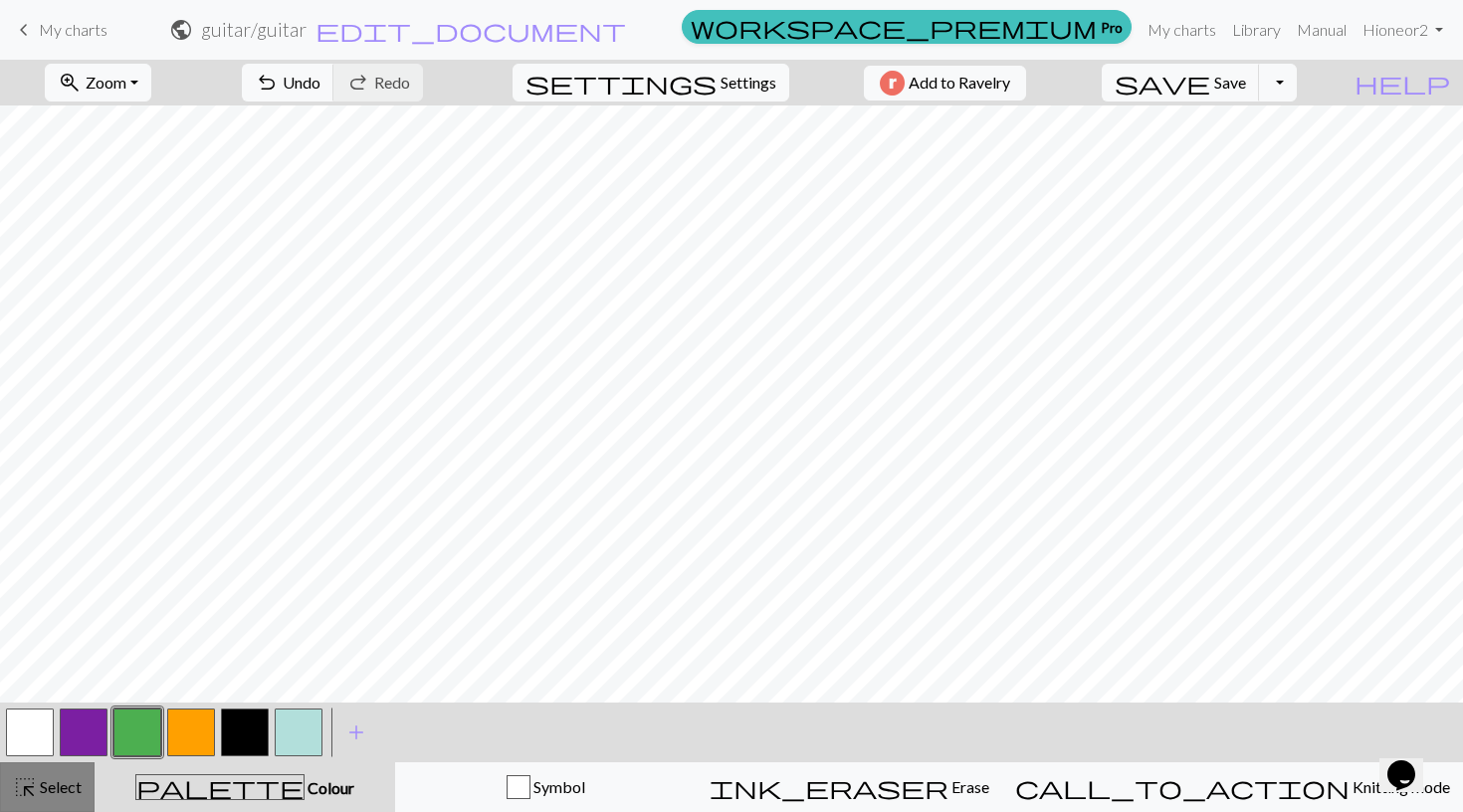 click on "highlight_alt" at bounding box center [25, 787] 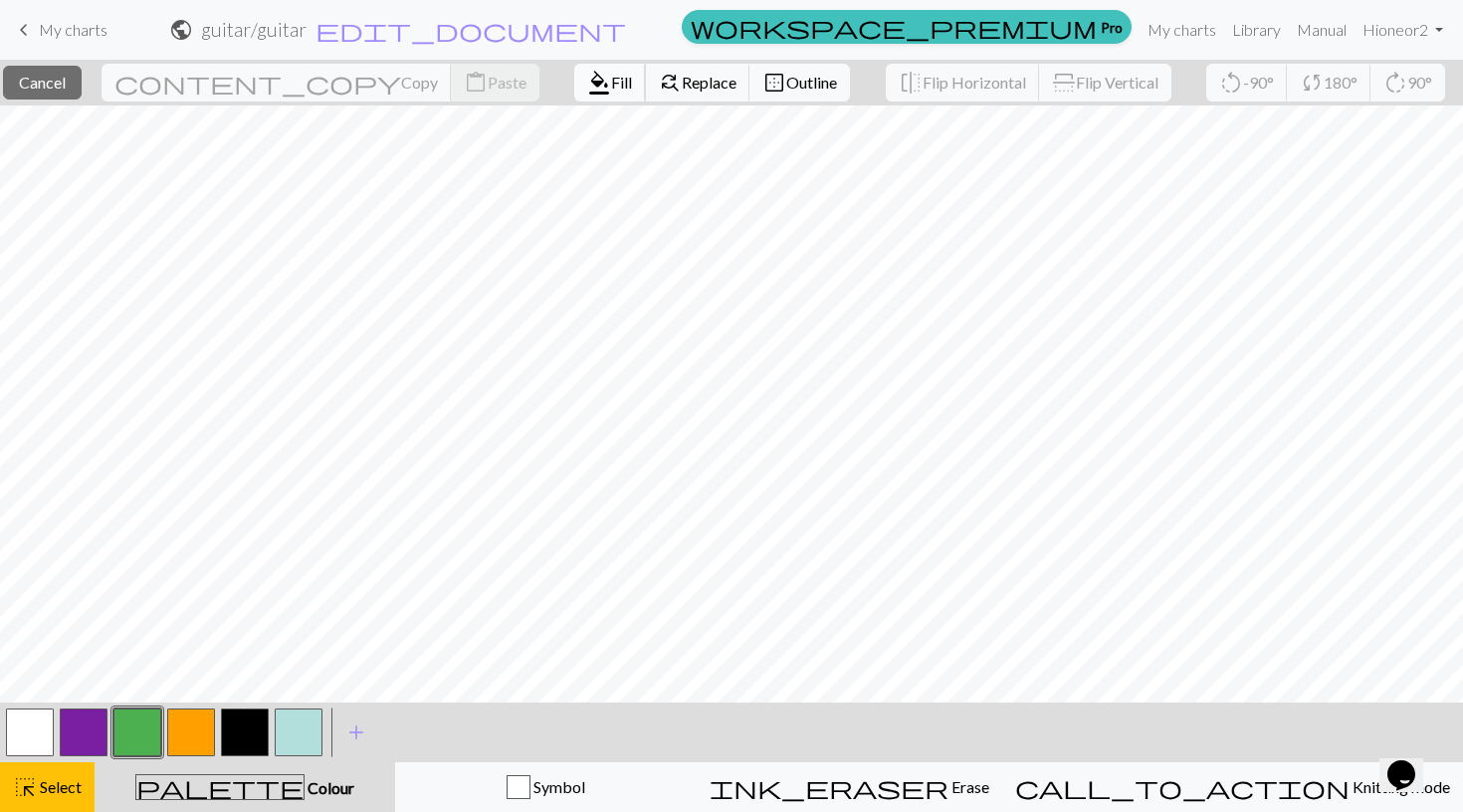 click on "format_color_fill" at bounding box center (599, 83) 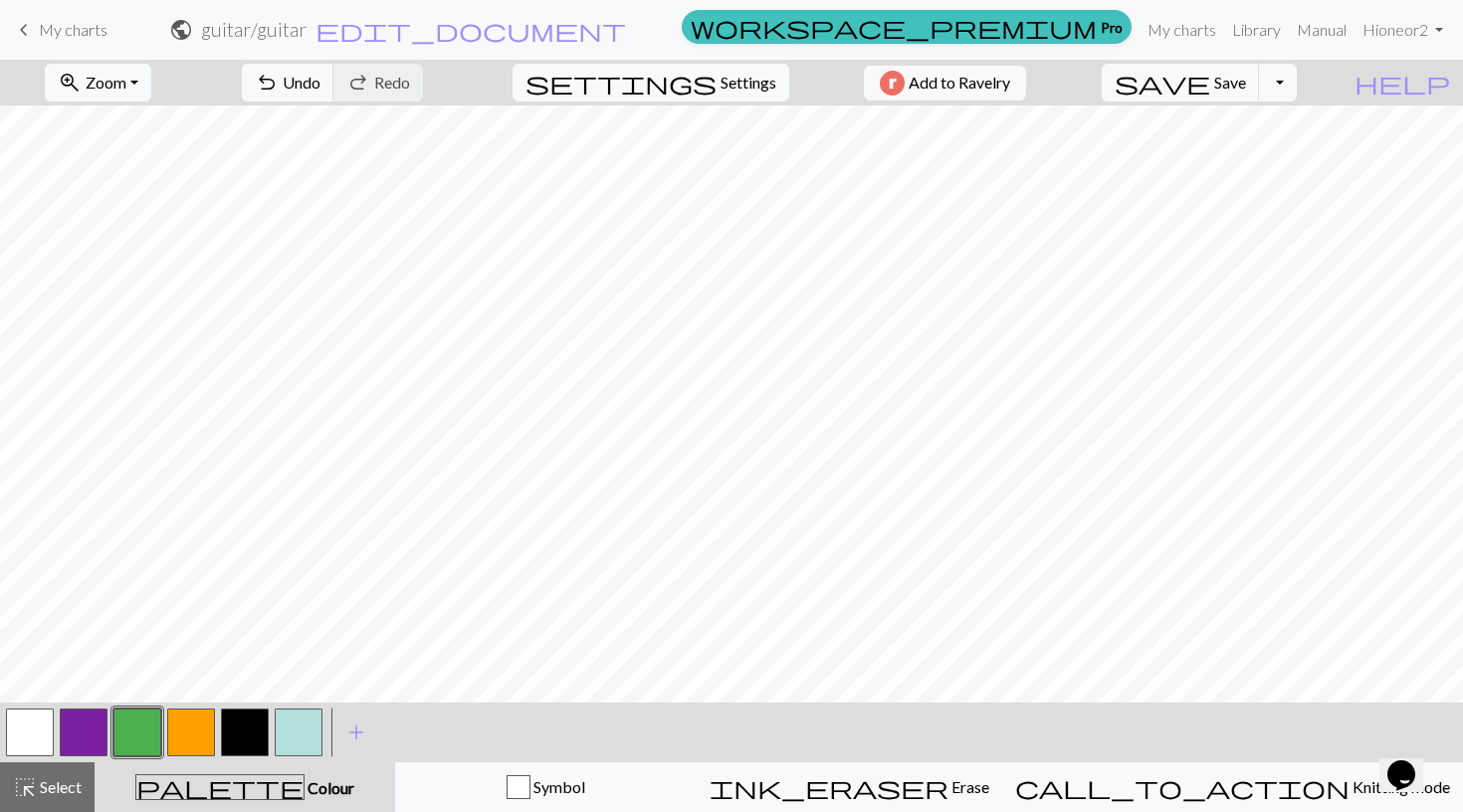 click at bounding box center (191, 732) 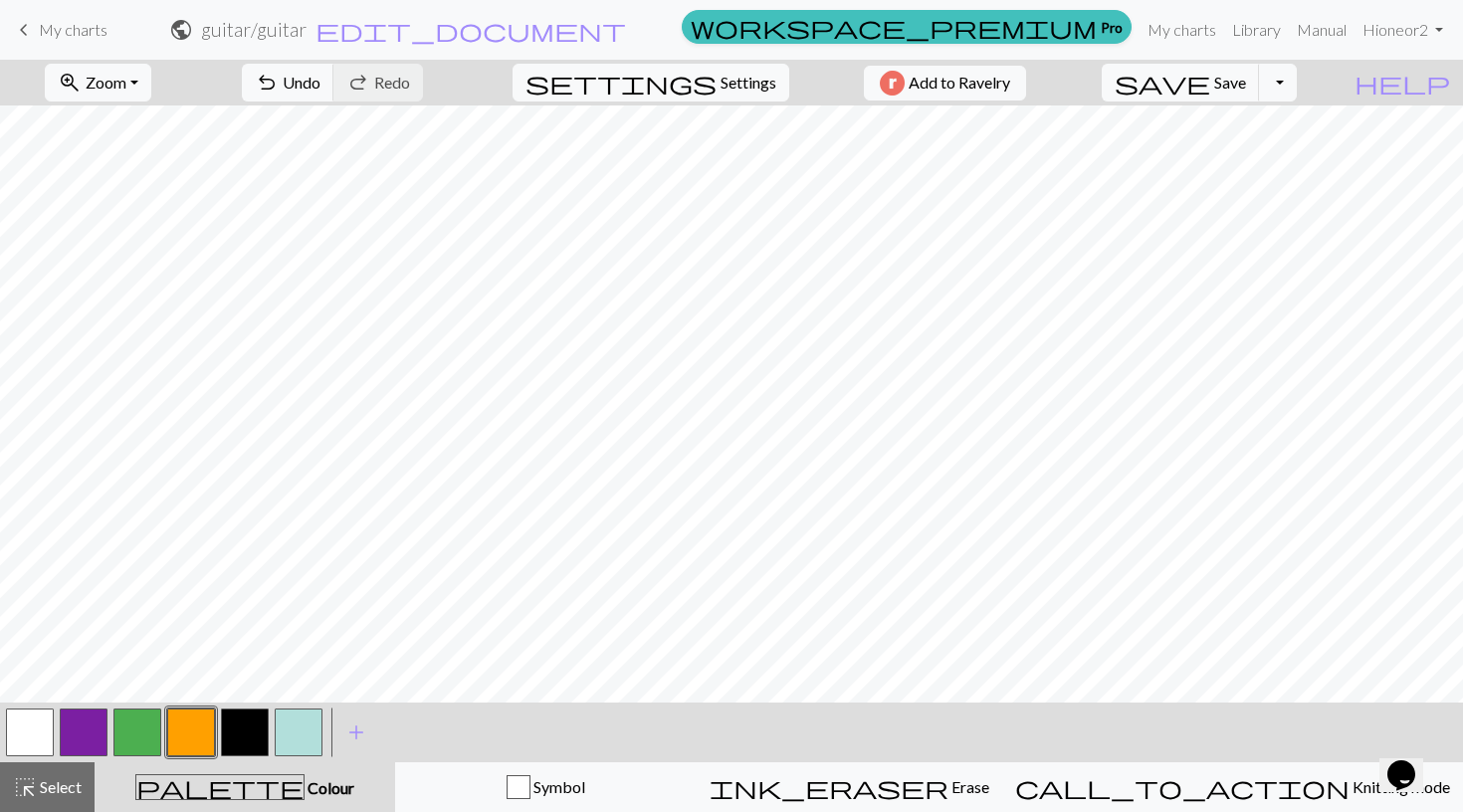 click at bounding box center (191, 732) 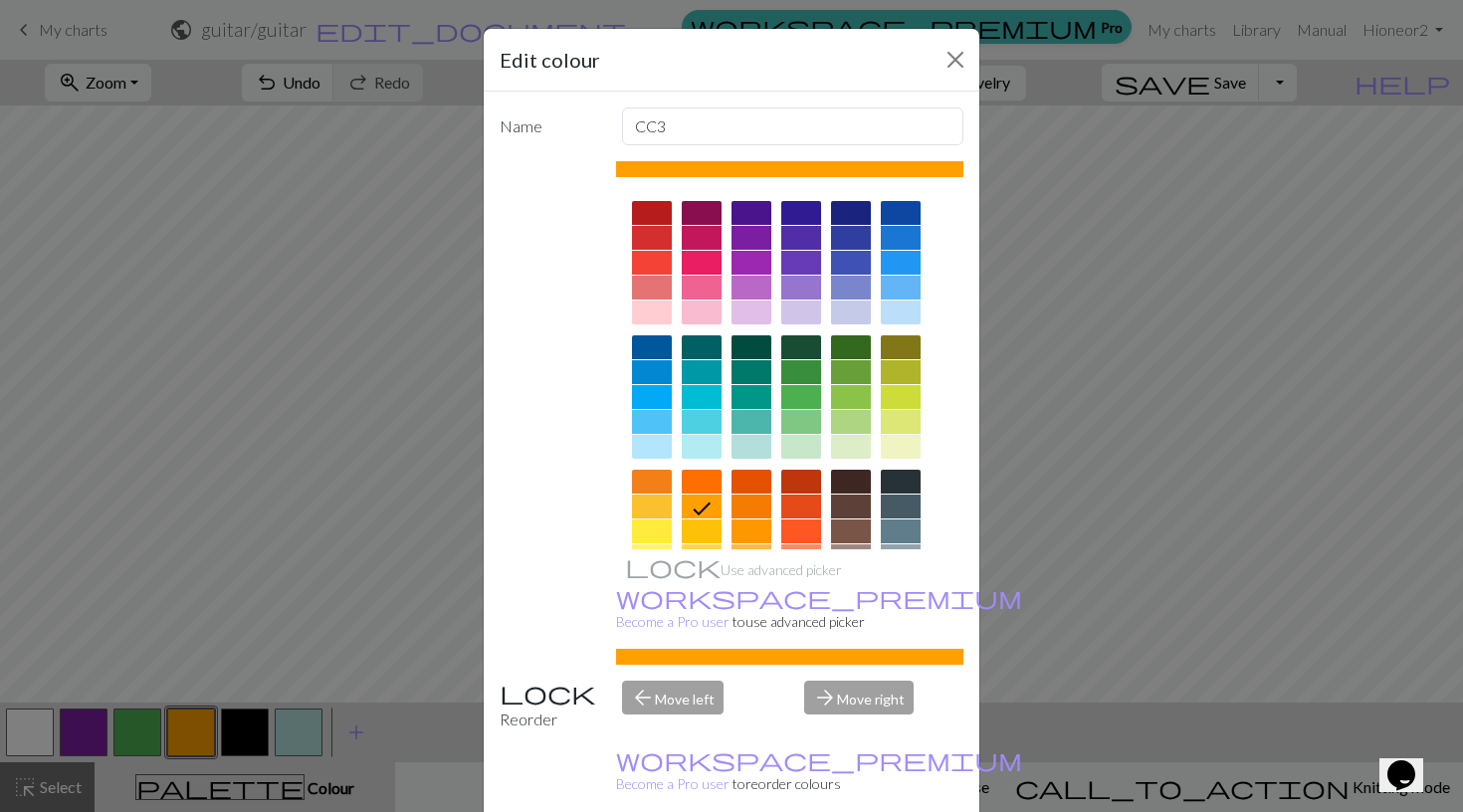 click on "Edit colour Name CC3 Use advanced picker workspace_premium Become a Pro user   to  use advanced picker Reorder arrow_back Move left arrow_forward Move right workspace_premium Become a Pro user   to  reorder colours Delete Done Cancel" at bounding box center (732, 406) 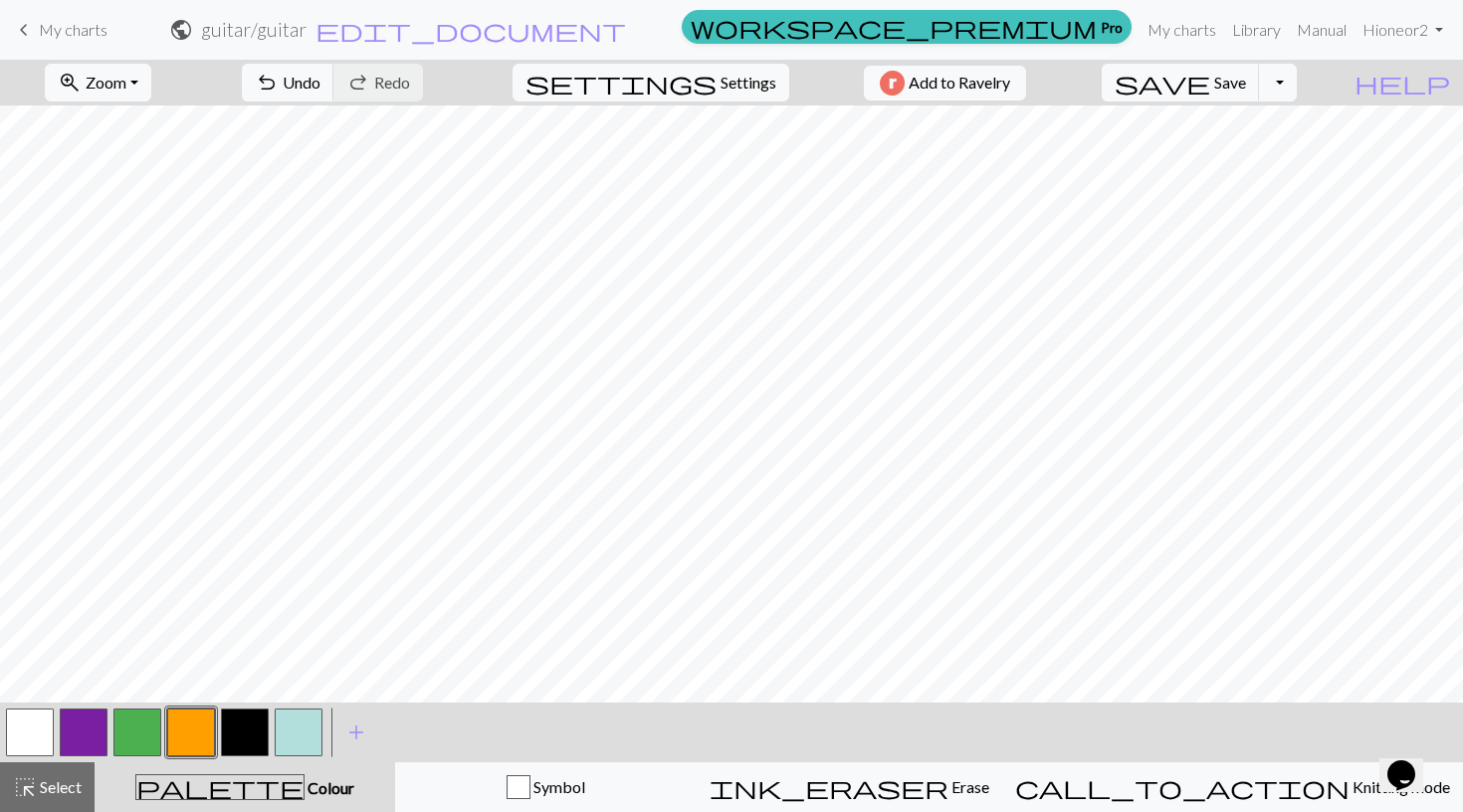 click at bounding box center [137, 732] 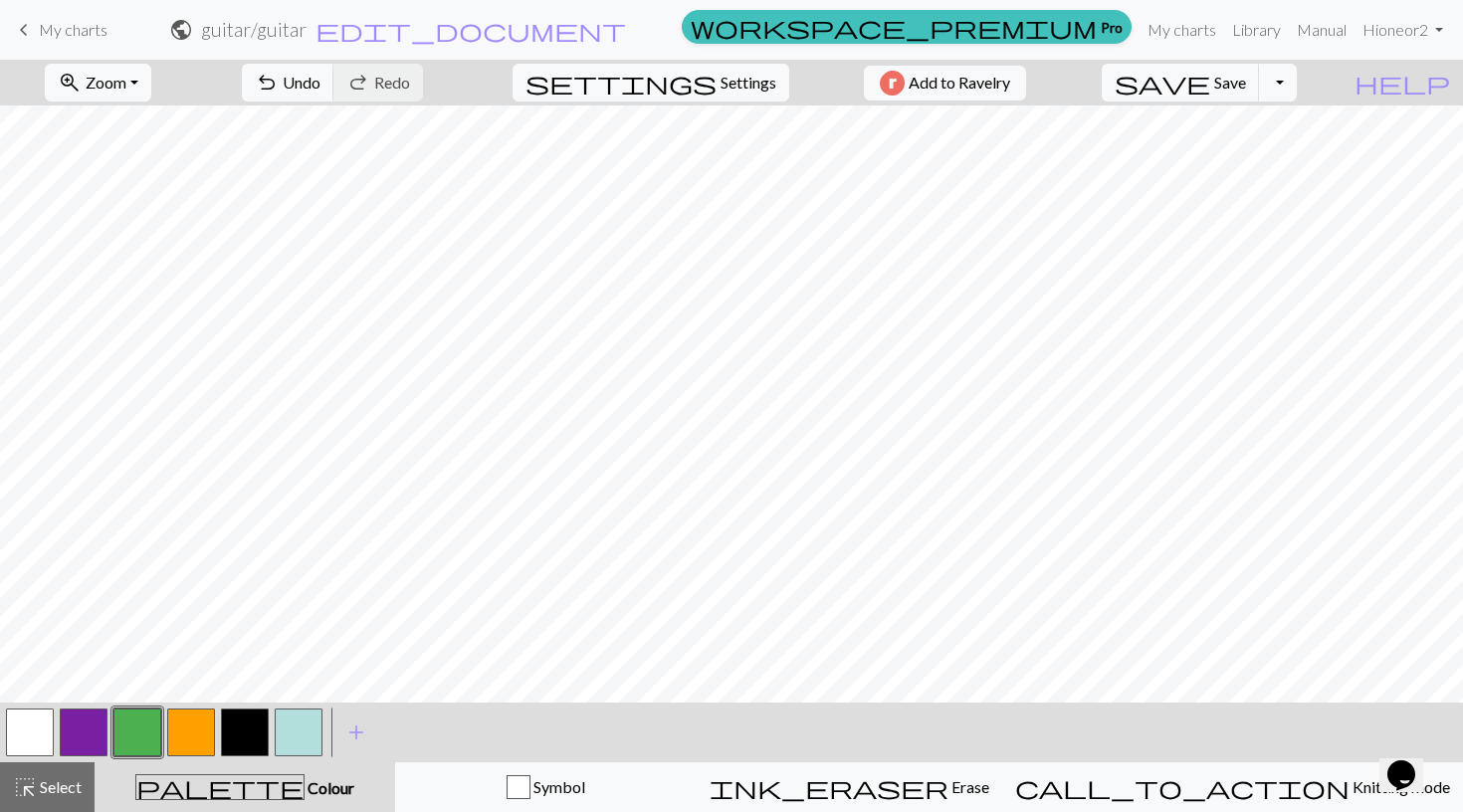 click at bounding box center [191, 732] 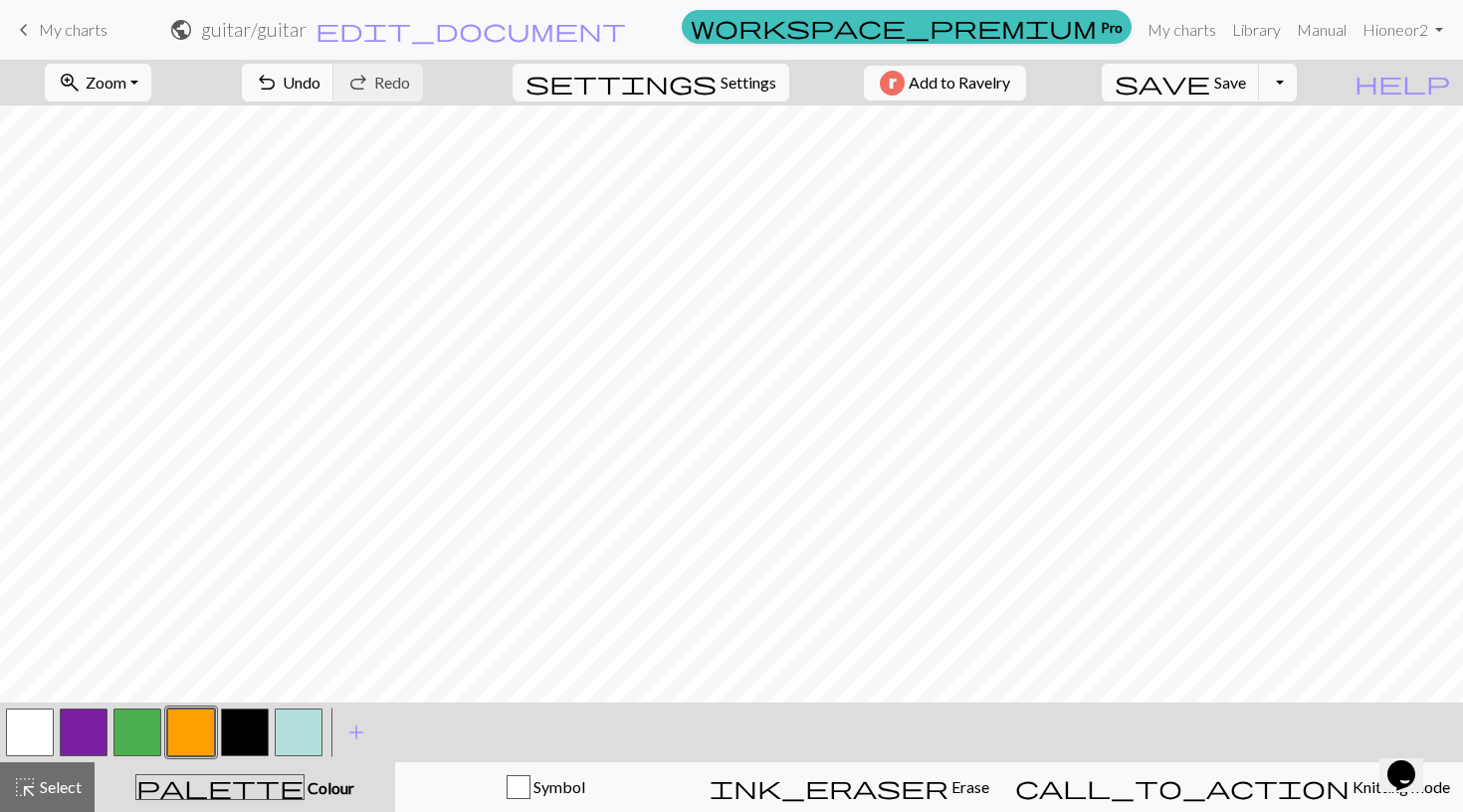 click at bounding box center (191, 732) 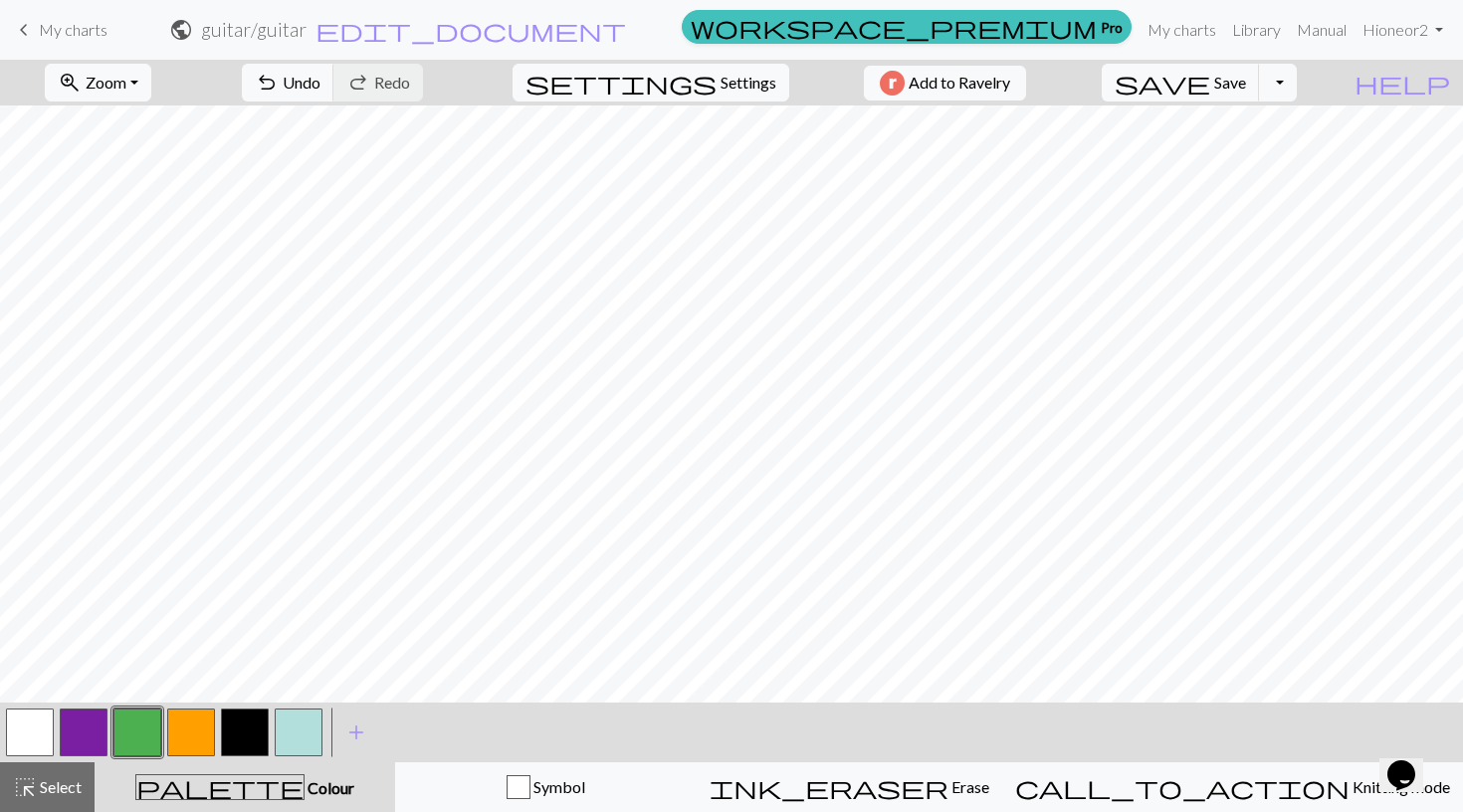 click at bounding box center (191, 732) 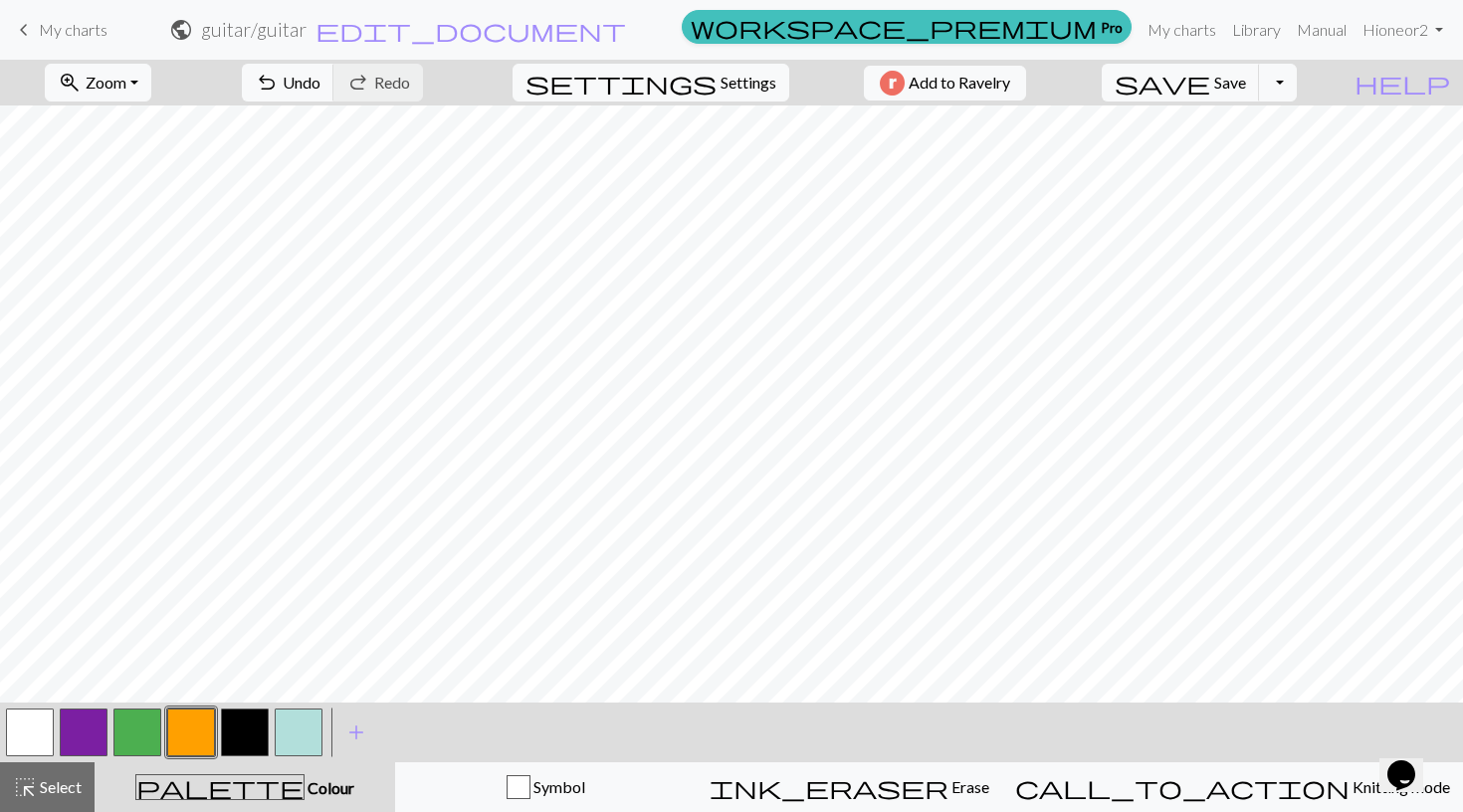 click at bounding box center [137, 732] 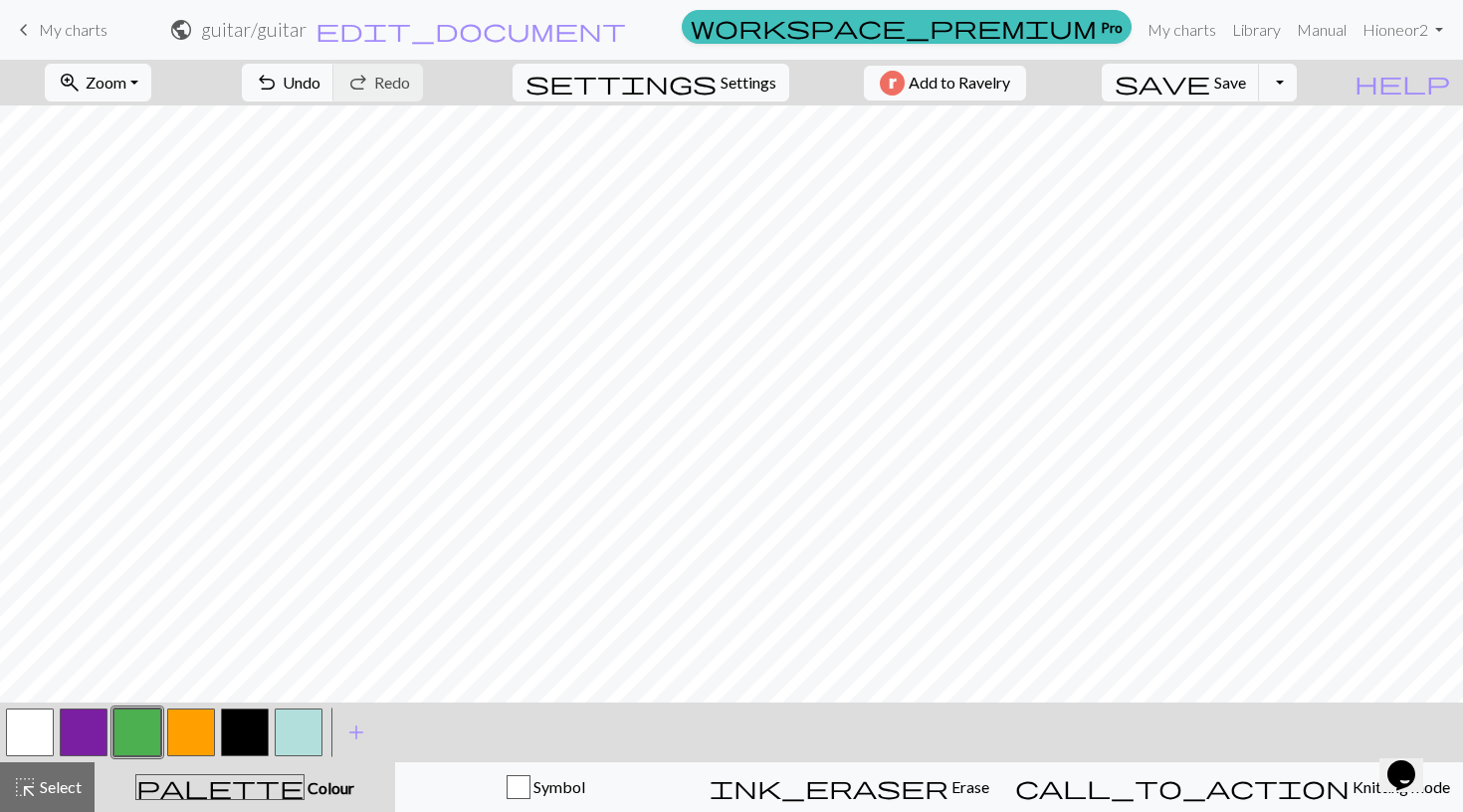 click at bounding box center [191, 732] 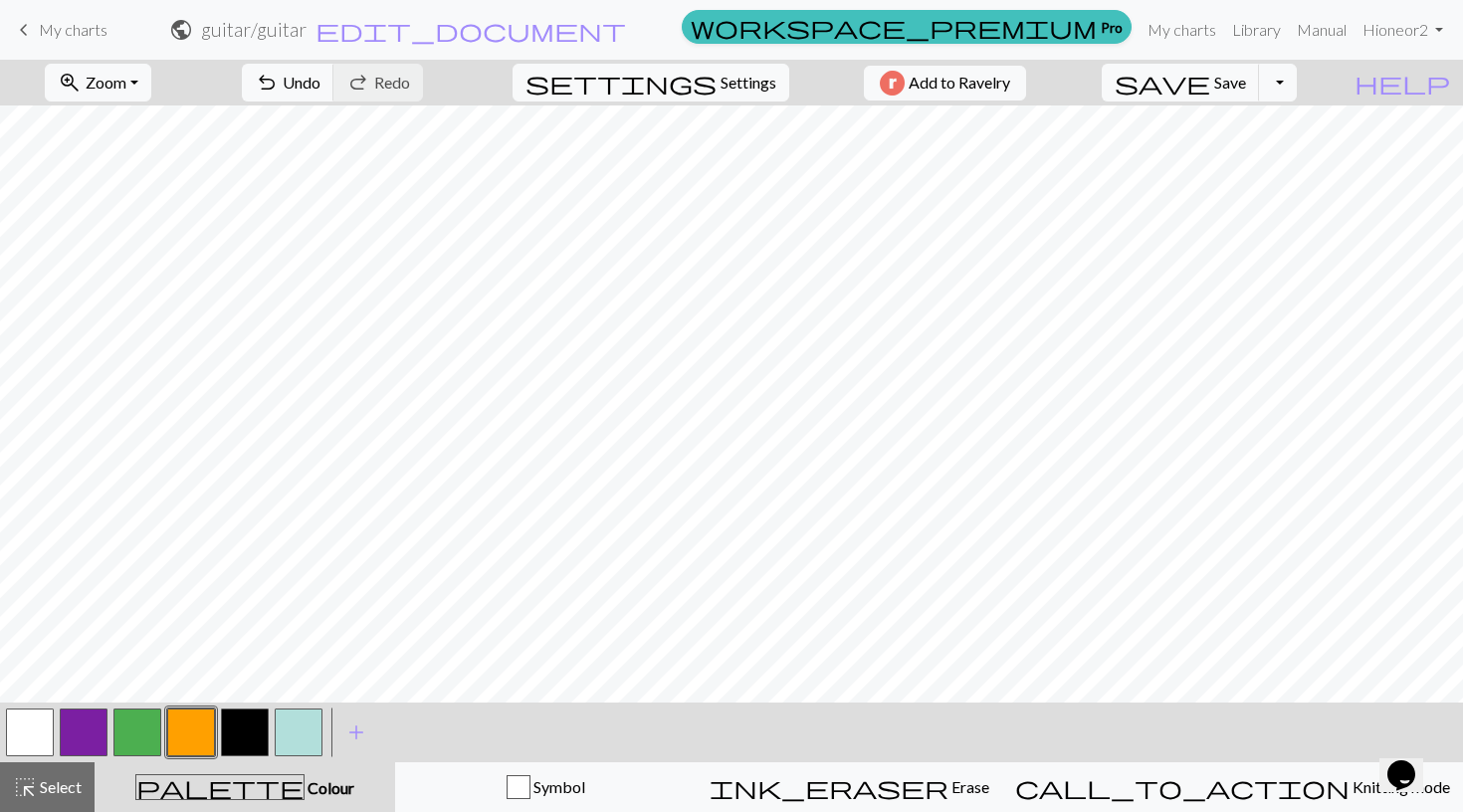 click at bounding box center (137, 732) 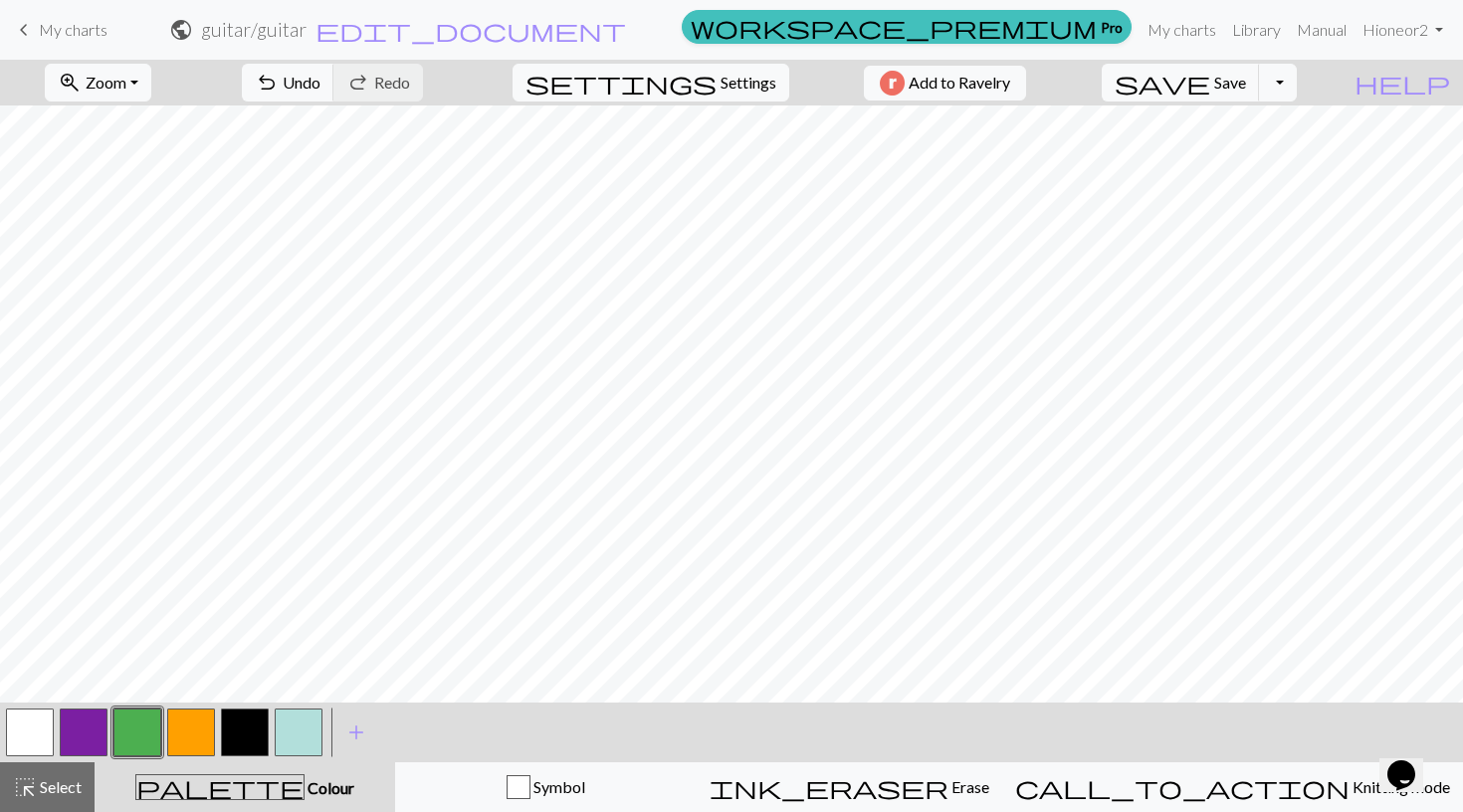 click at bounding box center (245, 732) 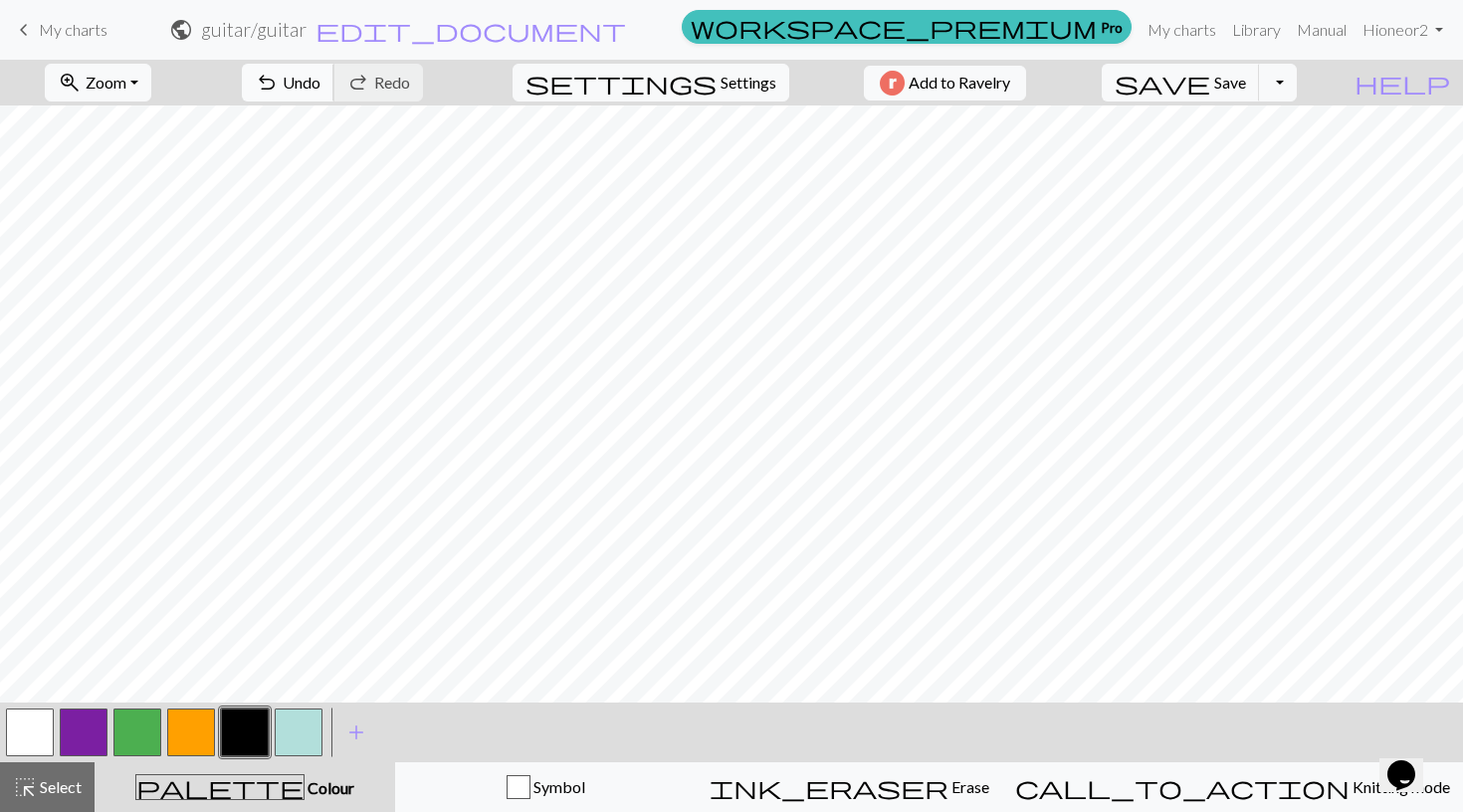click on "Undo" at bounding box center [302, 82] 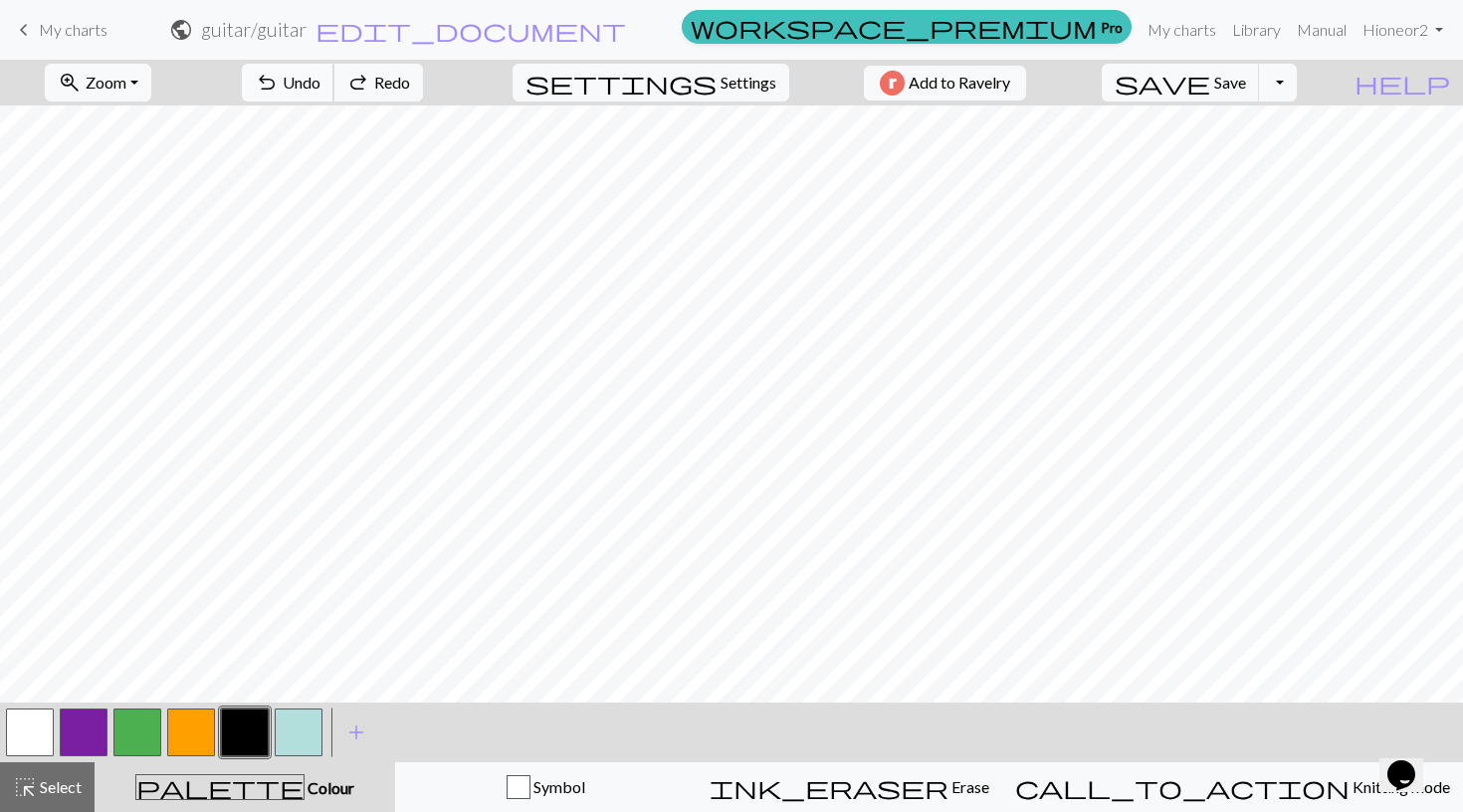 click on "Undo" at bounding box center [302, 82] 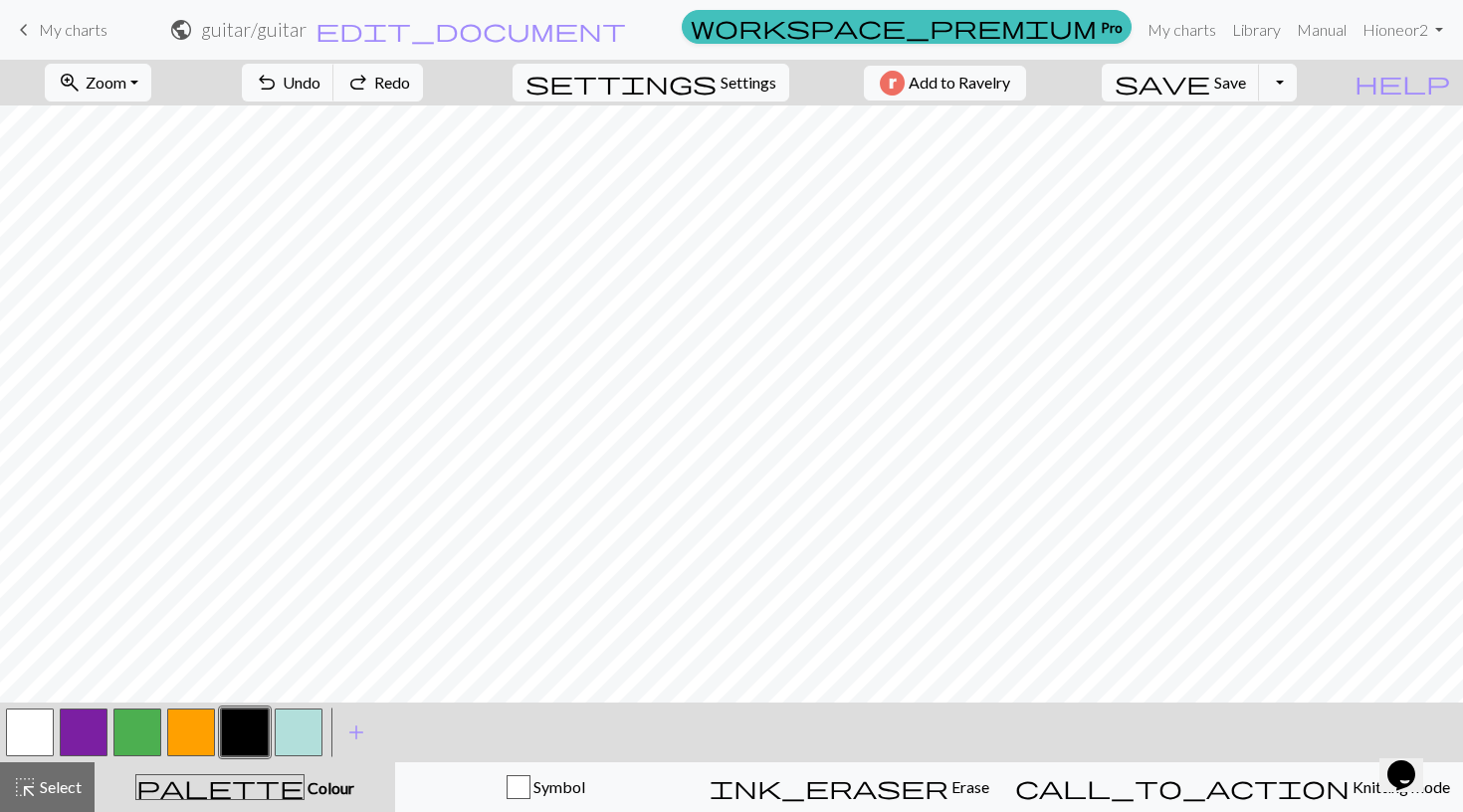 click at bounding box center [137, 732] 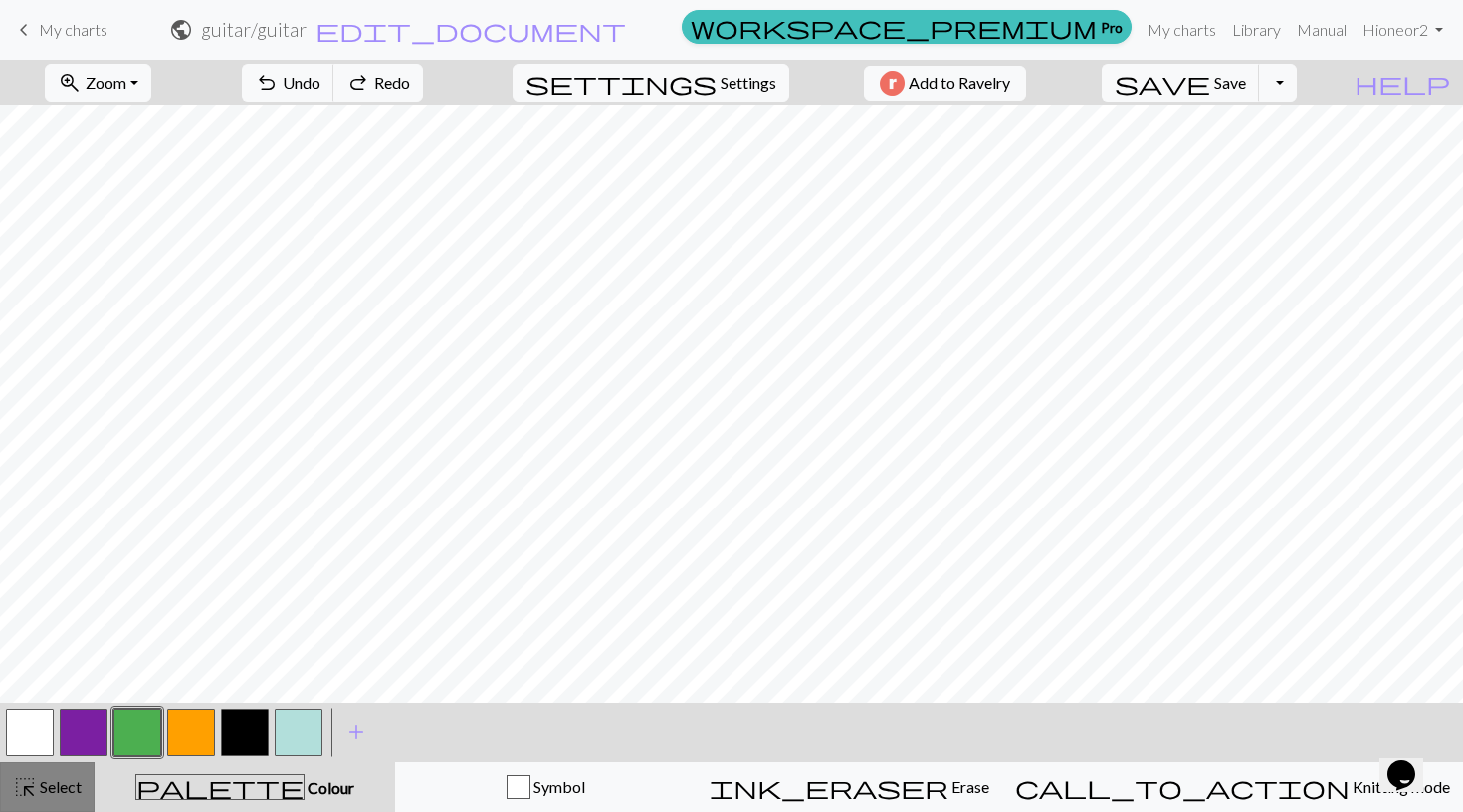 click on "Select" at bounding box center (59, 786) 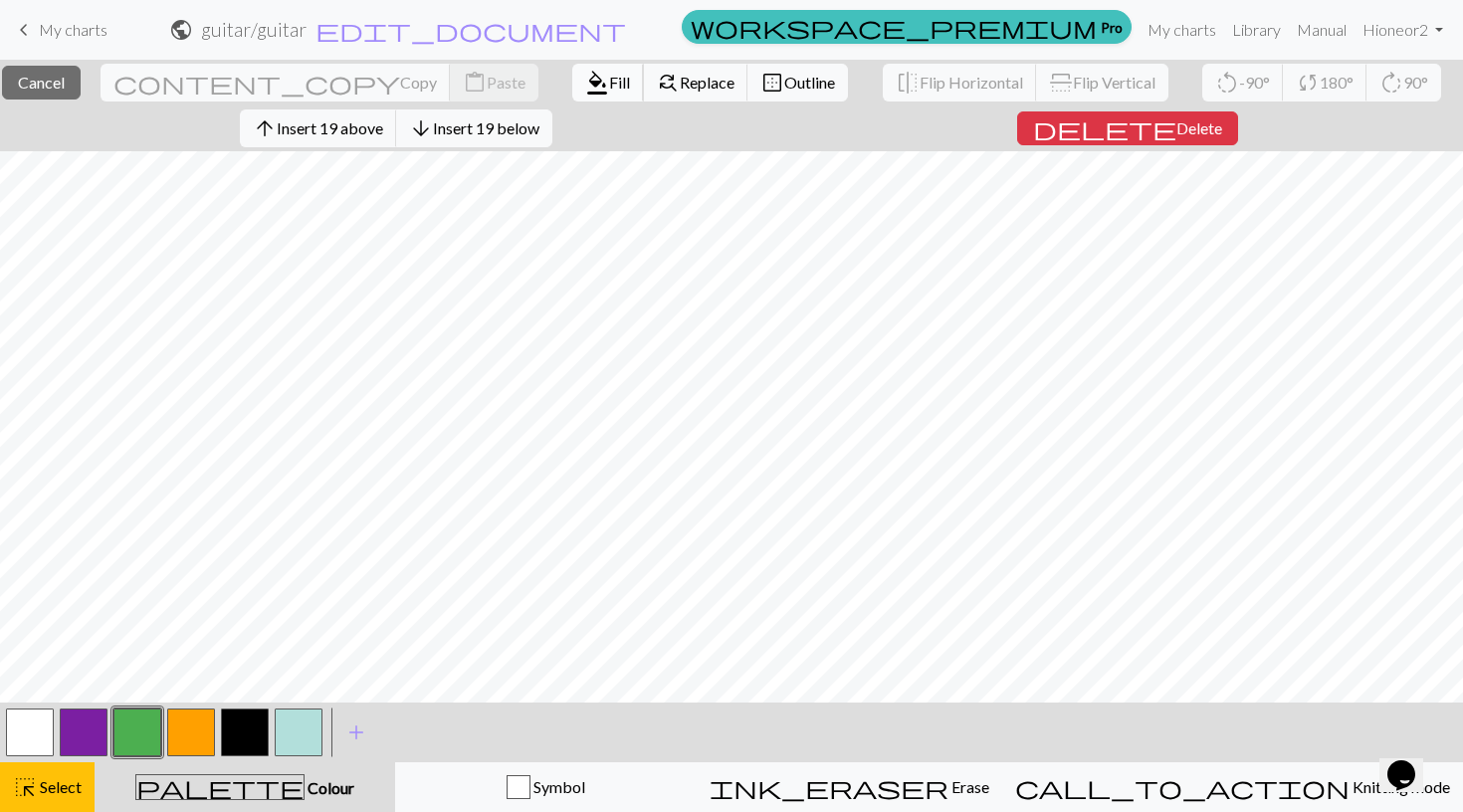 click on "Fill" at bounding box center [619, 82] 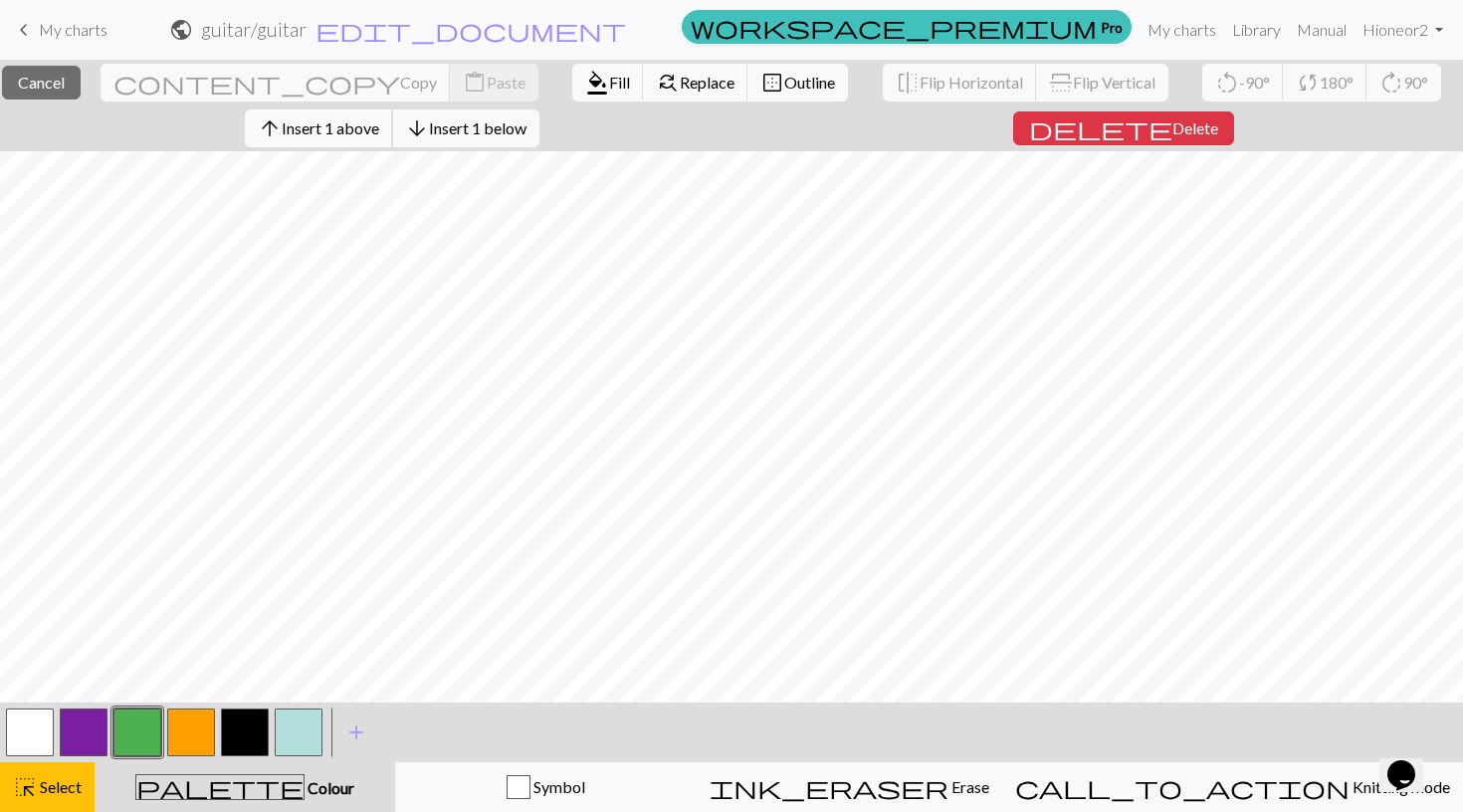 click on "arrow_upward  Insert 1 above" at bounding box center (318, 128) 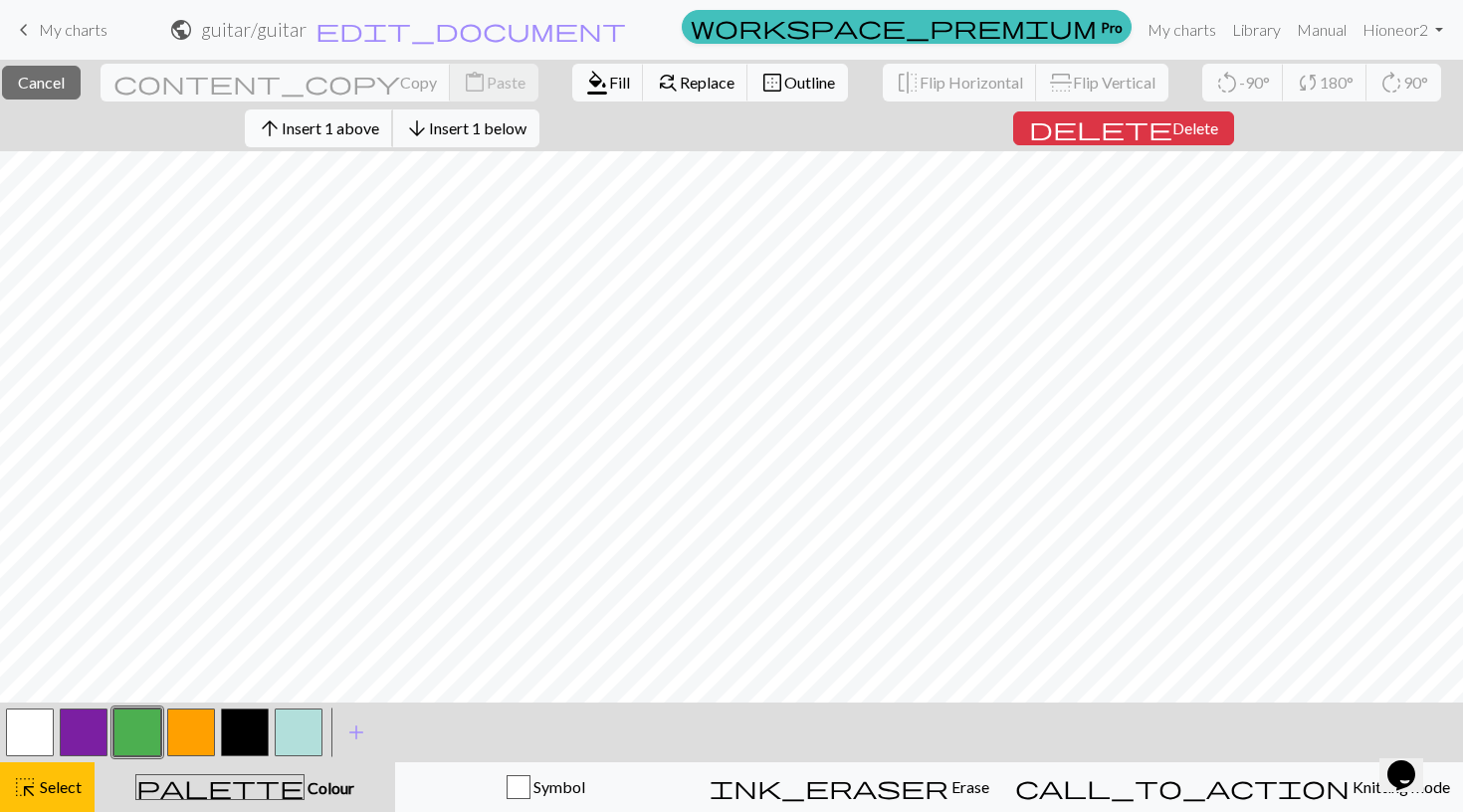 click on "arrow_upward  Insert 1 above" at bounding box center [318, 128] 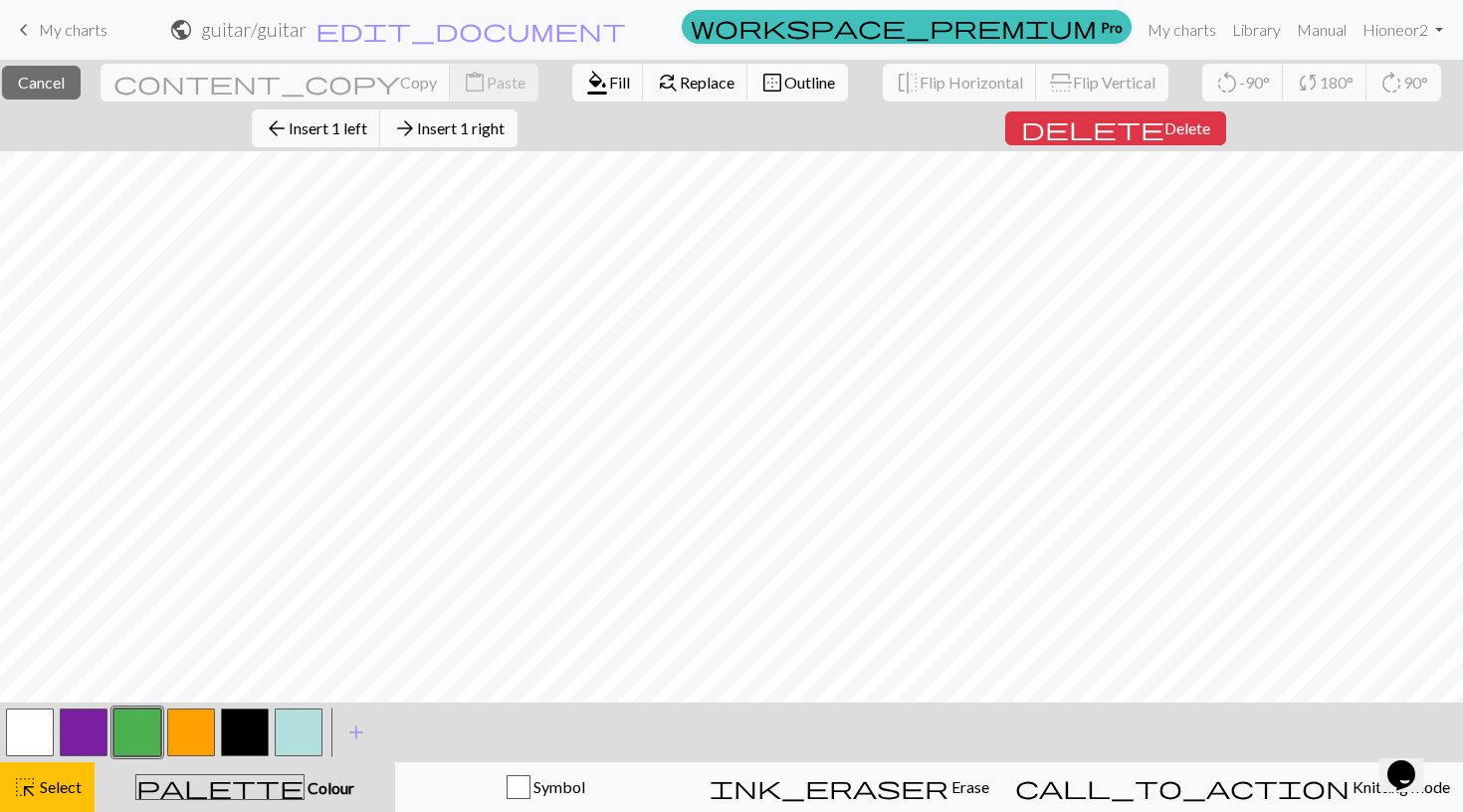 click on "arrow_forward Insert 1 right" at bounding box center (449, 128) 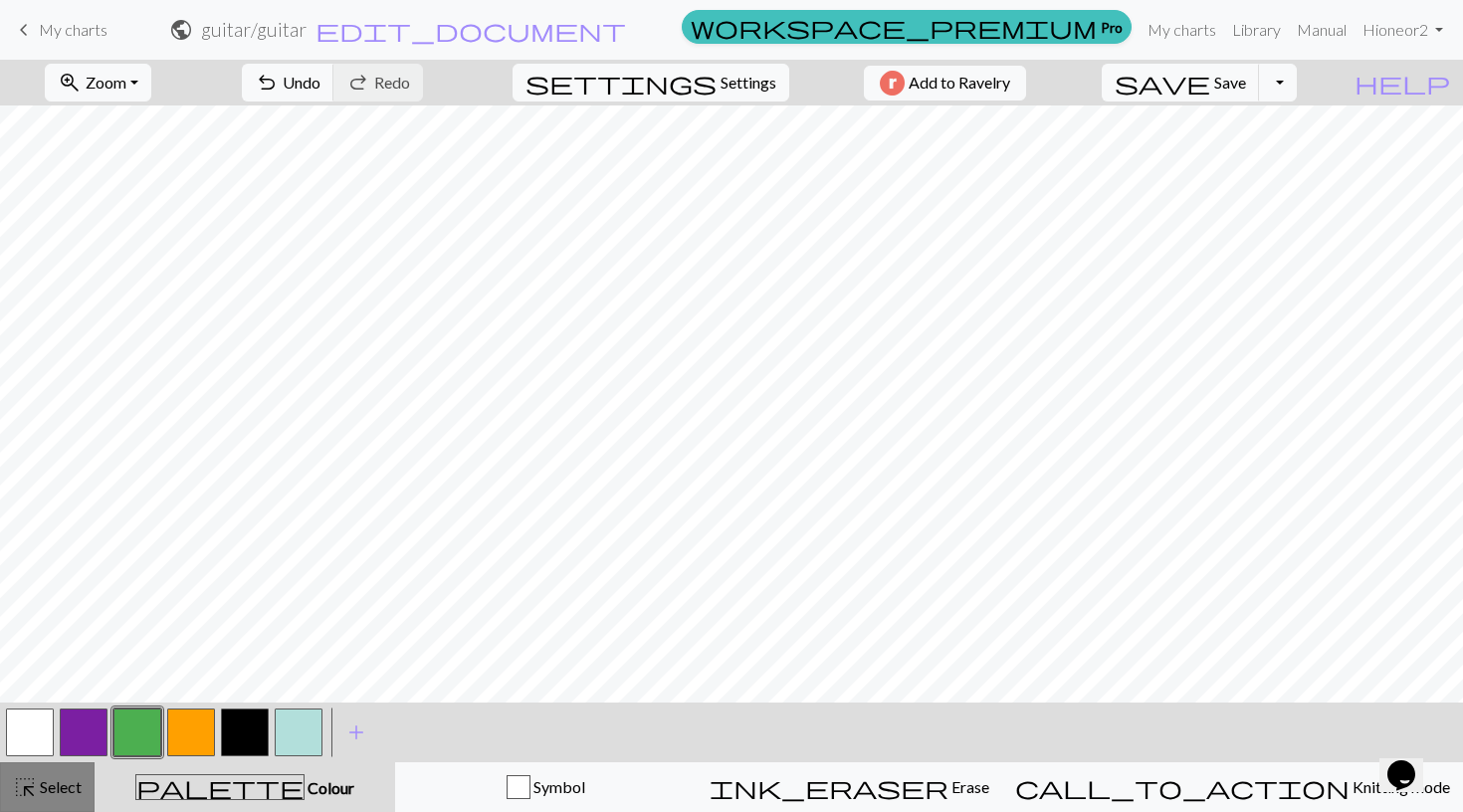 click on "highlight_alt   Select   Select" at bounding box center (47, 787) 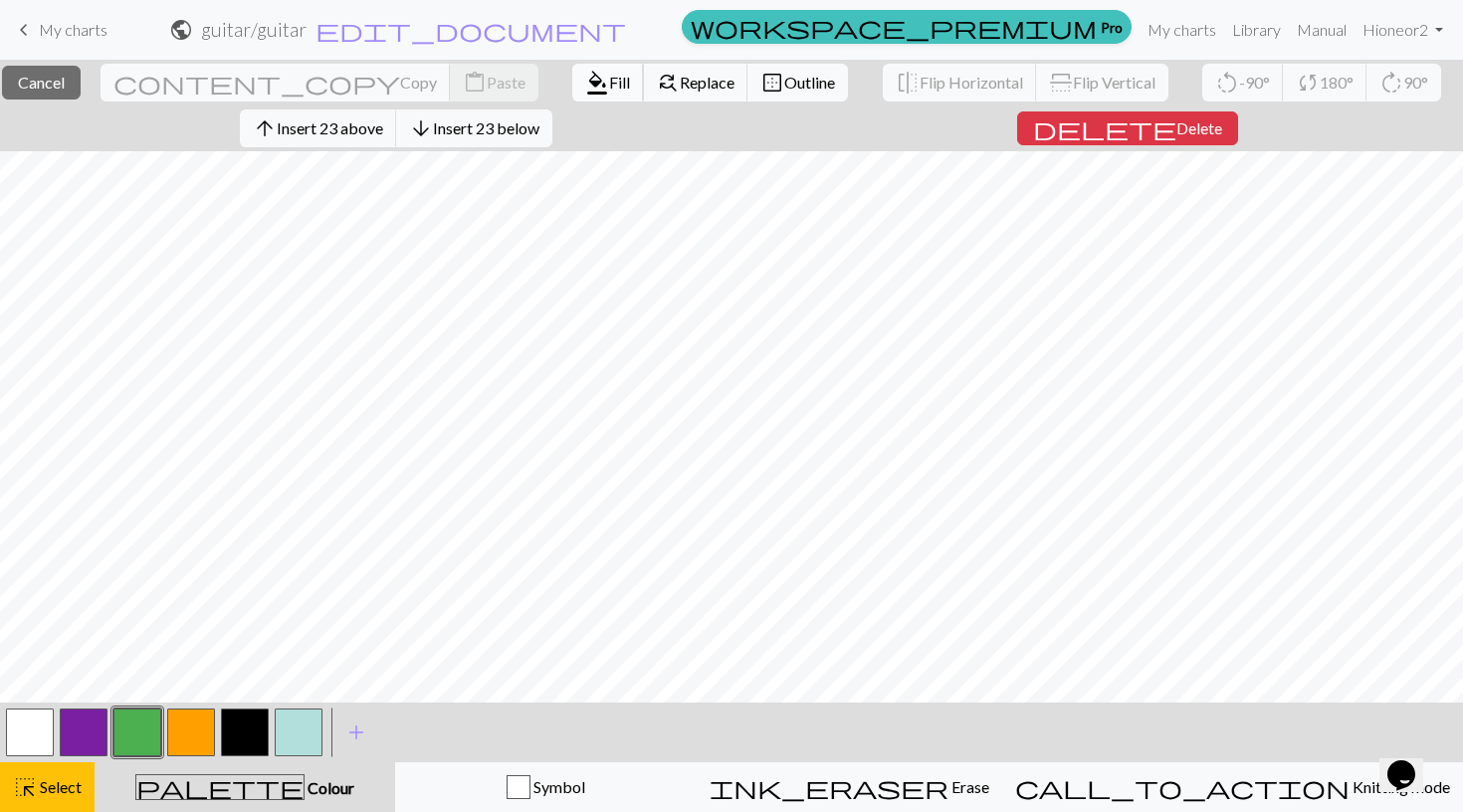 click on "Fill" at bounding box center (619, 82) 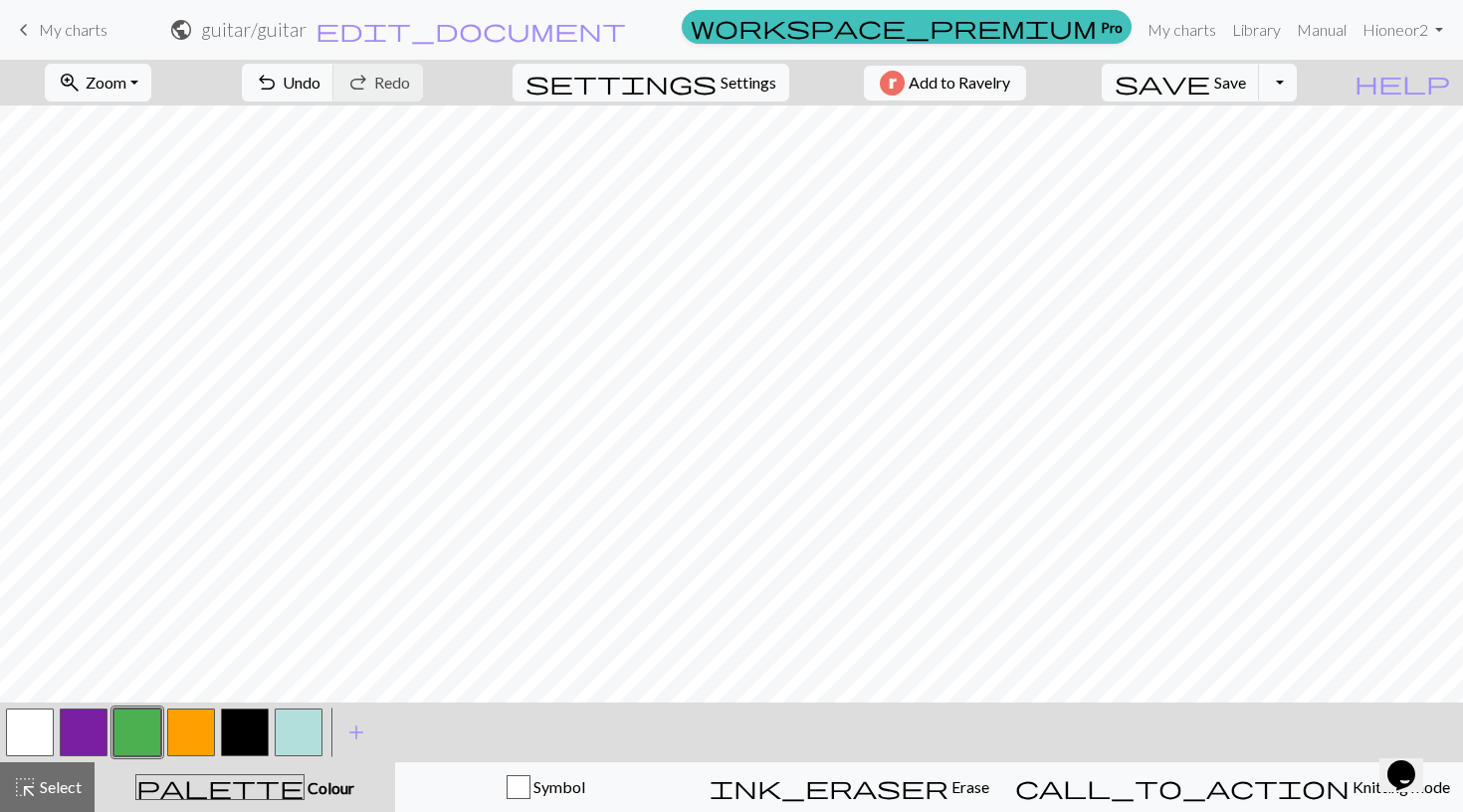 click at bounding box center (191, 732) 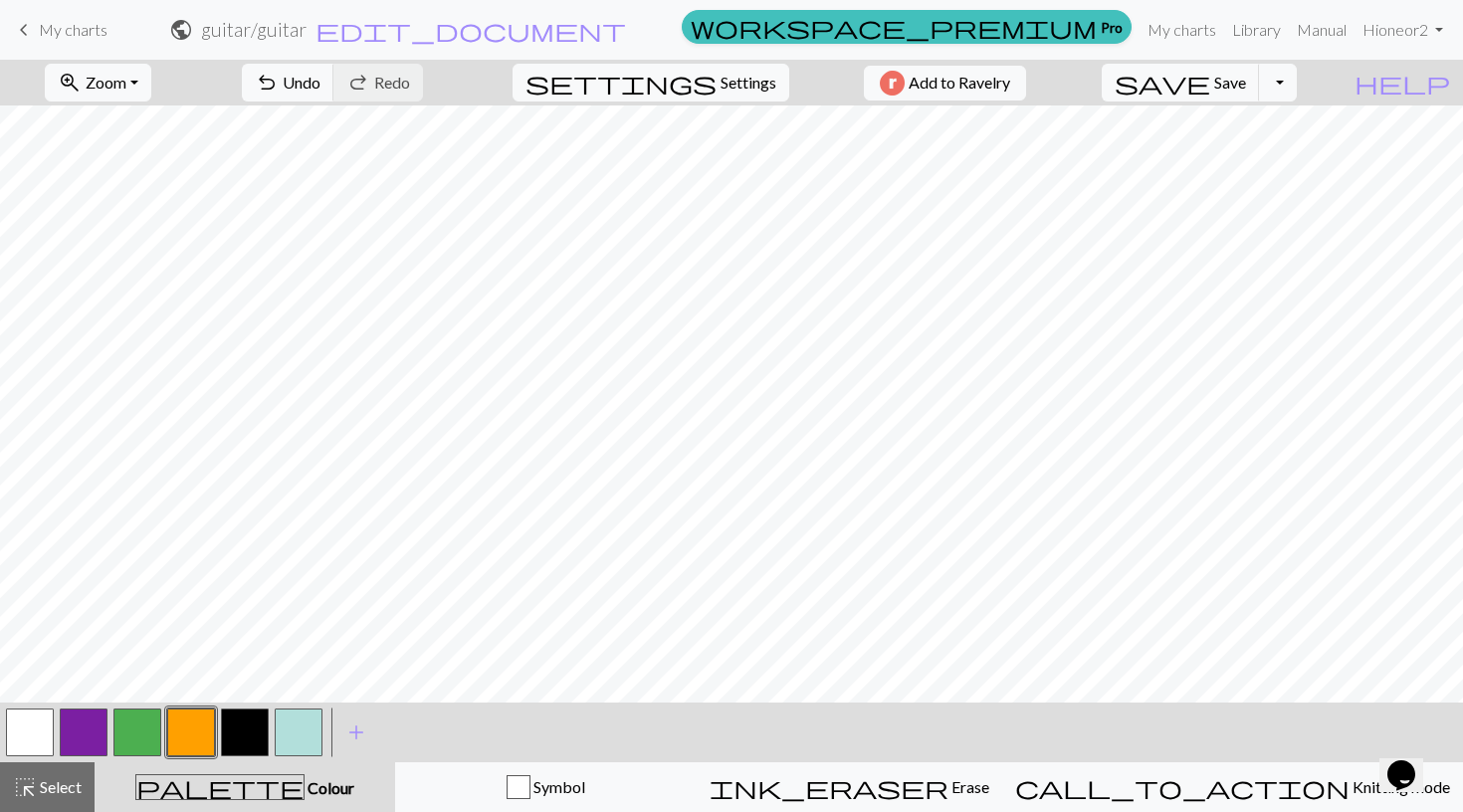 click at bounding box center (137, 732) 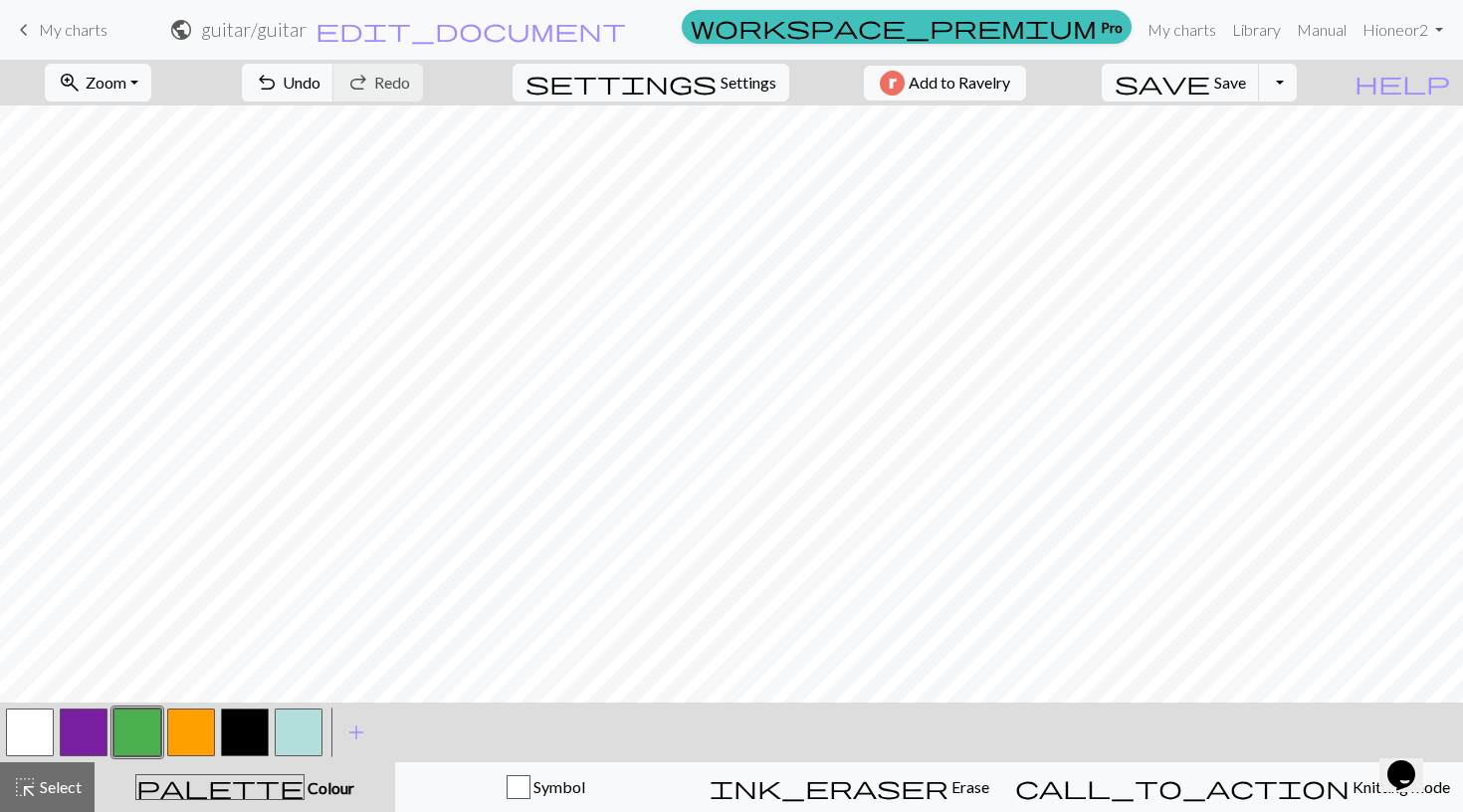 click at bounding box center [137, 732] 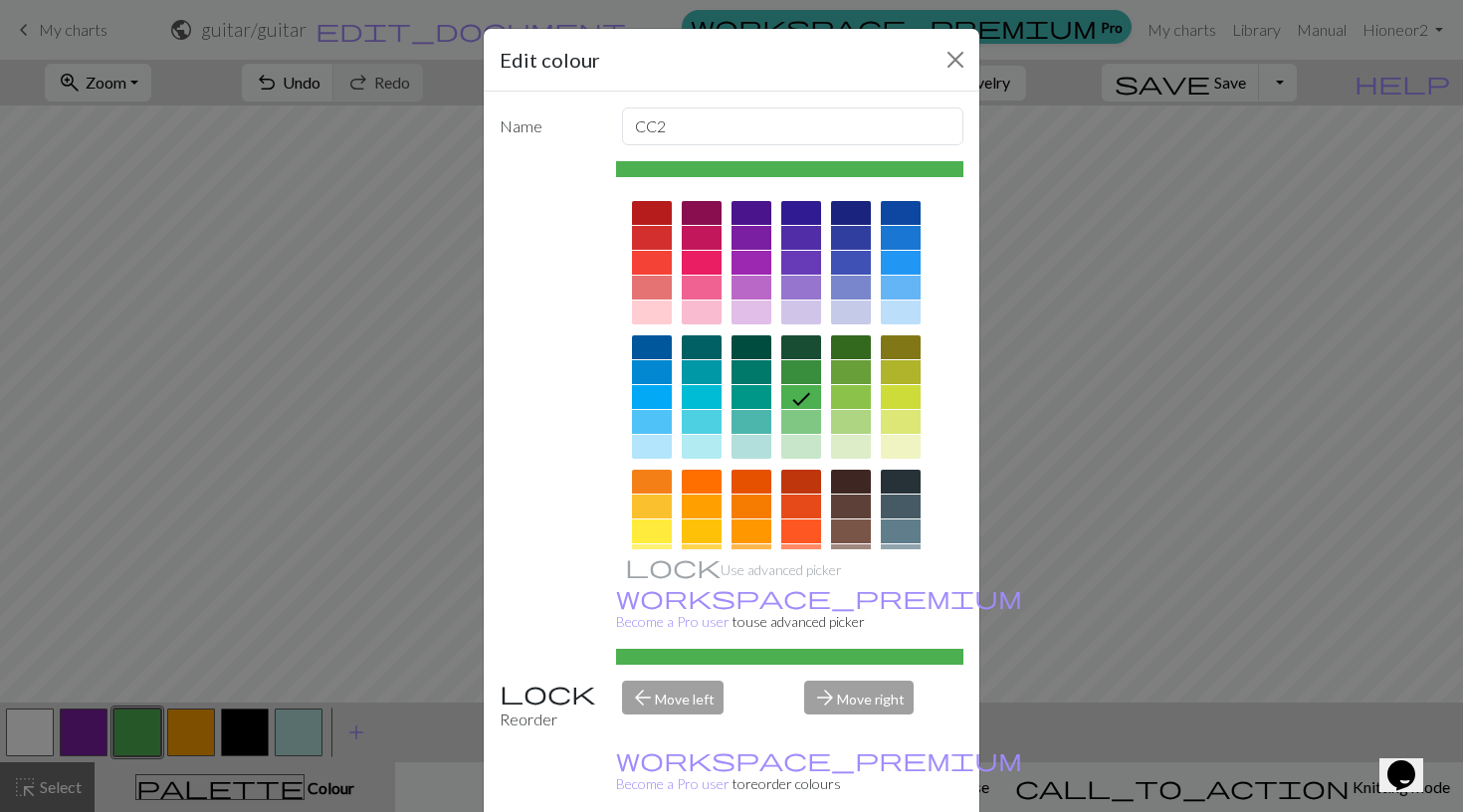 click on "Edit colour Name CC2 Use advanced picker workspace_premium Become a Pro user   to  use advanced picker Reorder arrow_back Move left arrow_forward Move right workspace_premium Become a Pro user   to  reorder colours Delete Done Cancel" at bounding box center [732, 406] 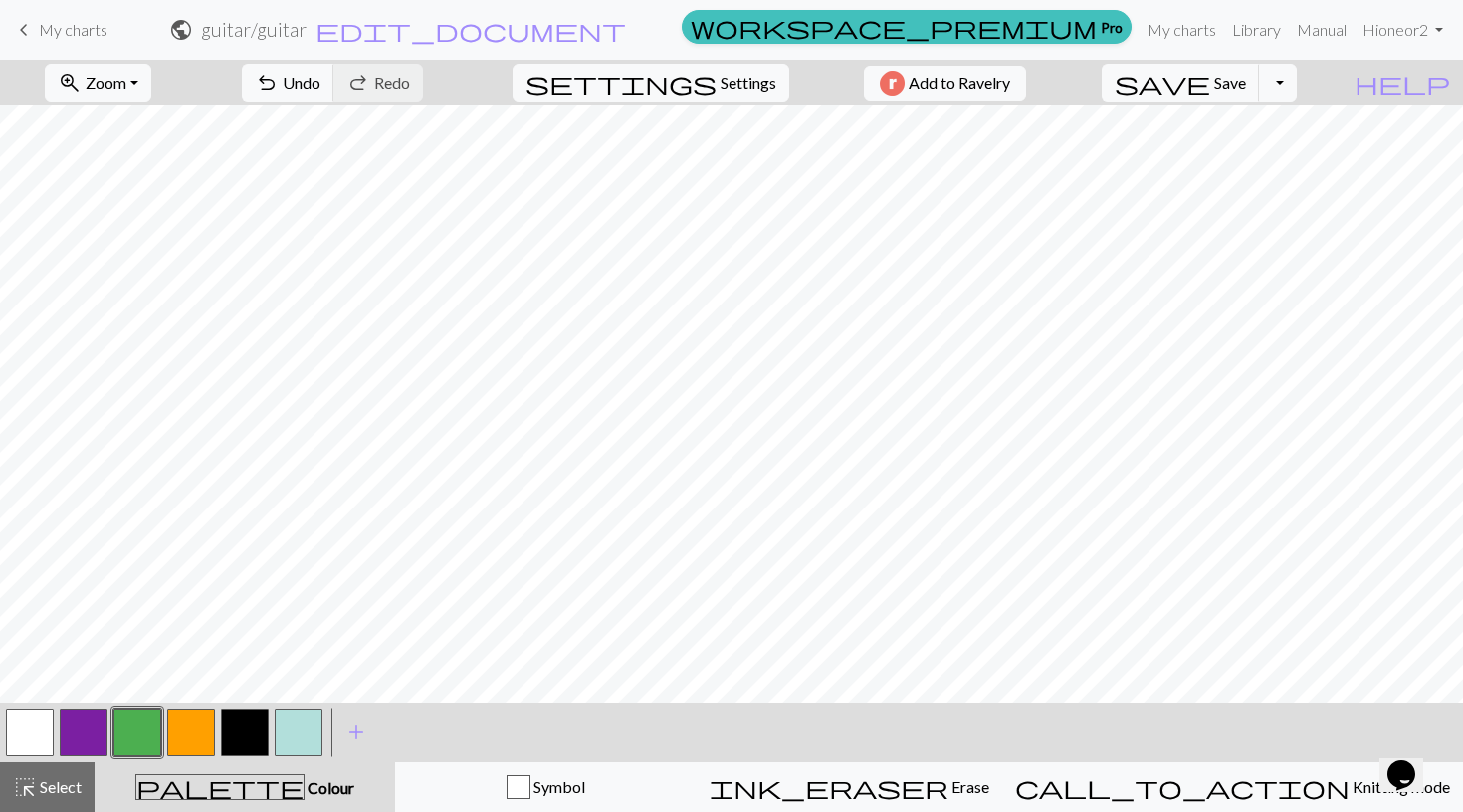 click at bounding box center [191, 732] 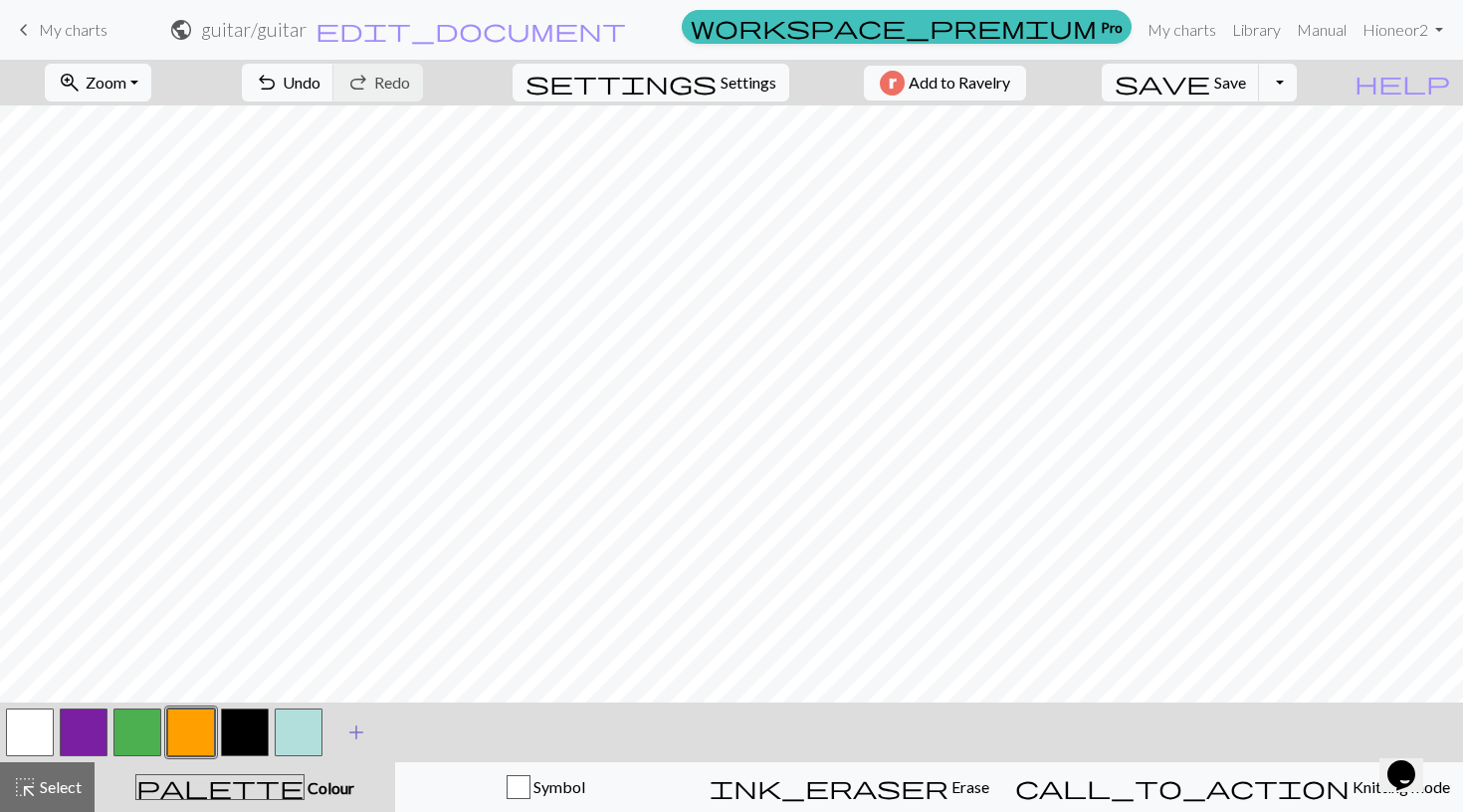 click on "add" at bounding box center [356, 732] 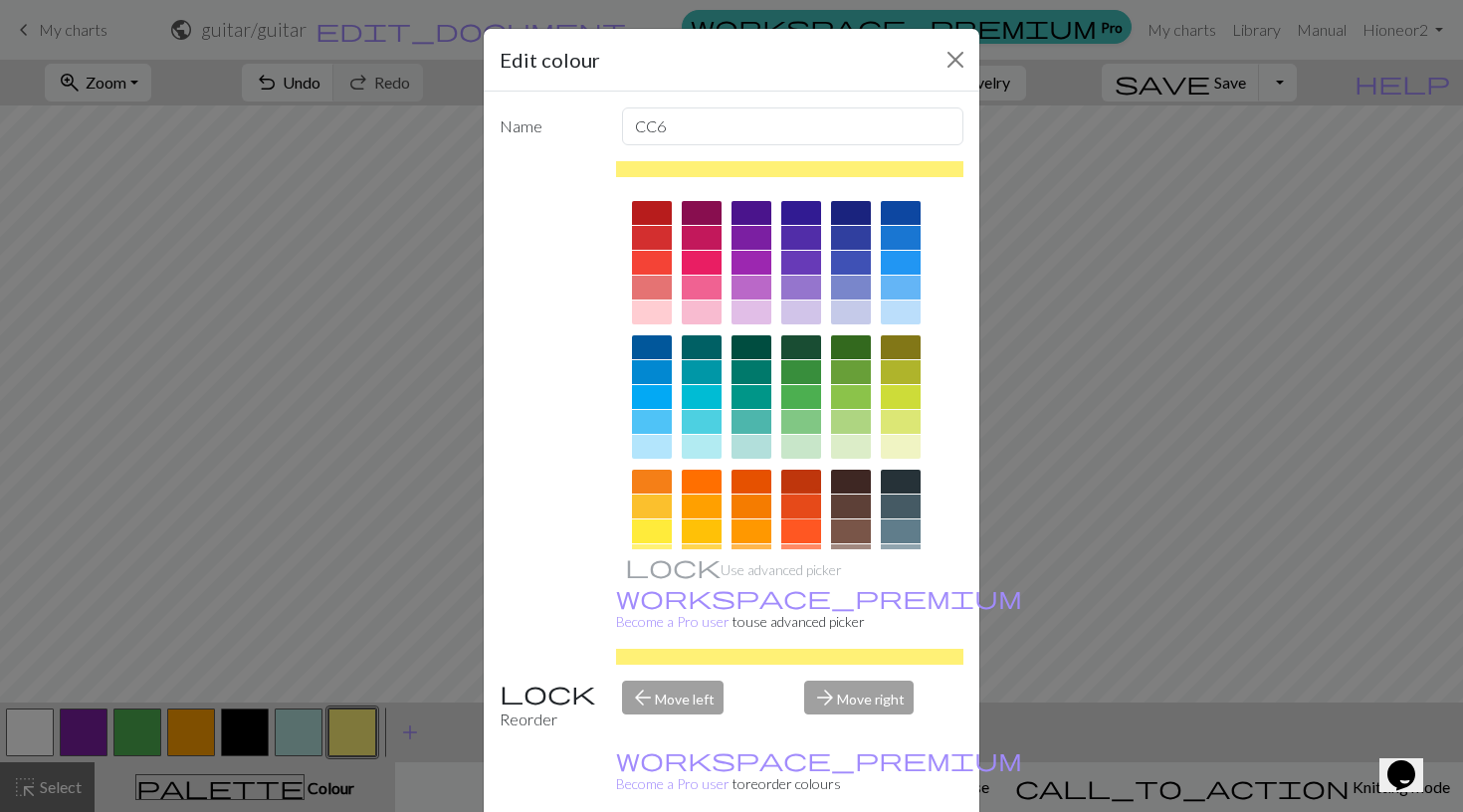 click at bounding box center [801, 507] 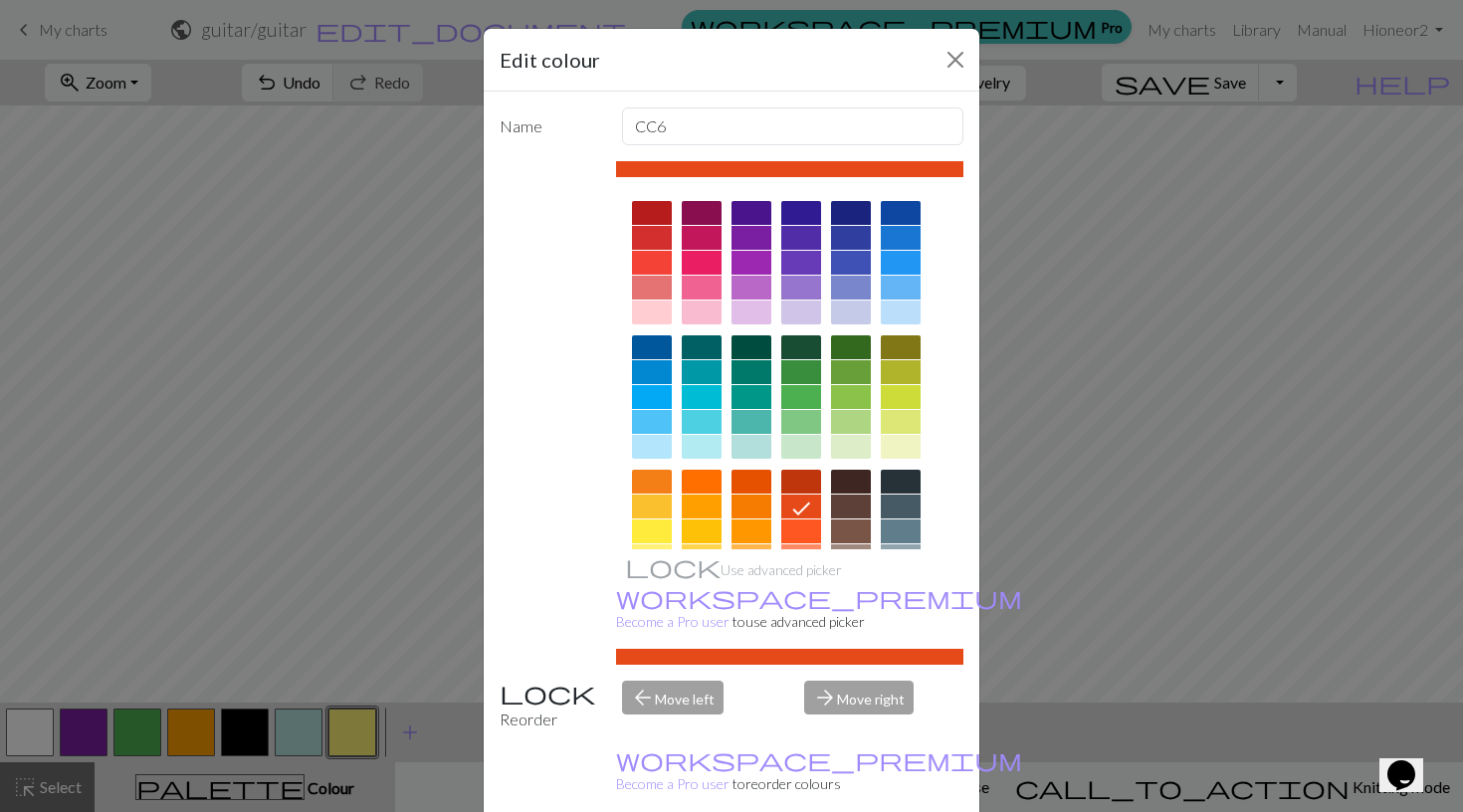 click on "Done" at bounding box center [851, 863] 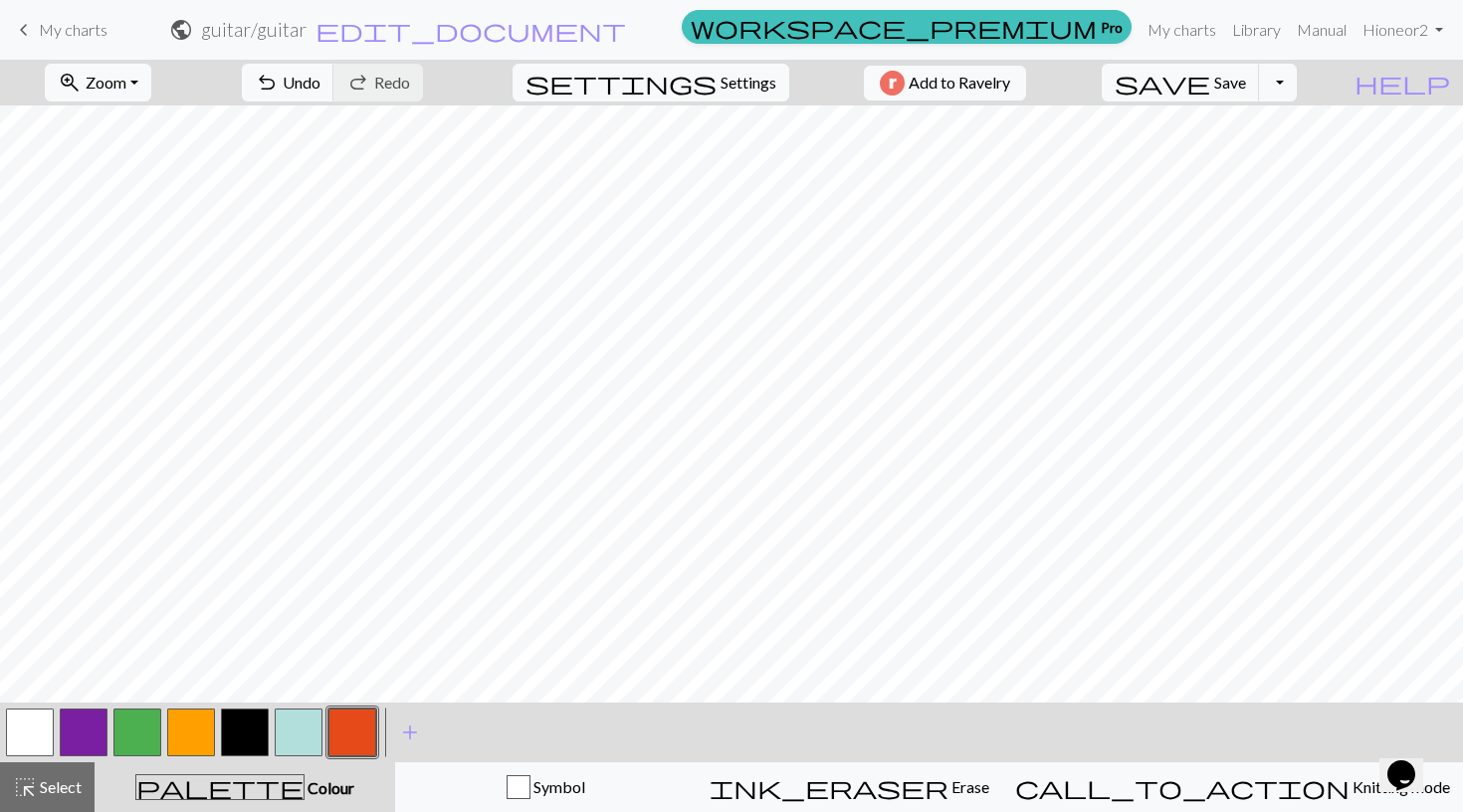 click at bounding box center (191, 732) 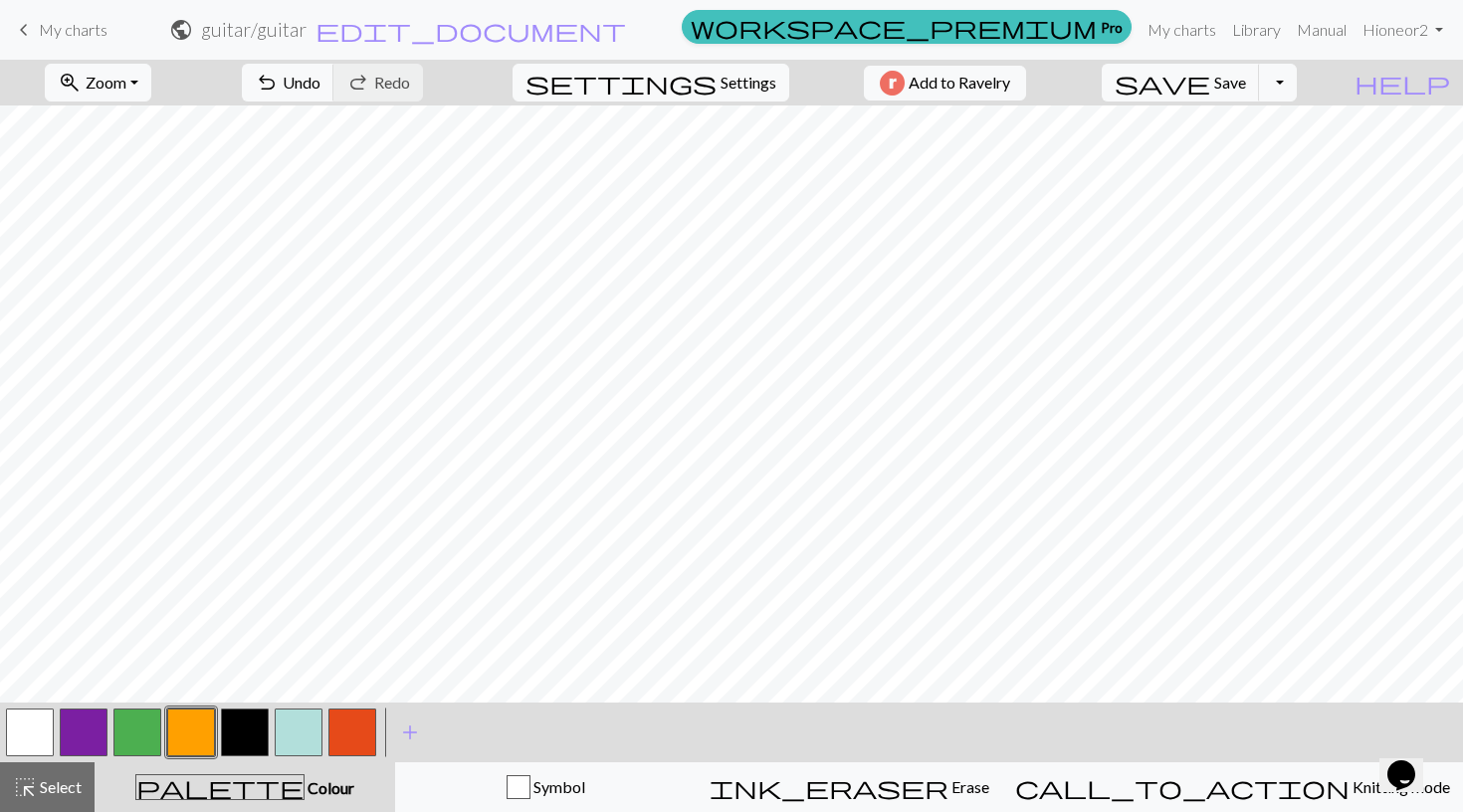 click at bounding box center [245, 732] 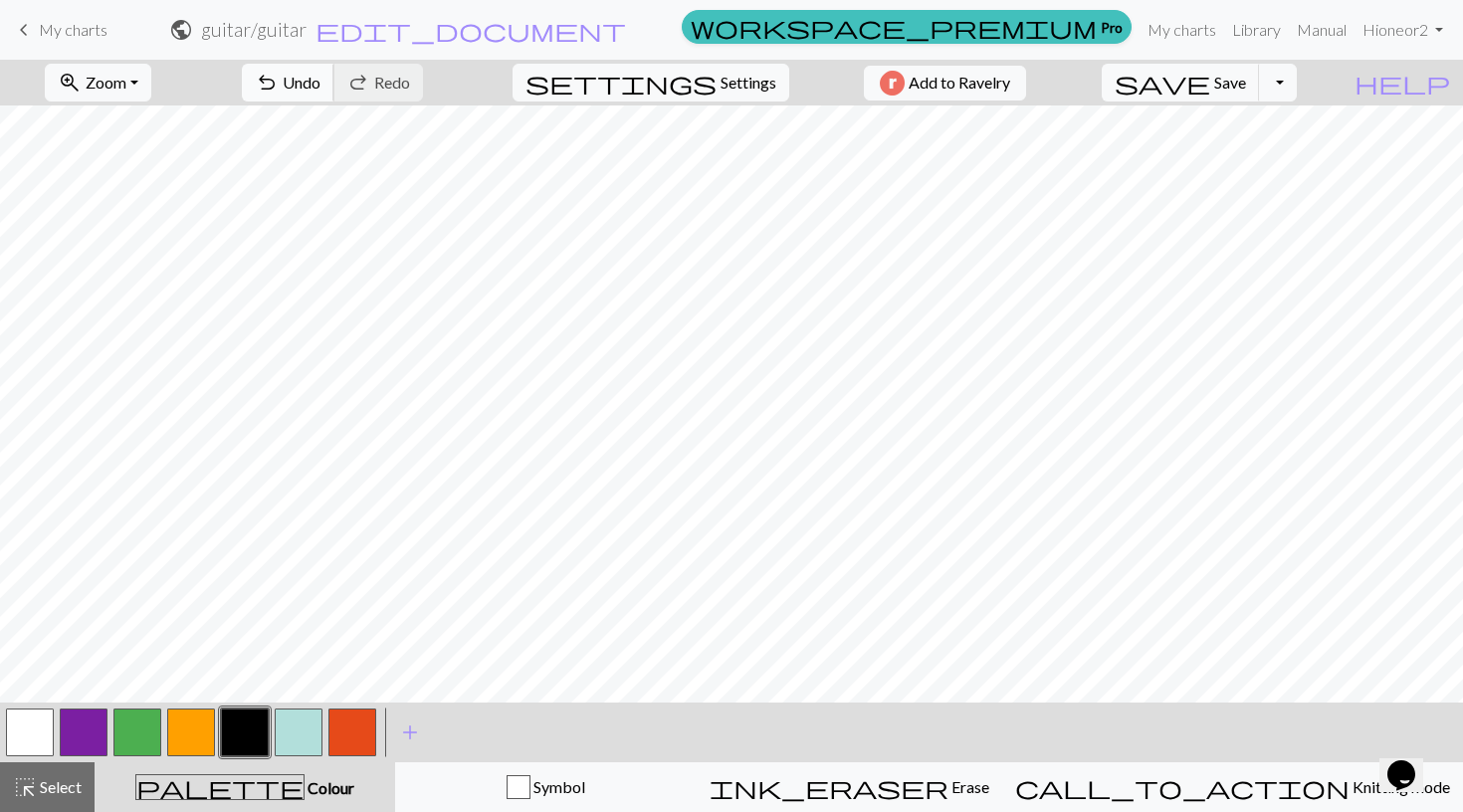 click on "Undo" at bounding box center (302, 82) 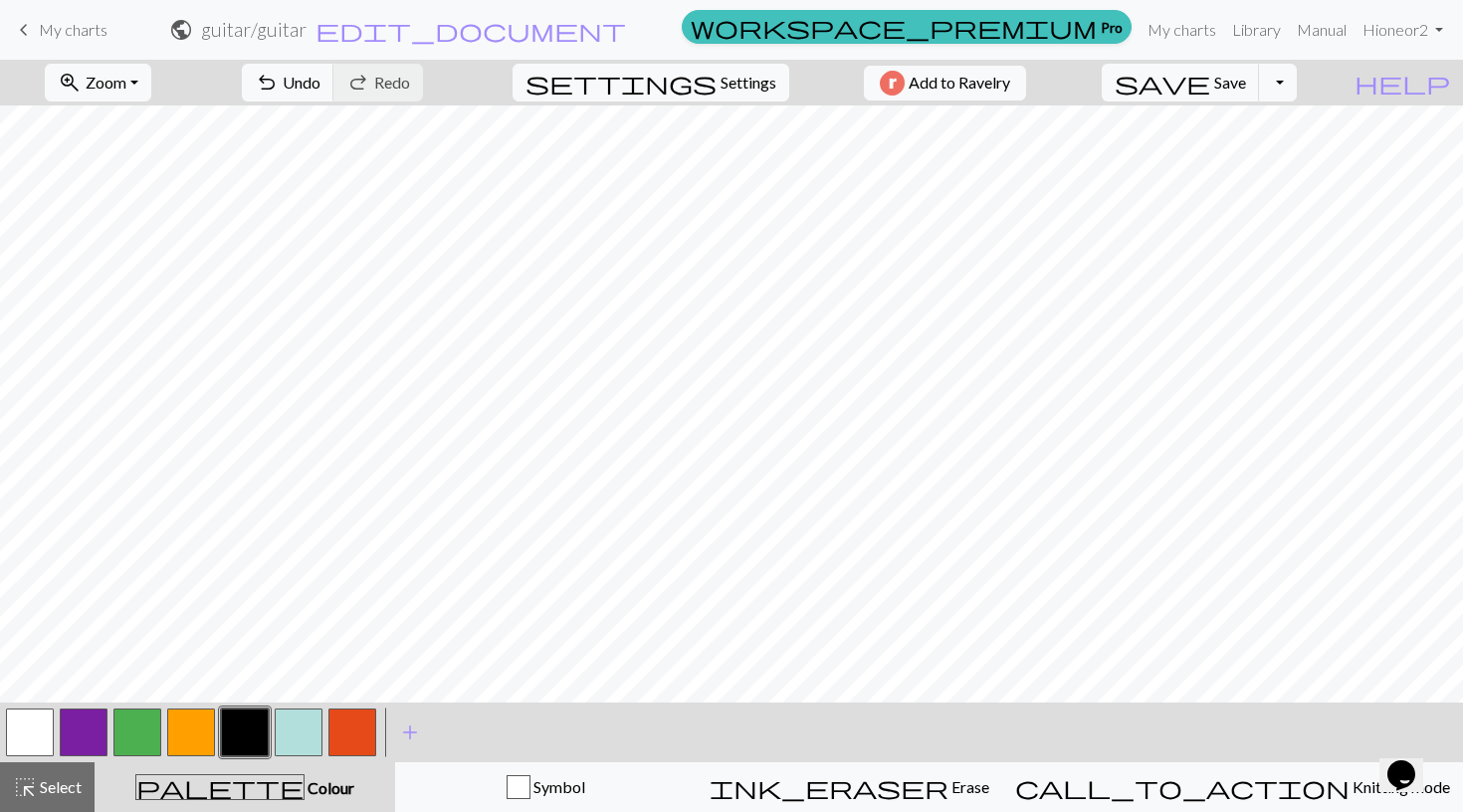click at bounding box center (137, 732) 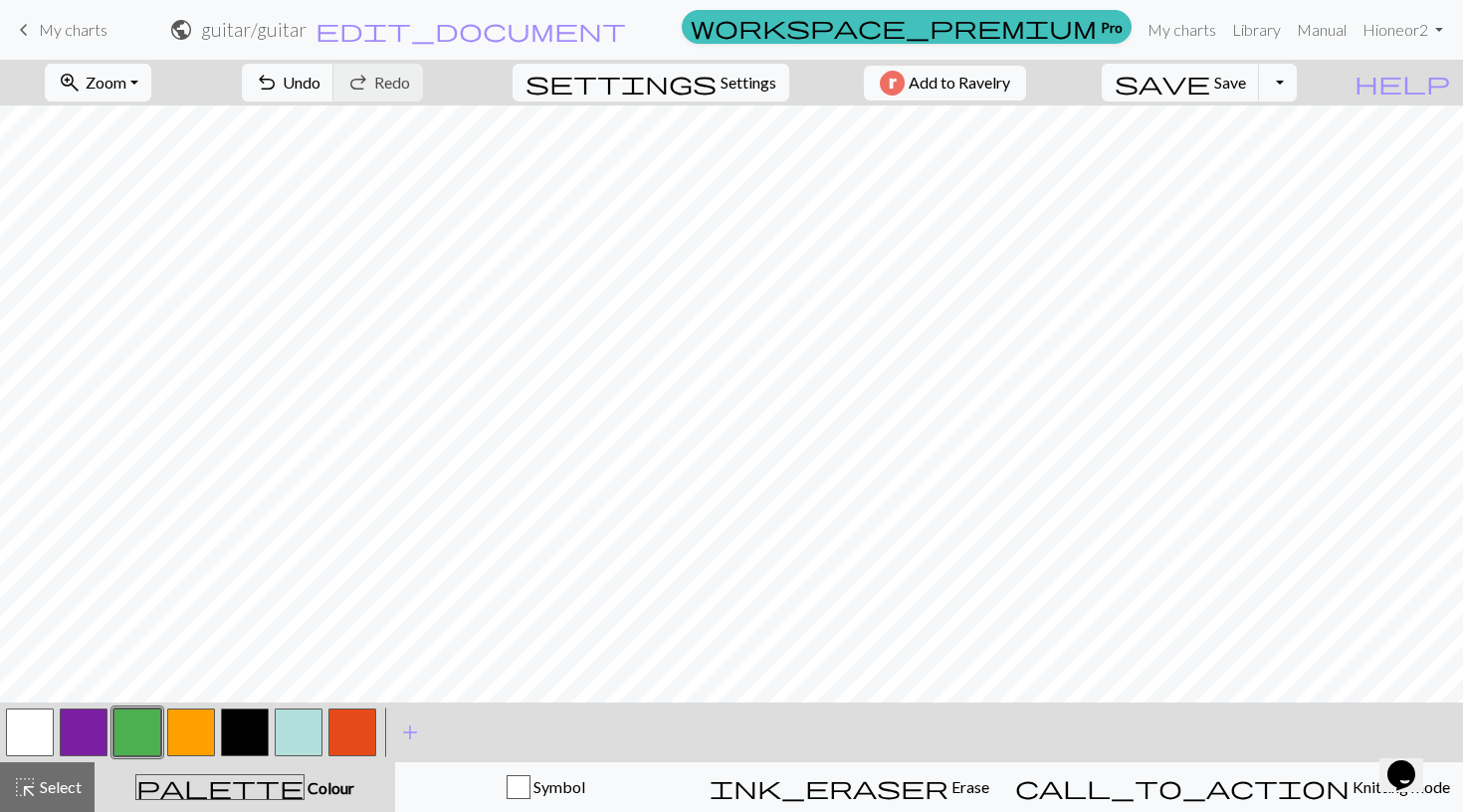 click on "palette   Colour   Colour" at bounding box center [245, 787] 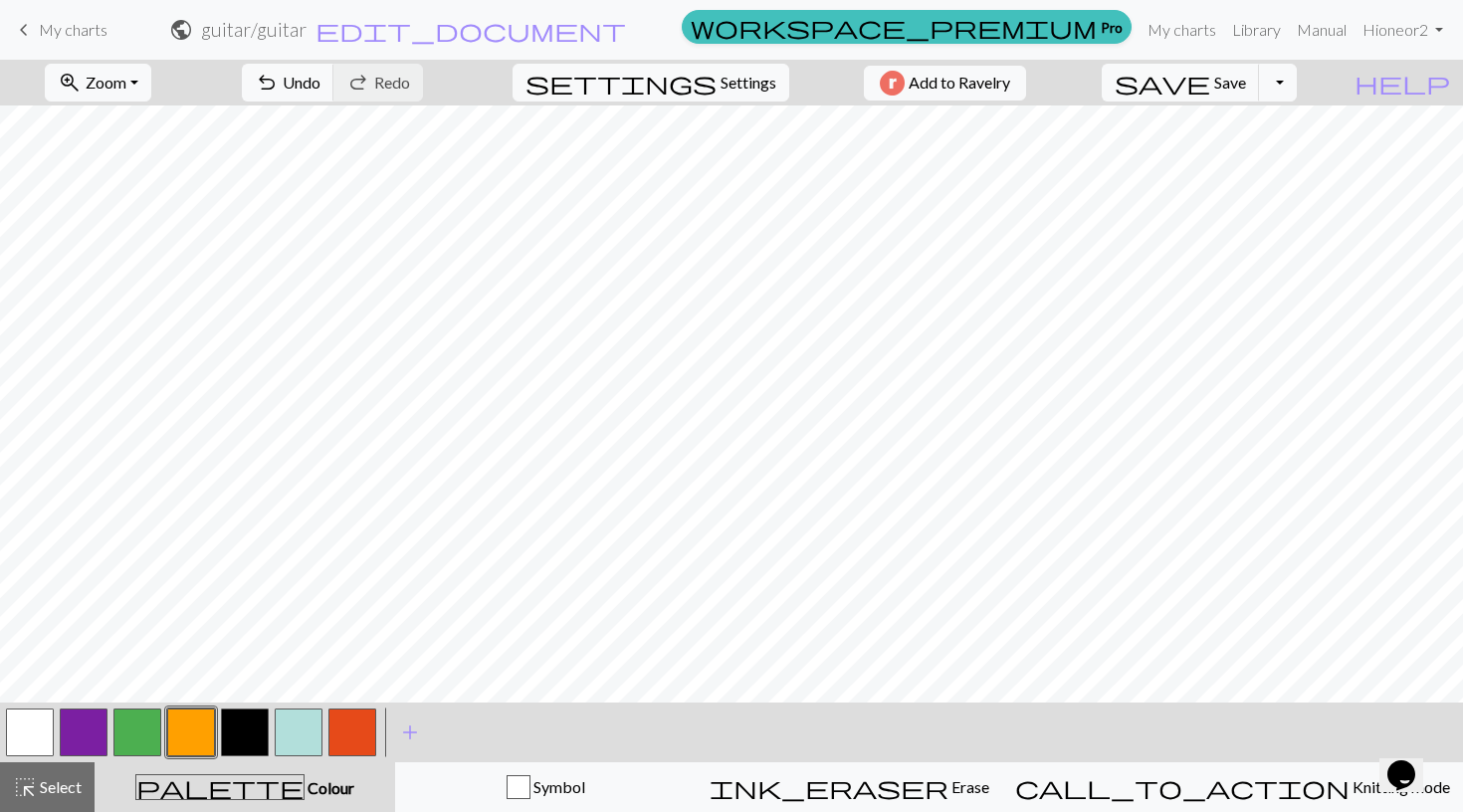 click at bounding box center (137, 732) 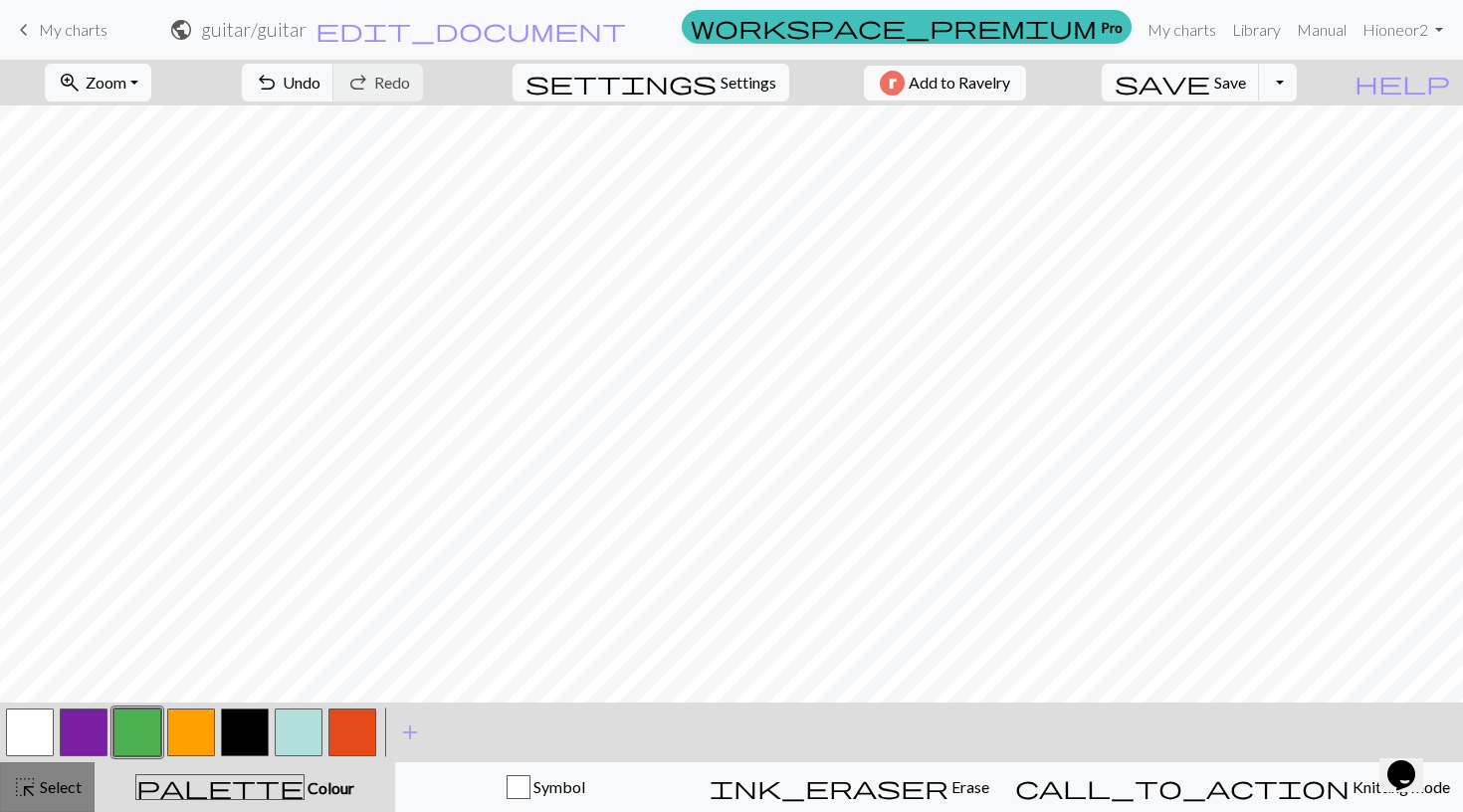 click on "highlight_alt   Select   Select" at bounding box center (47, 787) 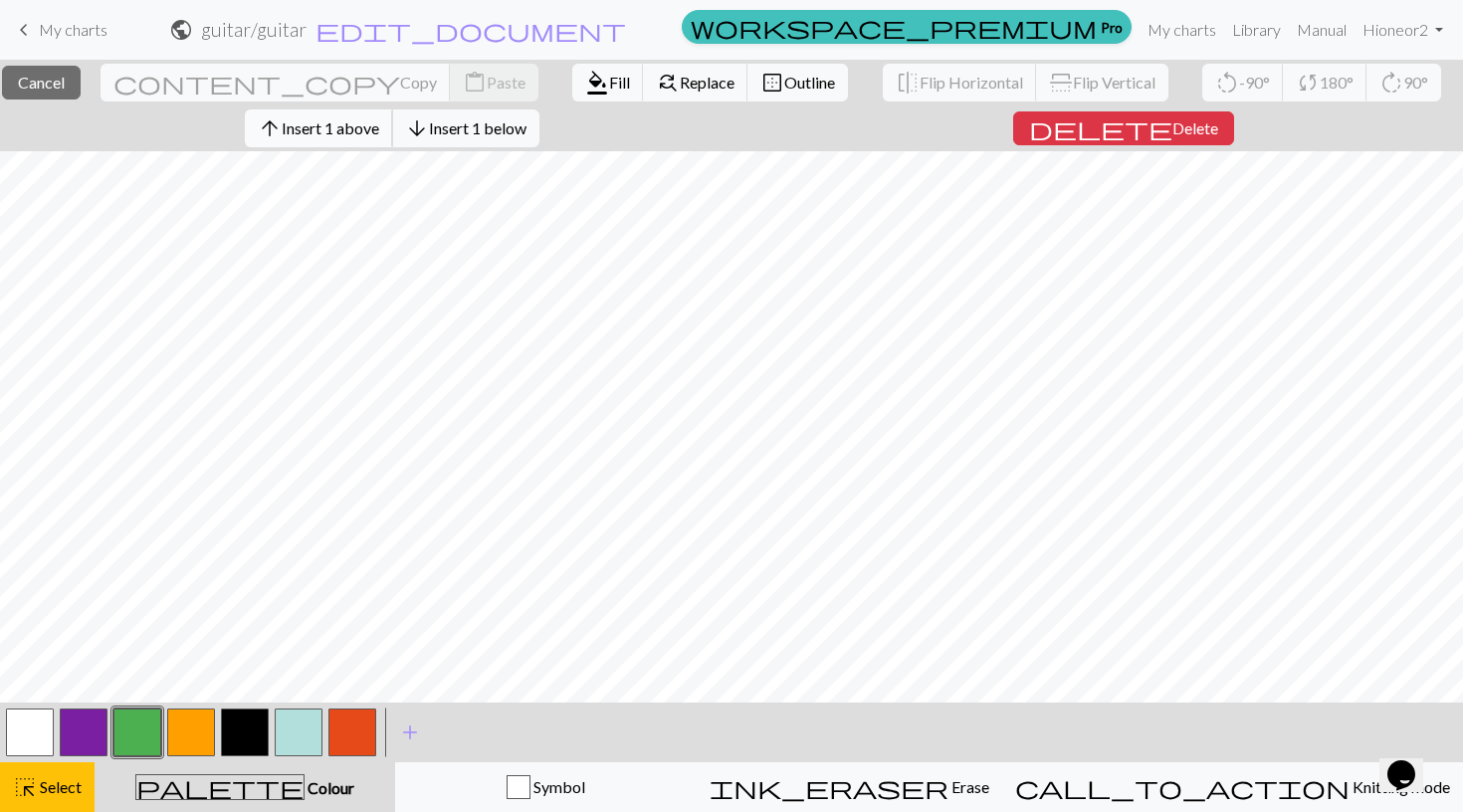 click on "Insert 1 above" at bounding box center (330, 127) 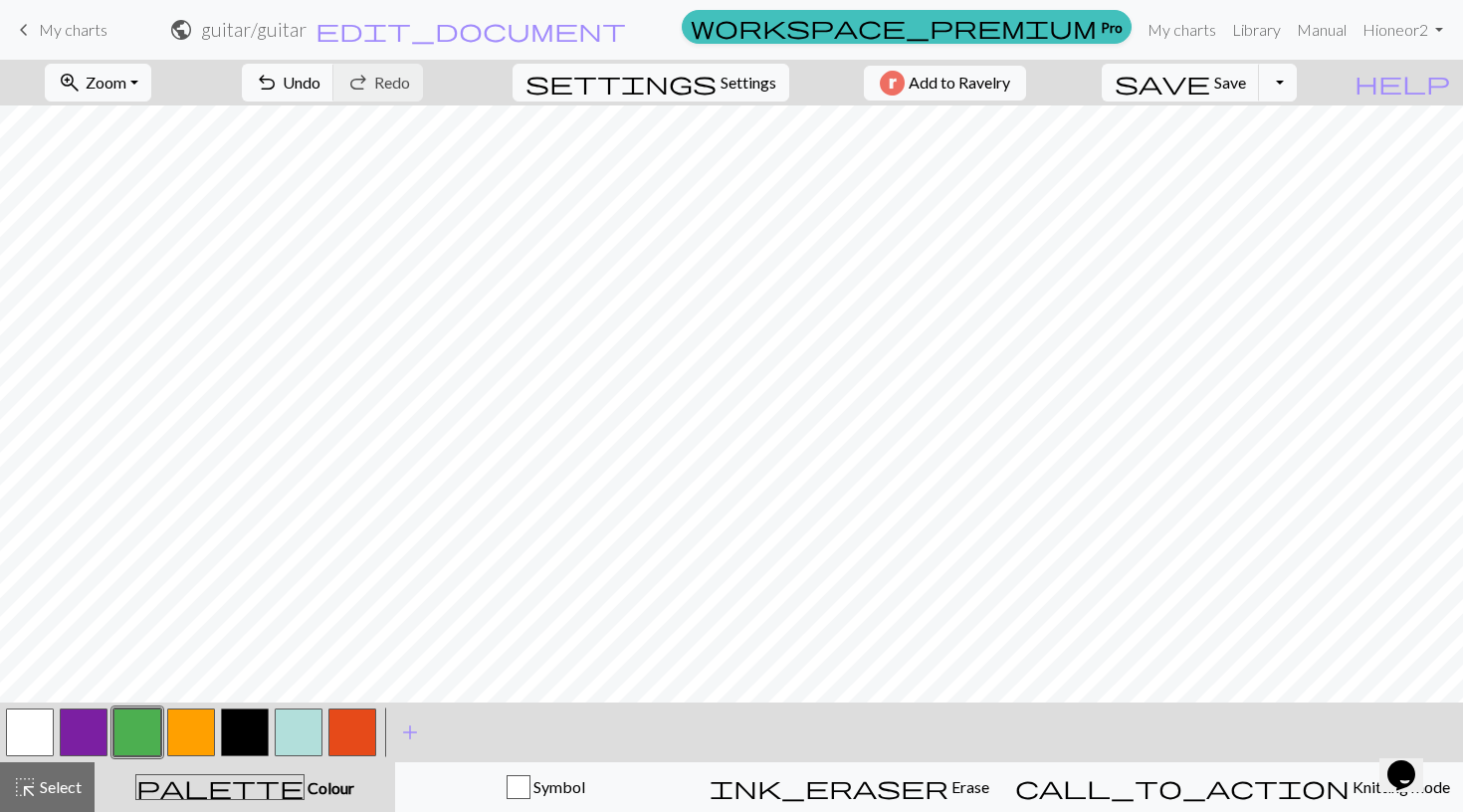 click at bounding box center (245, 732) 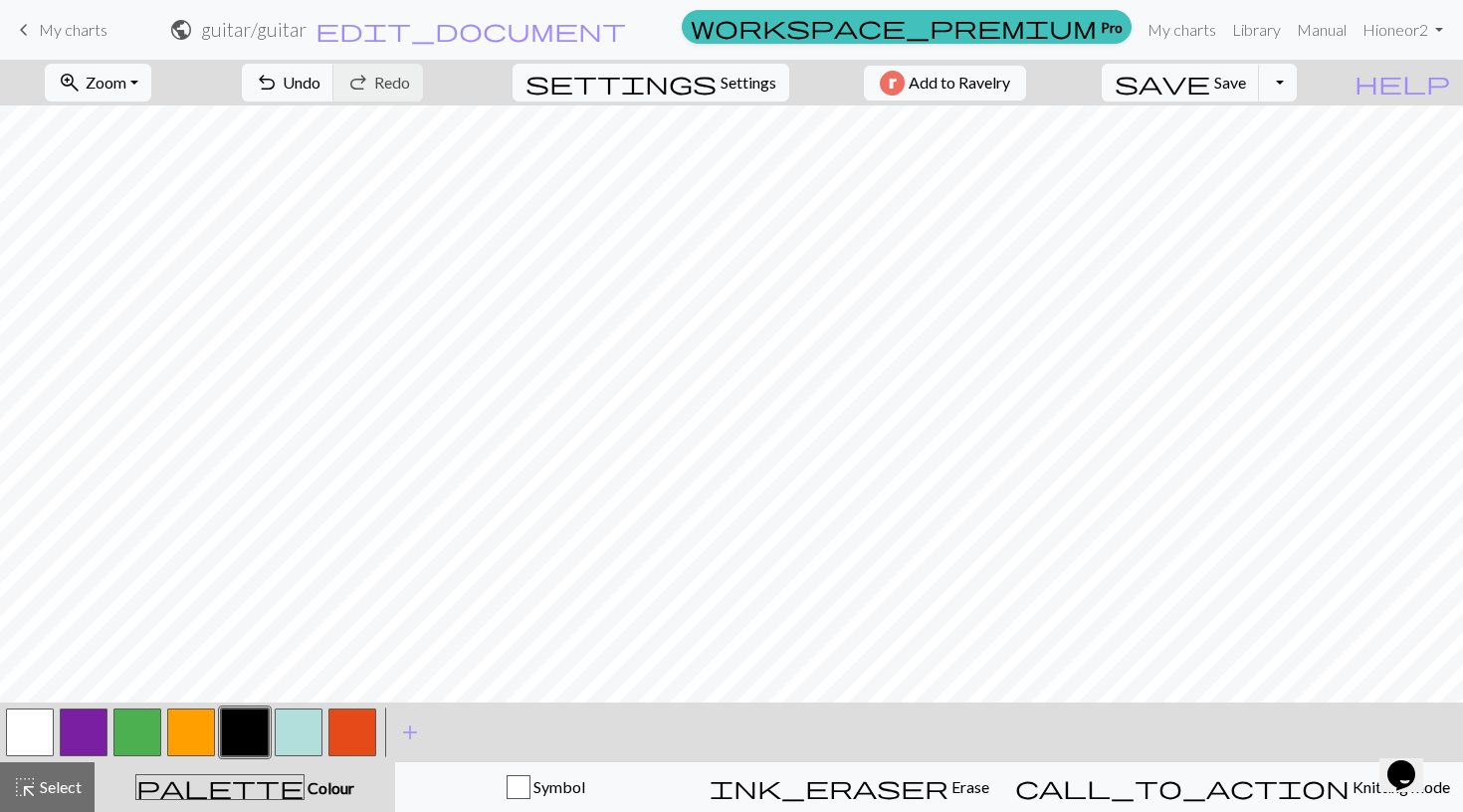 click at bounding box center (191, 732) 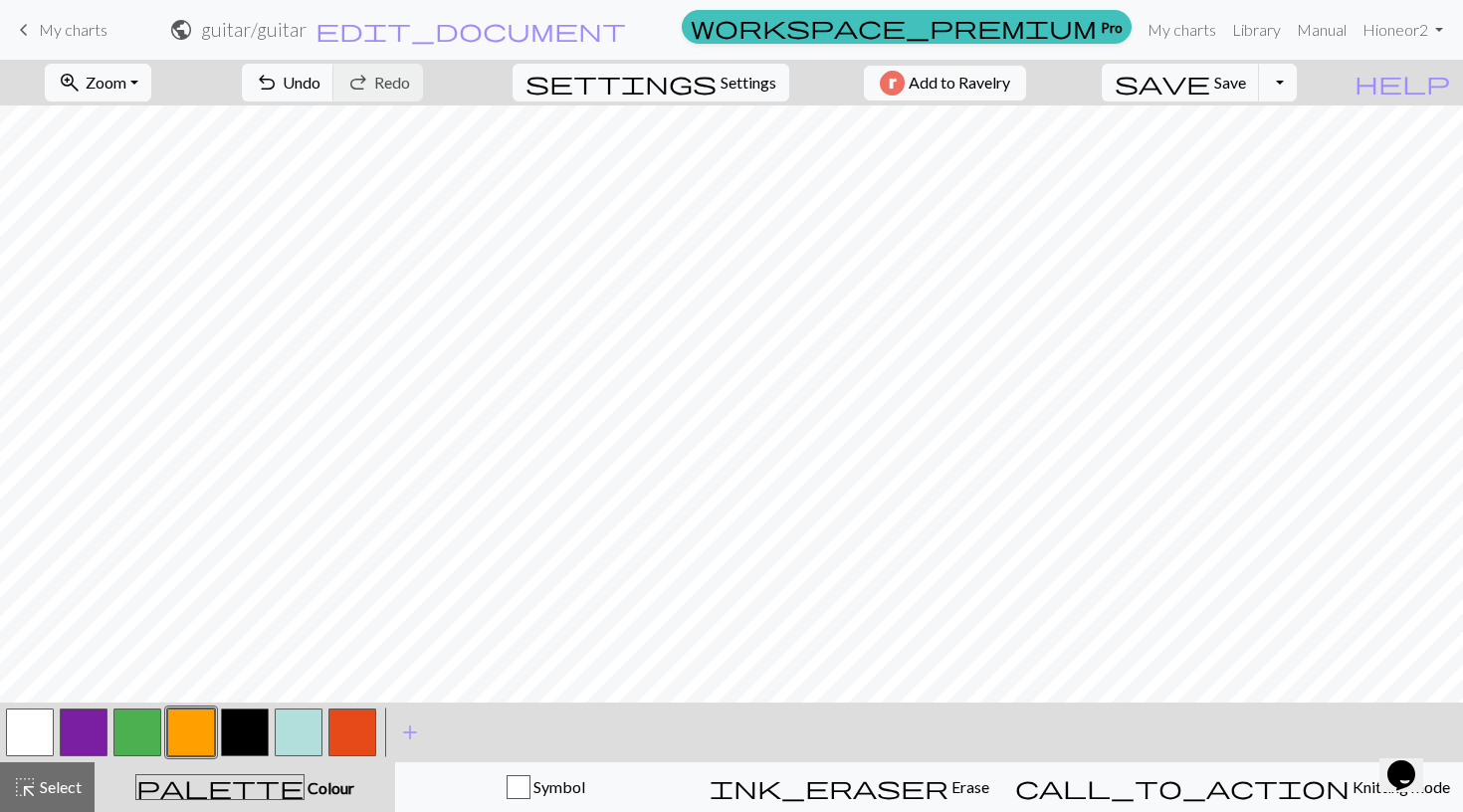 click at bounding box center [245, 732] 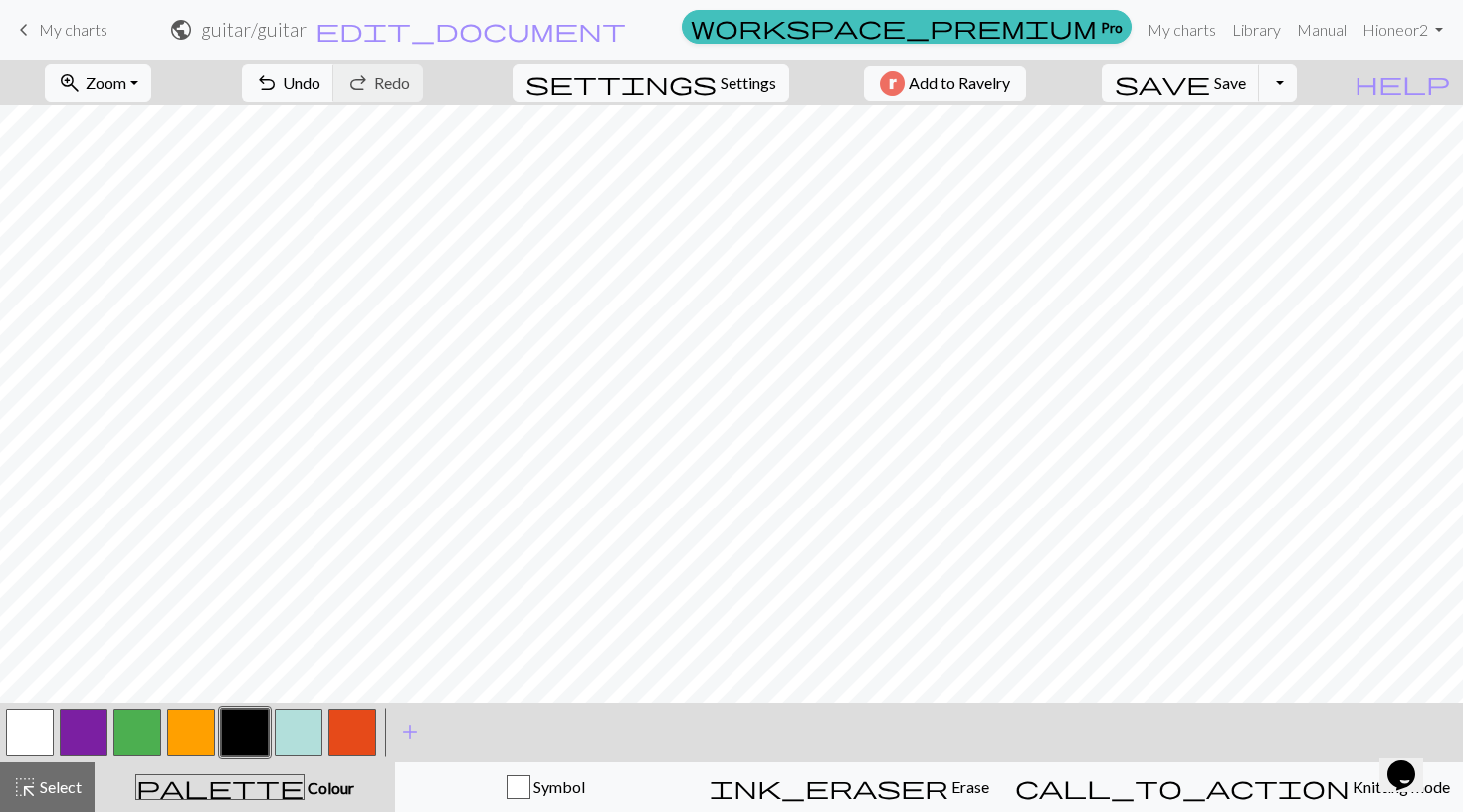 click at bounding box center [137, 732] 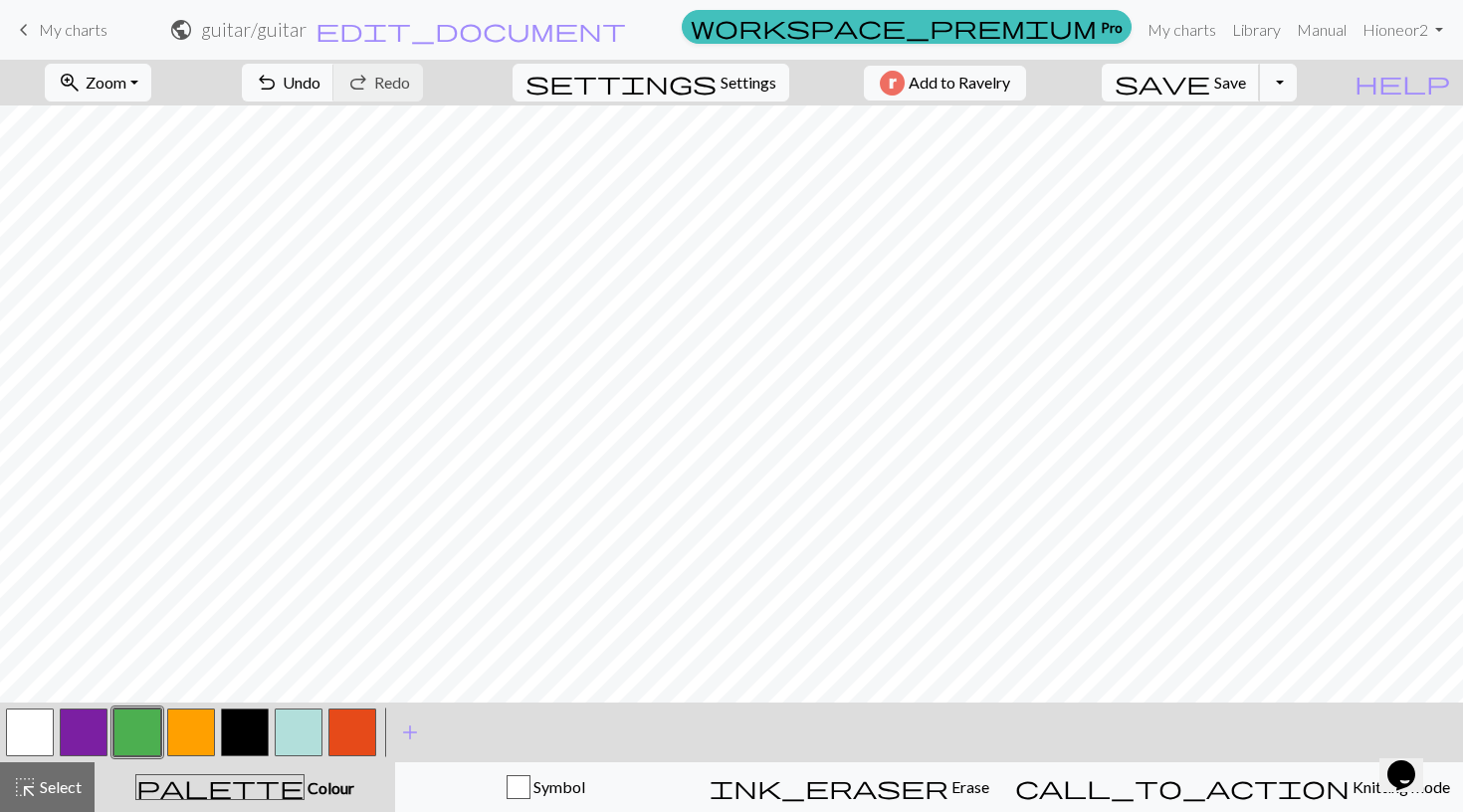 click on "Save" at bounding box center (1230, 82) 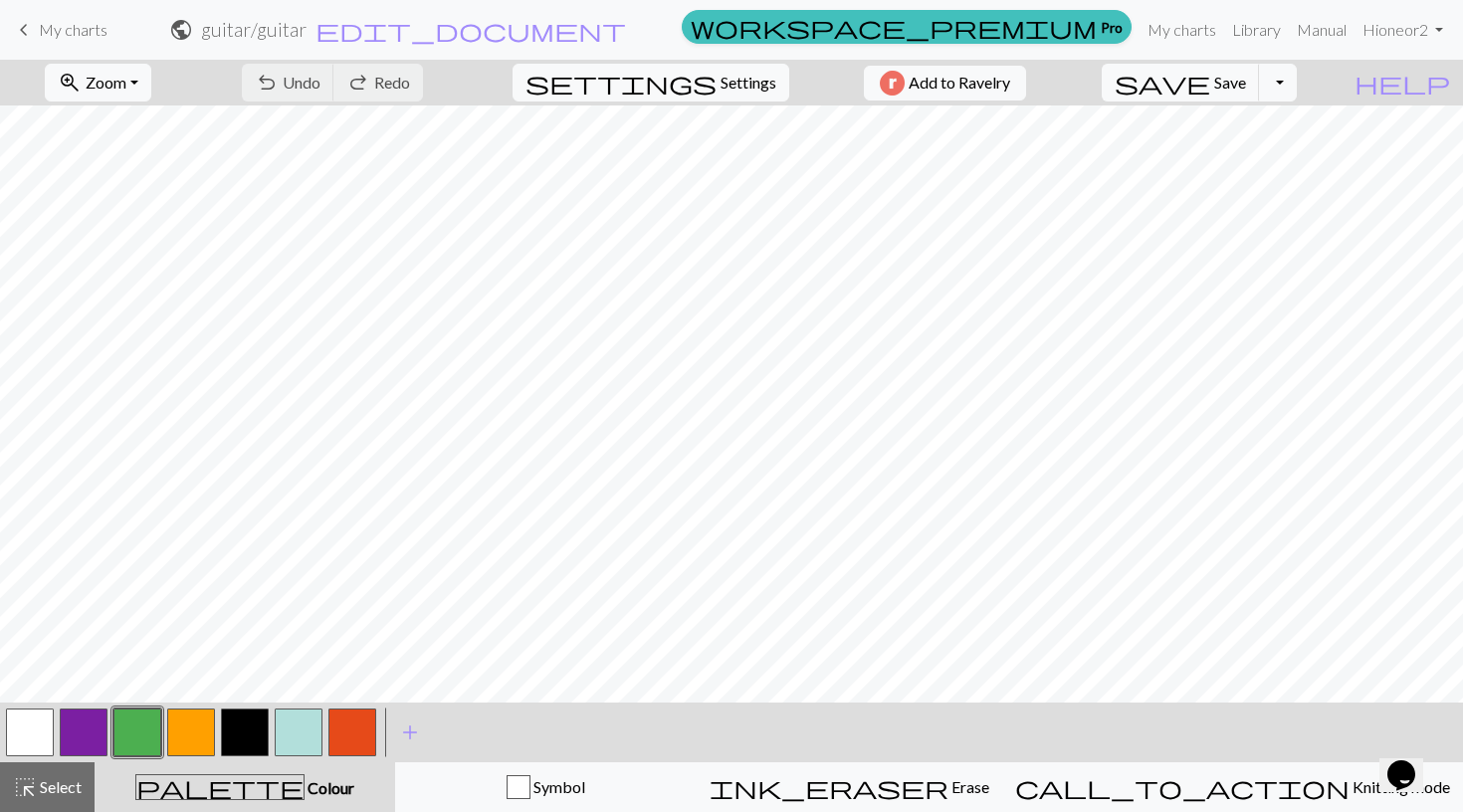 click on "keyboard_arrow_left" at bounding box center (24, 30) 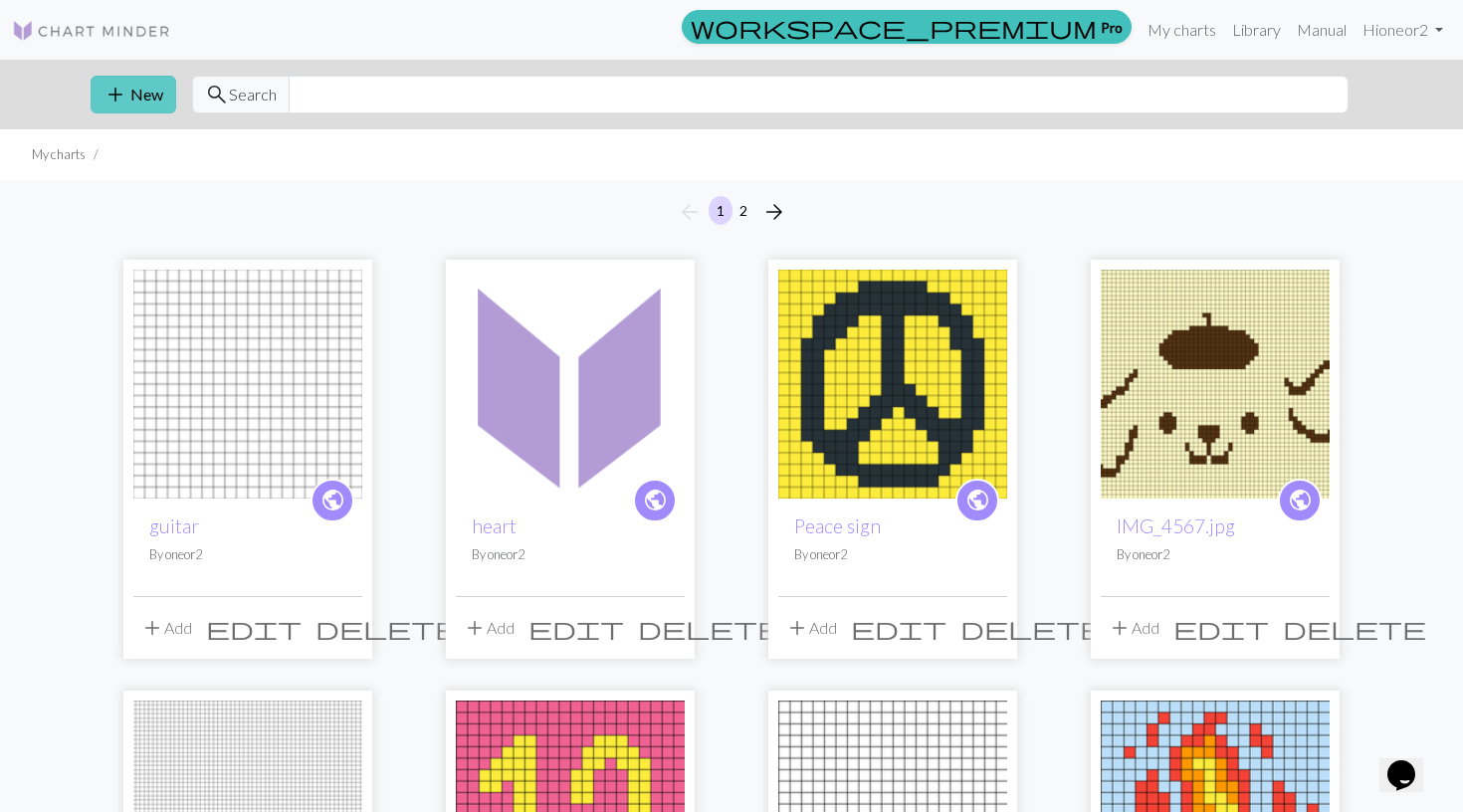 click on "add   New" at bounding box center (133, 95) 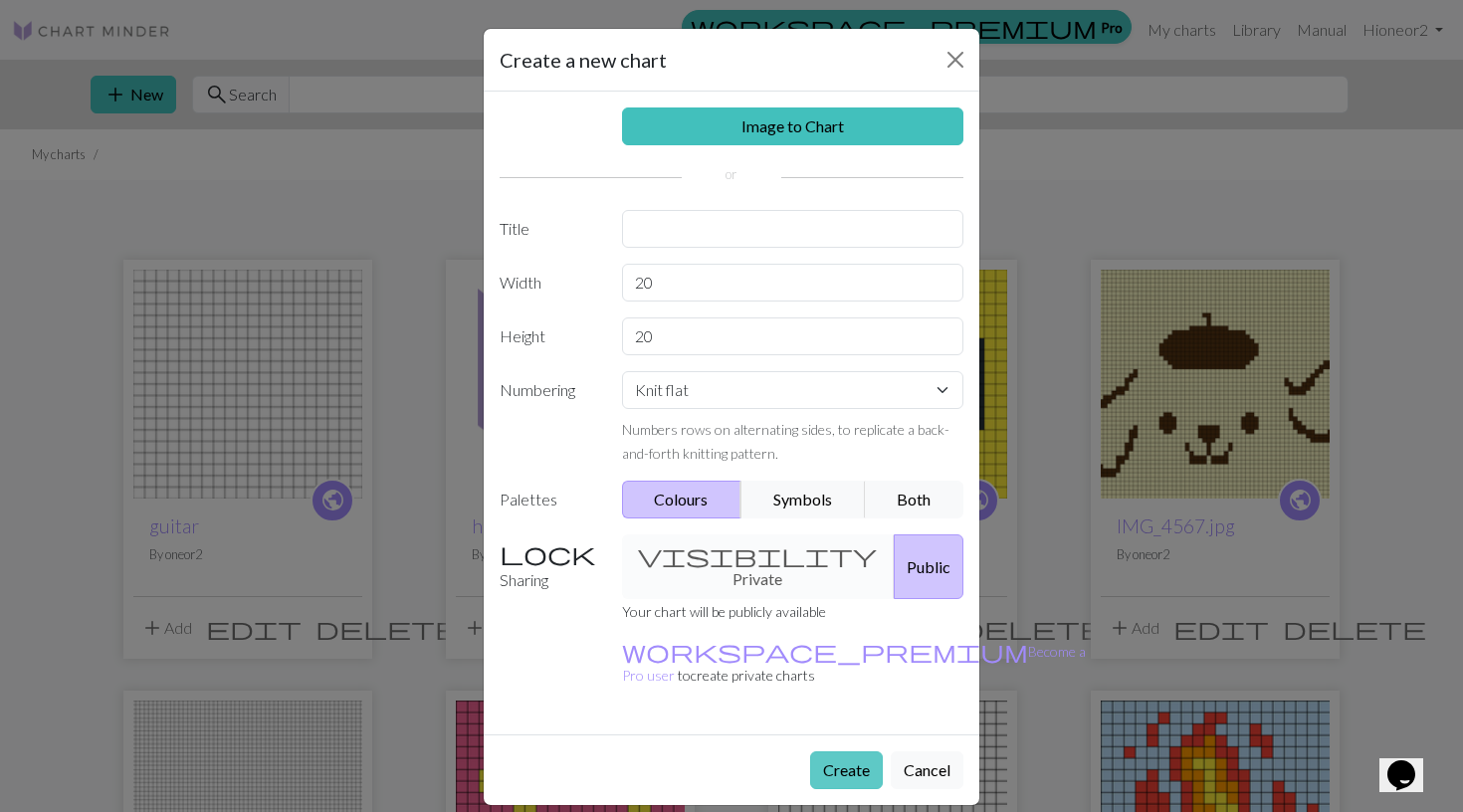 click on "Create" at bounding box center [846, 770] 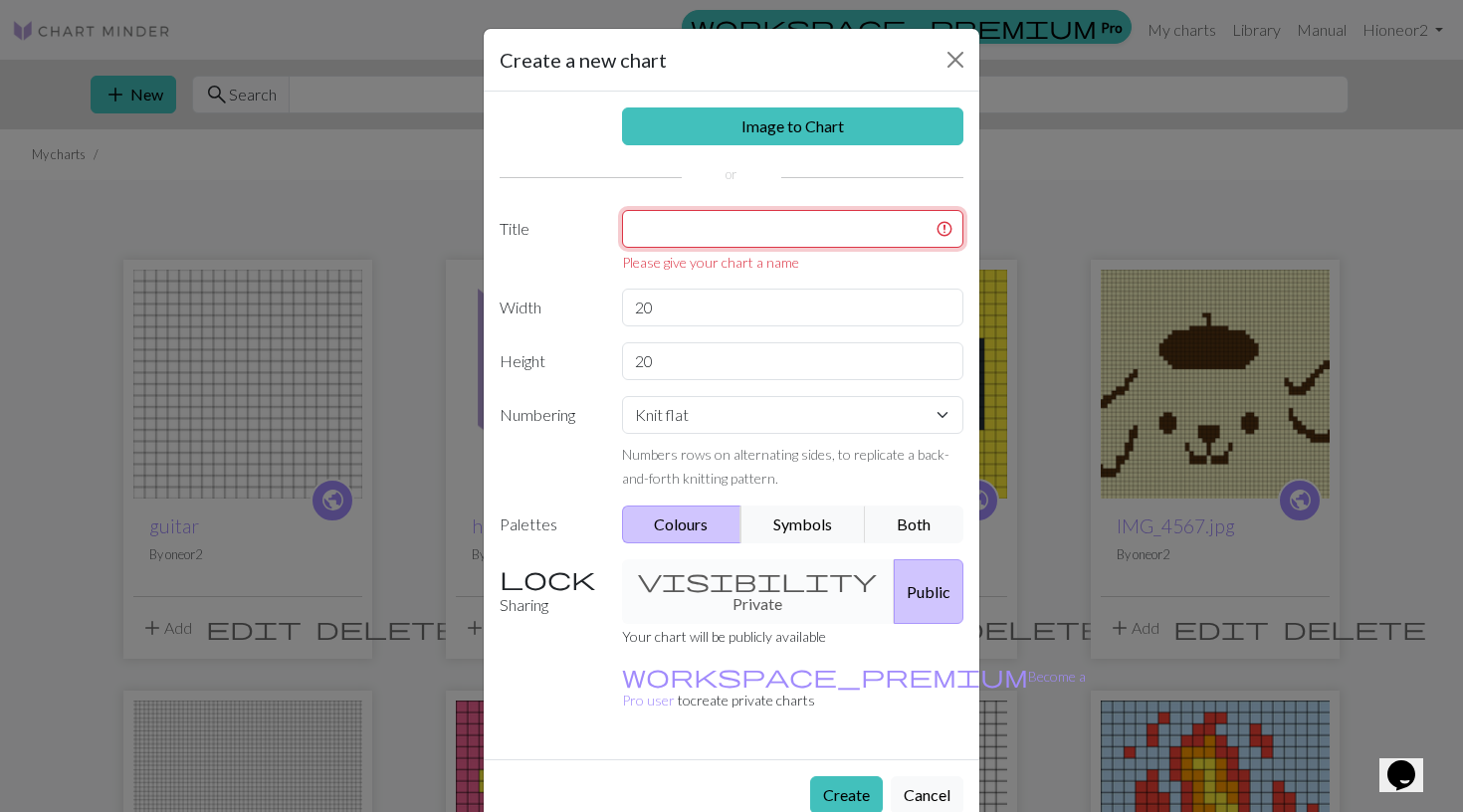 click at bounding box center [793, 229] 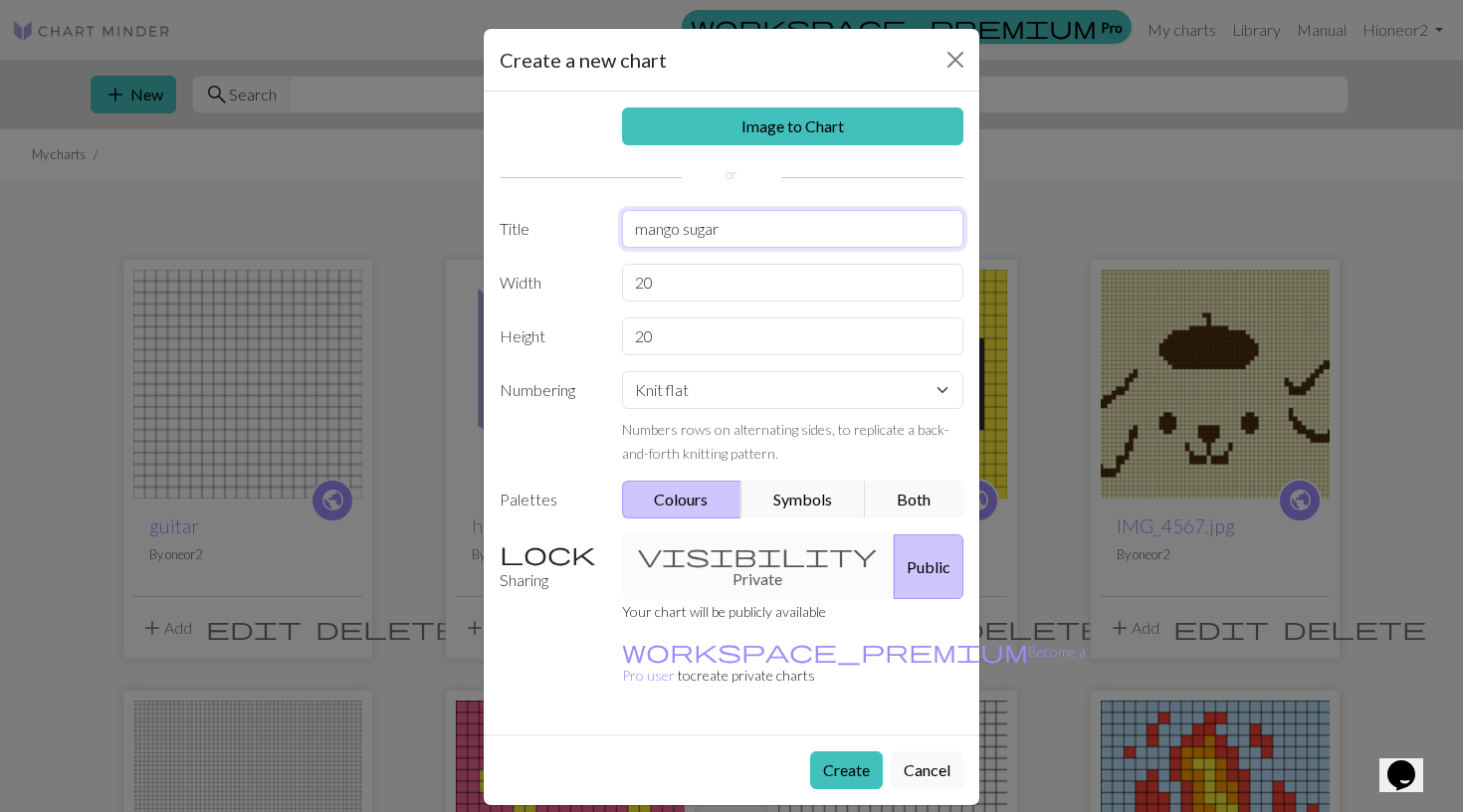 type on "mango sugar" 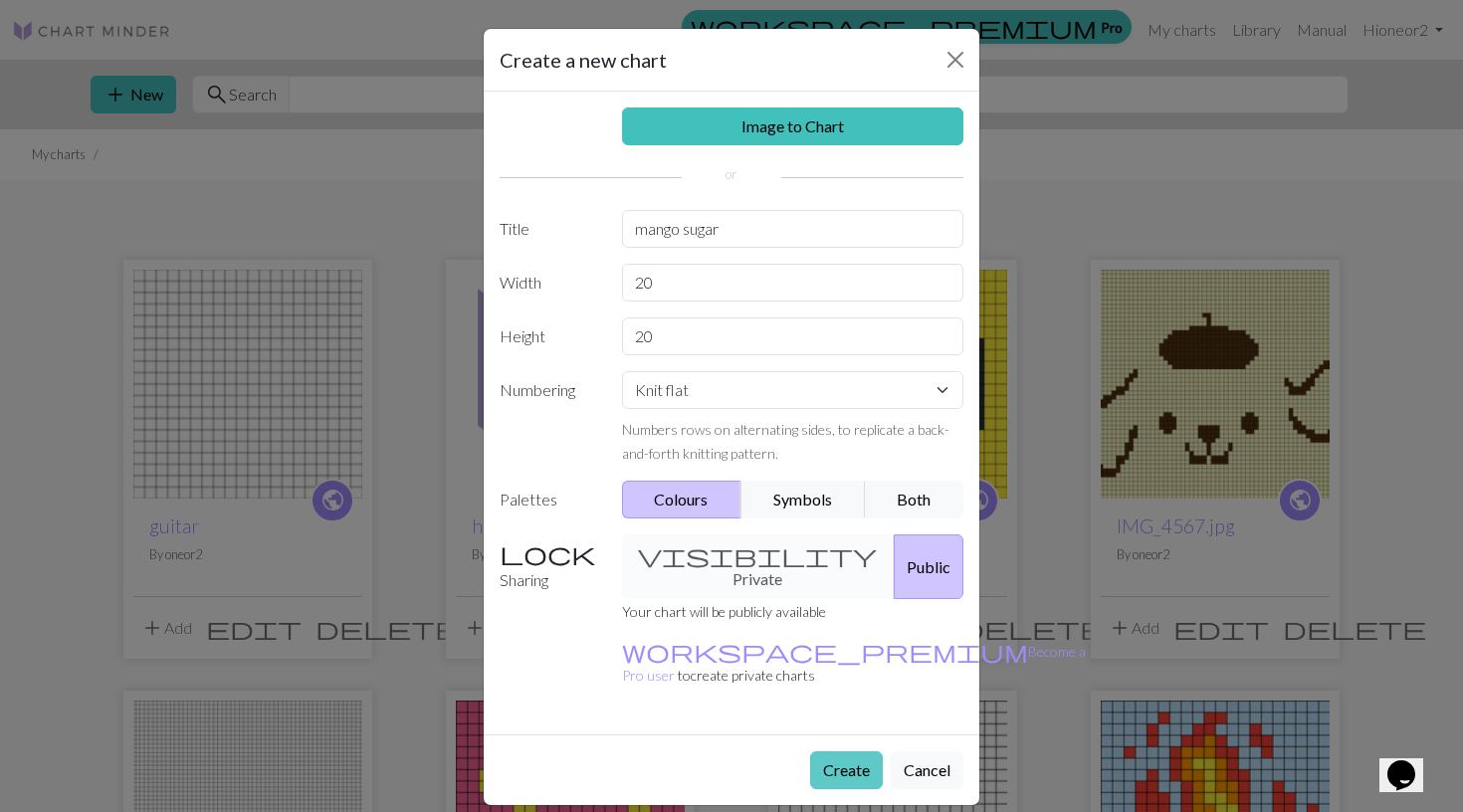 click on "Create" at bounding box center [846, 770] 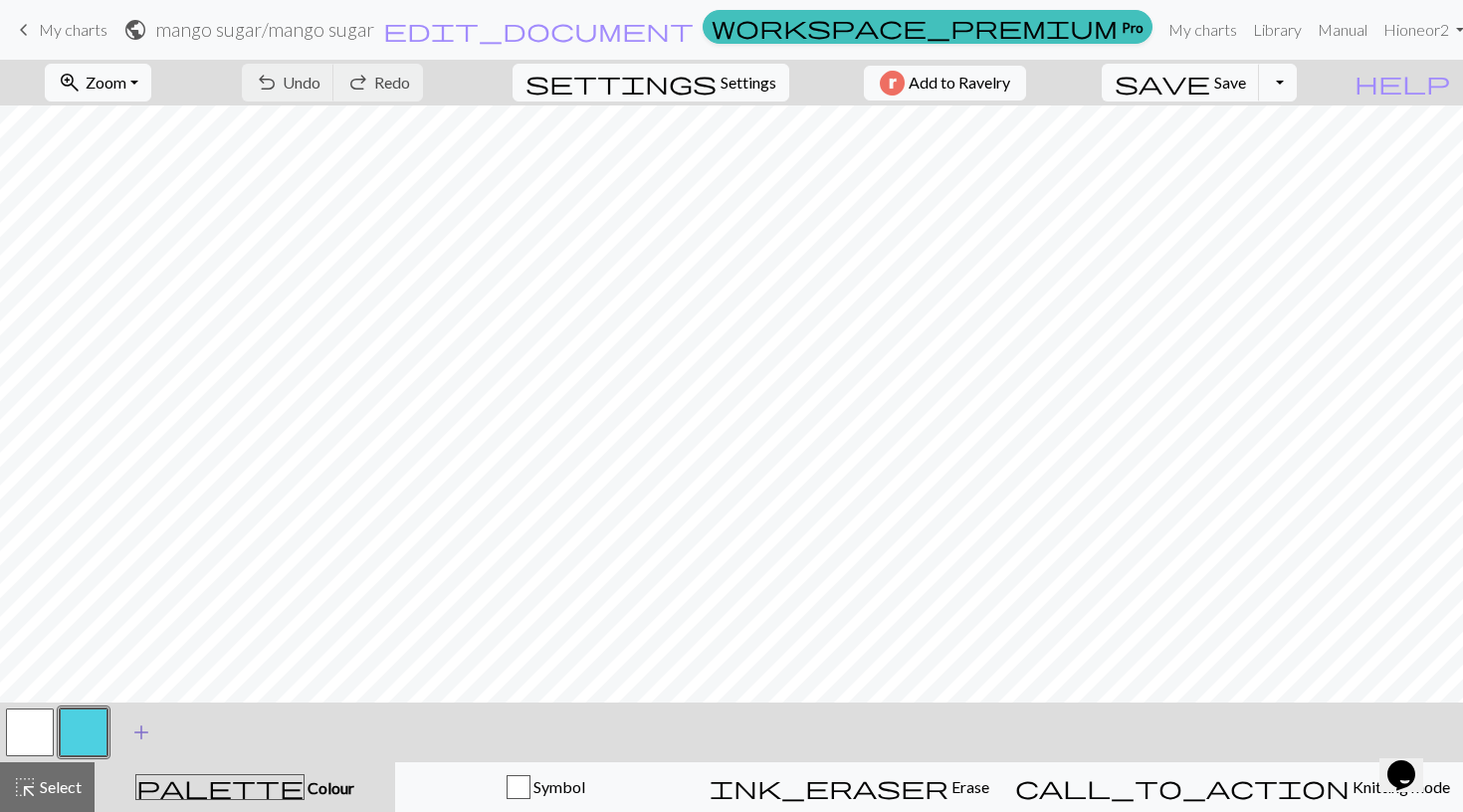 click on "add" at bounding box center (141, 732) 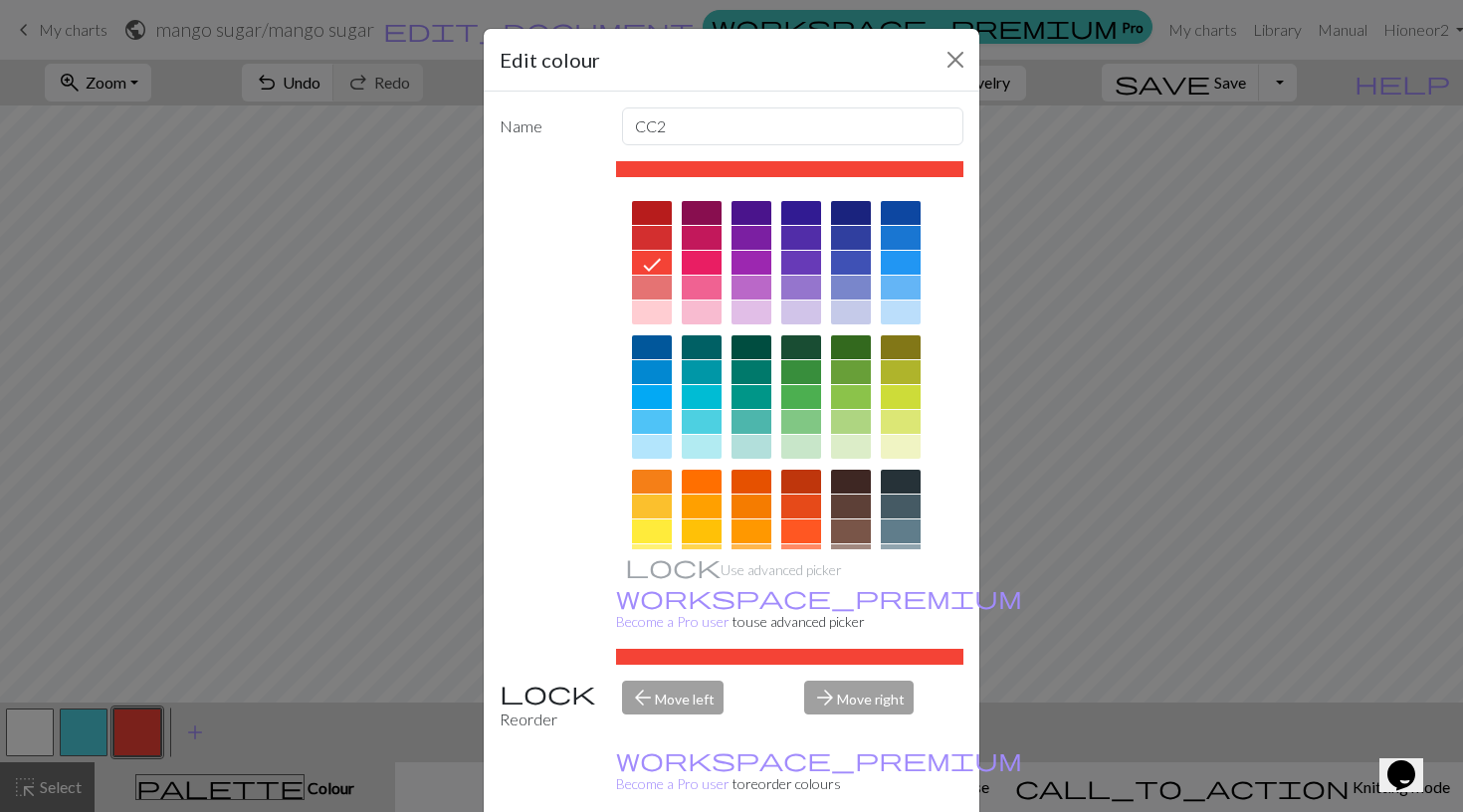 click on "Done" at bounding box center [851, 863] 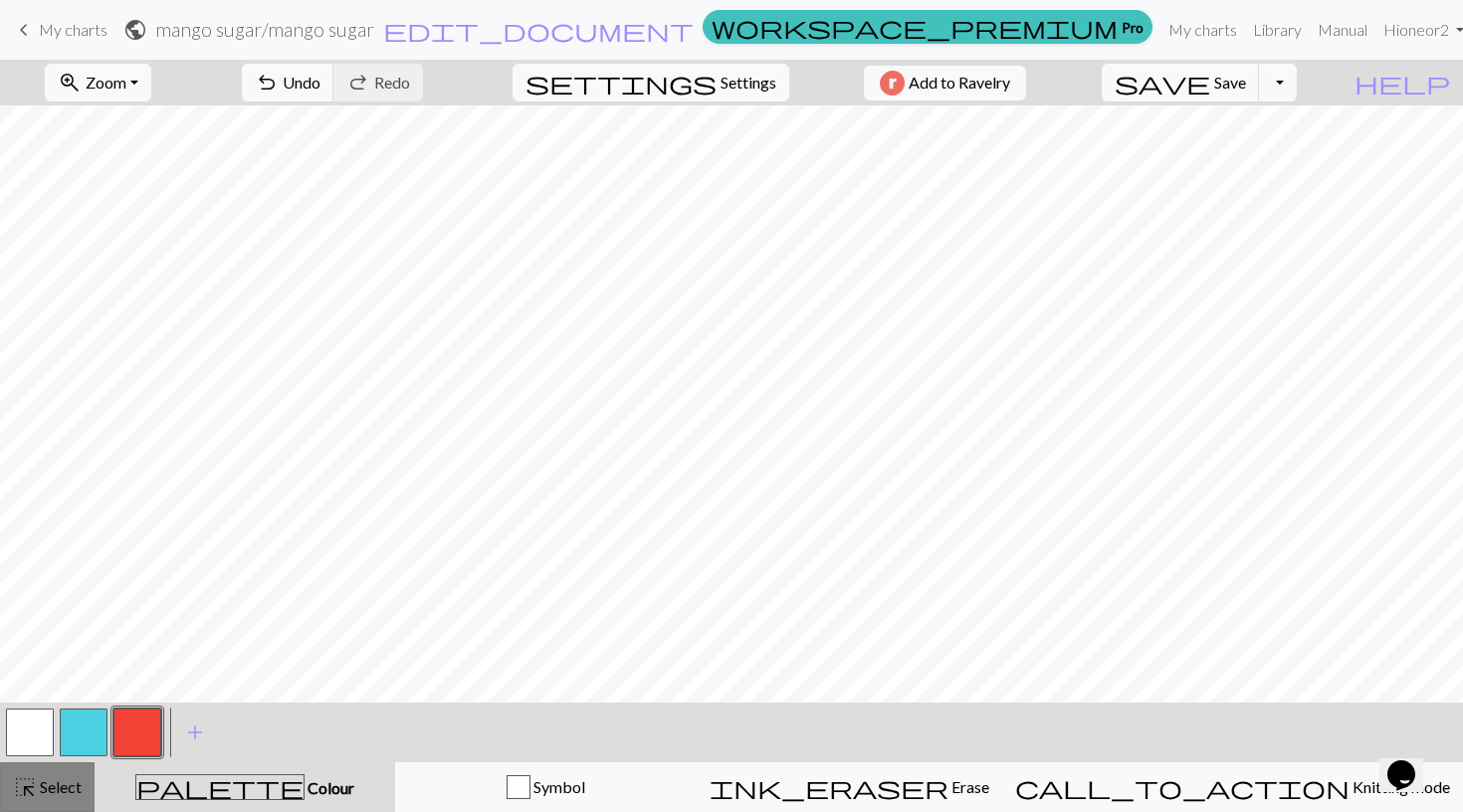 click on "highlight_alt   Select   Select" at bounding box center (47, 787) 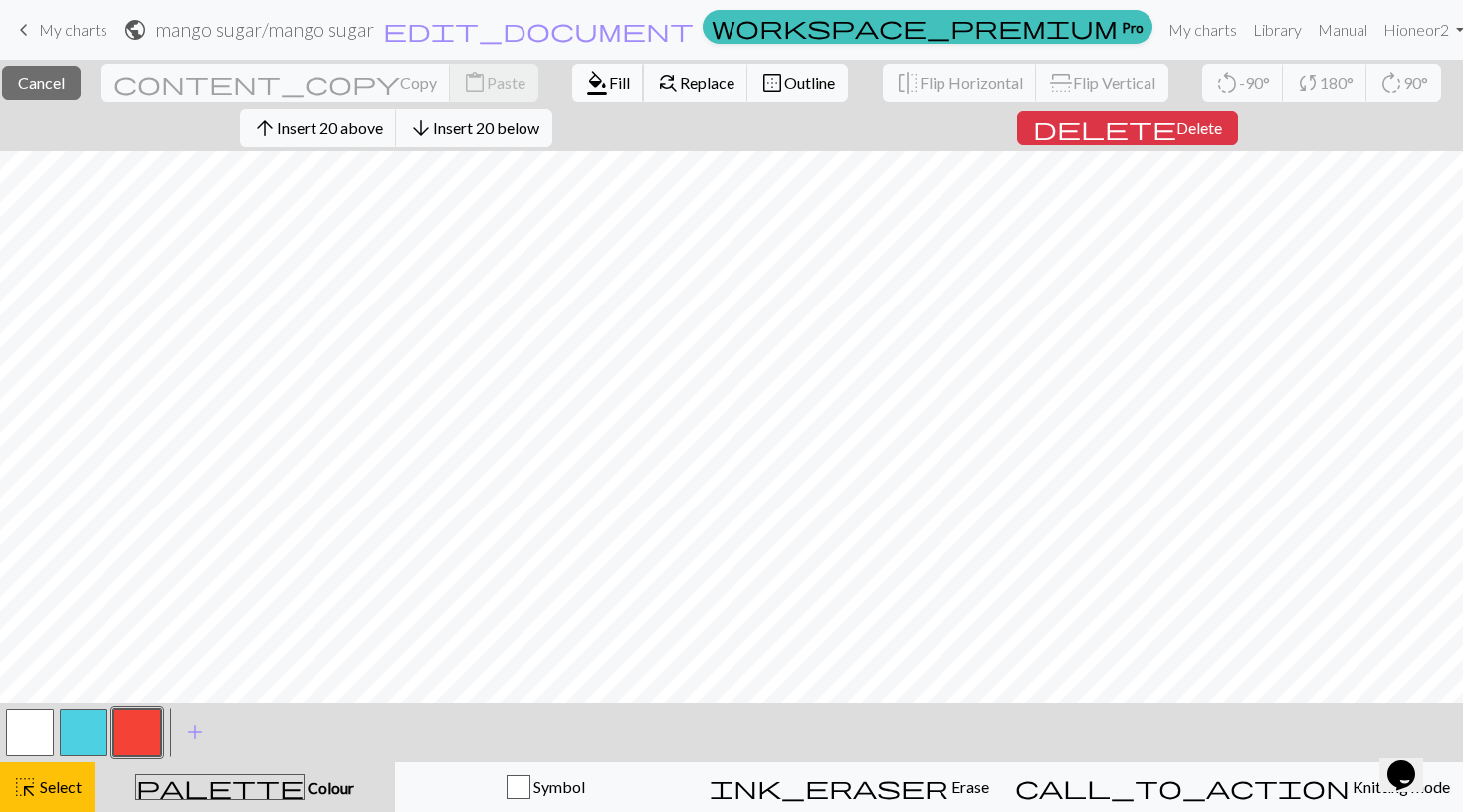 click on "Fill" at bounding box center [619, 82] 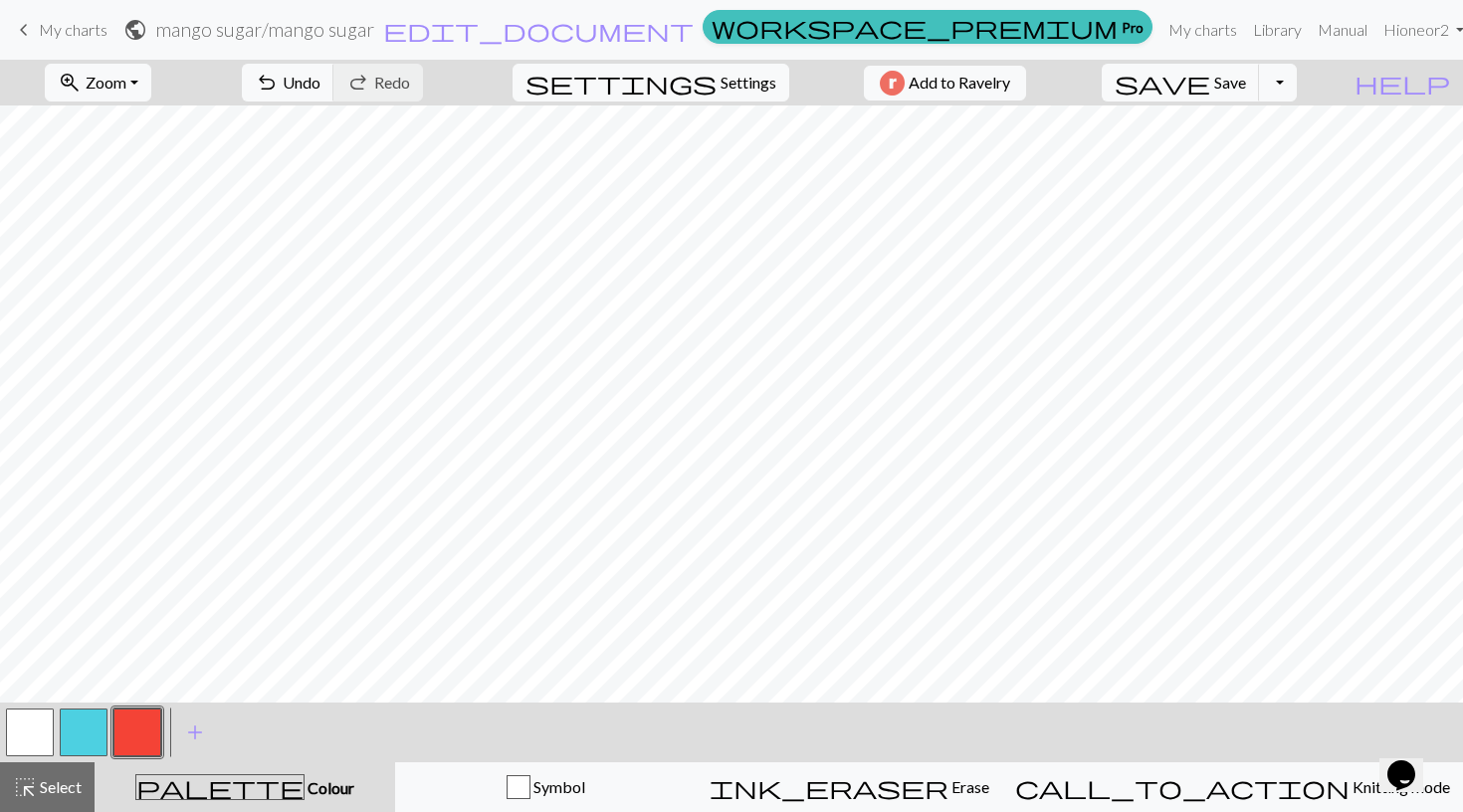 click at bounding box center [84, 732] 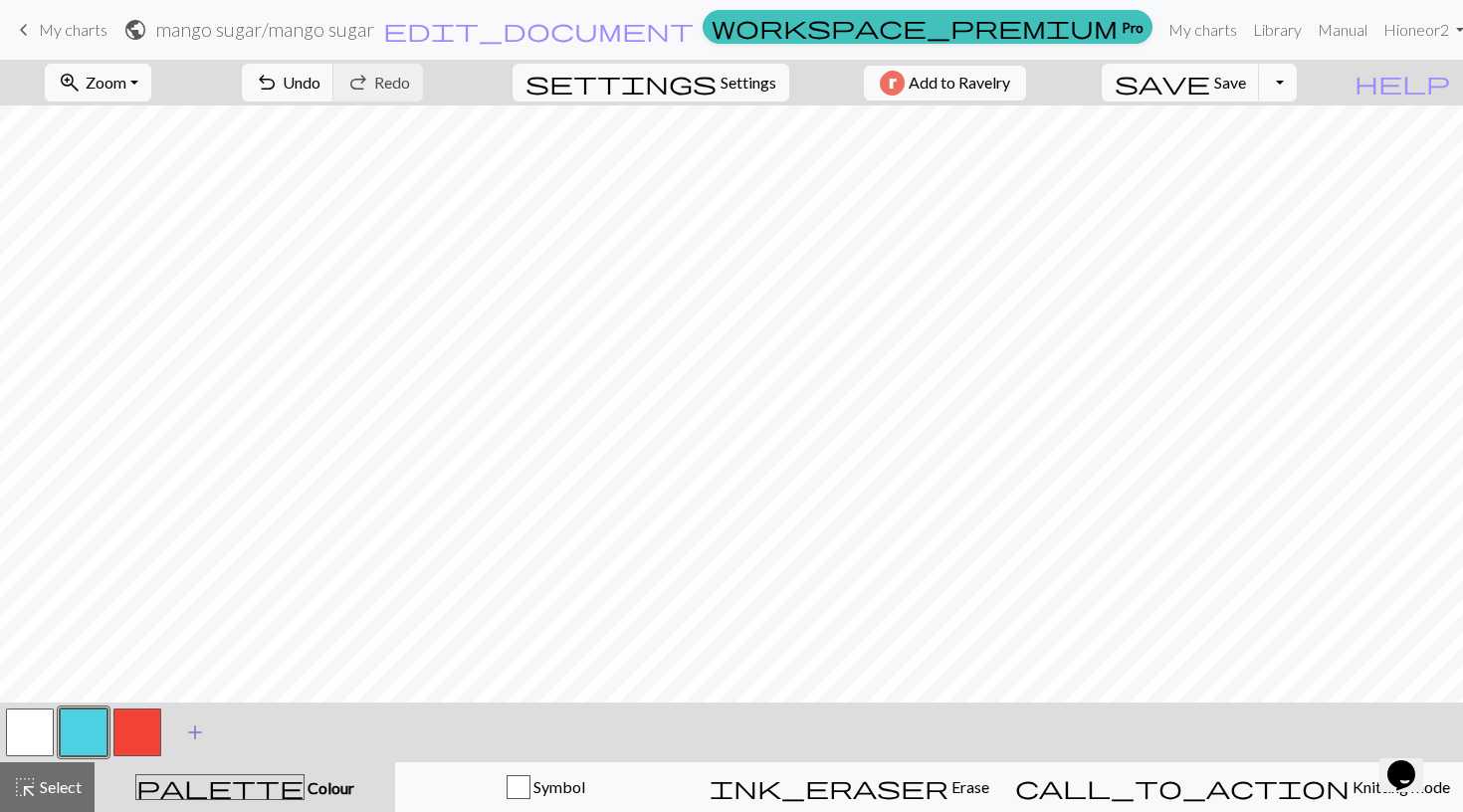 click on "add Add a  colour" at bounding box center [195, 732] 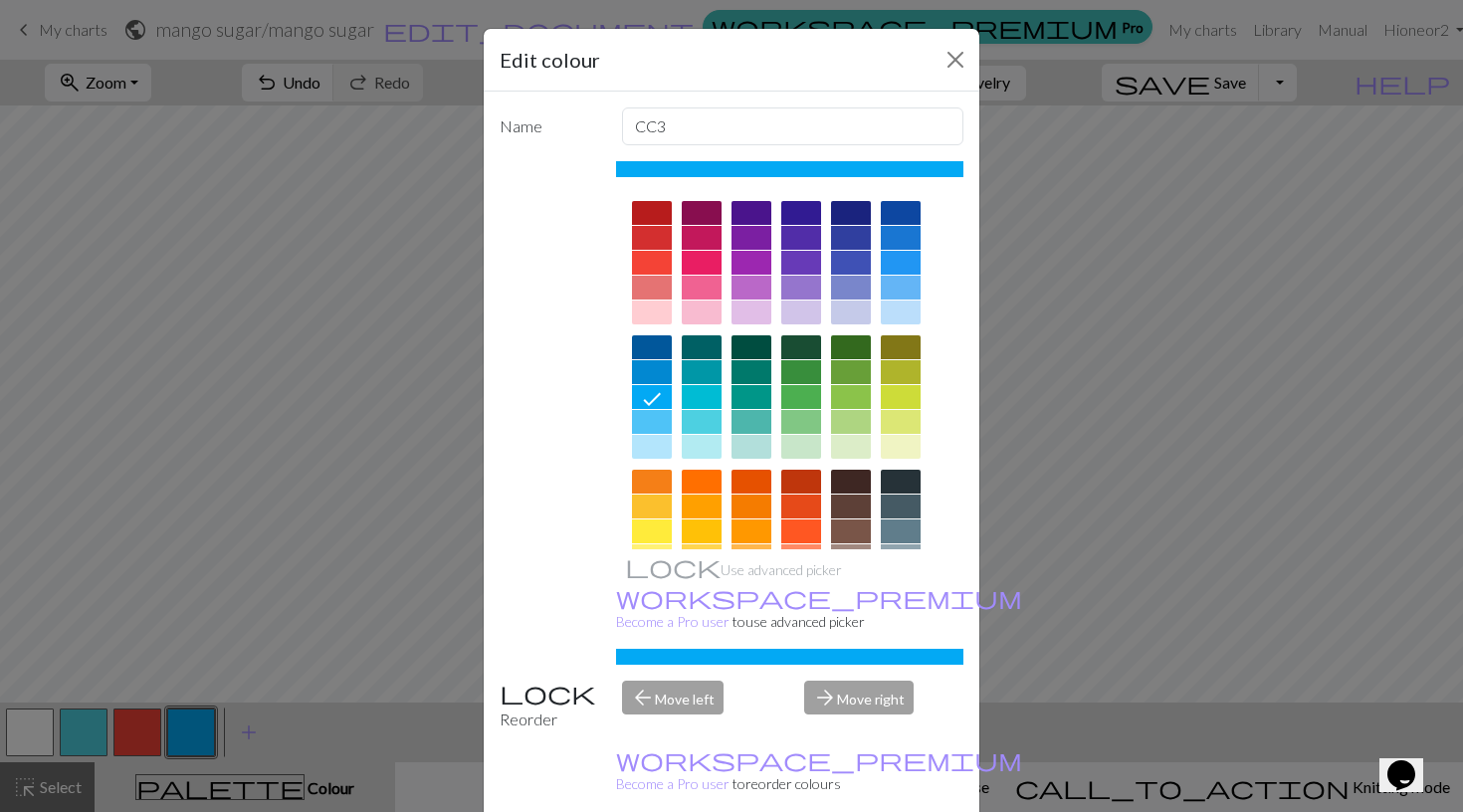 click on "Done" at bounding box center (851, 863) 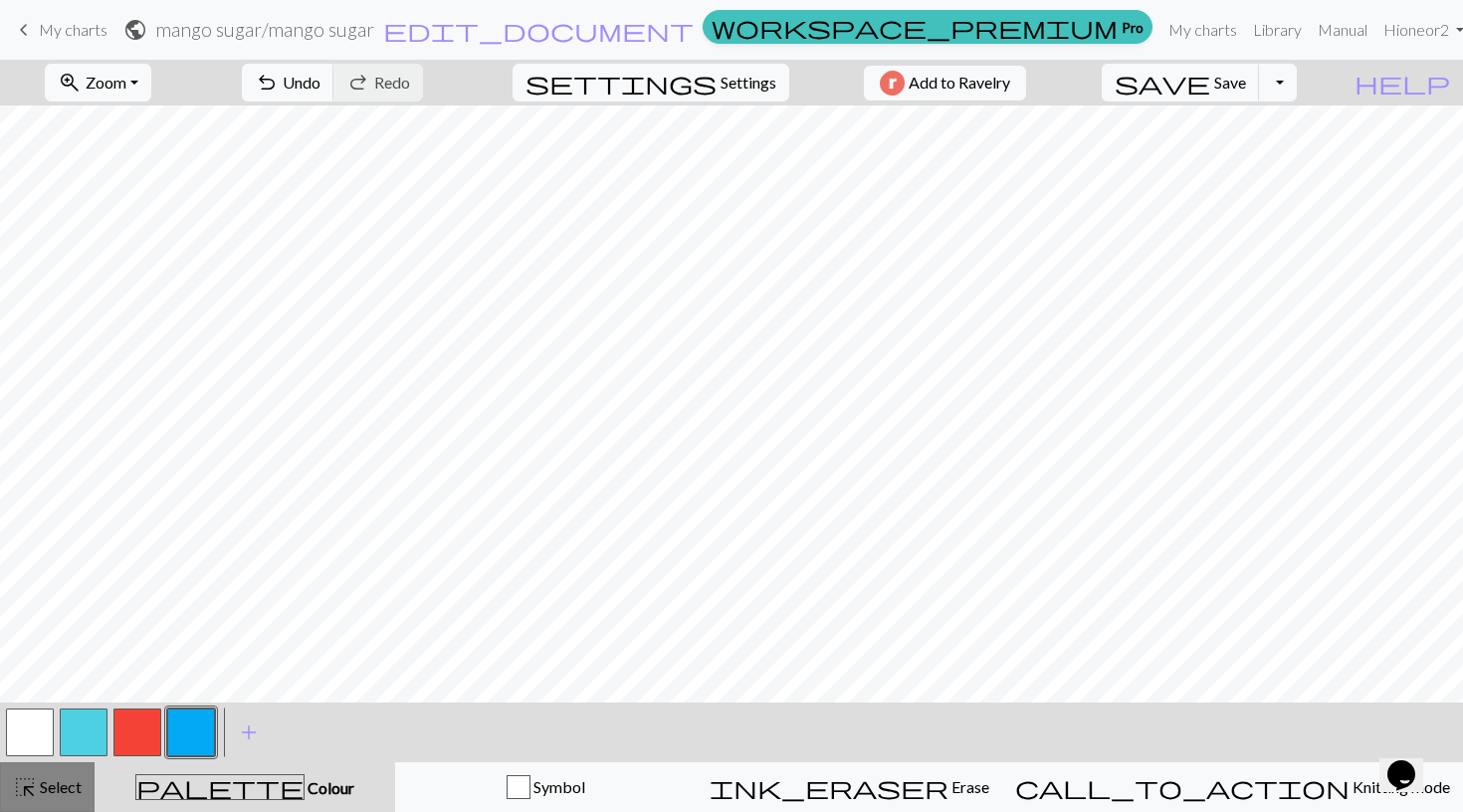 click on "highlight_alt   Select   Select" at bounding box center (47, 787) 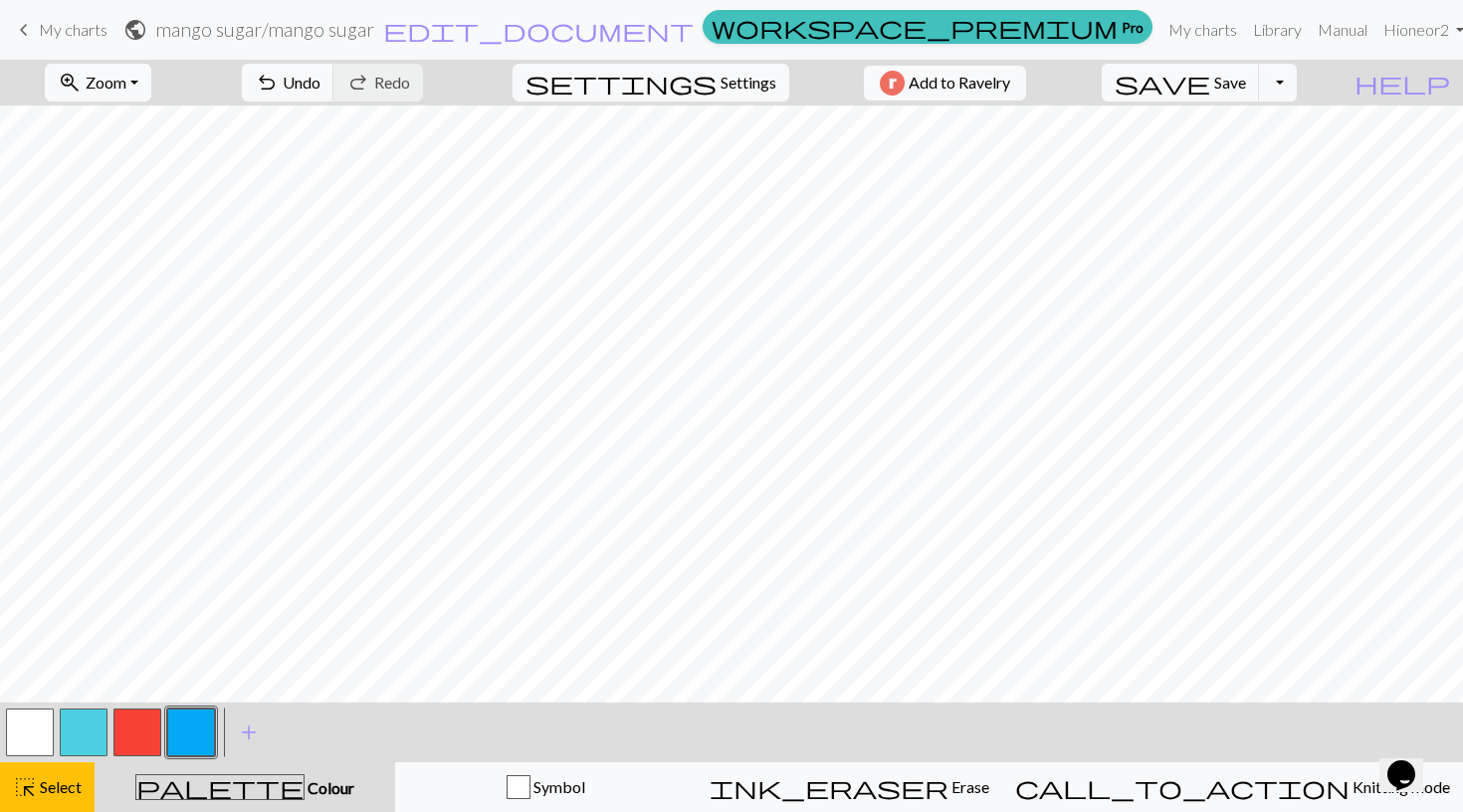 click at bounding box center [137, 732] 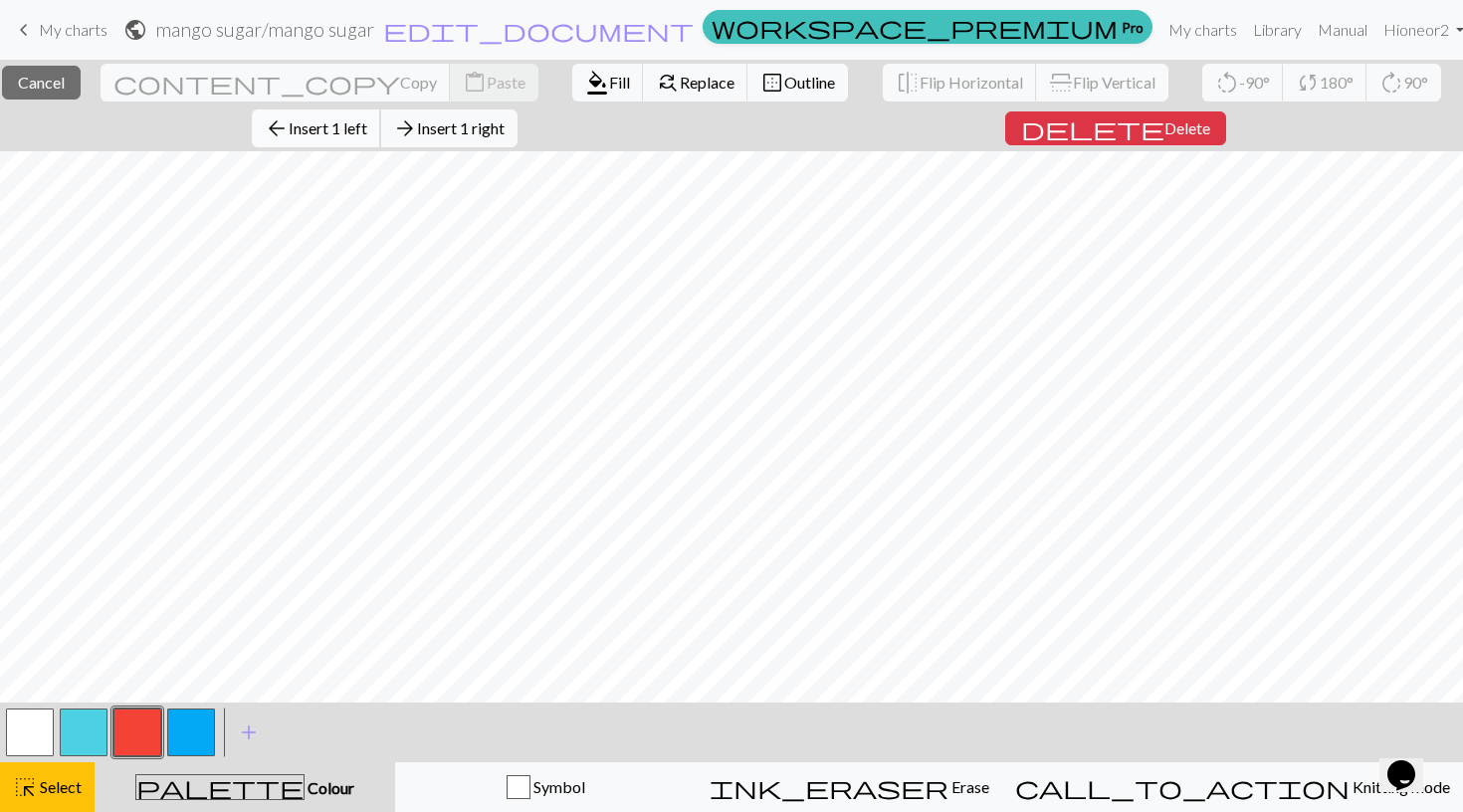 click on "Insert 1 left" at bounding box center (327, 127) 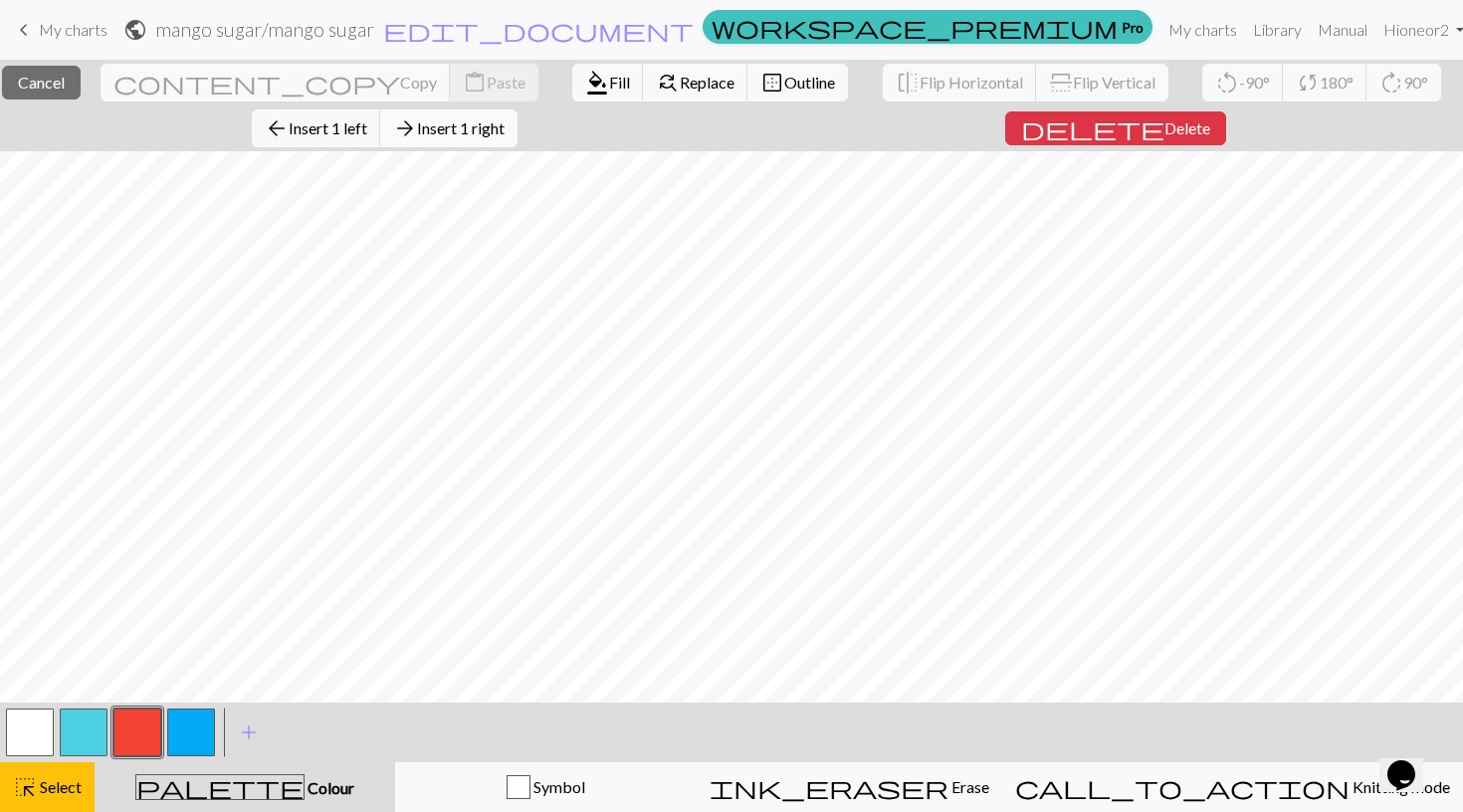 click on "Insert 1 right" at bounding box center [461, 127] 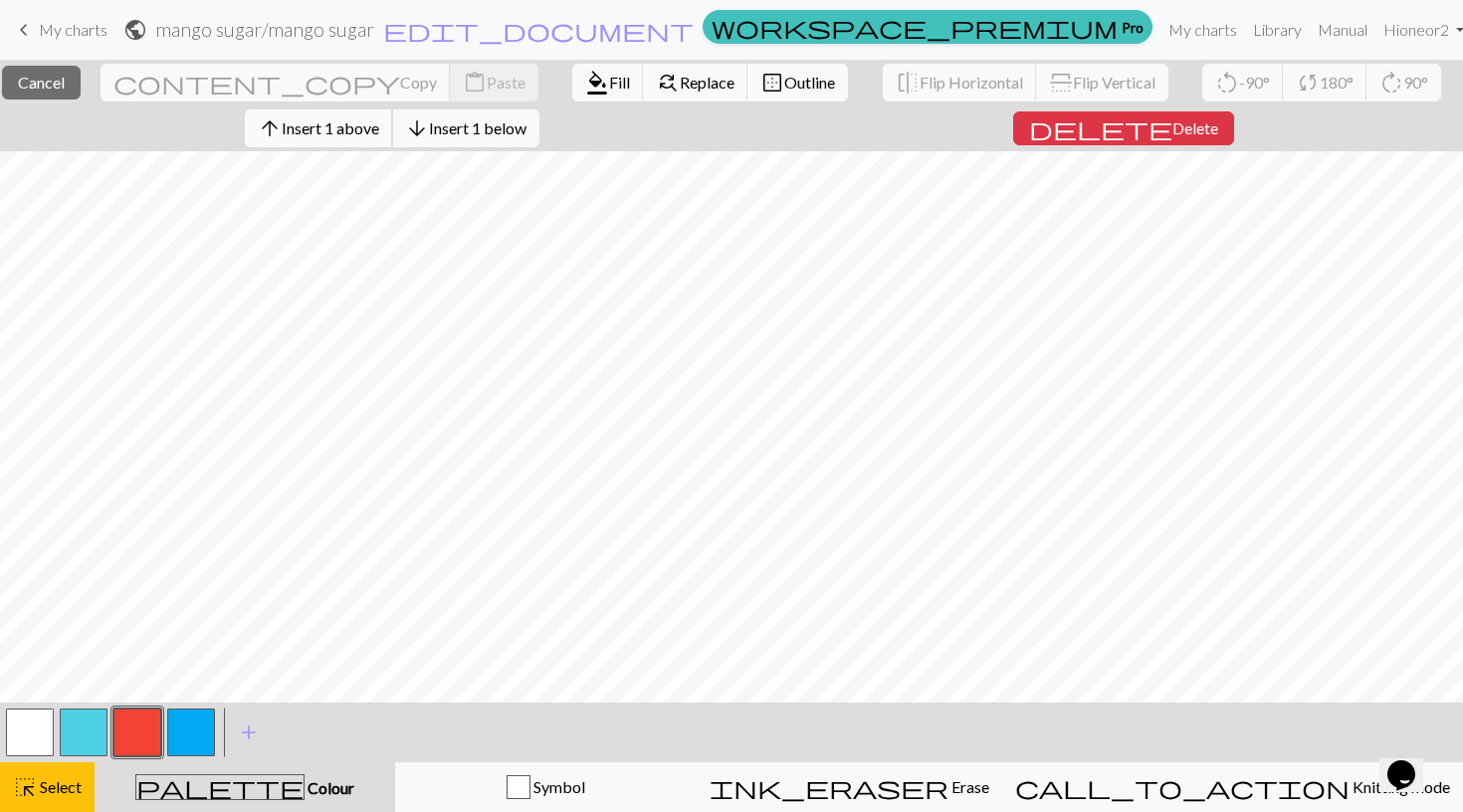 click on "arrow_upward  Insert 1 above" at bounding box center [318, 128] 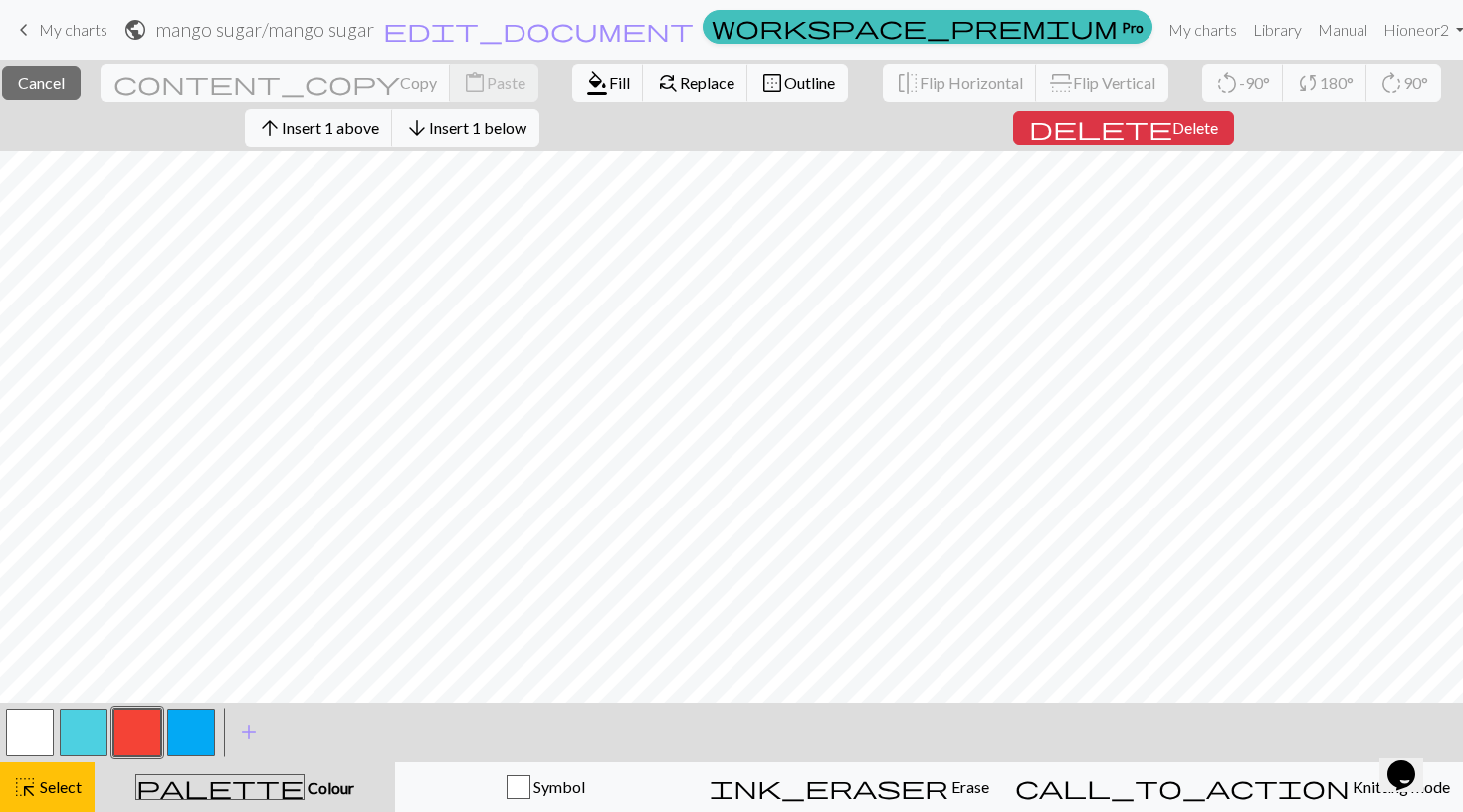 click at bounding box center (137, 732) 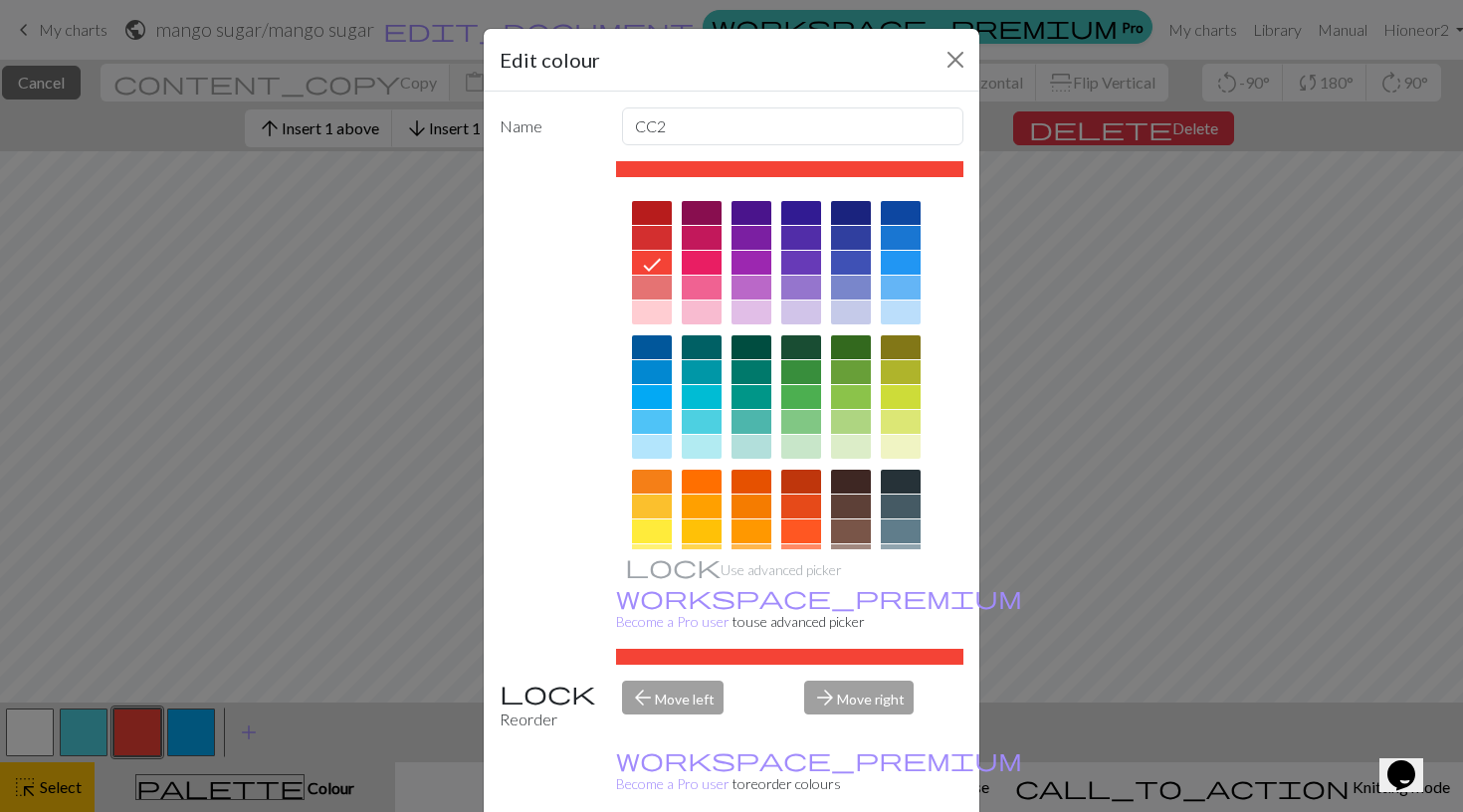click on "Done" at bounding box center (851, 863) 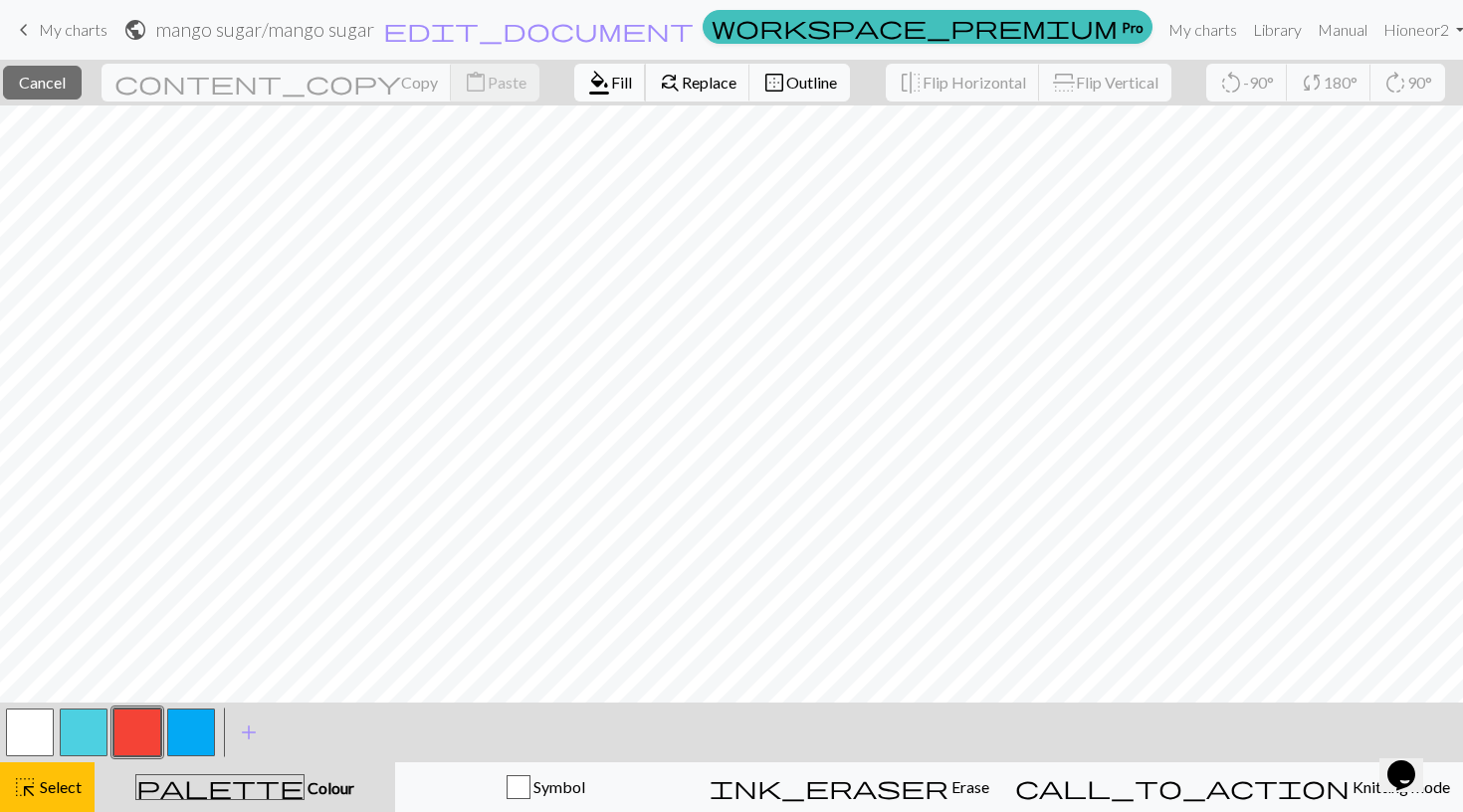 click on "format_color_fill  Fill" at bounding box center [610, 83] 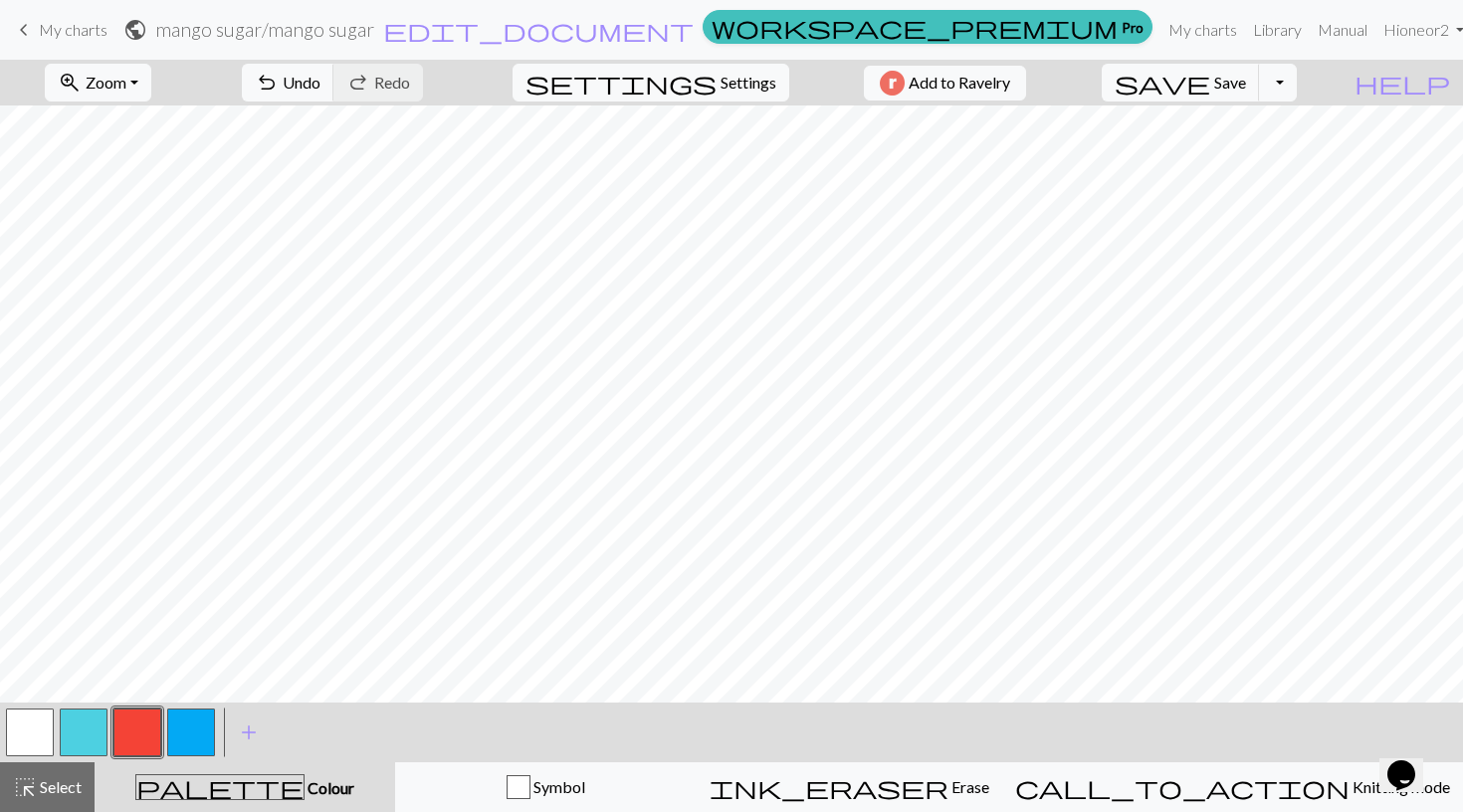 click at bounding box center [191, 732] 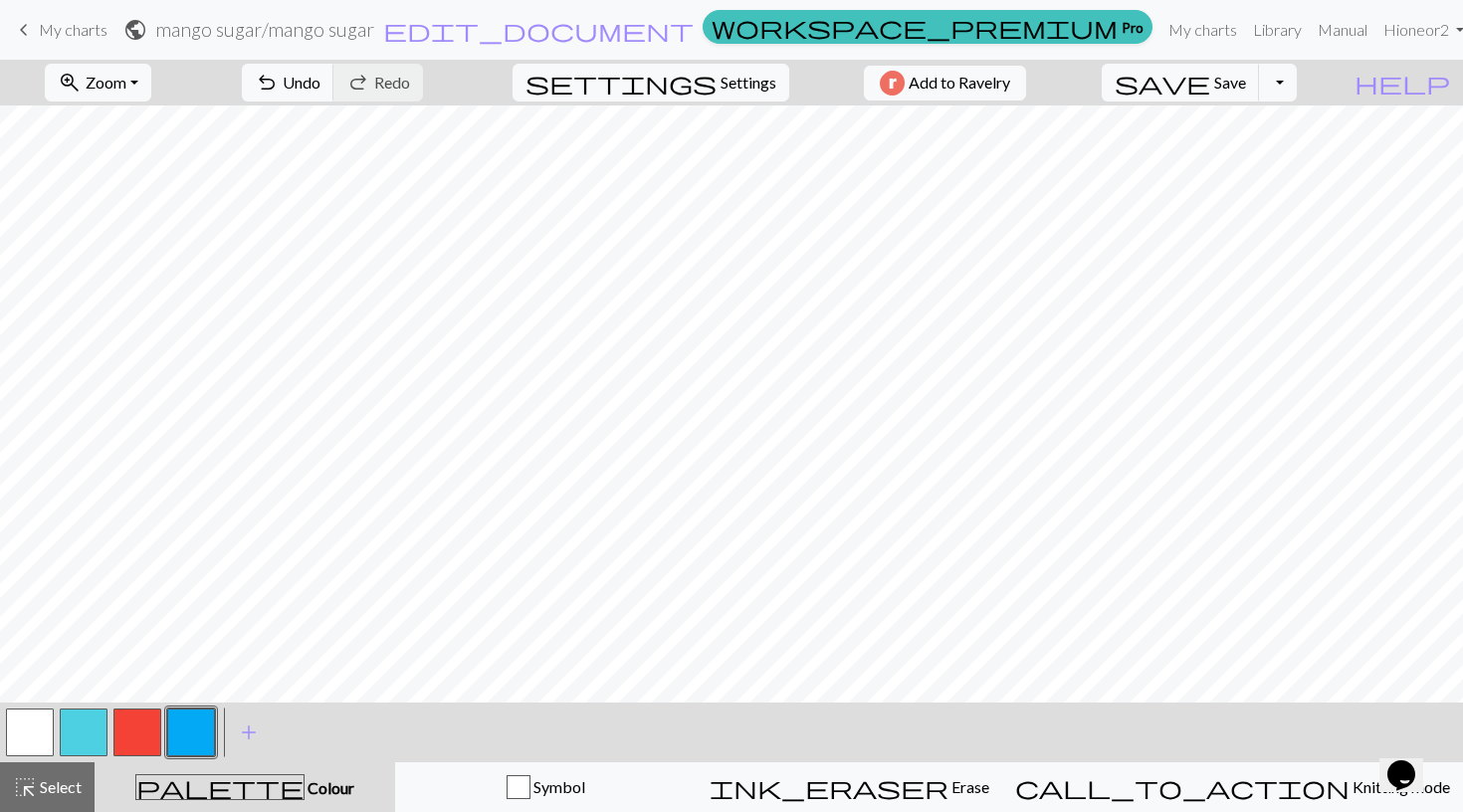 click at bounding box center (137, 732) 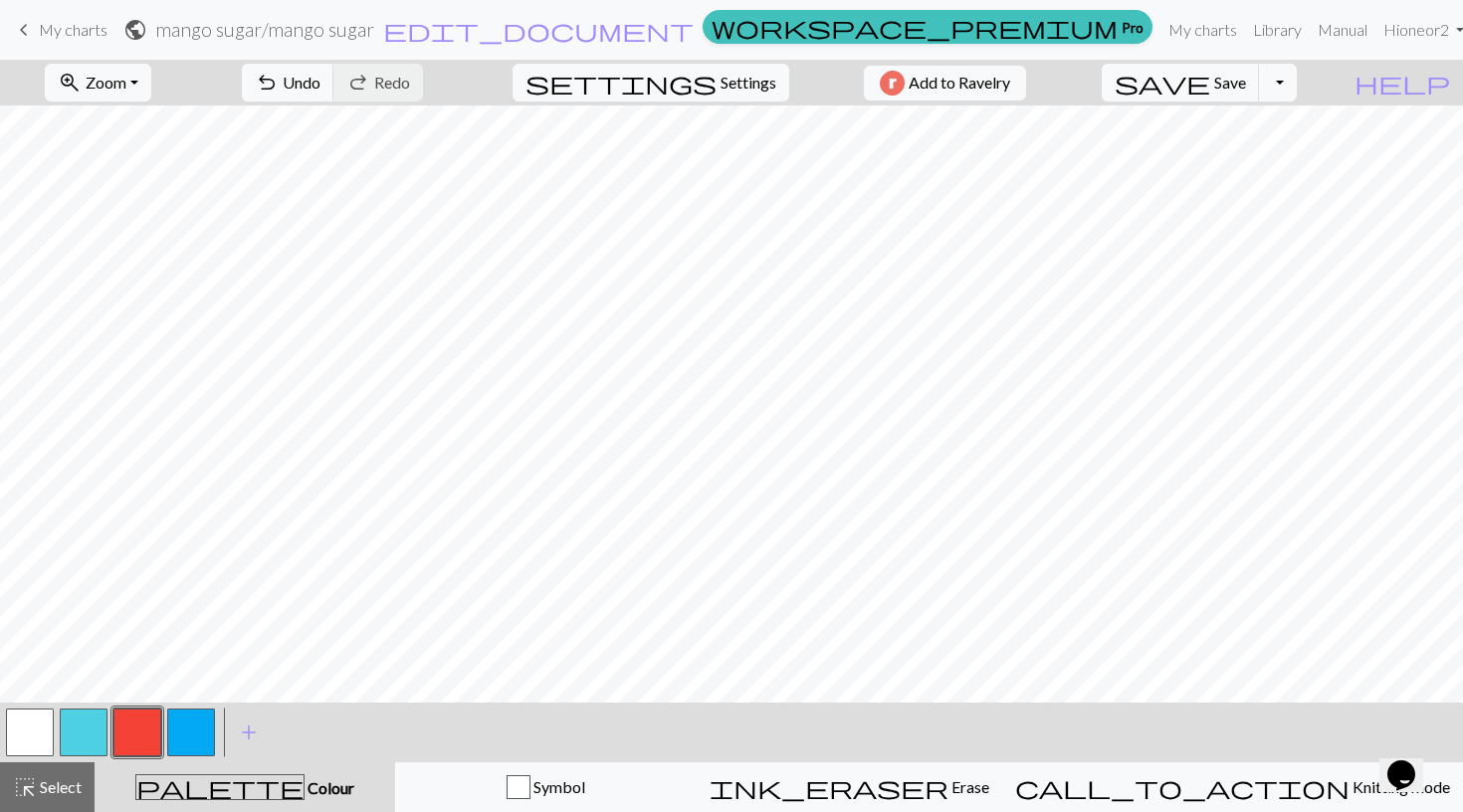 click at bounding box center [191, 732] 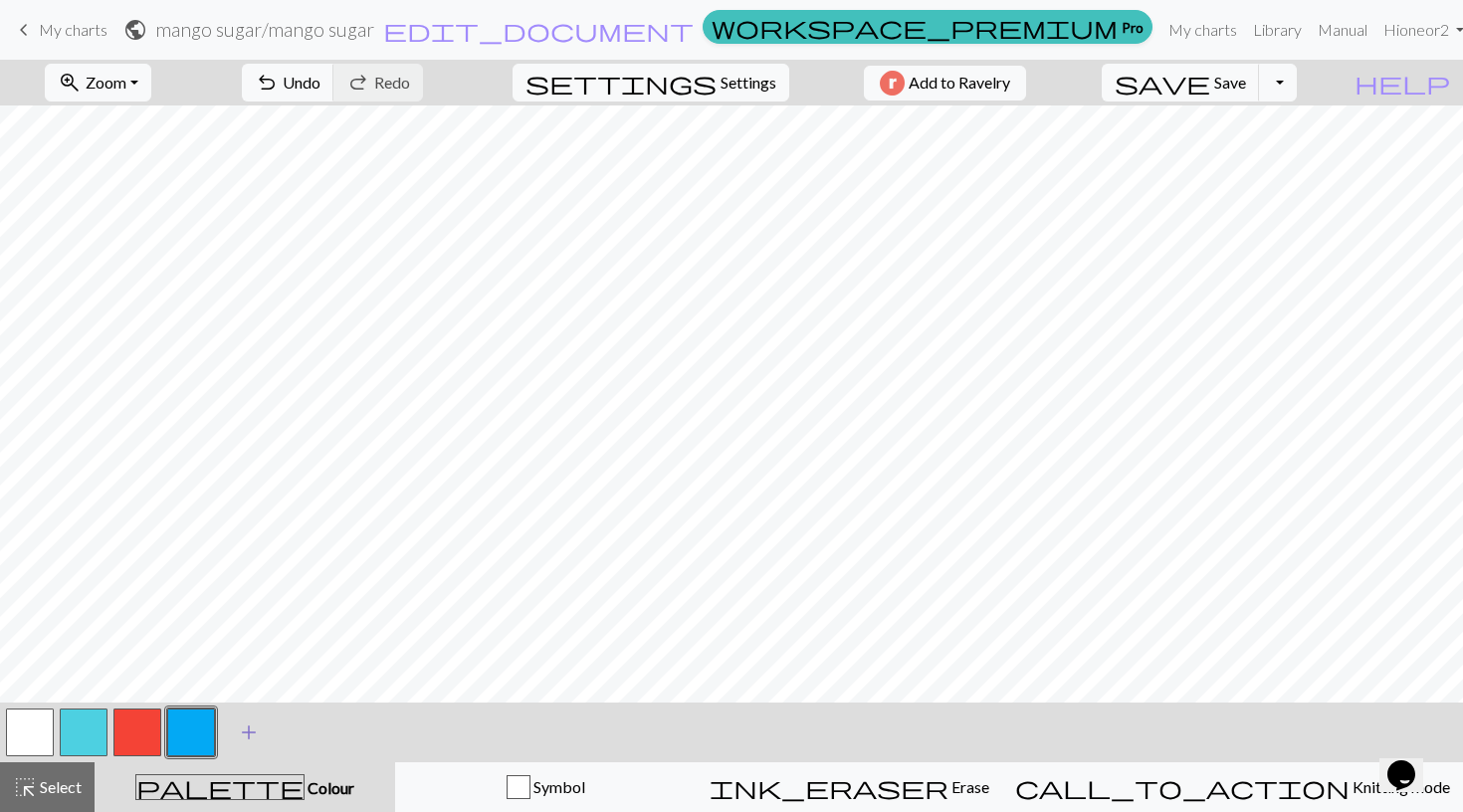 click on "add" at bounding box center [249, 732] 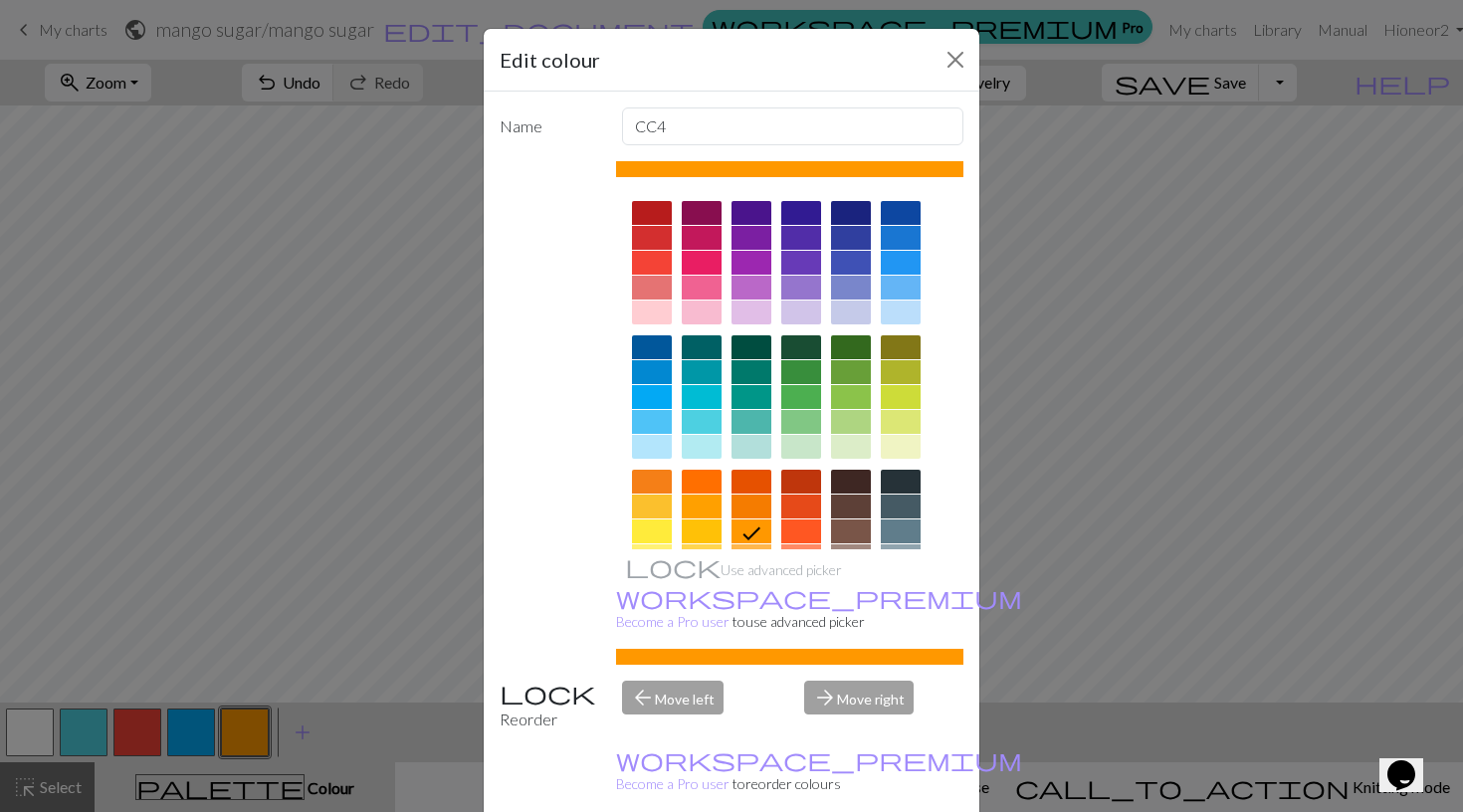 click at bounding box center (652, 531) 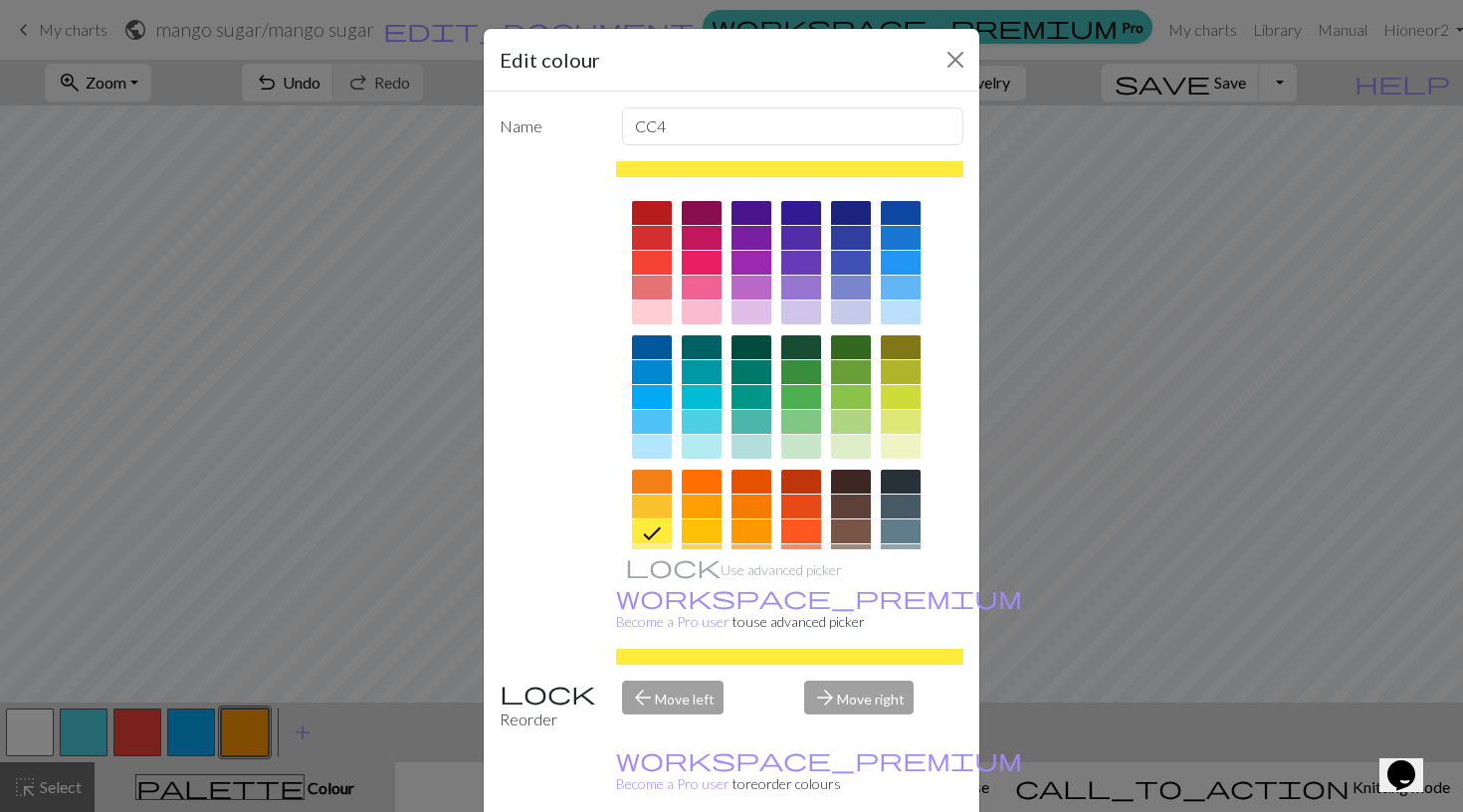 click on "Done" at bounding box center [851, 863] 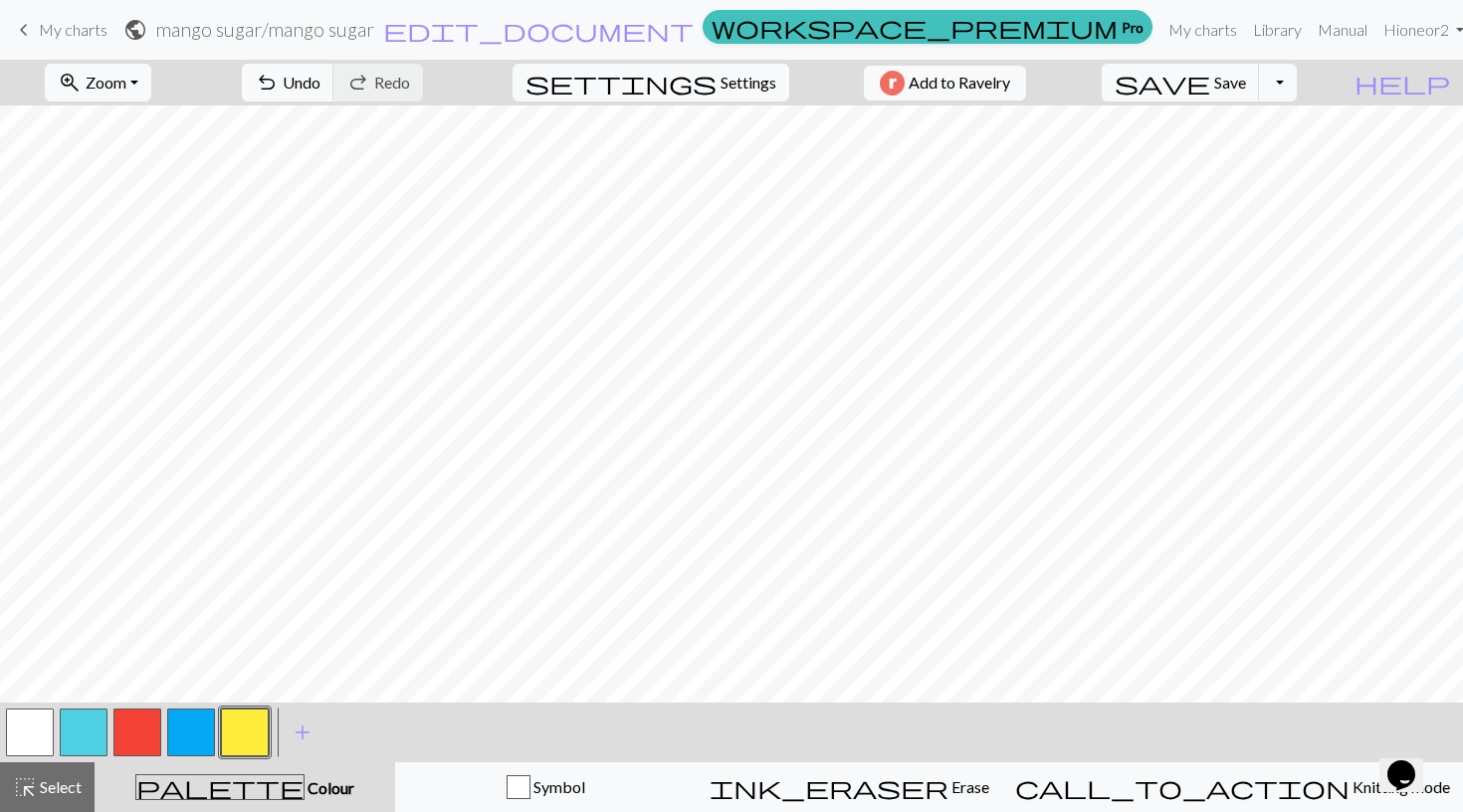 click at bounding box center [137, 732] 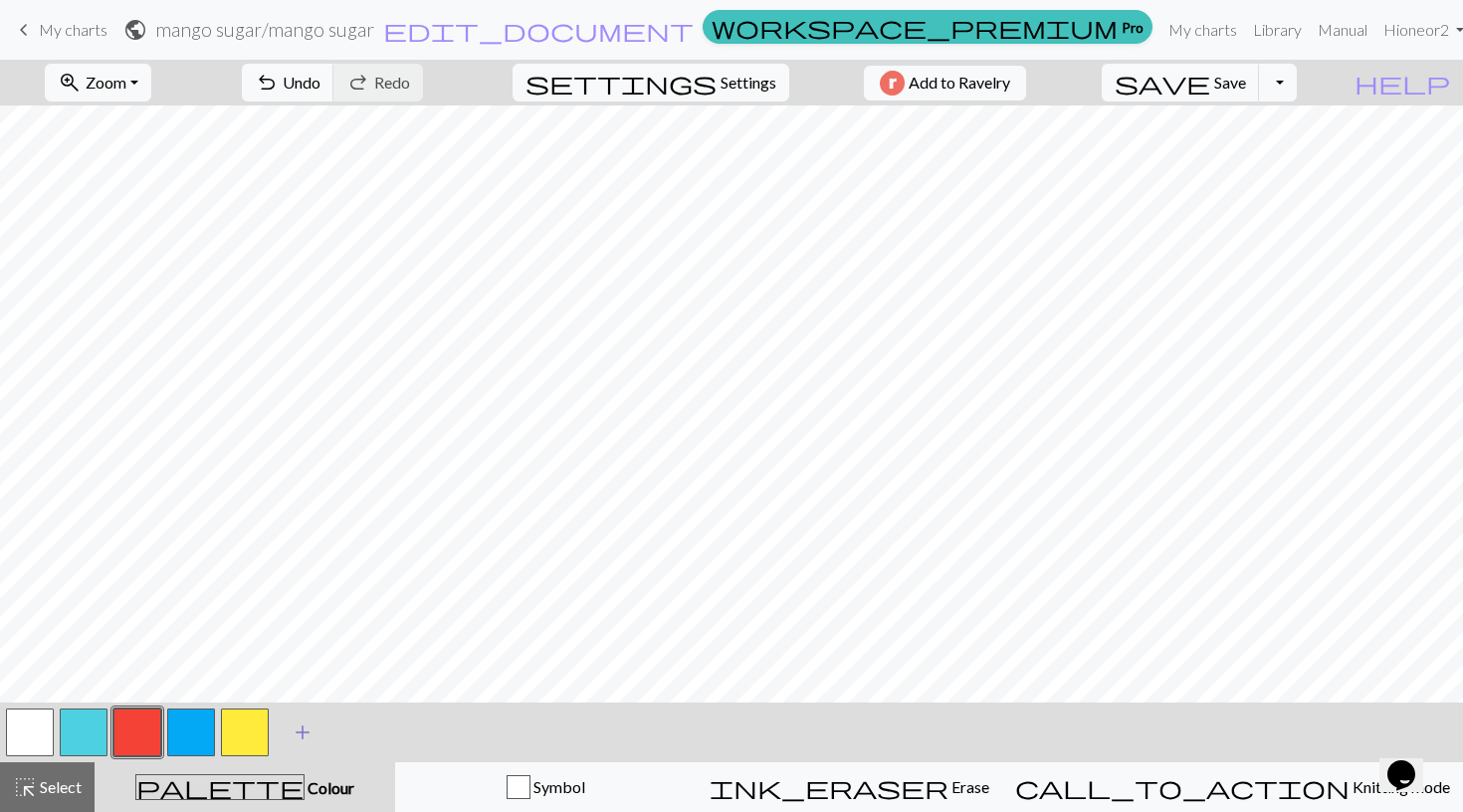 click on "add" at bounding box center [303, 732] 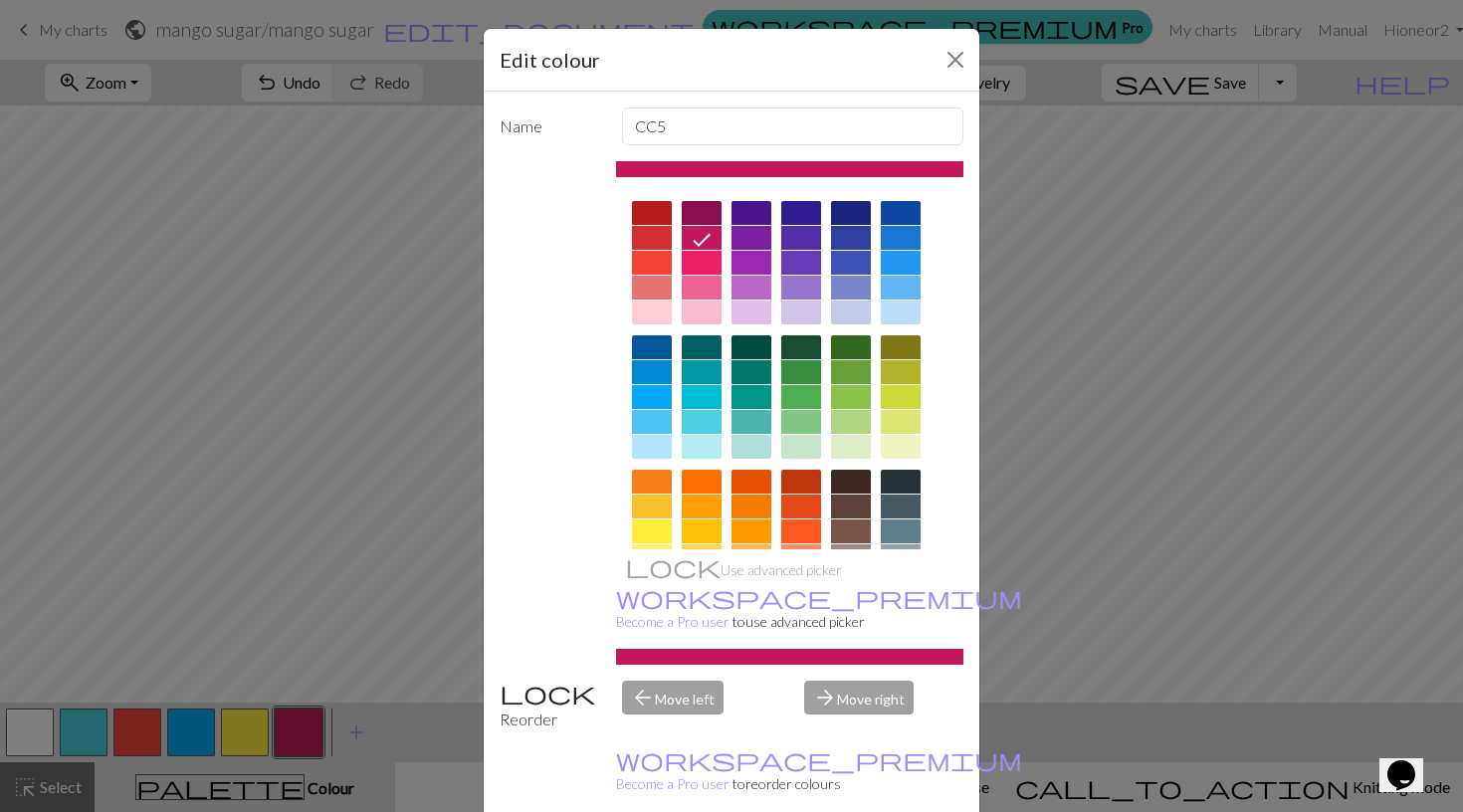 click at bounding box center (801, 397) 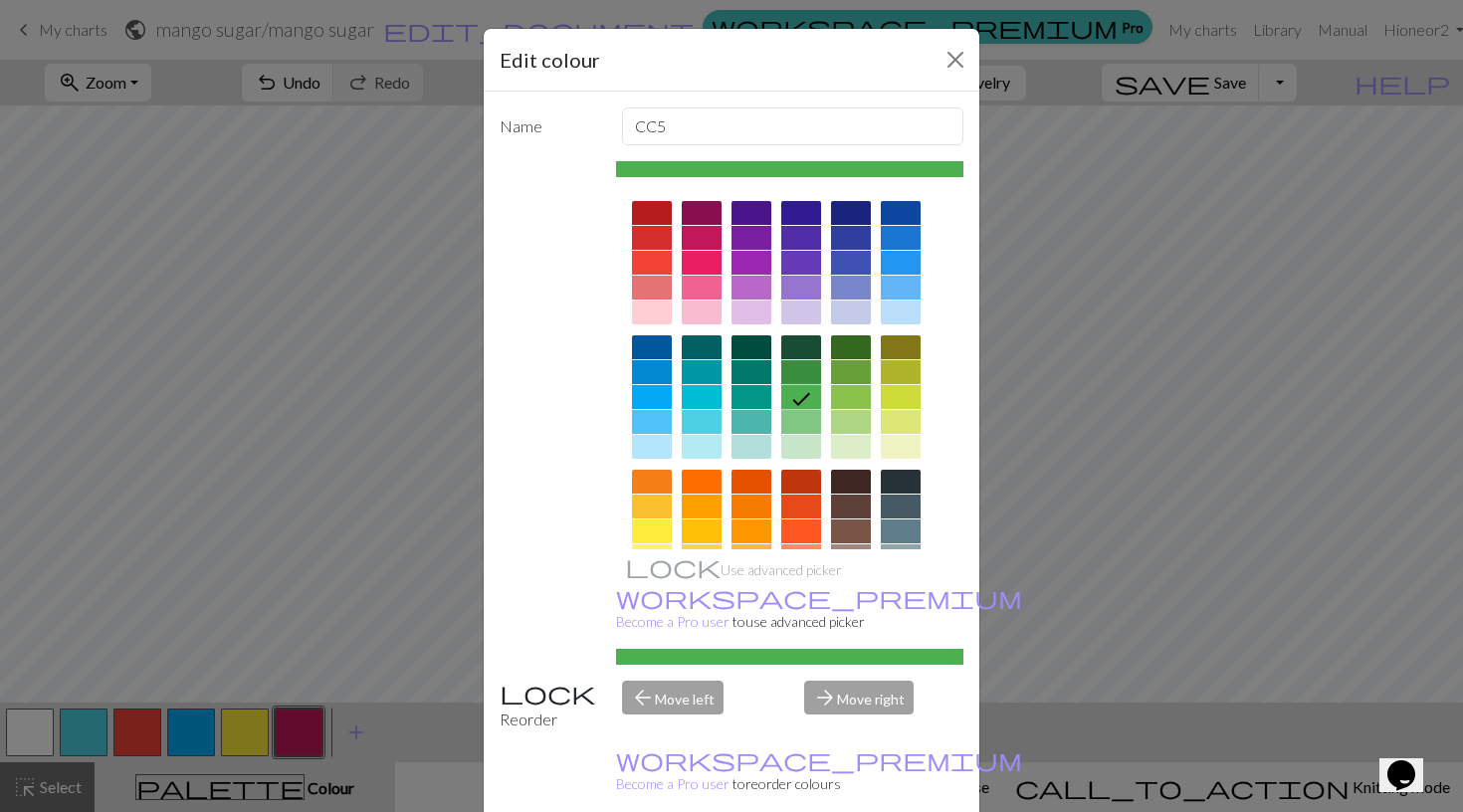 click on "Done" at bounding box center [851, 863] 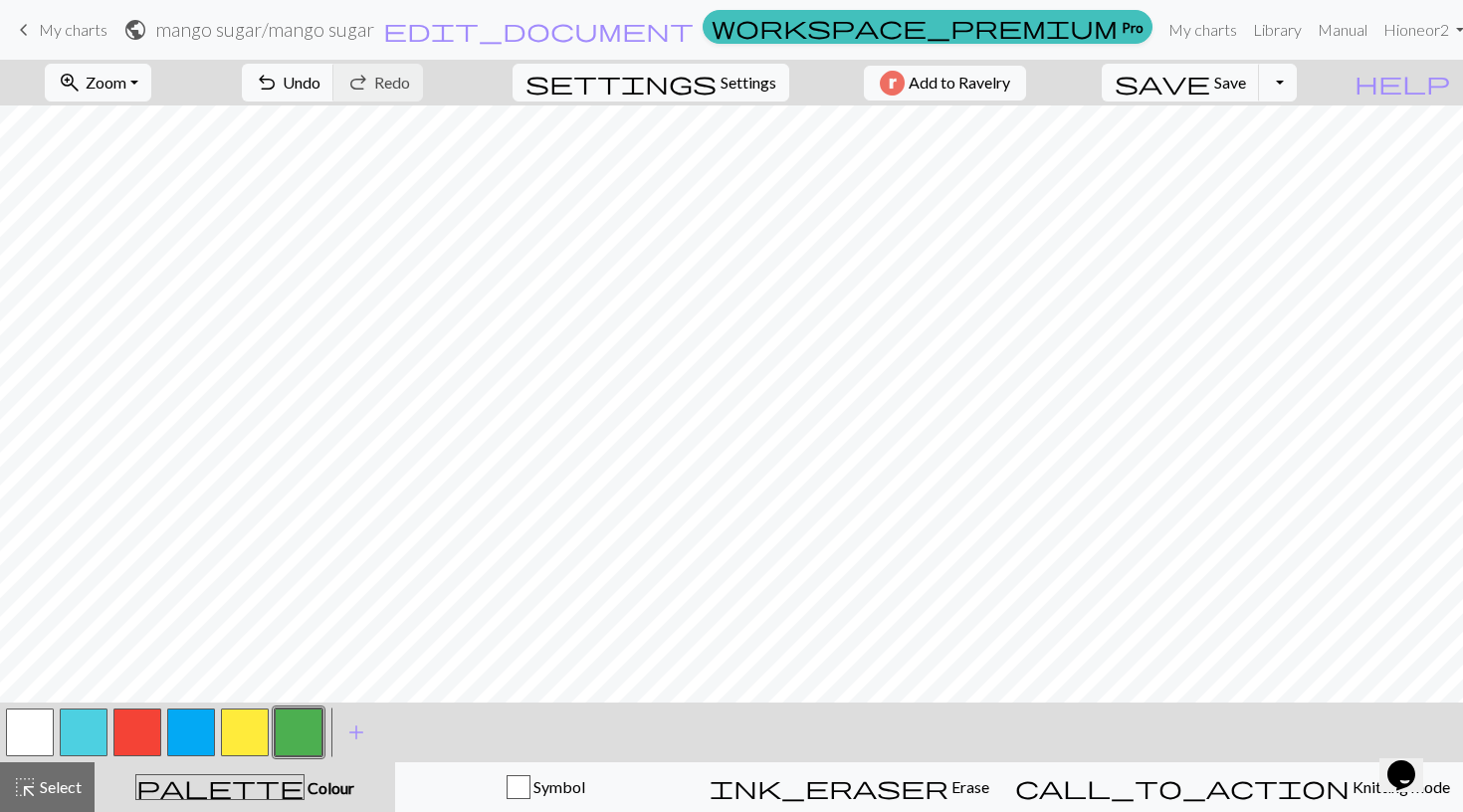 click at bounding box center [245, 732] 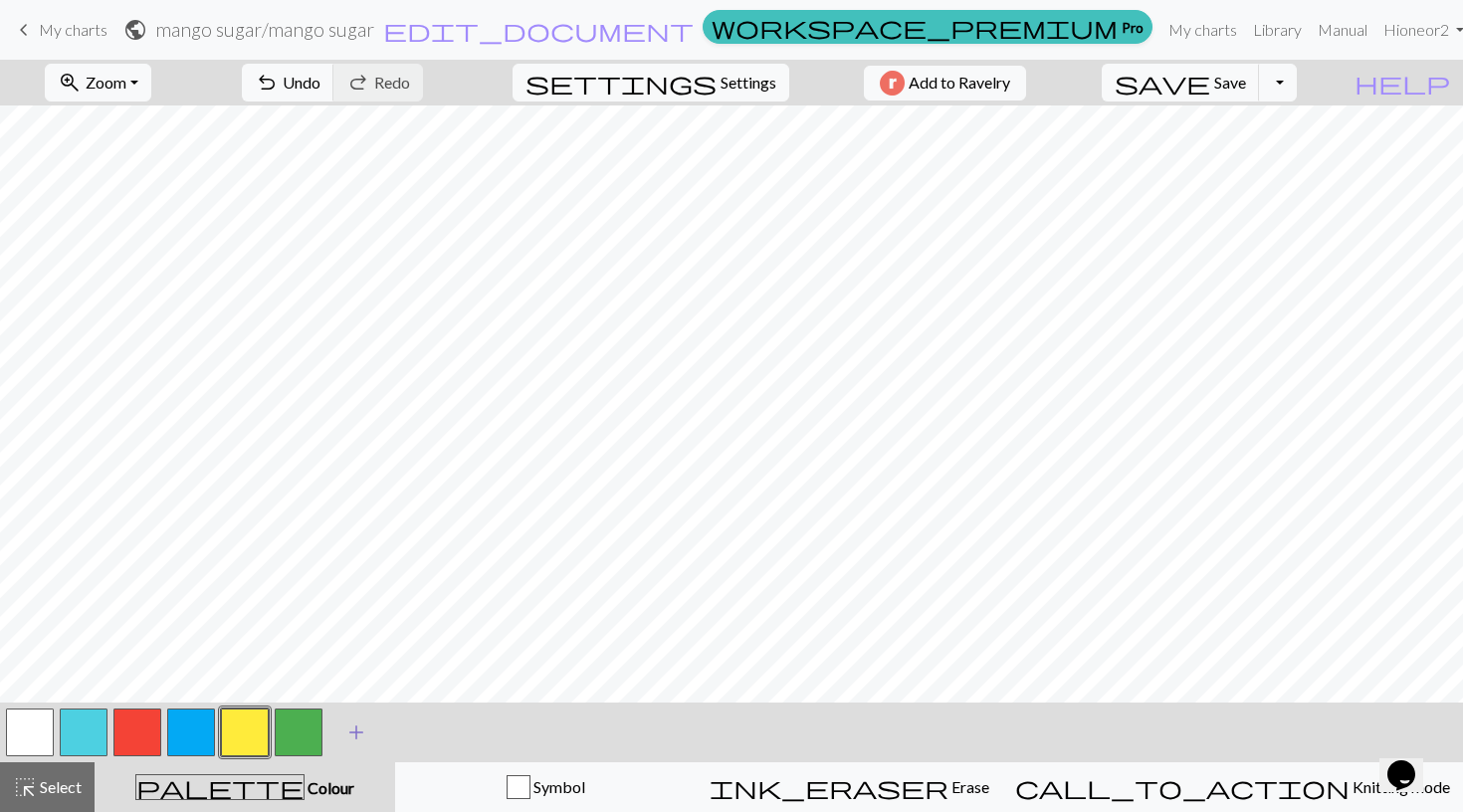 click on "add" at bounding box center [356, 732] 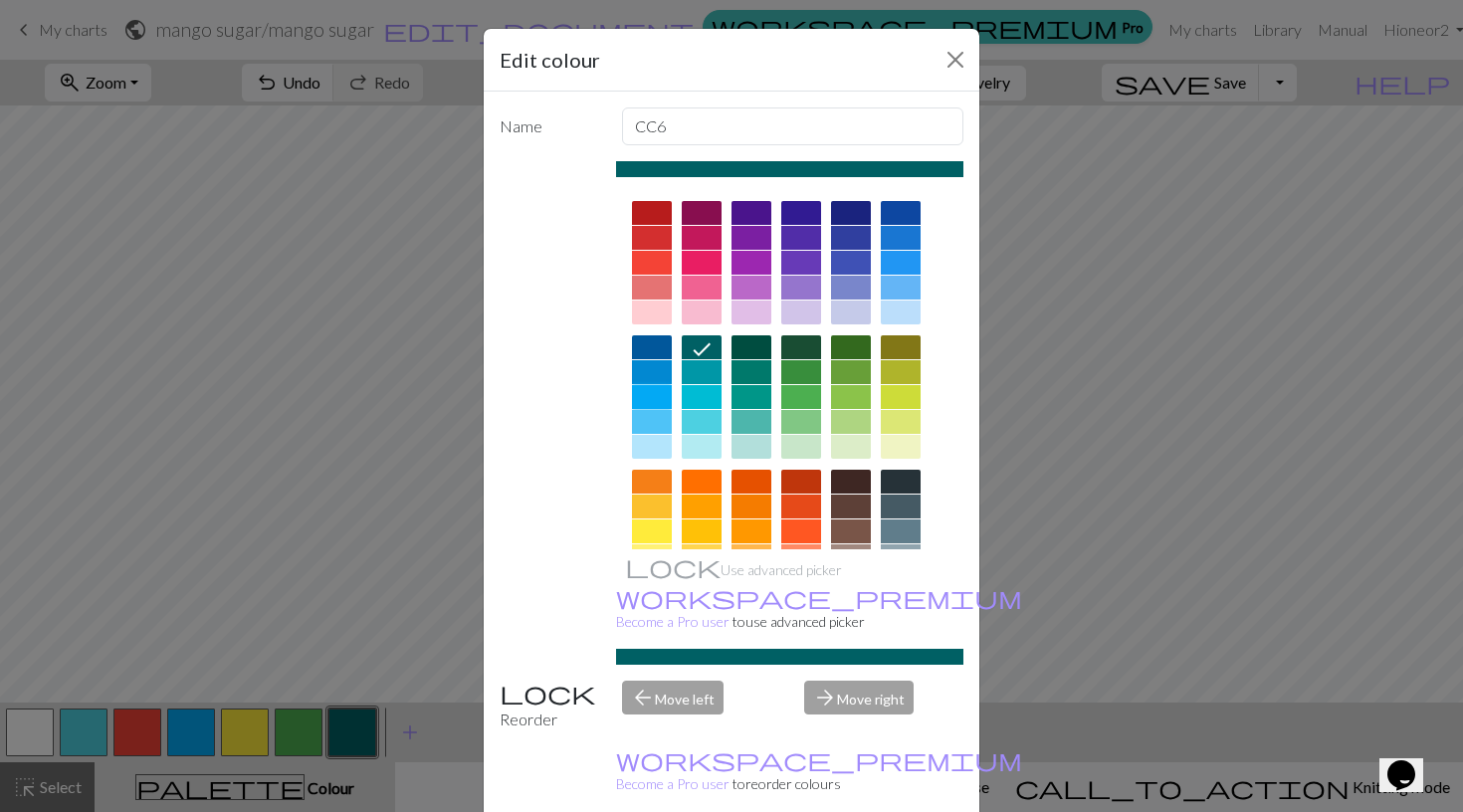 click at bounding box center (652, 397) 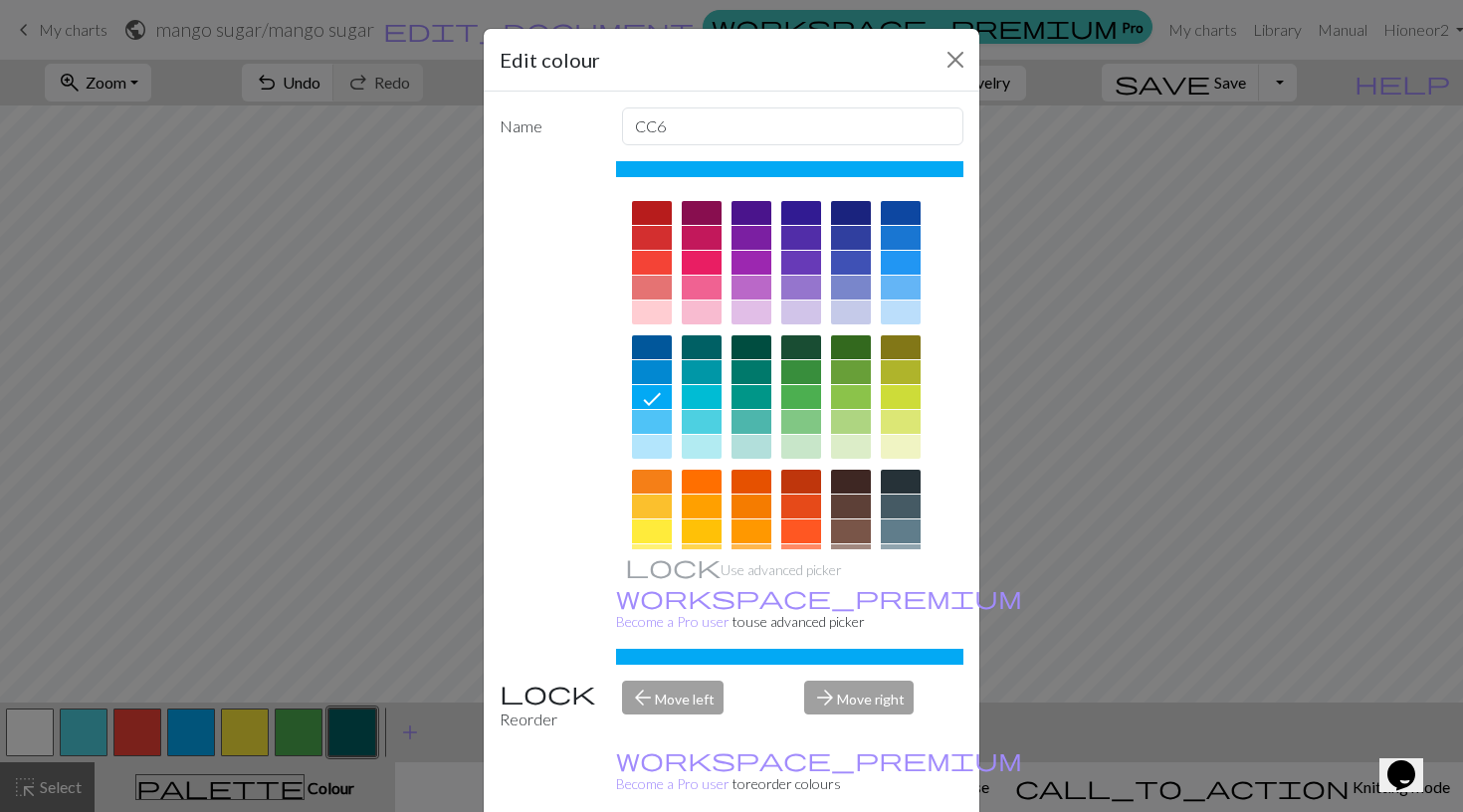 click on "Done" at bounding box center (851, 863) 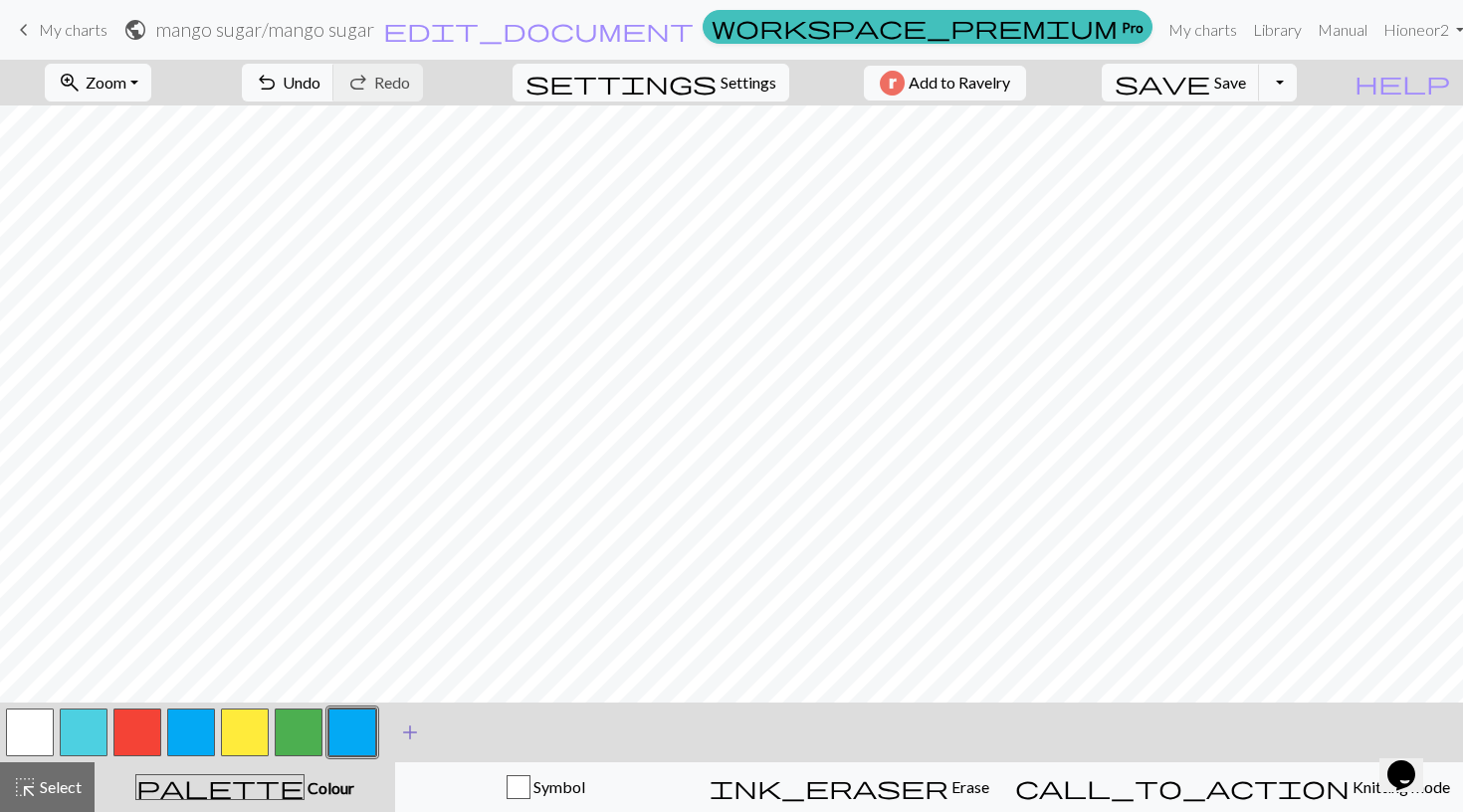 click on "add Add a  colour" at bounding box center (410, 732) 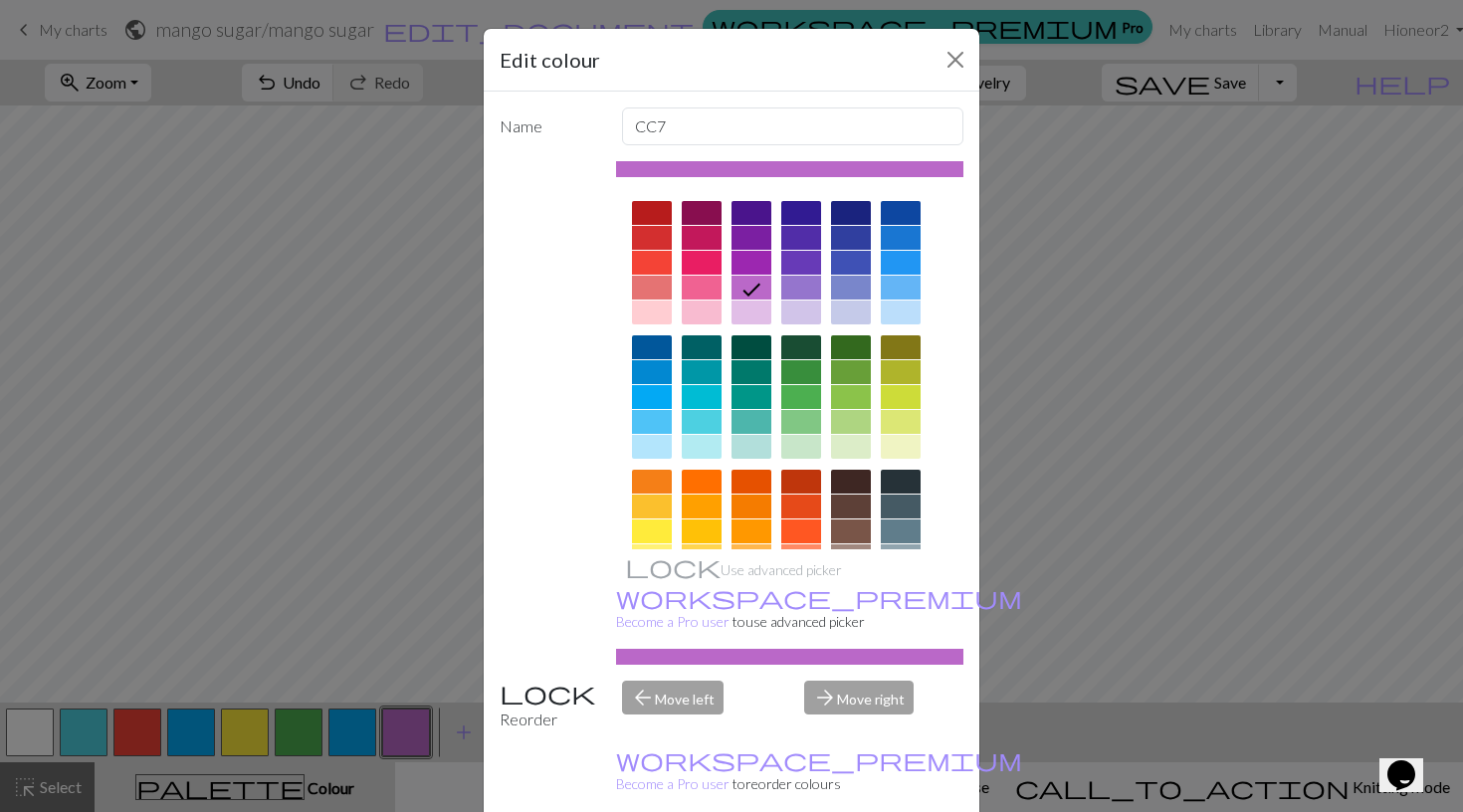 click at bounding box center (901, 482) 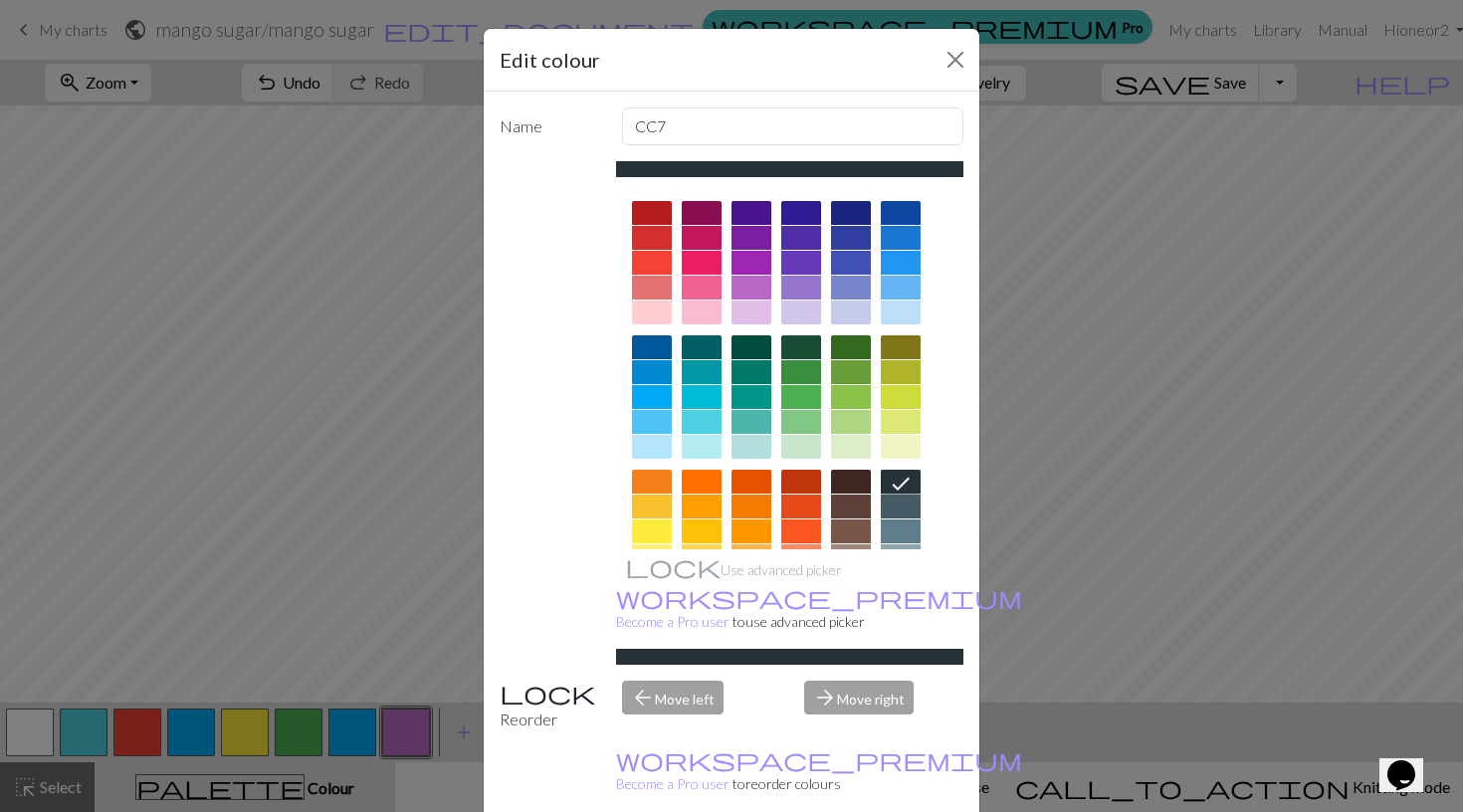 click on "Done" at bounding box center (851, 863) 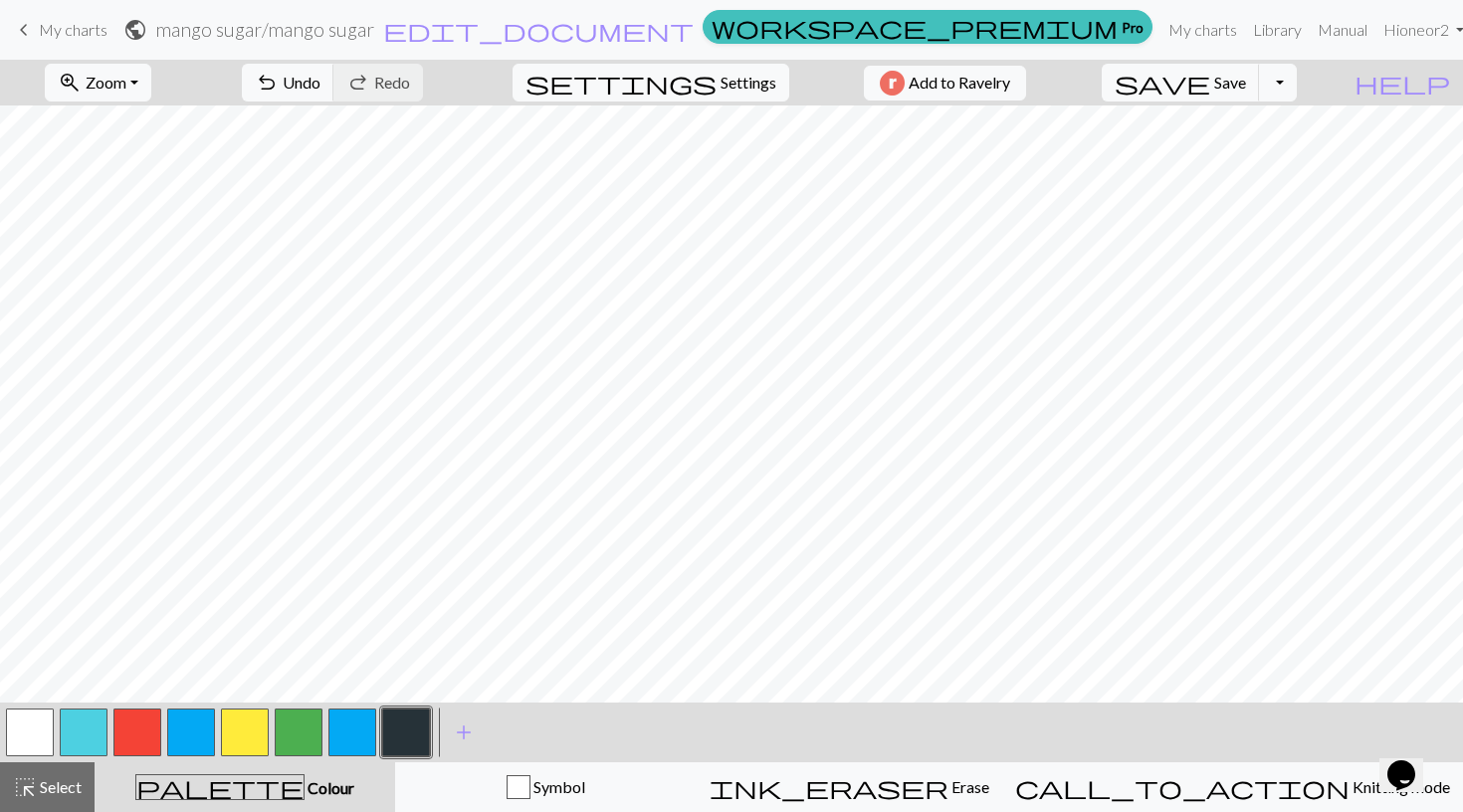 click at bounding box center [245, 732] 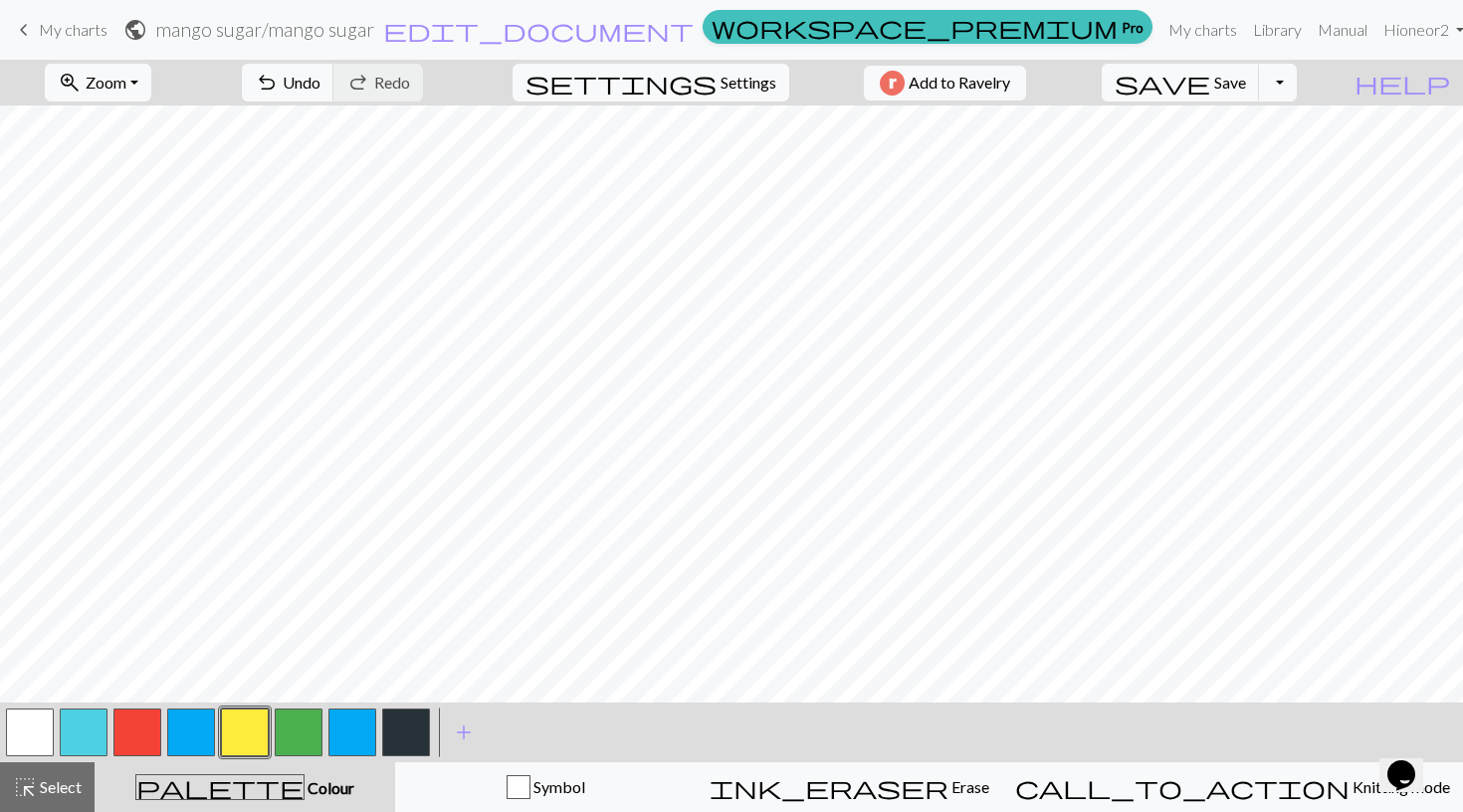 click at bounding box center [137, 732] 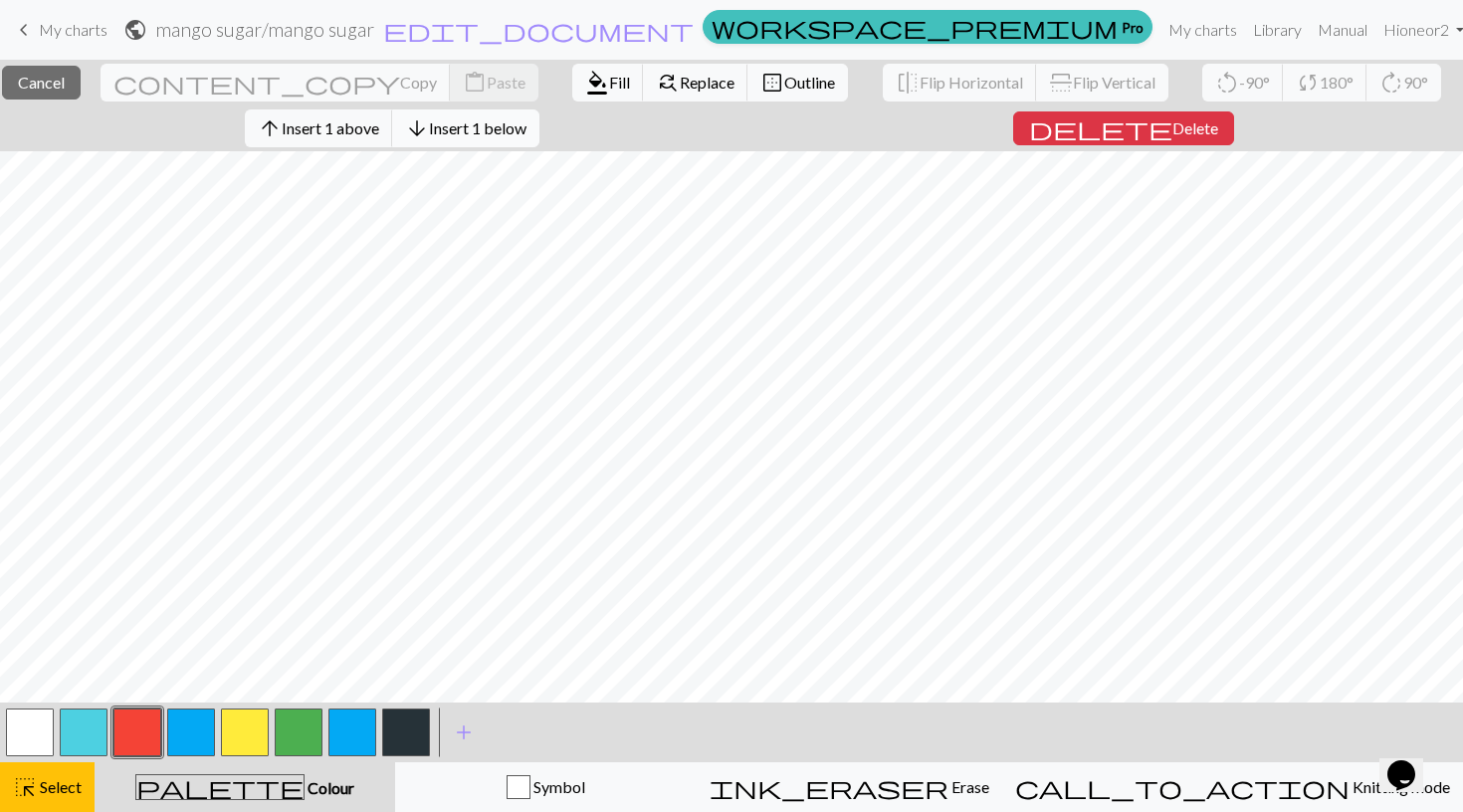 click on "arrow_downward" at bounding box center [417, 128] 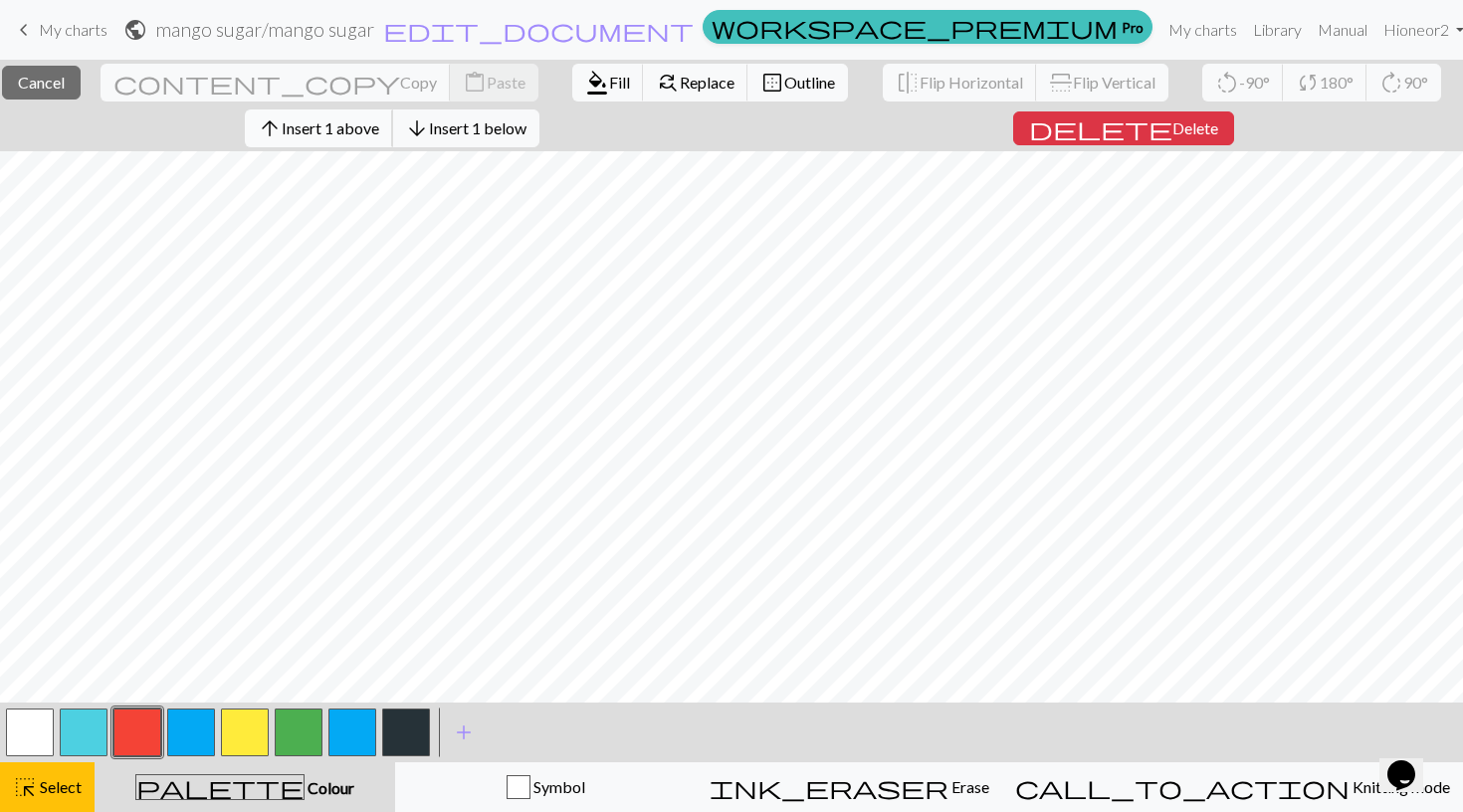 click on "arrow_upward  Insert 1 above" at bounding box center [318, 128] 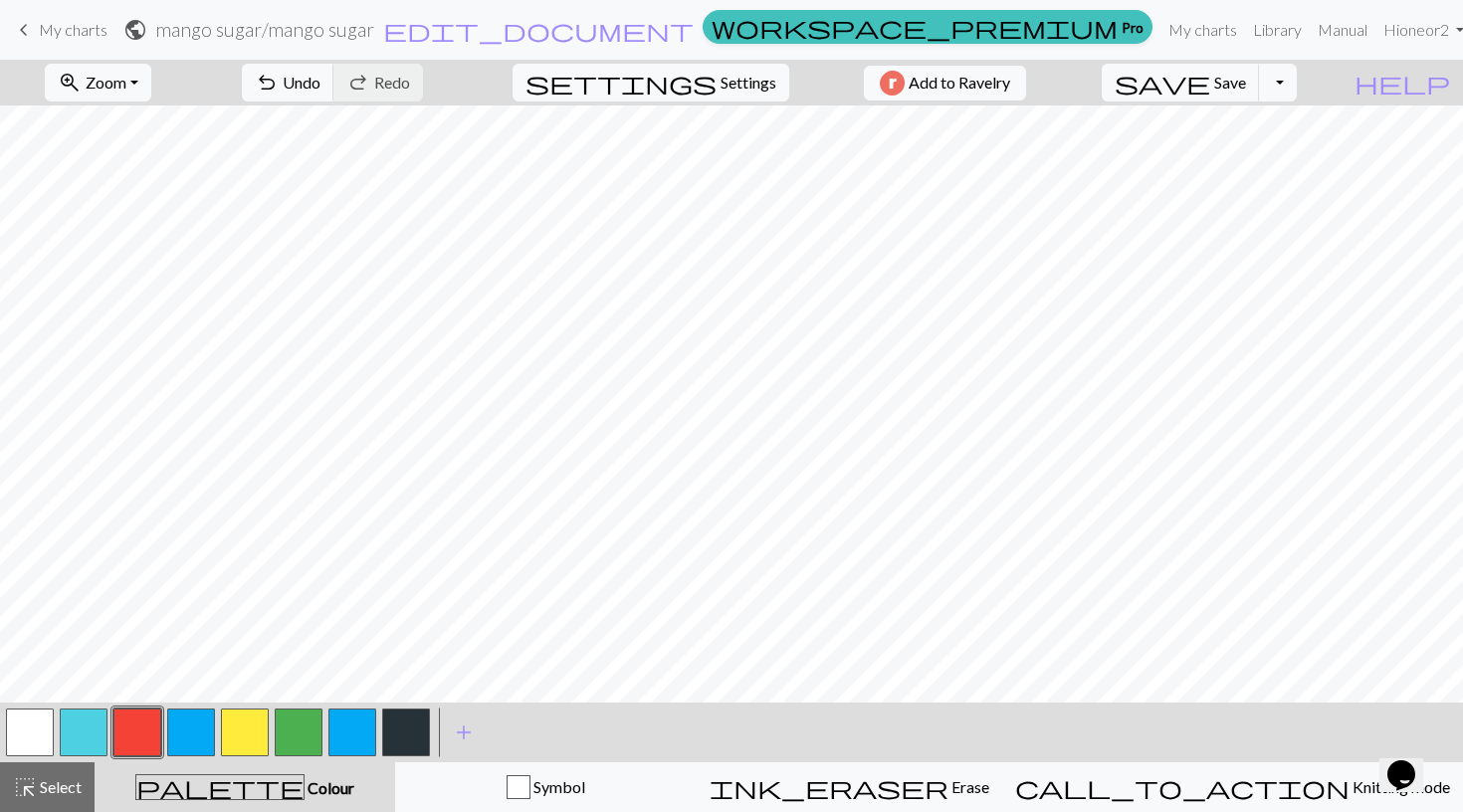 click at bounding box center (245, 732) 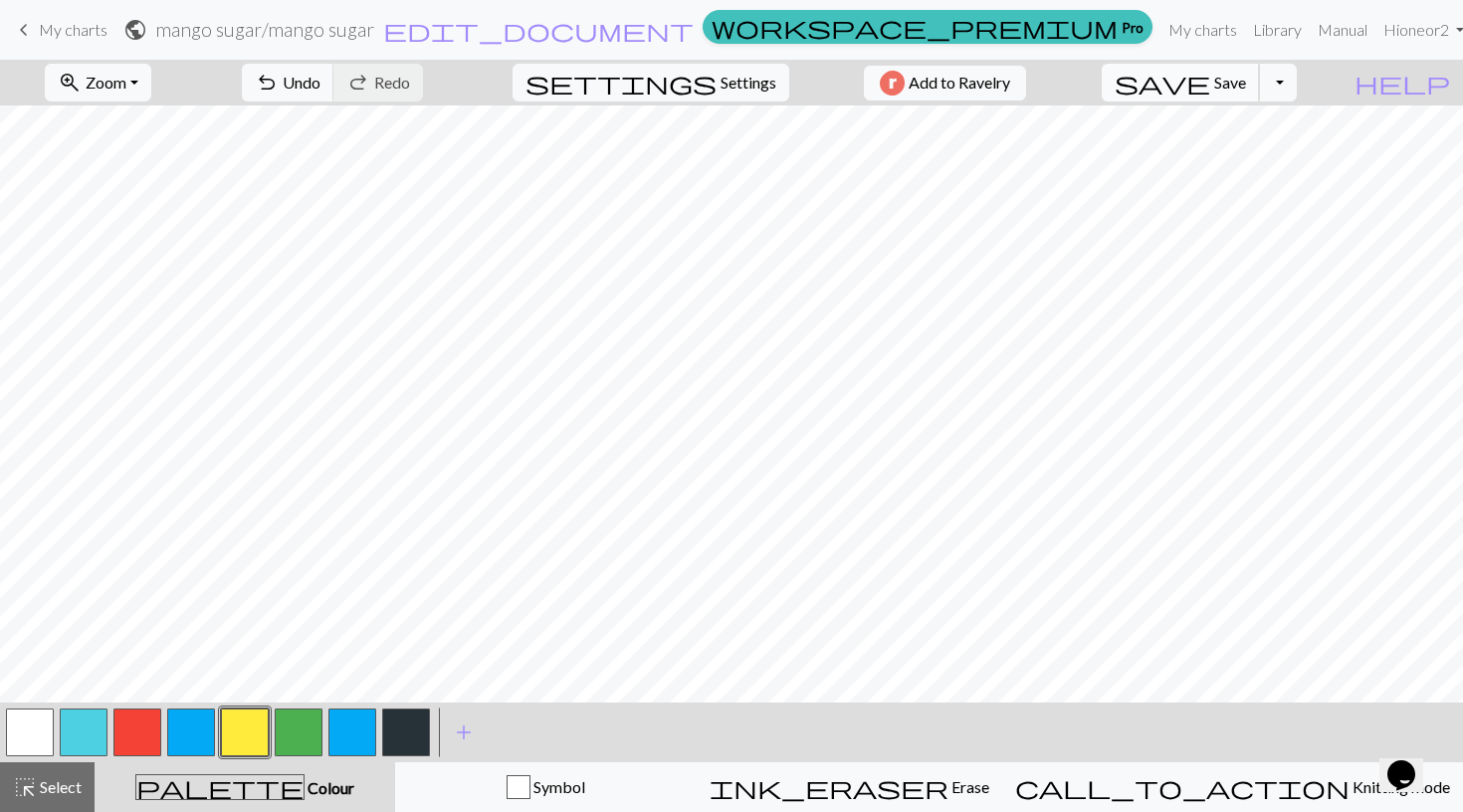 click on "save Save Save" at bounding box center [1180, 83] 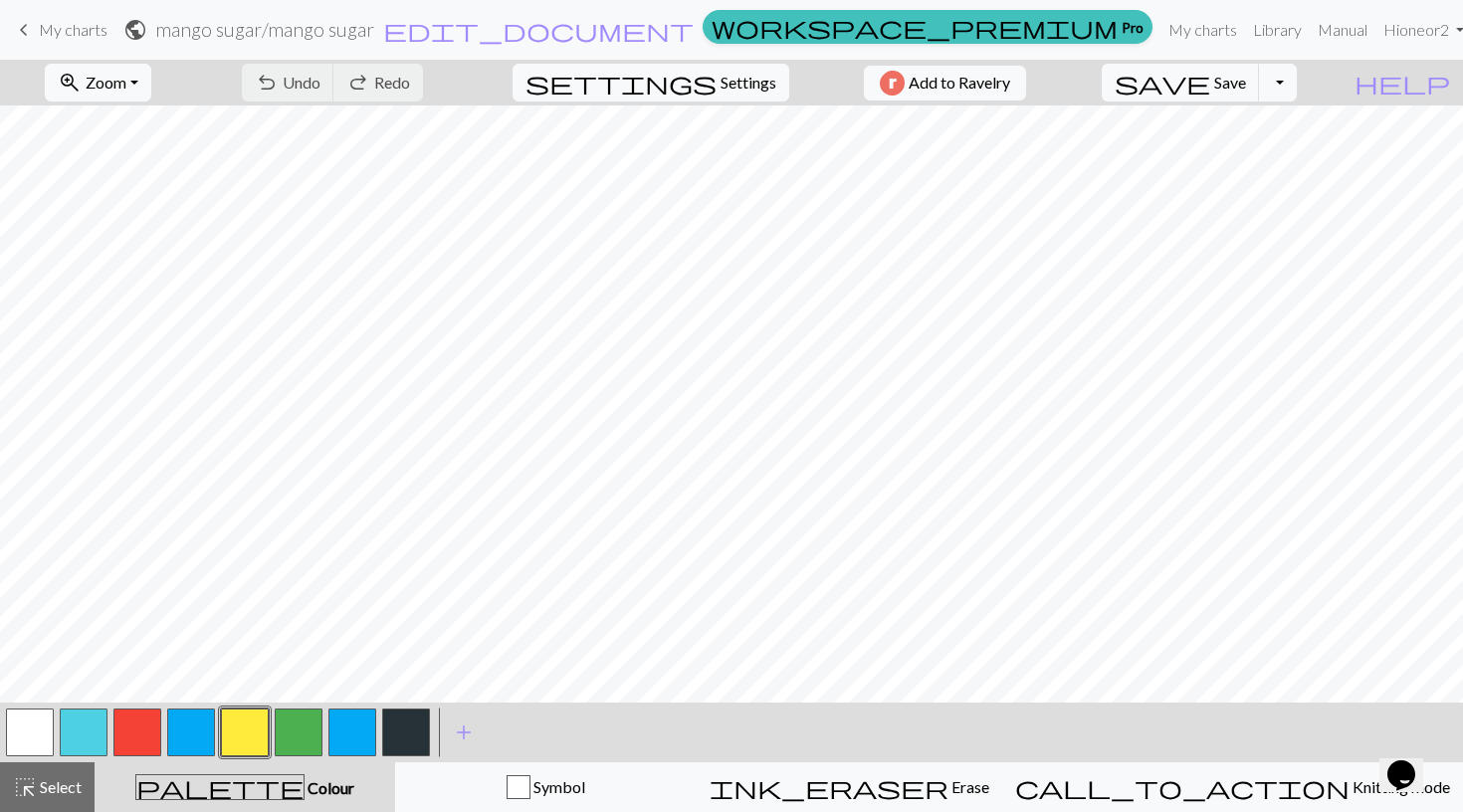 click on "My charts" at bounding box center (73, 29) 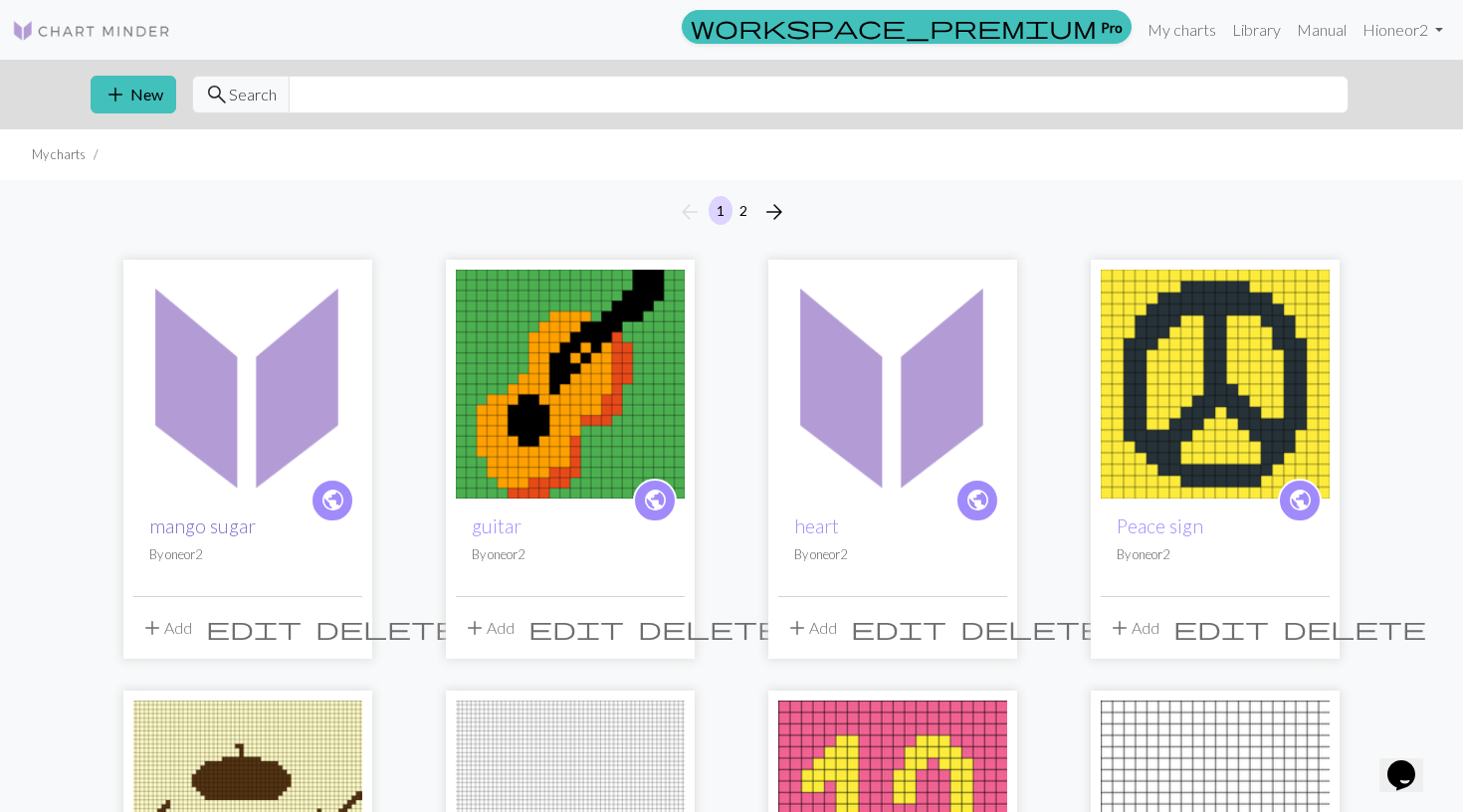 click on "mango sugar" at bounding box center [202, 525] 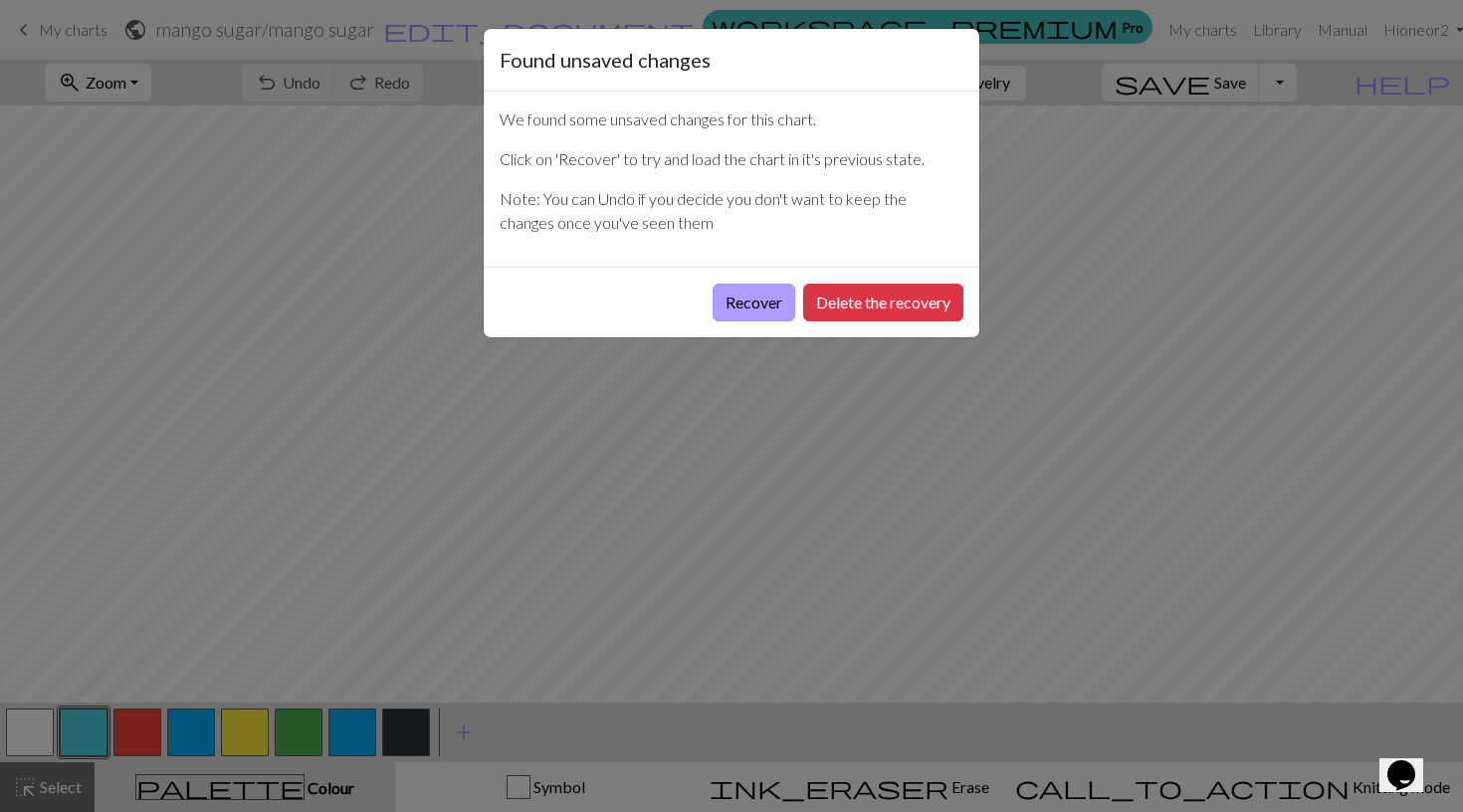 click on "Recover" at bounding box center [753, 303] 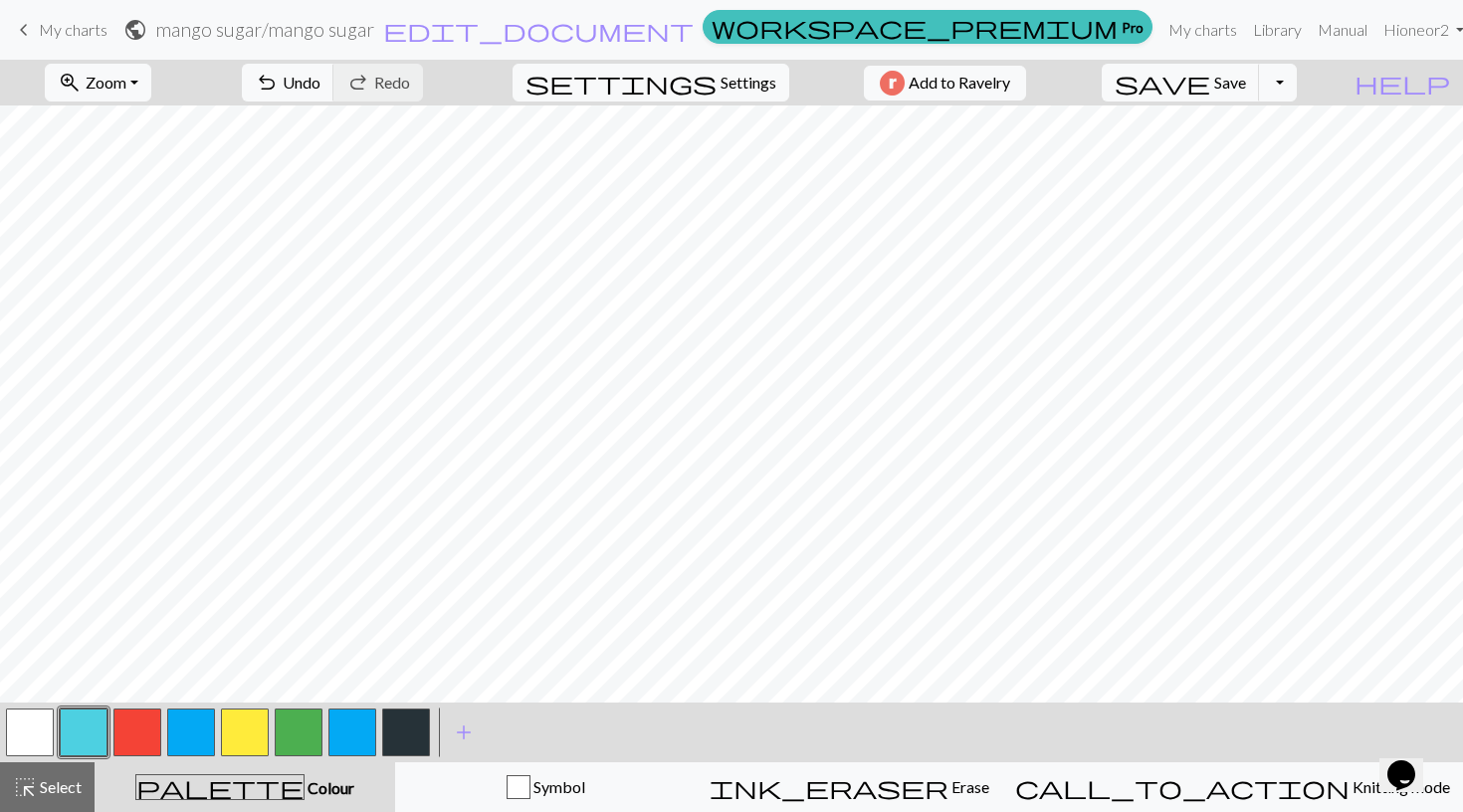 click on "[USERNAME]  /  [USERNAME]" at bounding box center [265, 29] 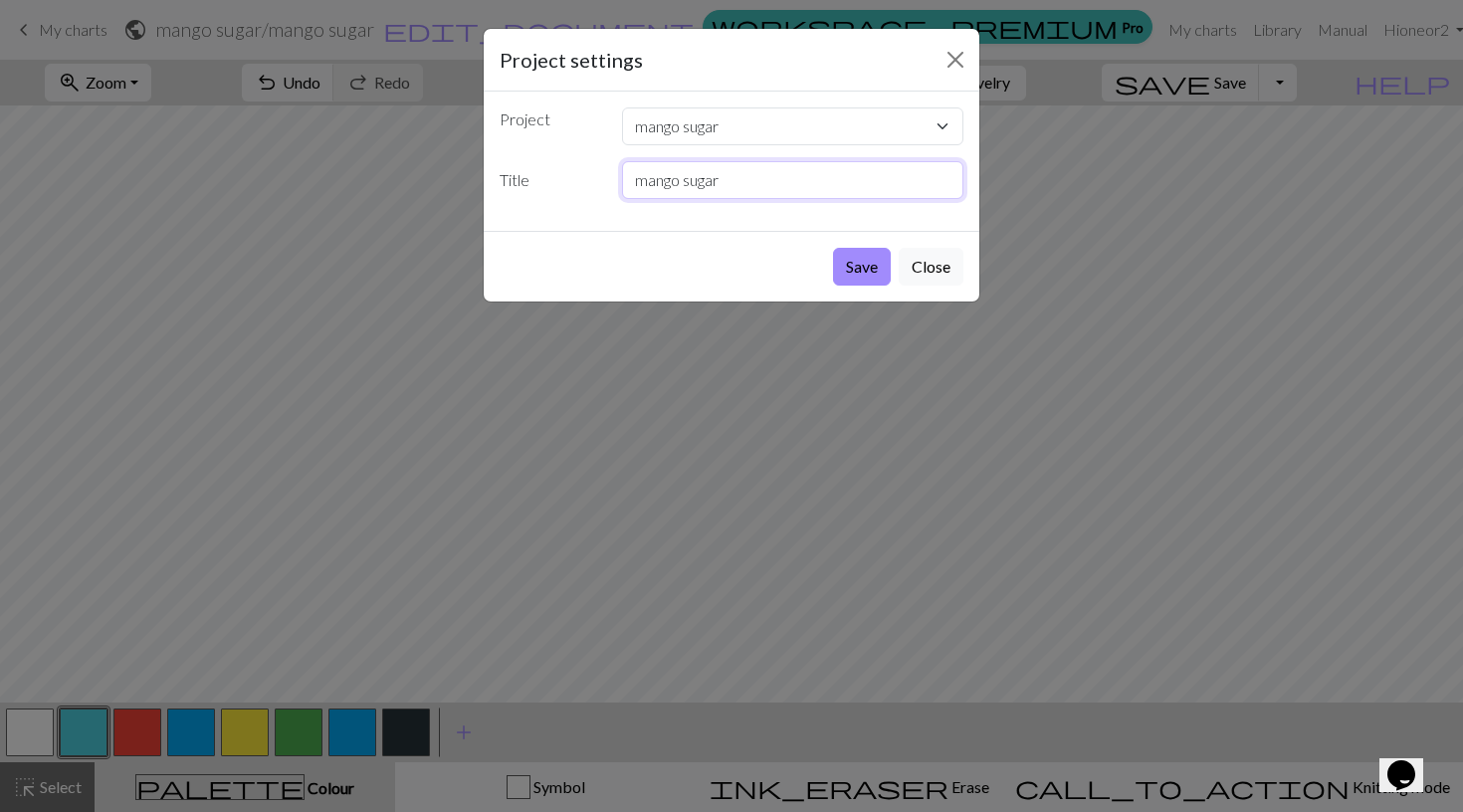 click on "mango sugar" at bounding box center [793, 180] 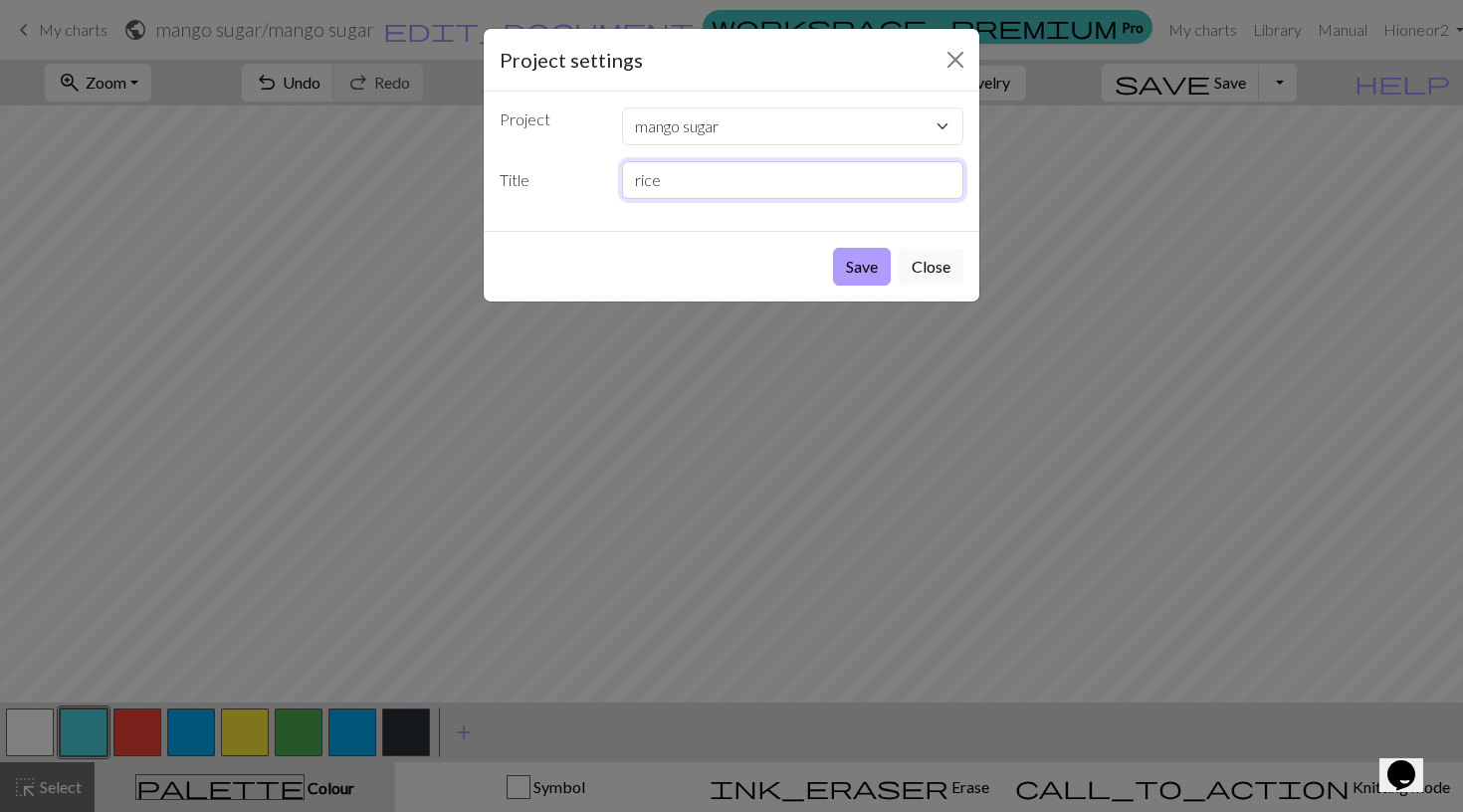 type on "rice" 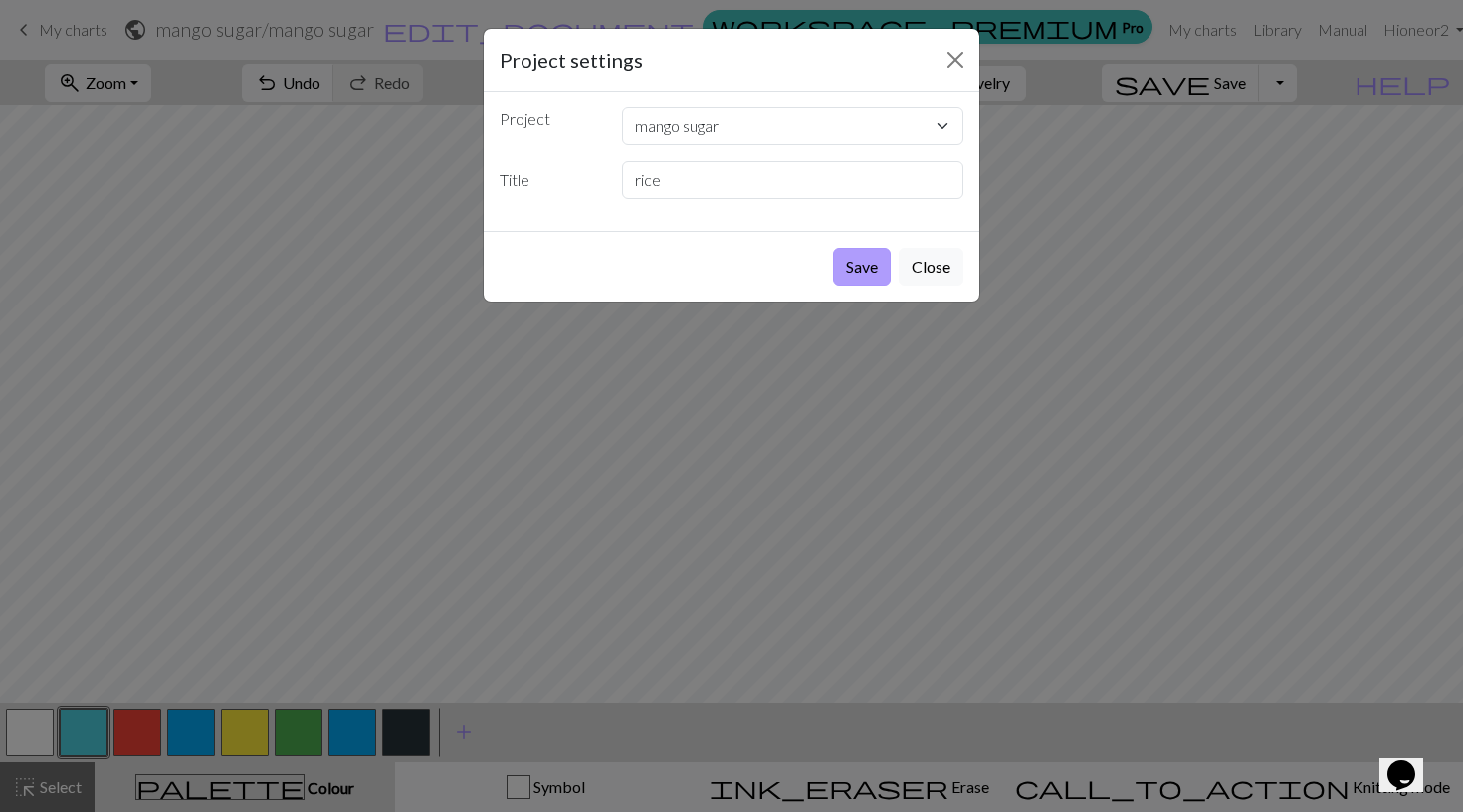 click on "Save" at bounding box center (862, 267) 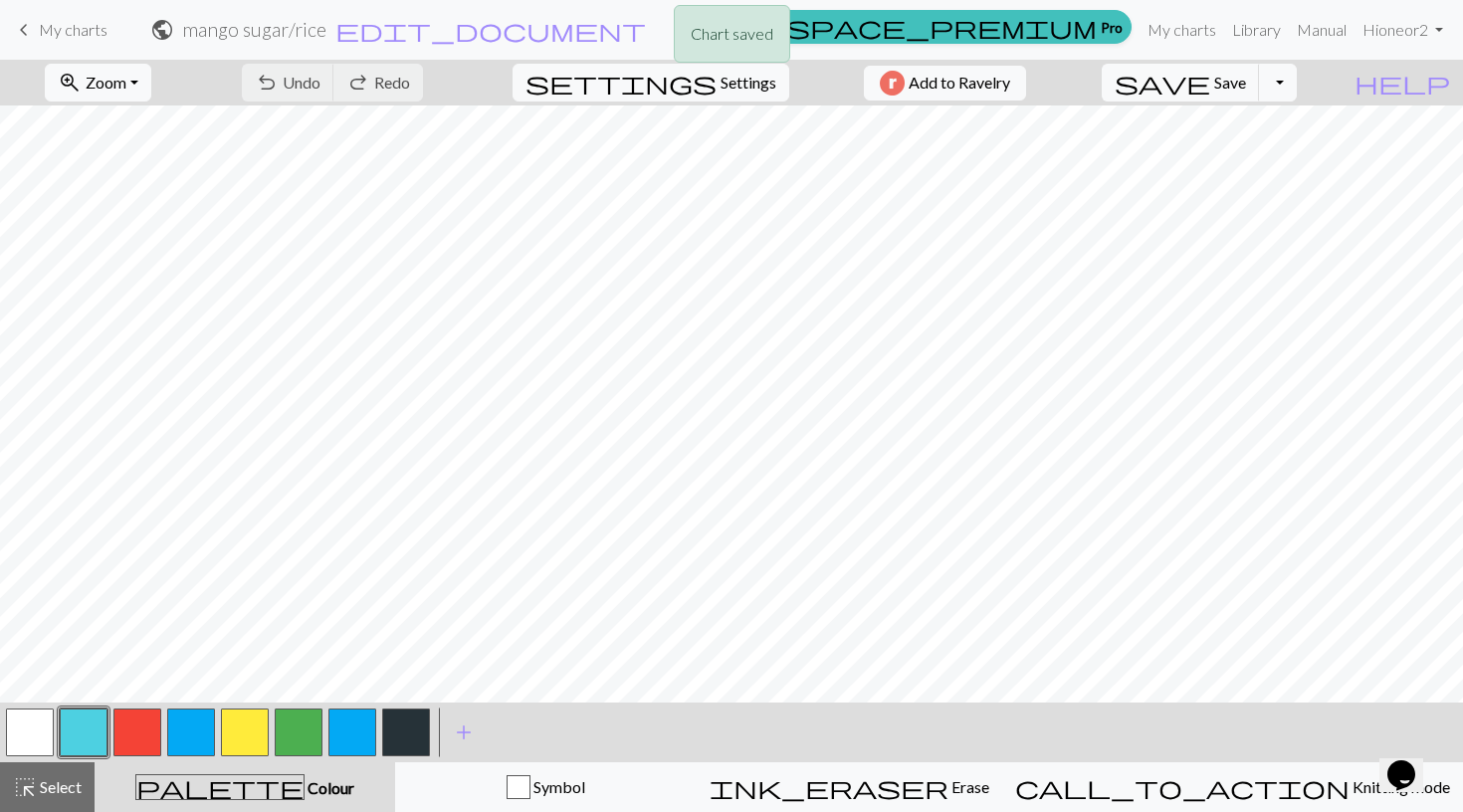 click on "Chart saved" at bounding box center (732, 39) 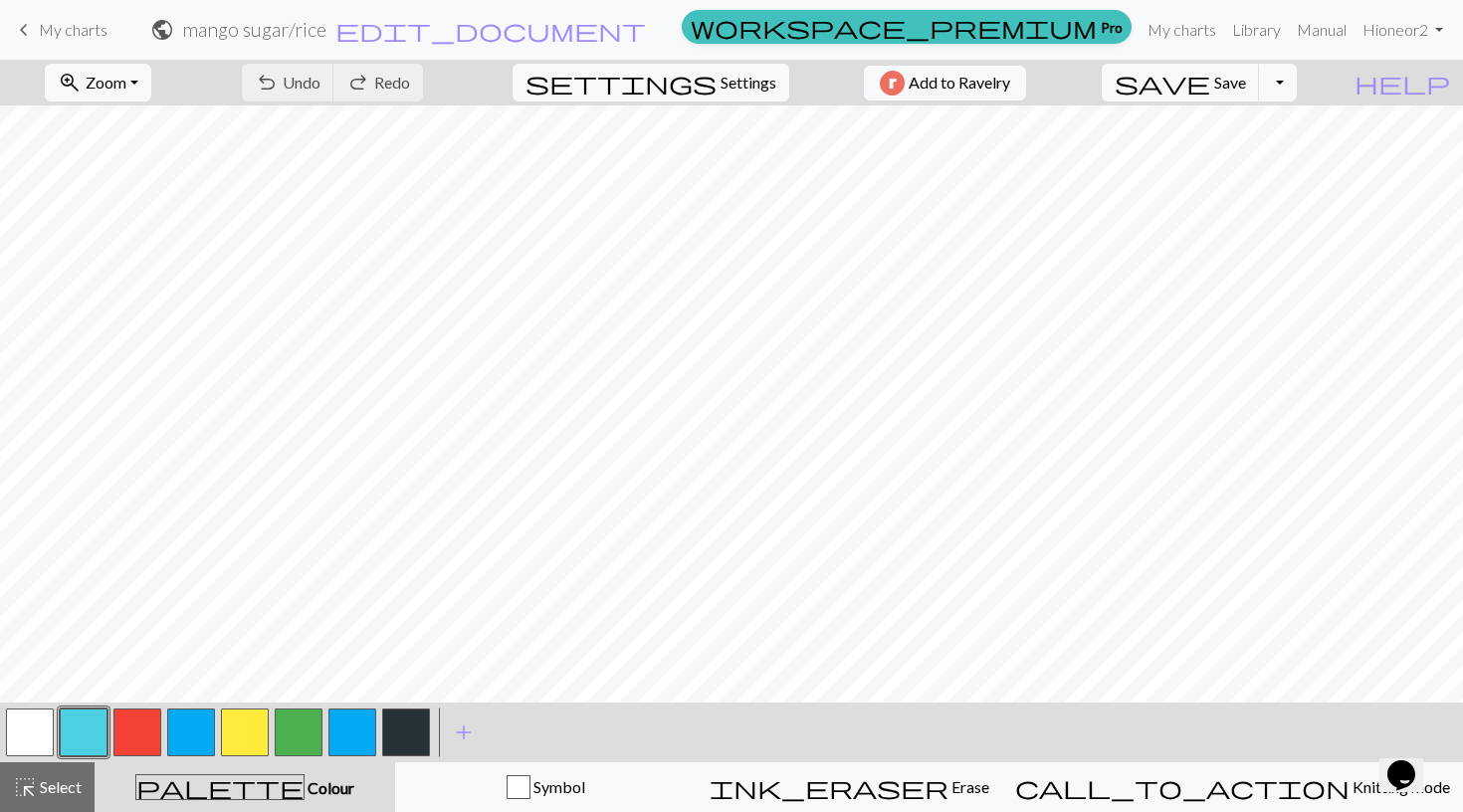 click on "Chart saved" at bounding box center [732, 39] 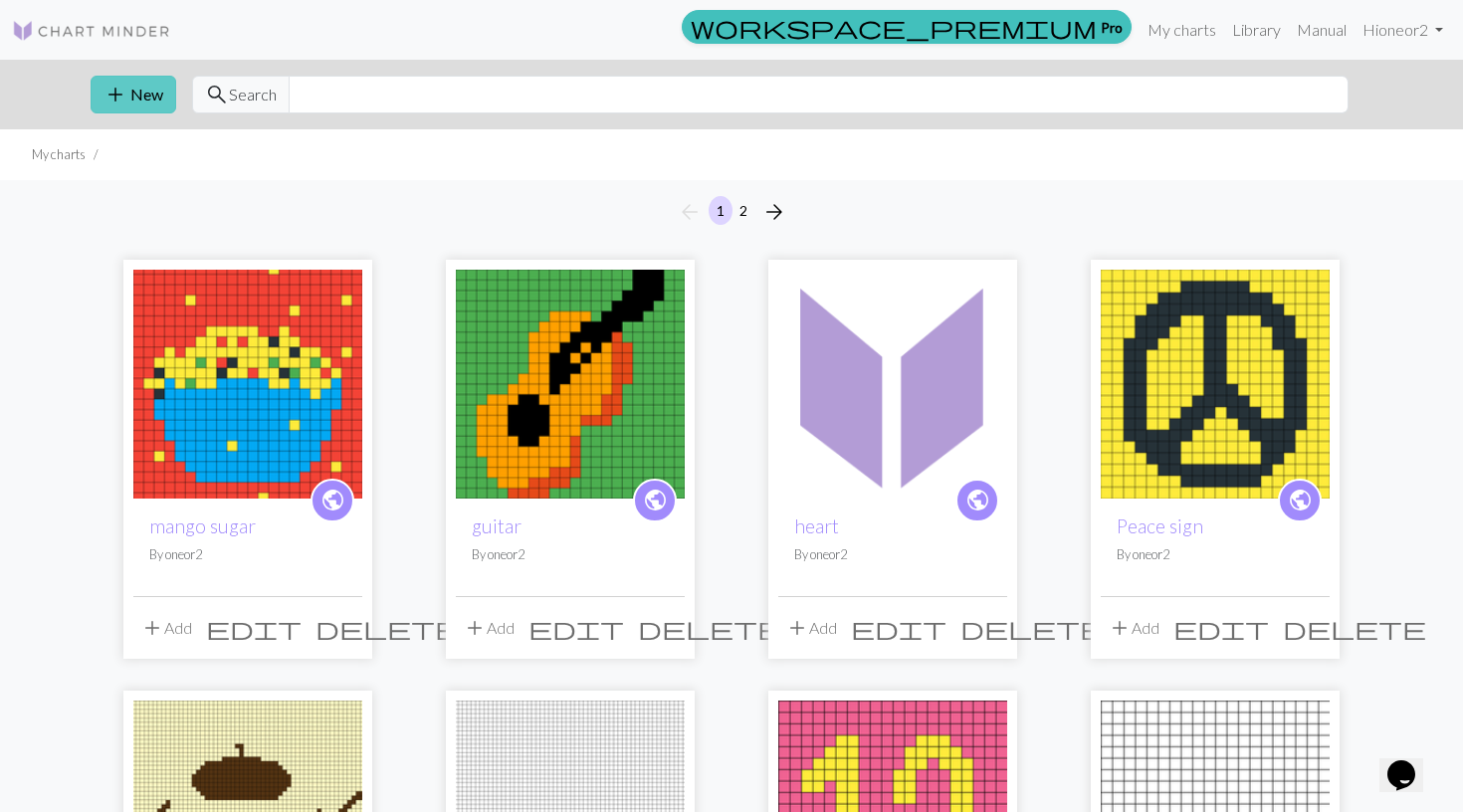 click on "add   New" at bounding box center [133, 95] 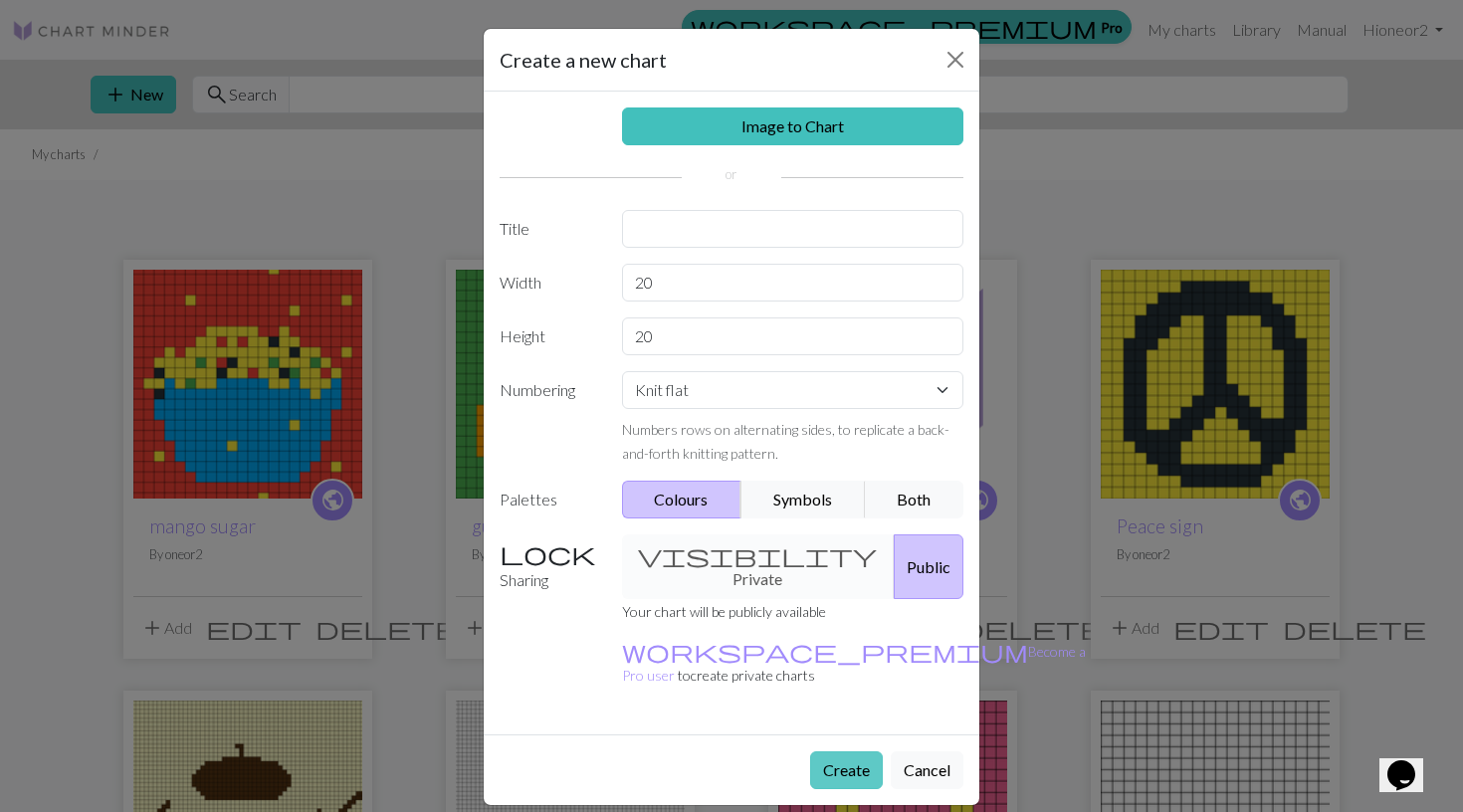 click on "Create" at bounding box center [846, 770] 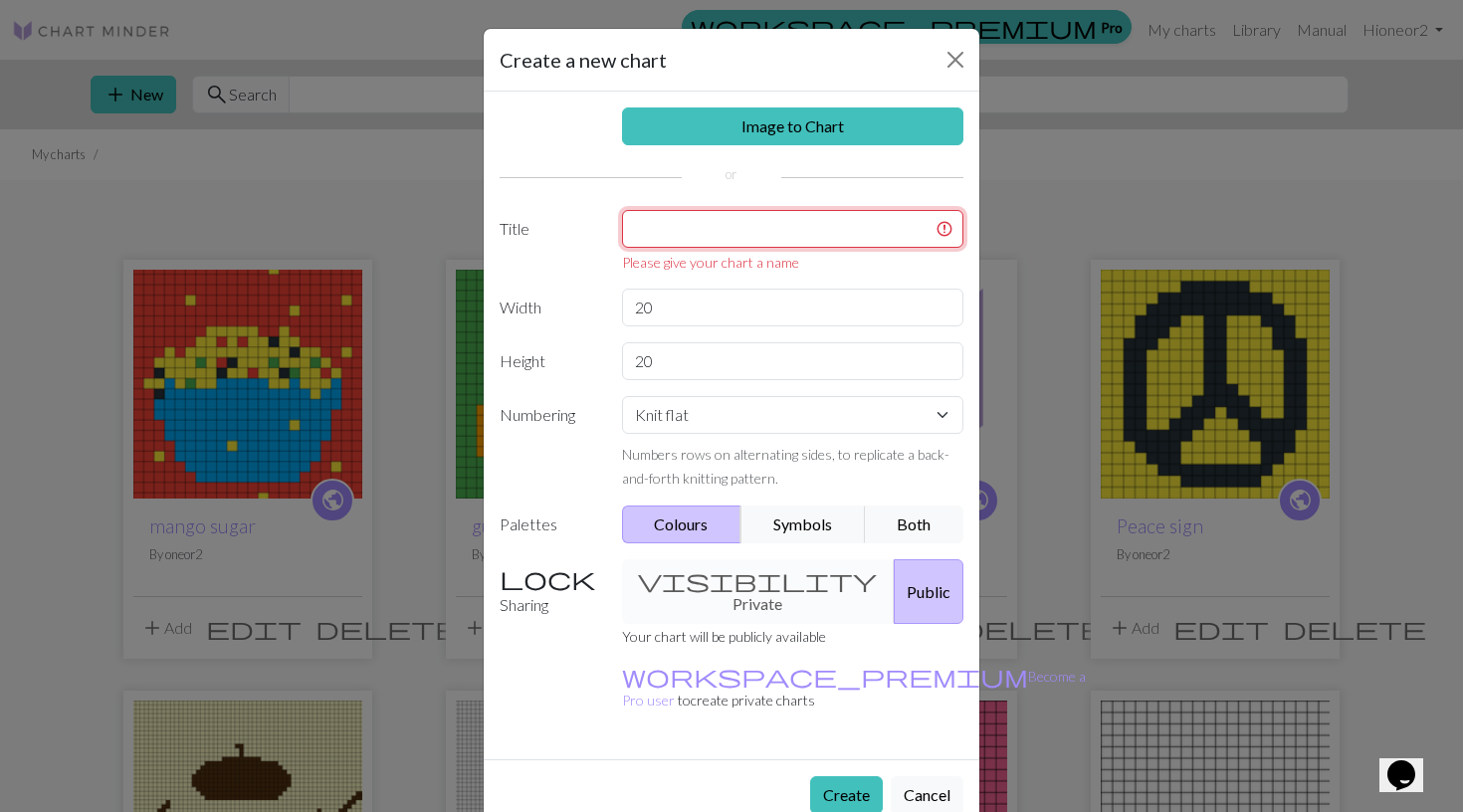 click at bounding box center (793, 229) 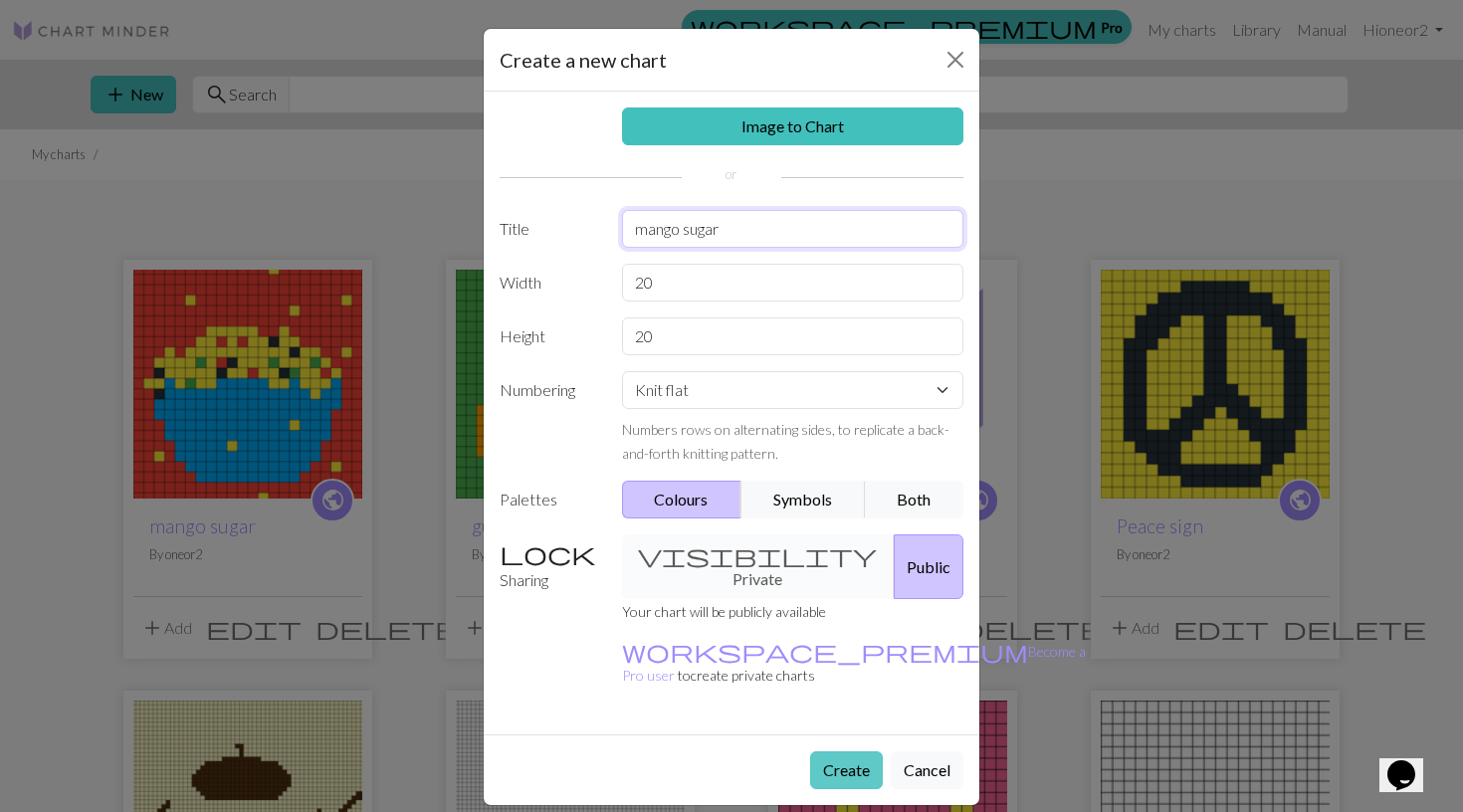 type on "mango sugar" 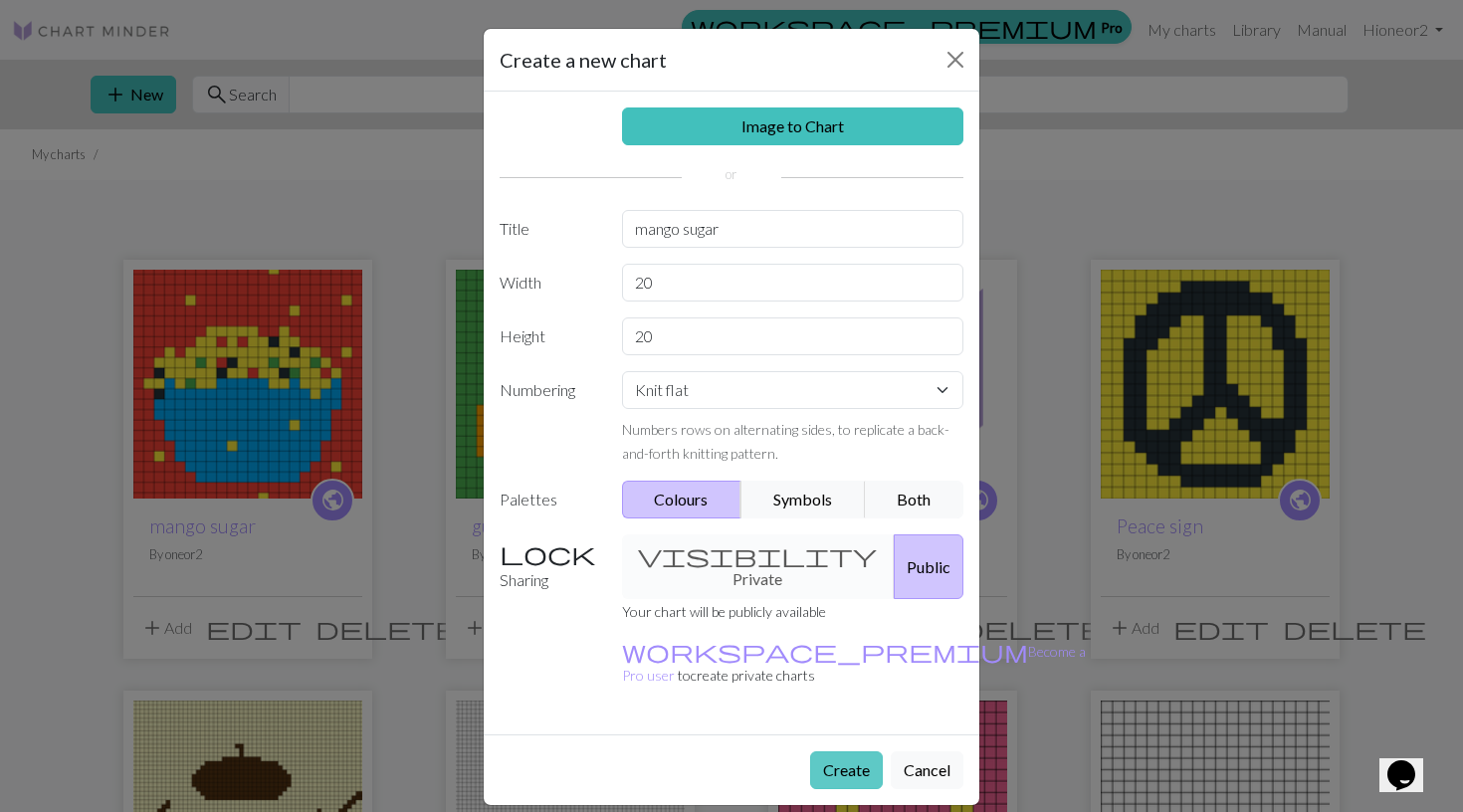 click on "Create" at bounding box center [846, 770] 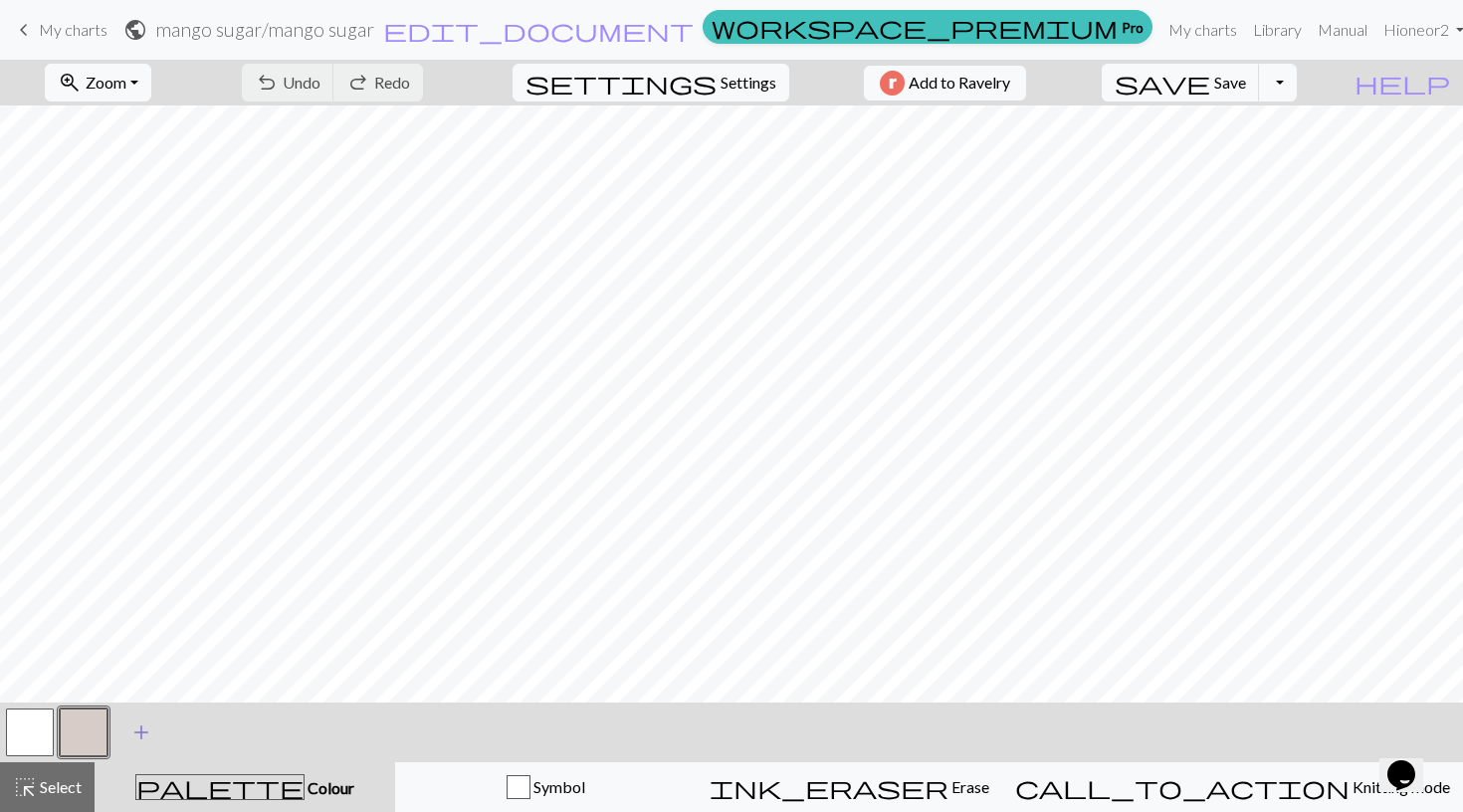 click on "add Add a  colour" at bounding box center (141, 732) 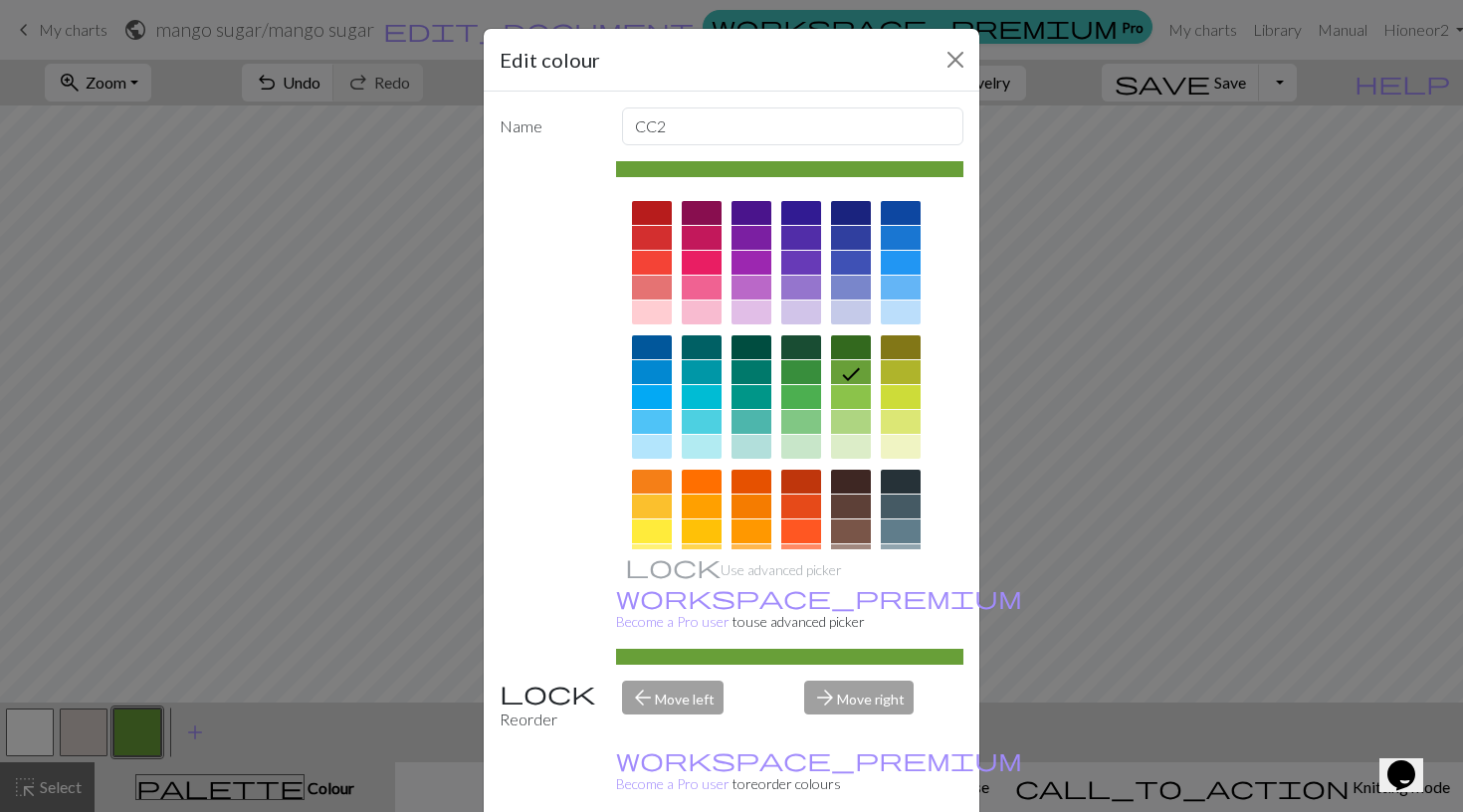click at bounding box center (790, 465) 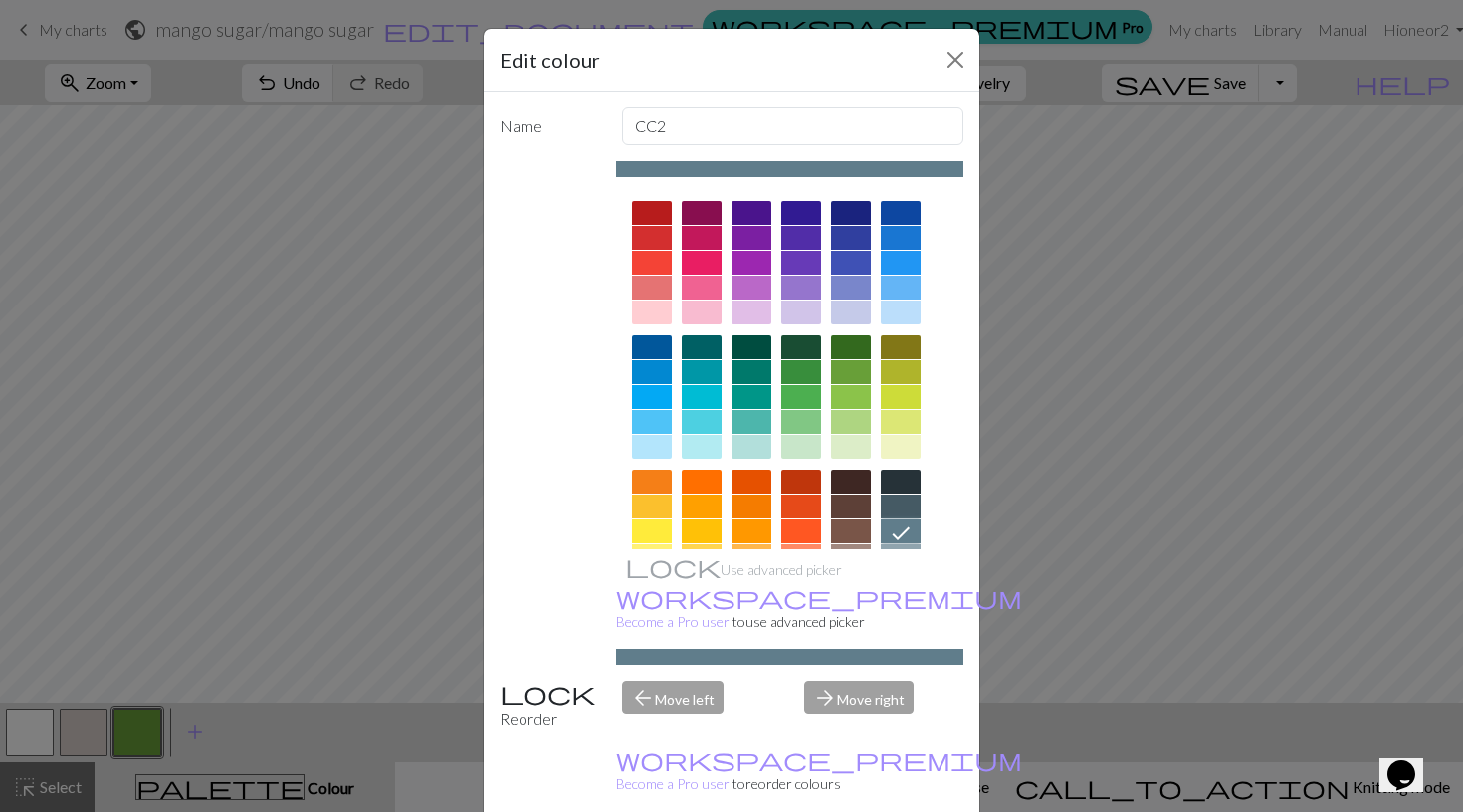 click on "Done" at bounding box center (851, 863) 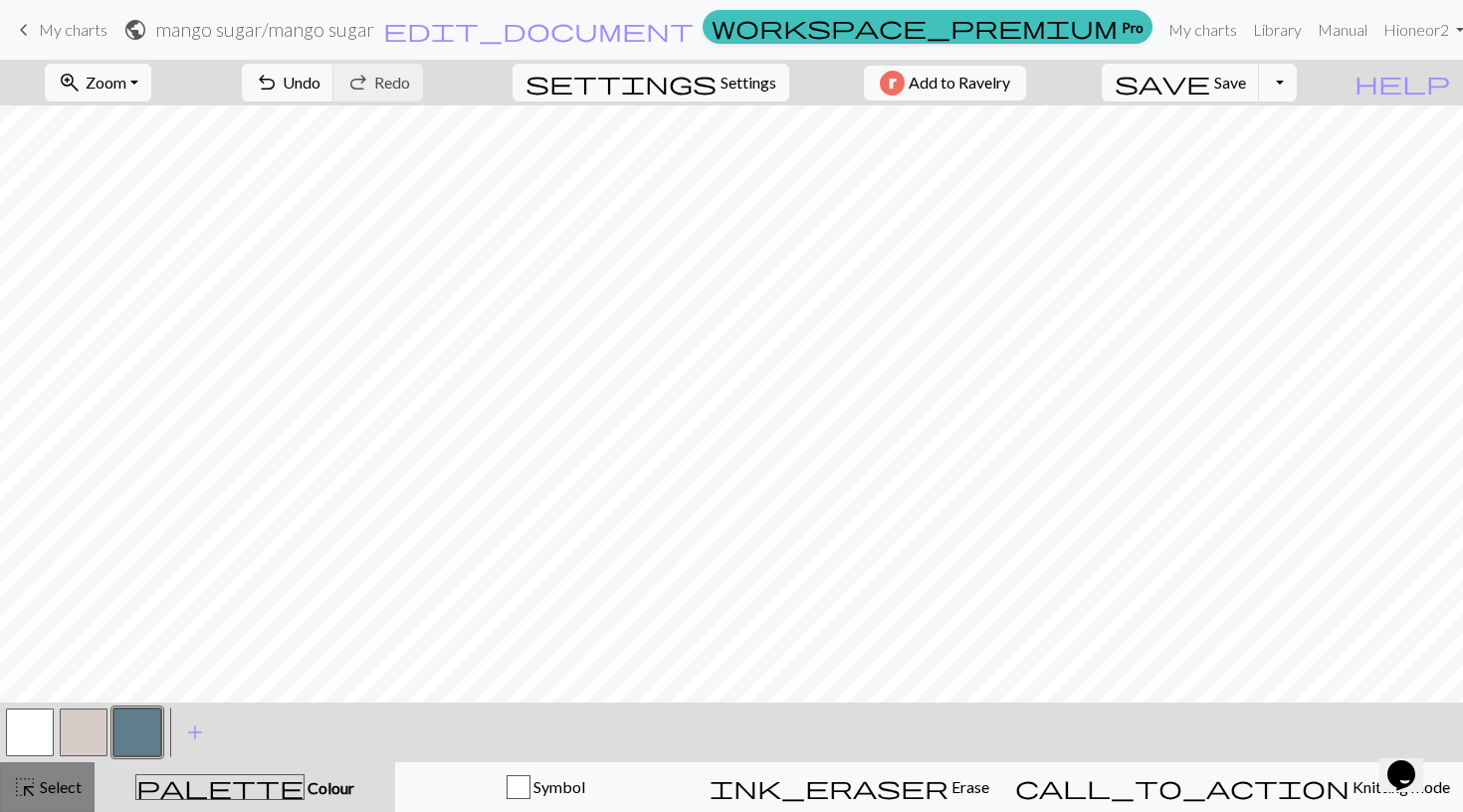 click on "highlight_alt   Select   Select" at bounding box center (47, 787) 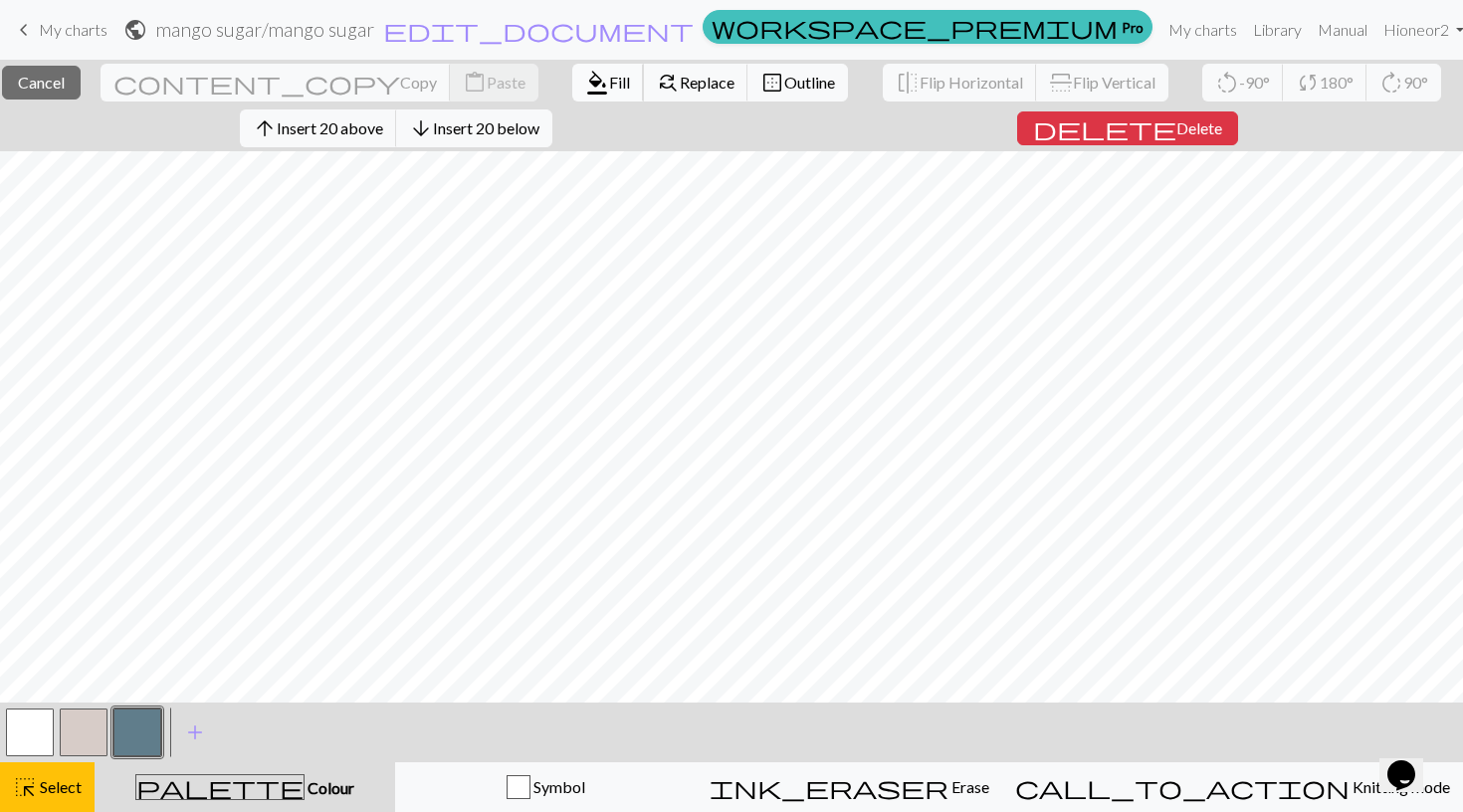 click on "Fill" at bounding box center (619, 82) 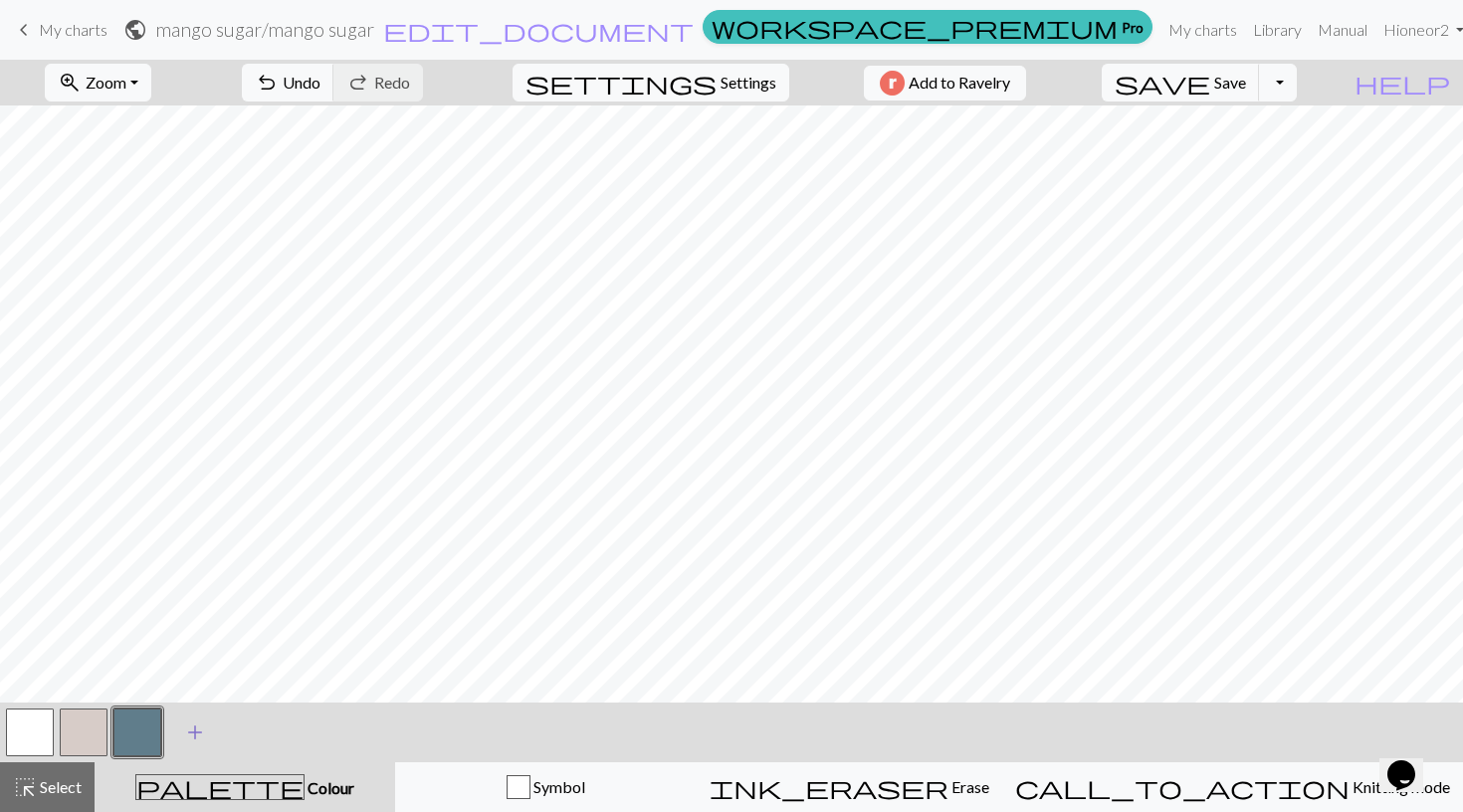 click on "add" at bounding box center [195, 732] 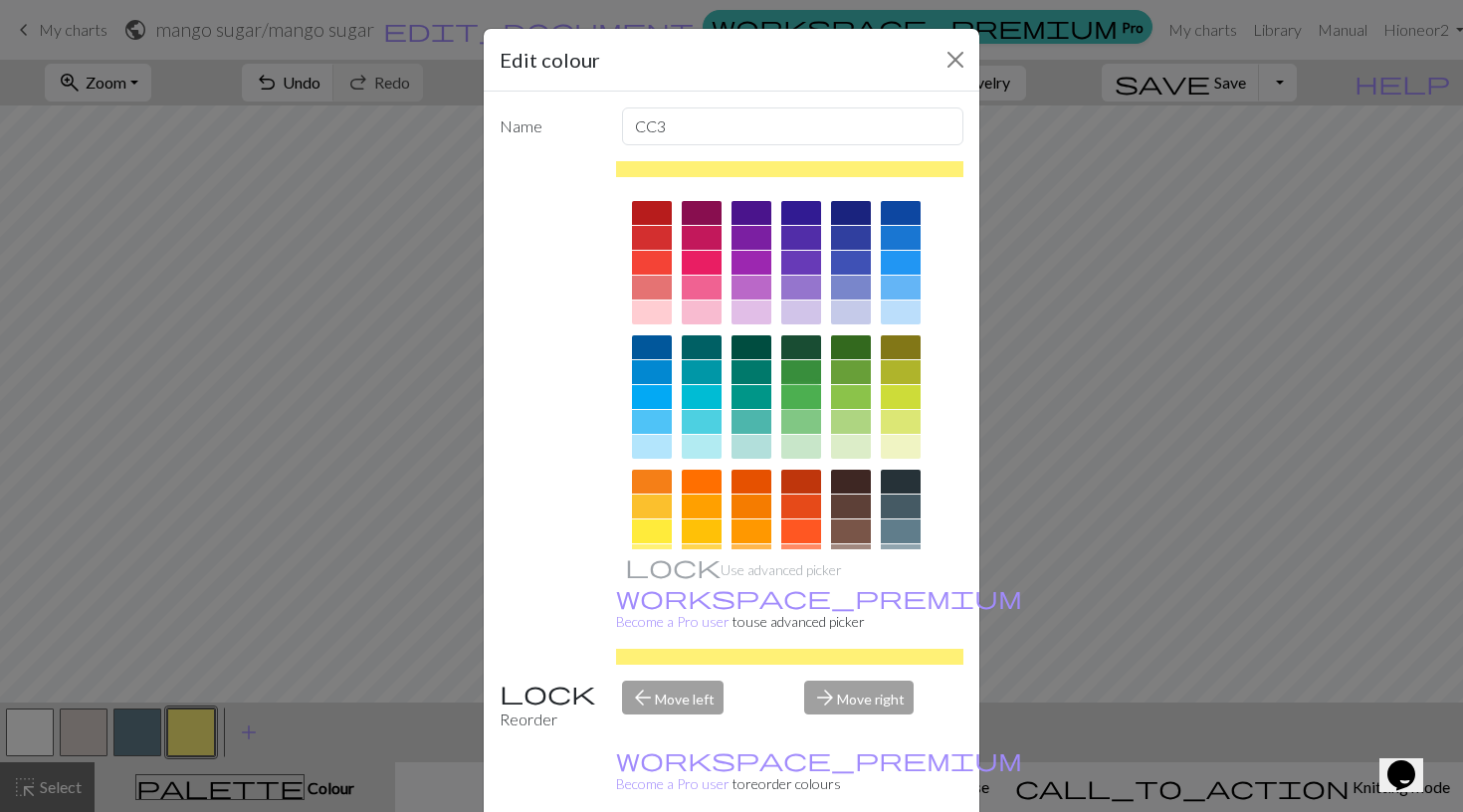 click at bounding box center [801, 397] 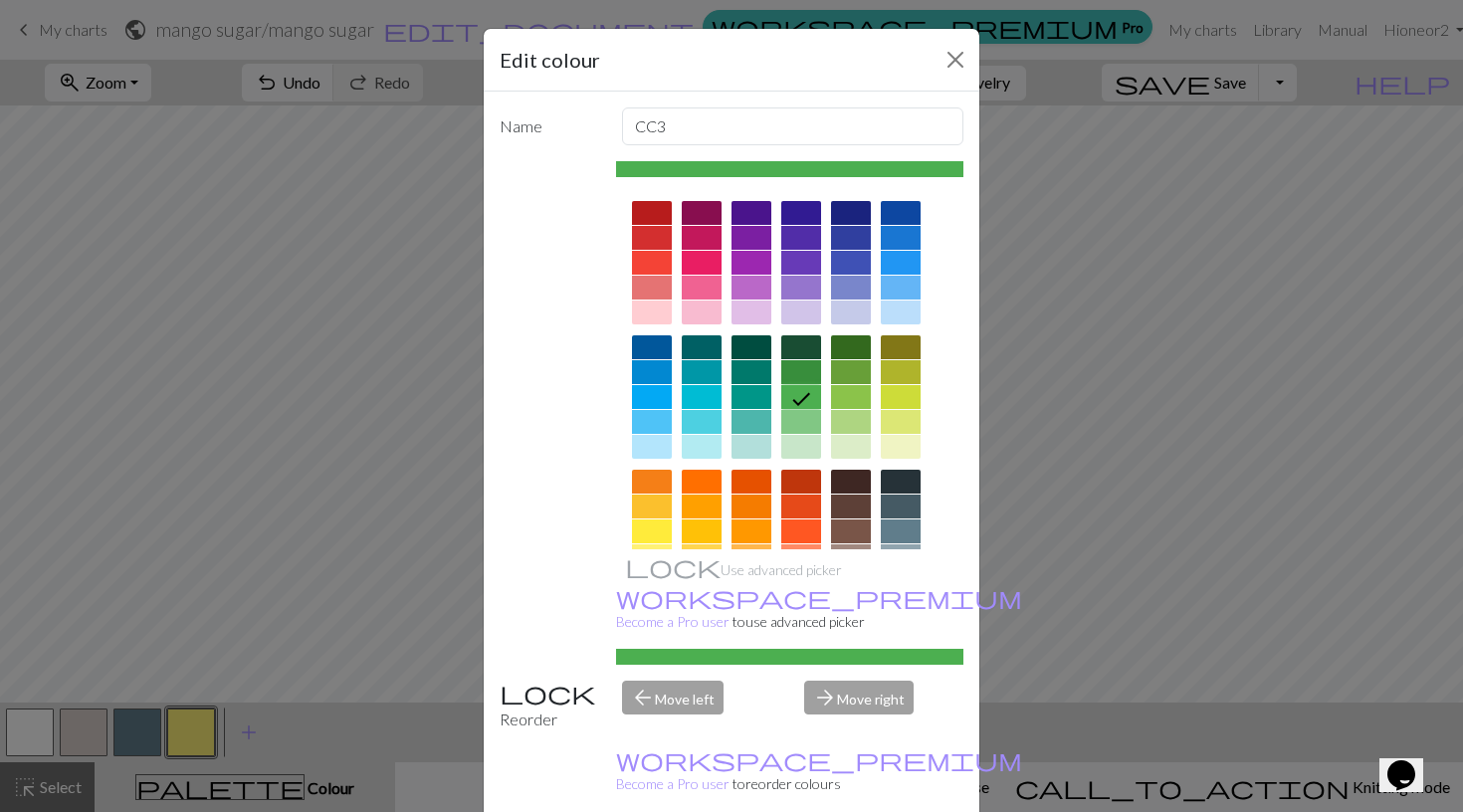 click on "Done" at bounding box center [851, 863] 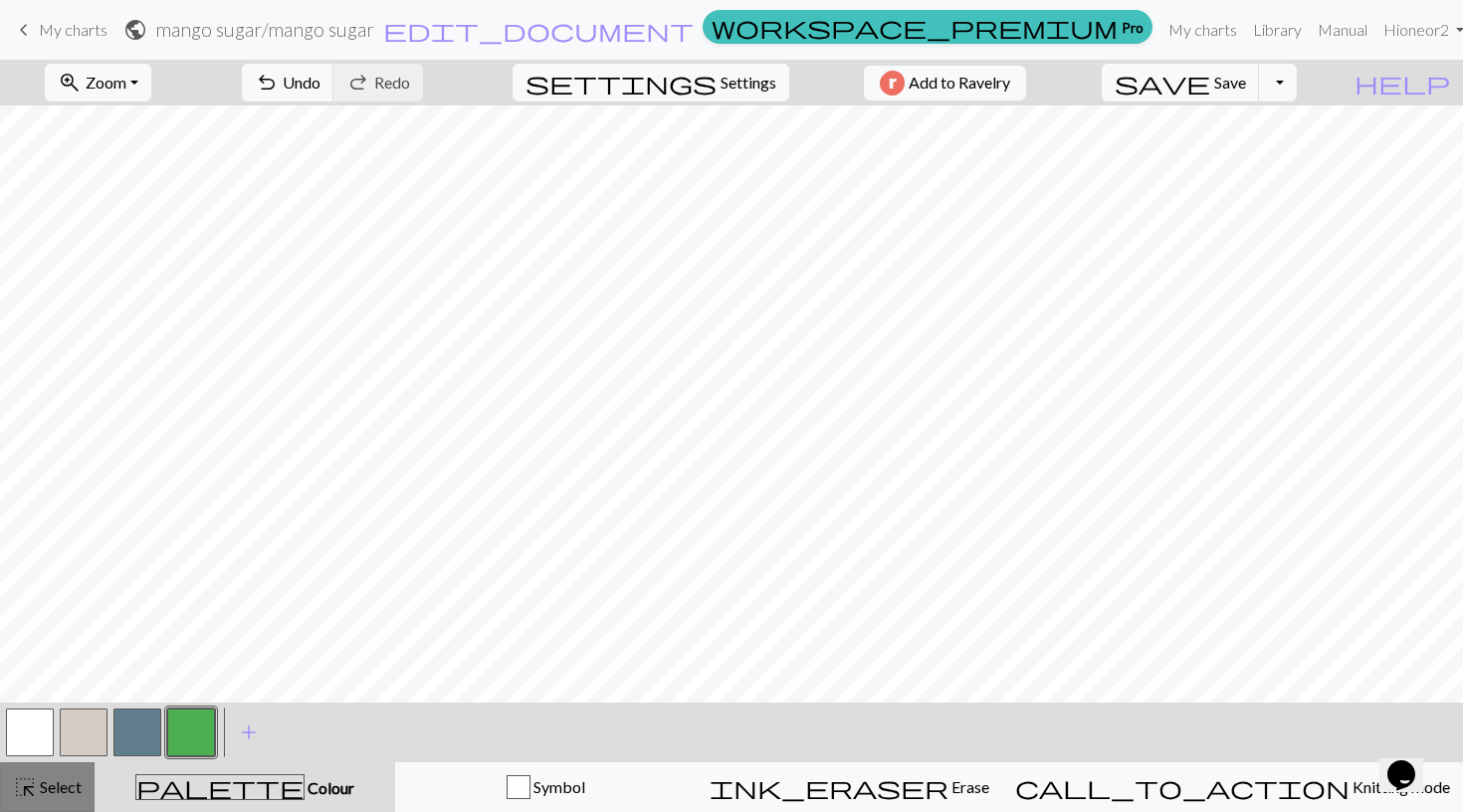 click on "Select" at bounding box center (59, 786) 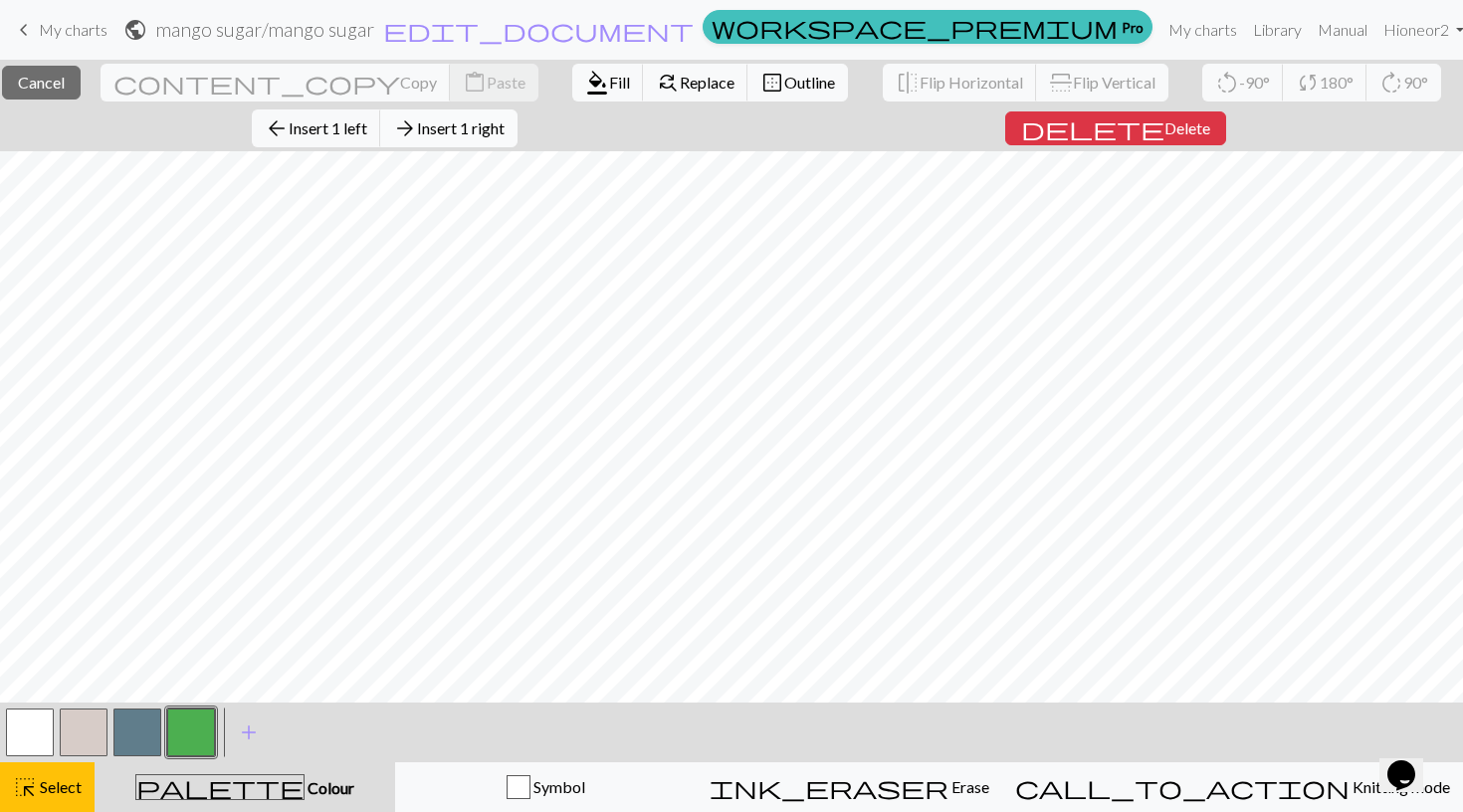 click on "Insert 1 right" at bounding box center (461, 127) 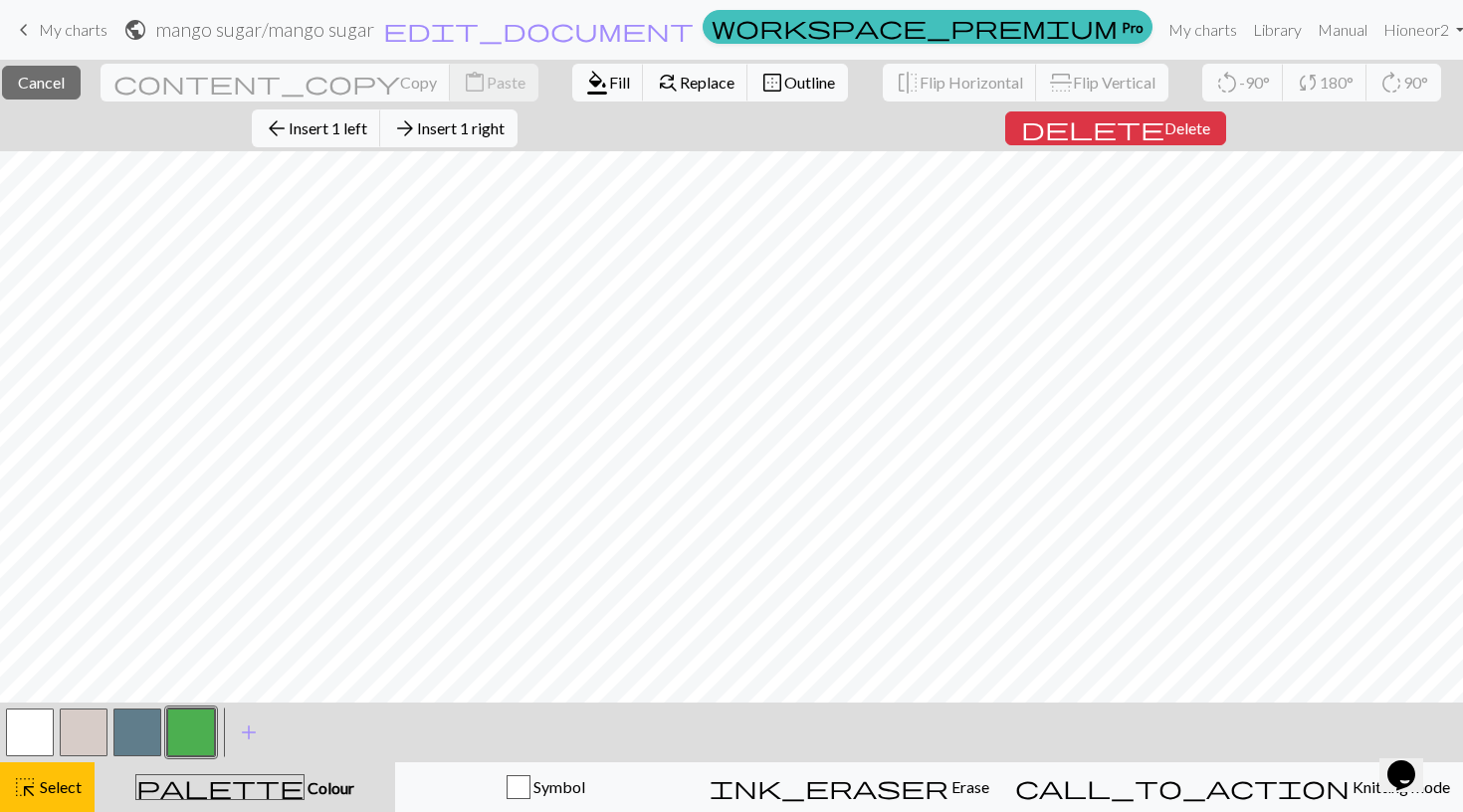 click on "arrow_back  Insert 1 left arrow_forward Insert 1 right" at bounding box center (384, 128) 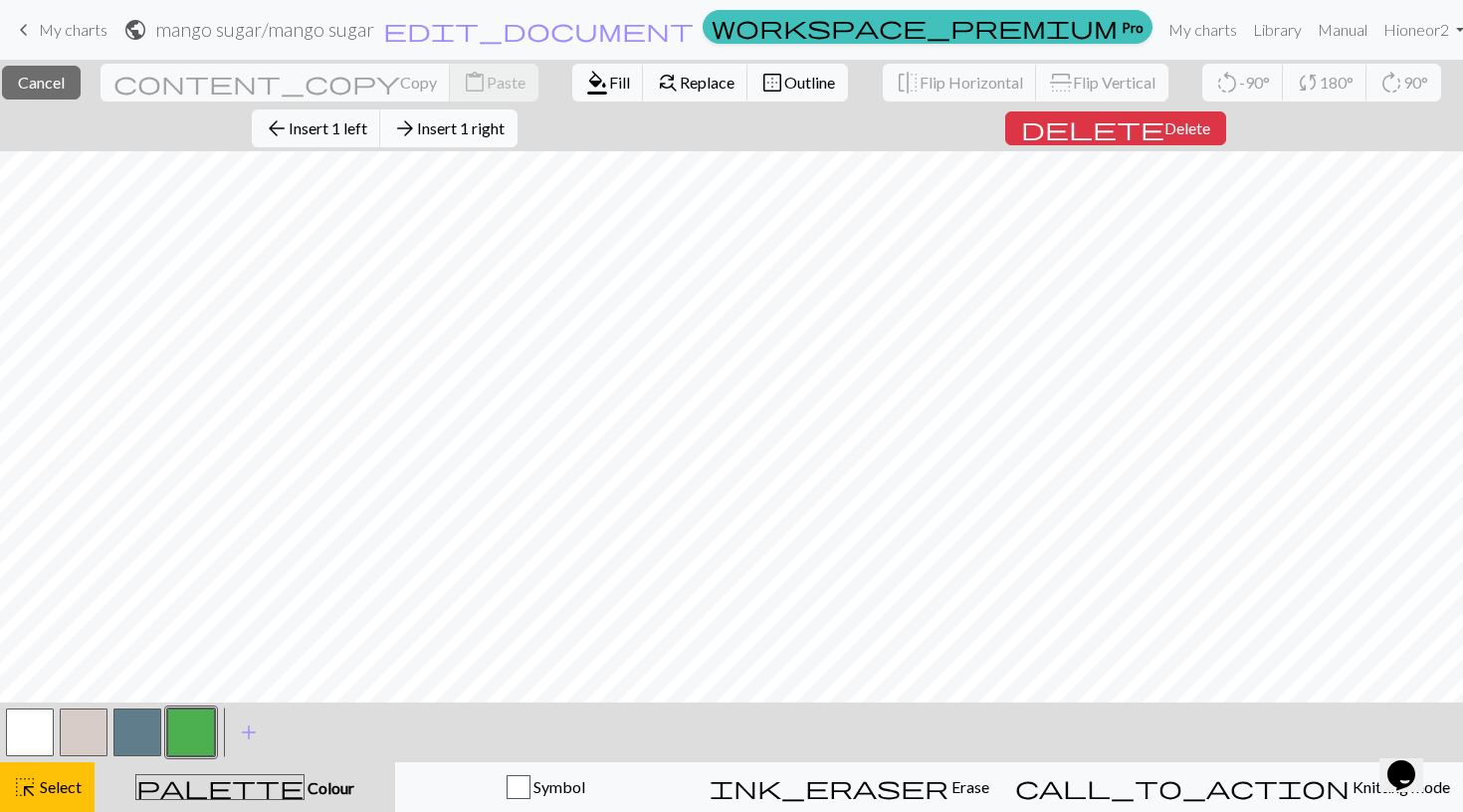 click on "Insert 1 right" at bounding box center (461, 127) 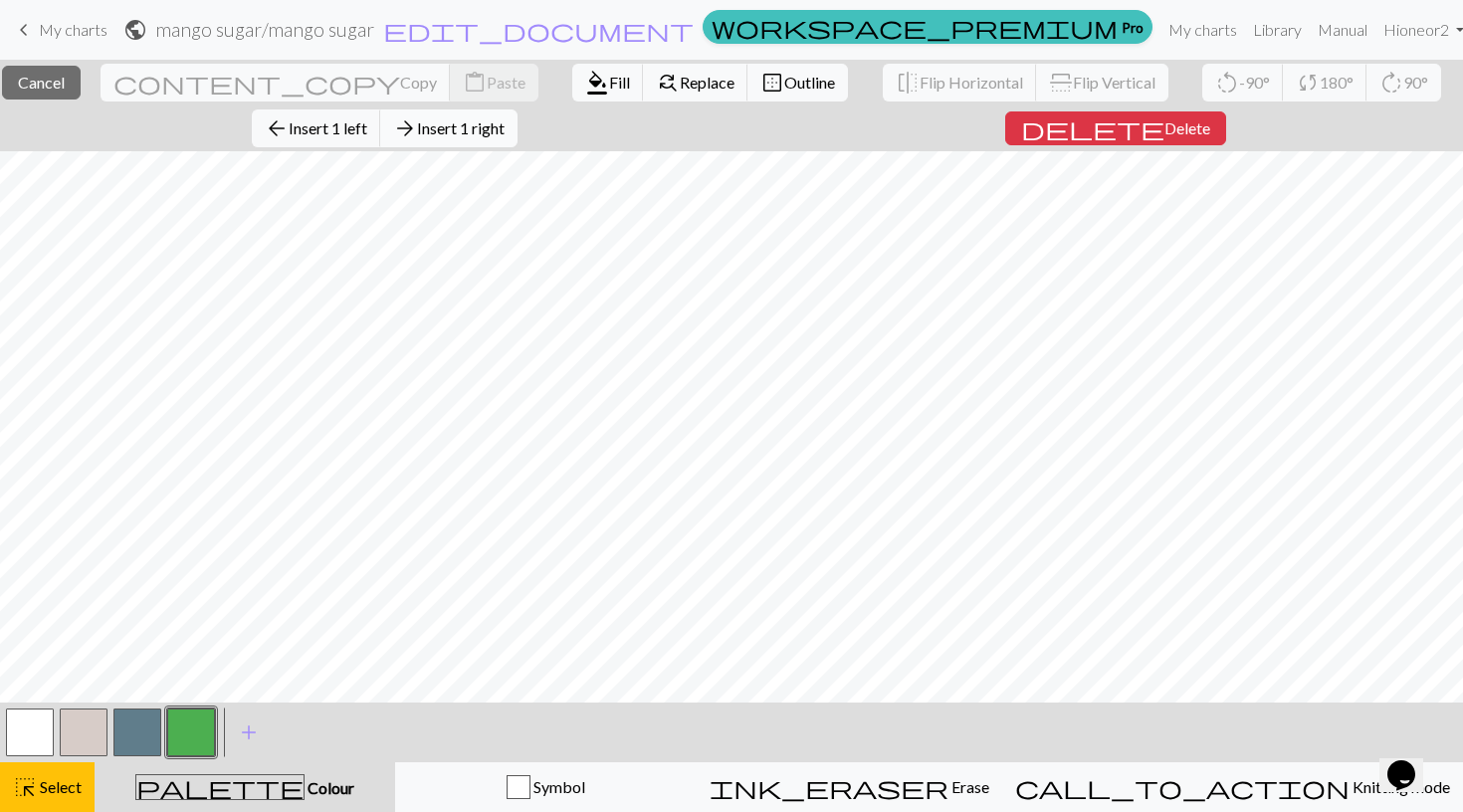 click on "arrow_forward Insert 1 right" at bounding box center (449, 128) 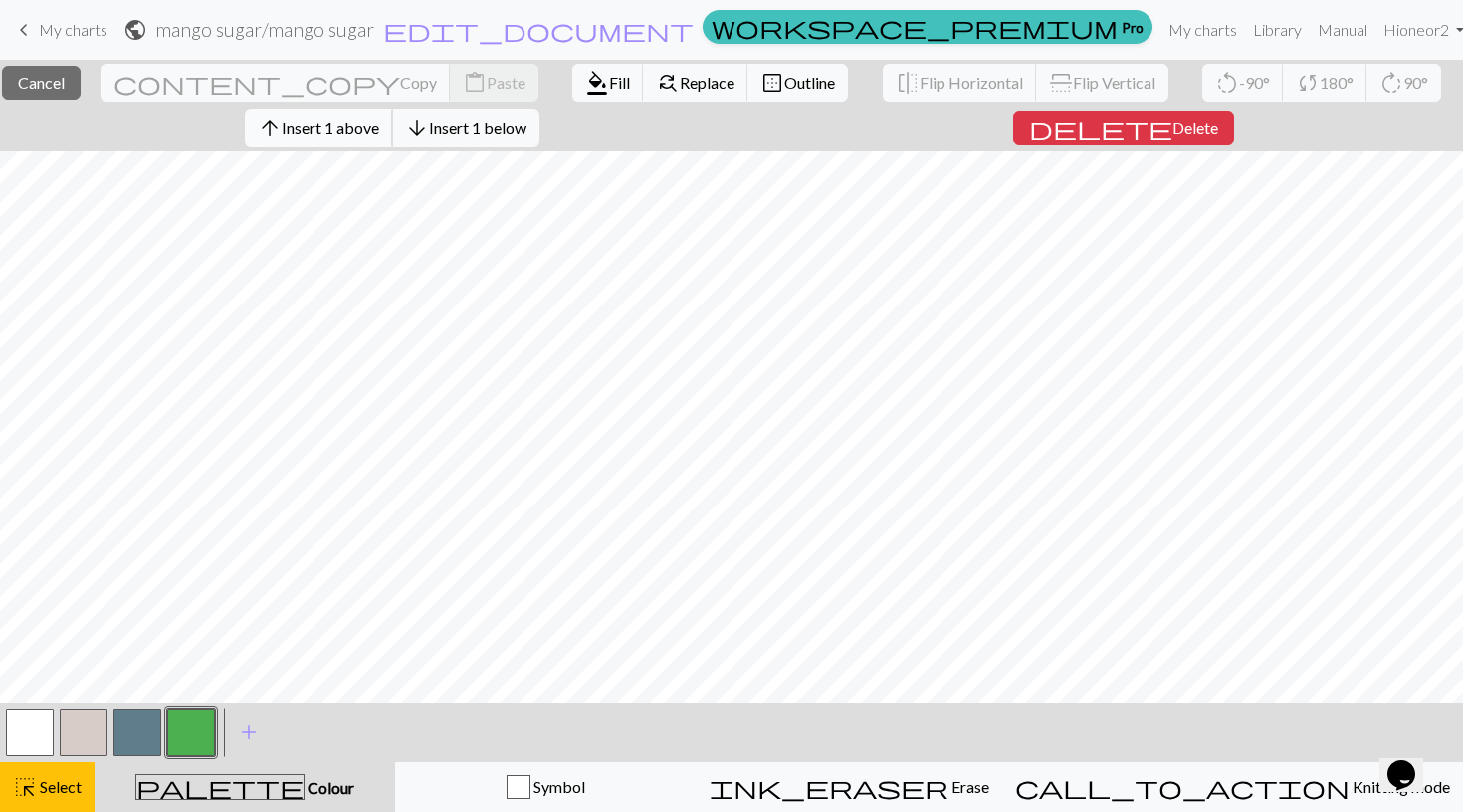 click on "Insert 1 above" at bounding box center (330, 127) 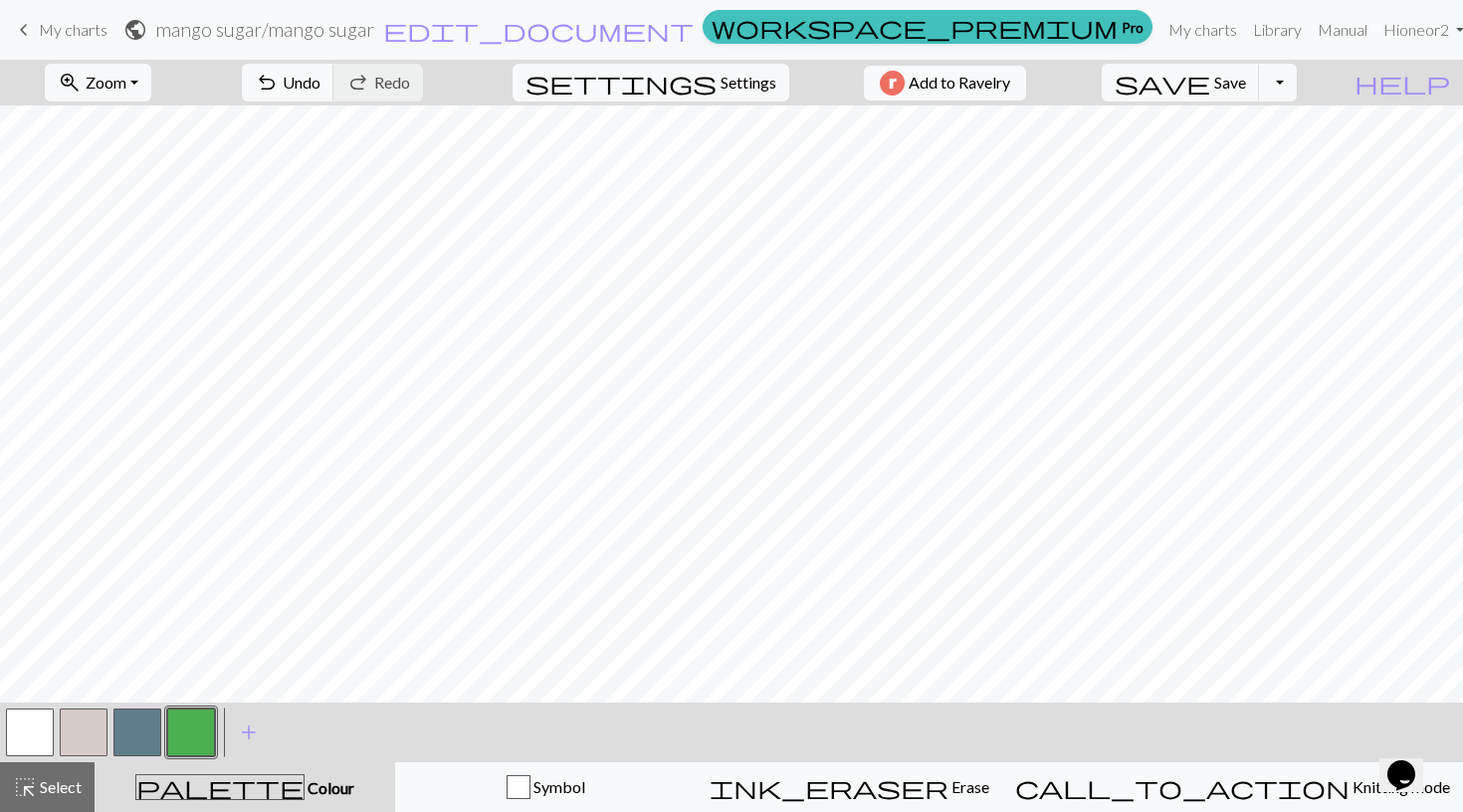 click at bounding box center (137, 732) 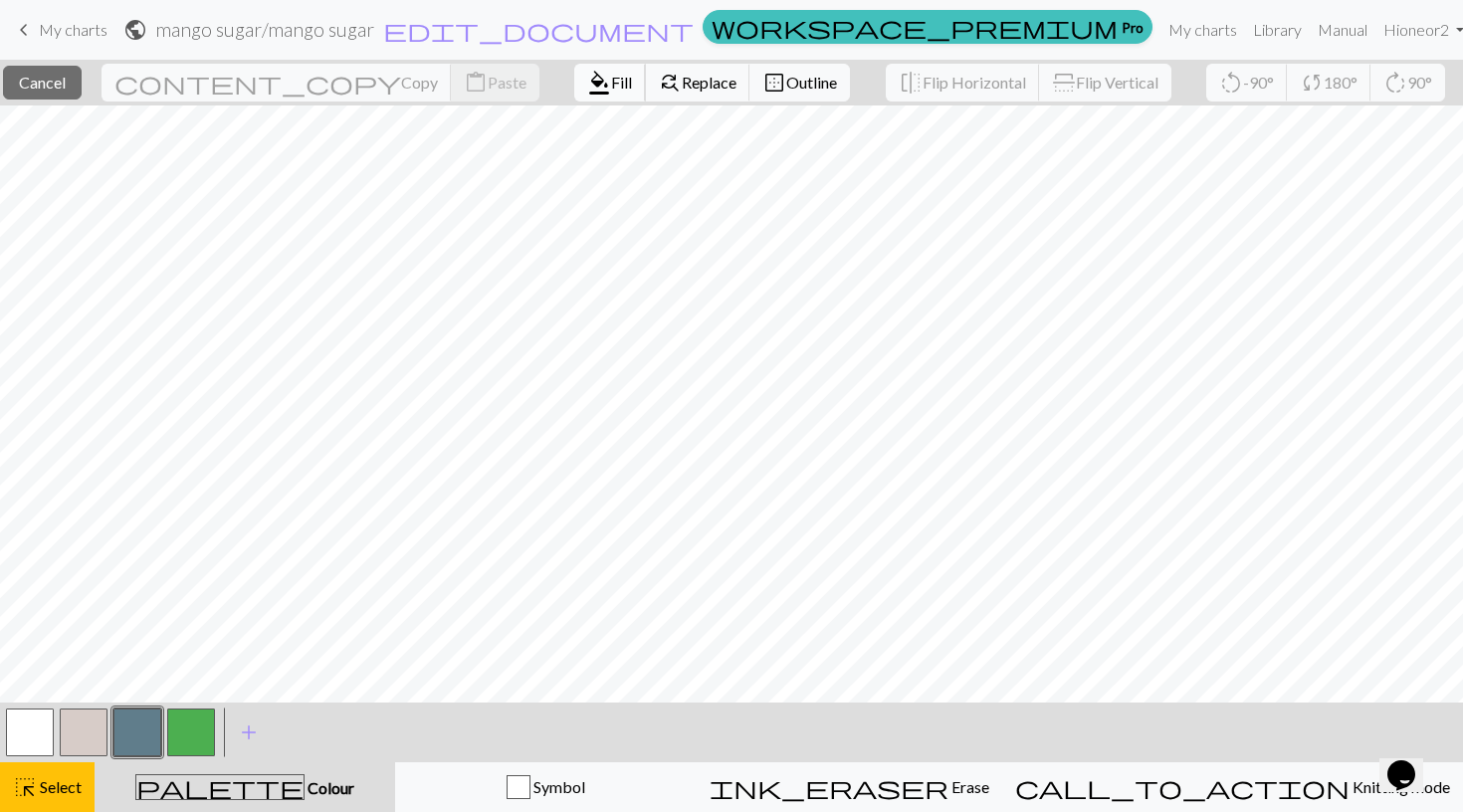 click on "format_color_fill  Fill" at bounding box center [610, 83] 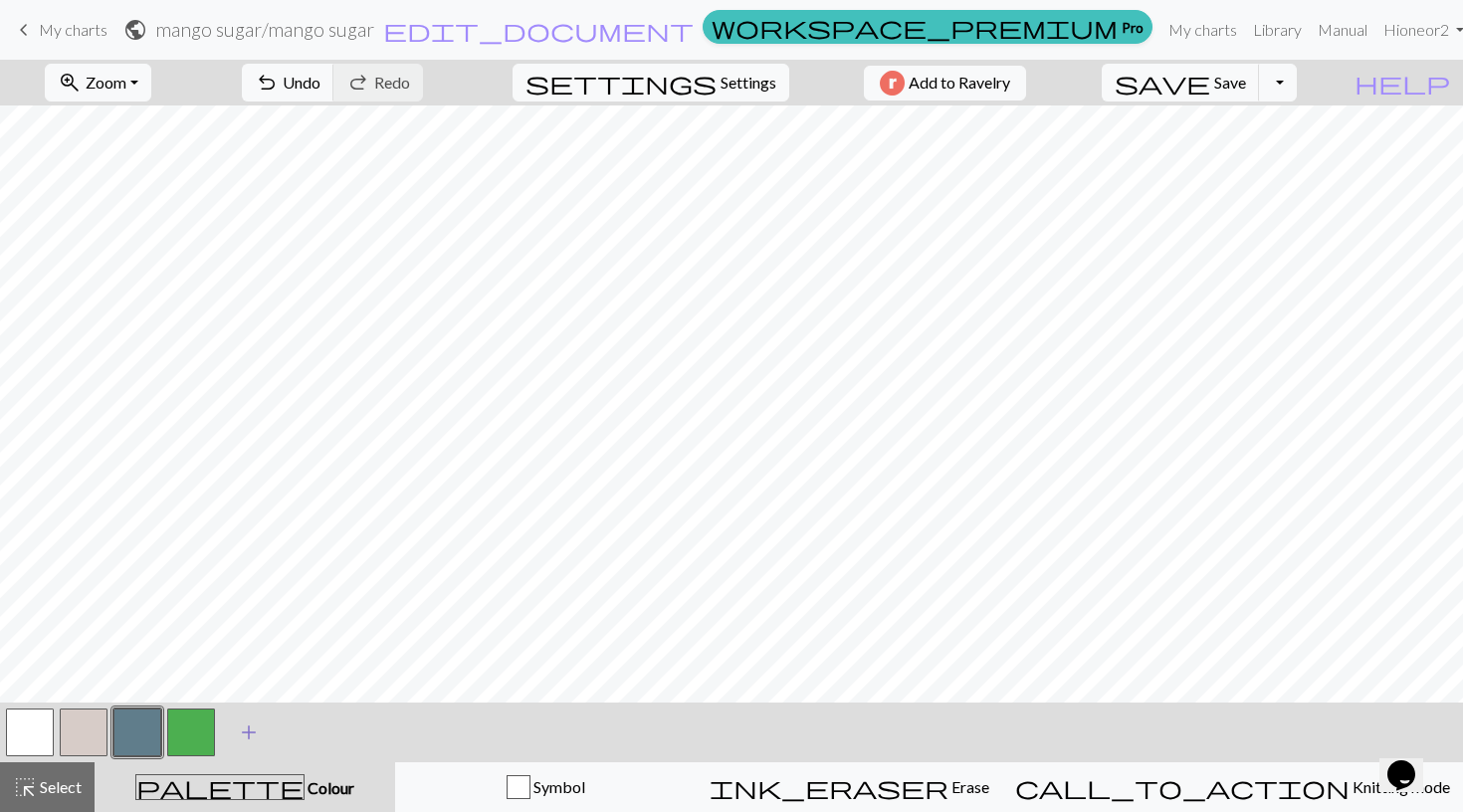 click on "add" at bounding box center [249, 732] 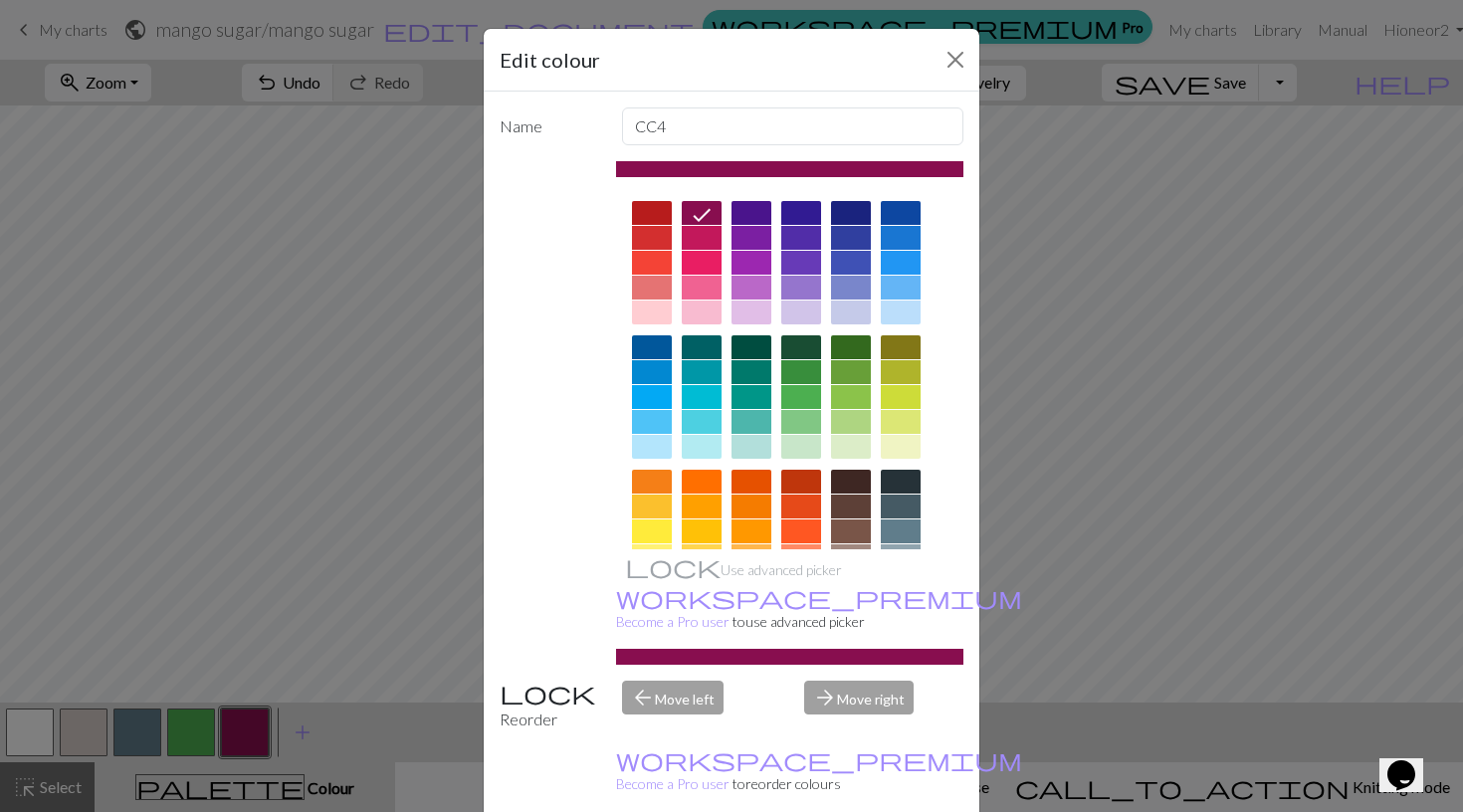 click at bounding box center [652, 397] 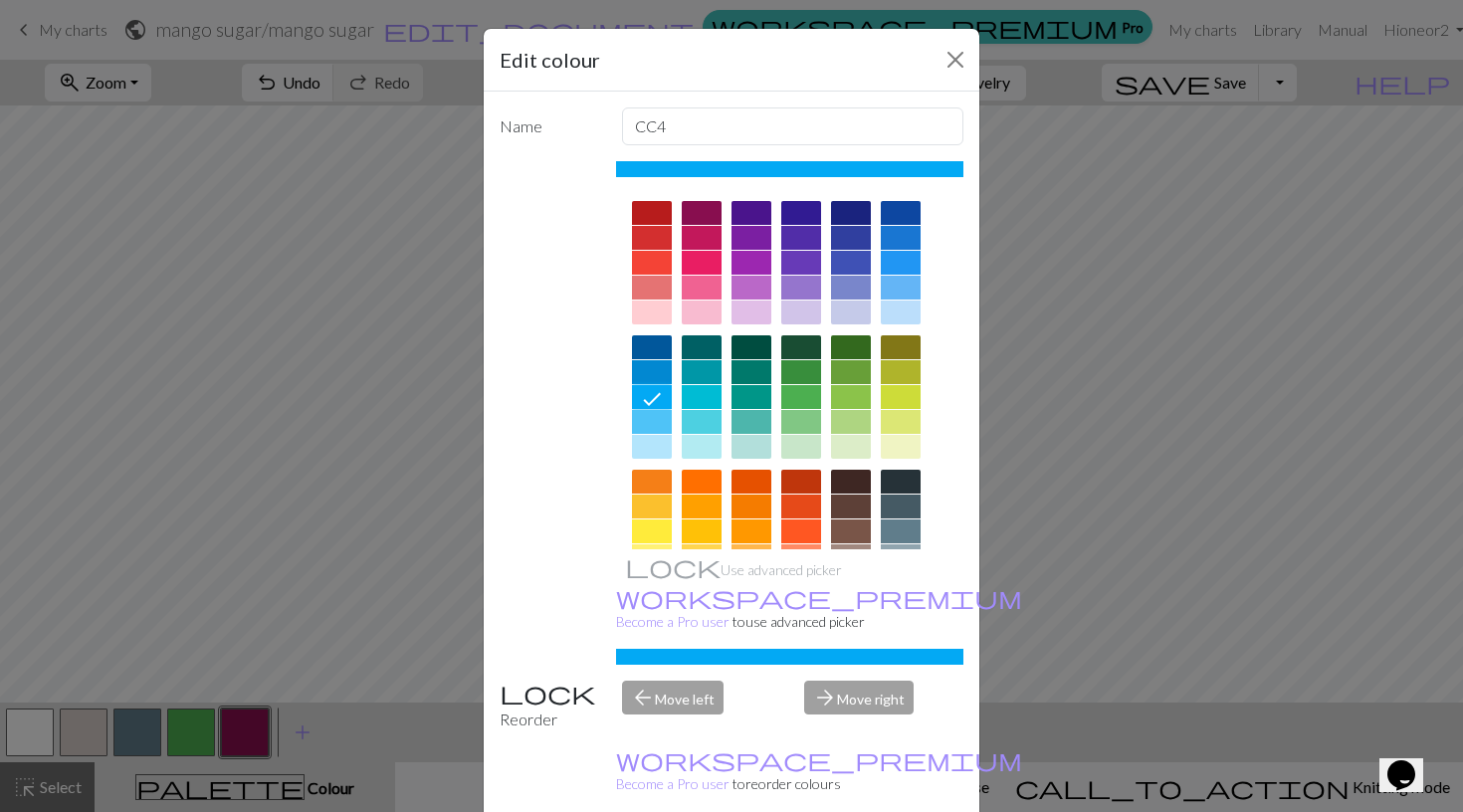 click at bounding box center [652, 347] 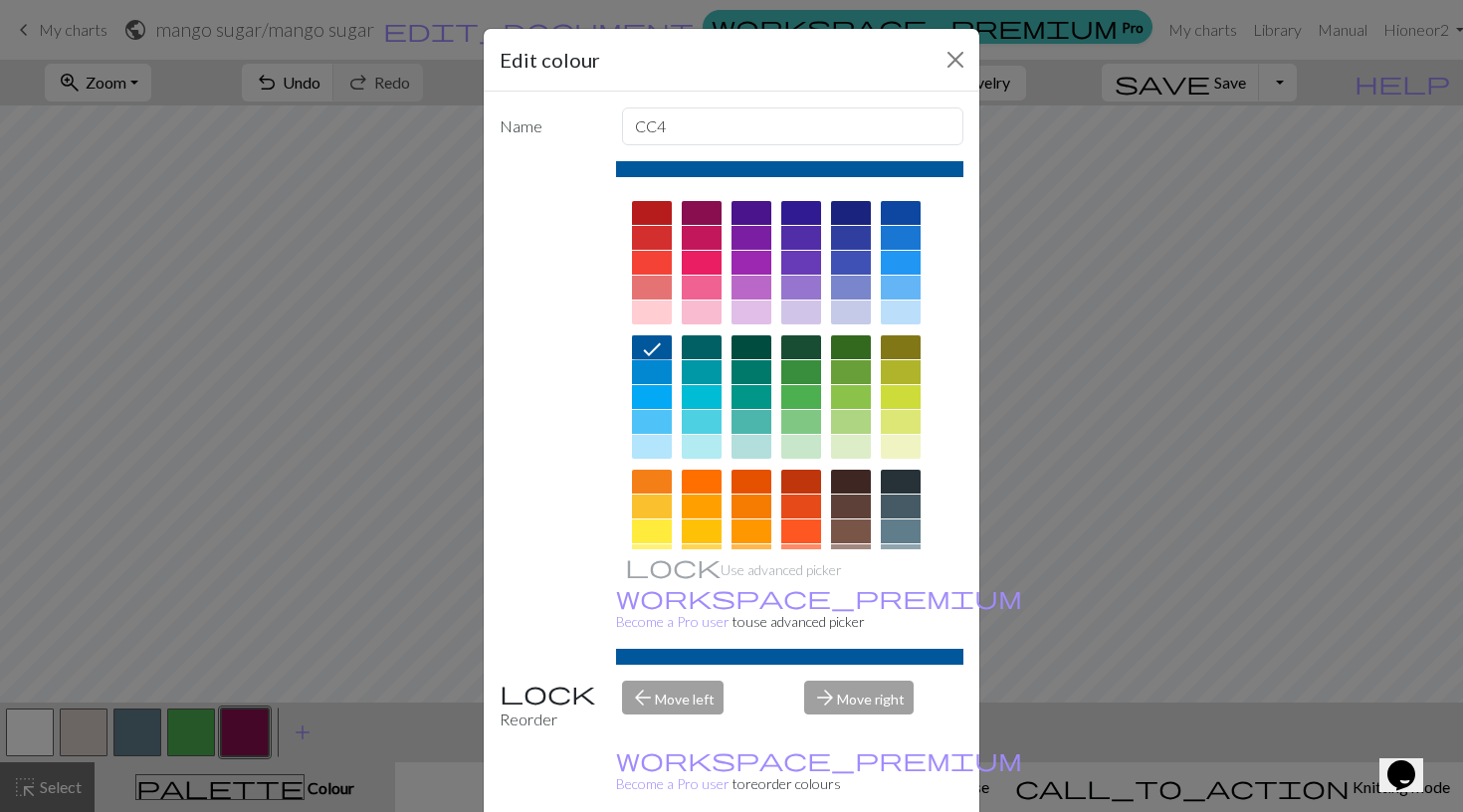 click on "Done" at bounding box center (851, 863) 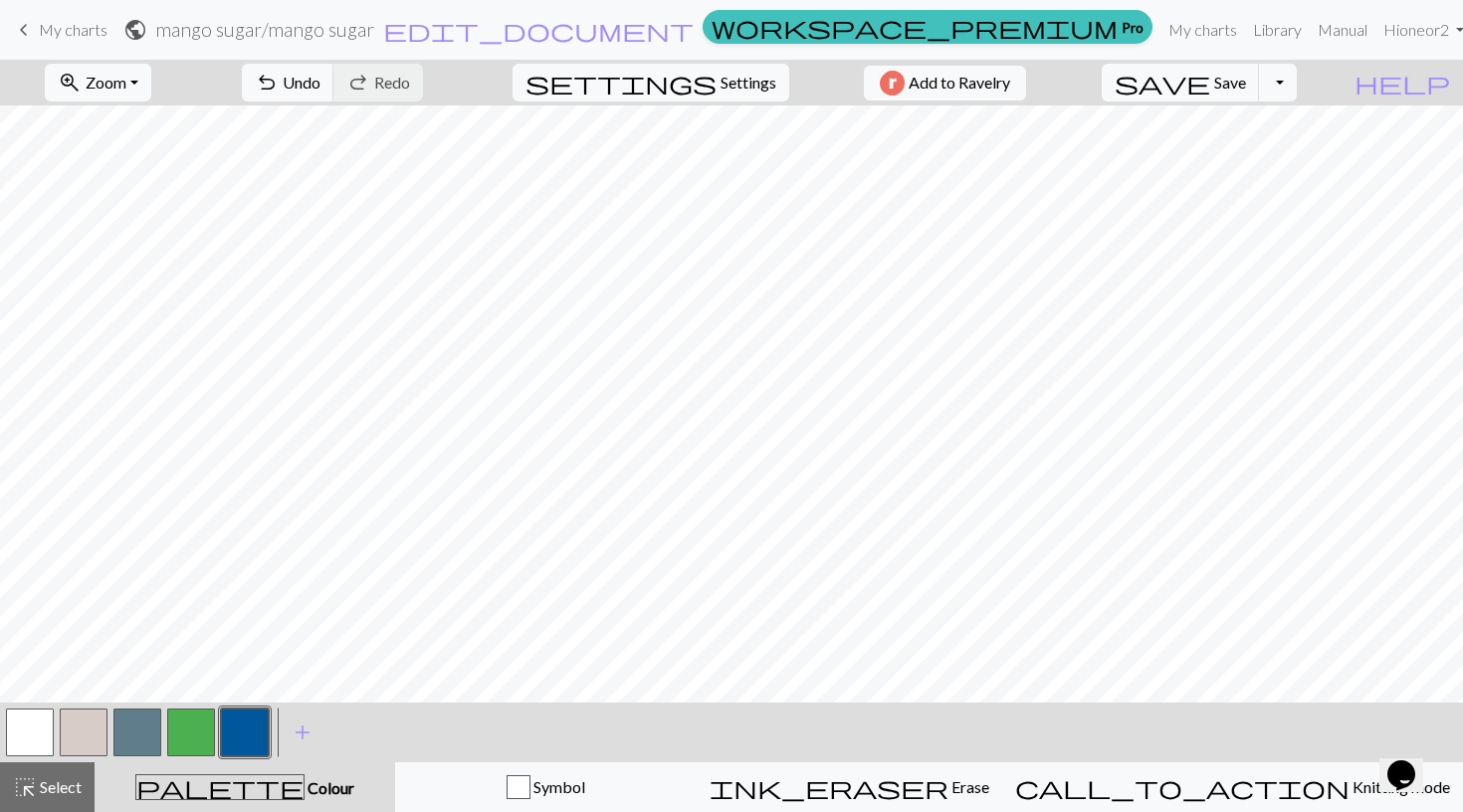 click at bounding box center (191, 732) 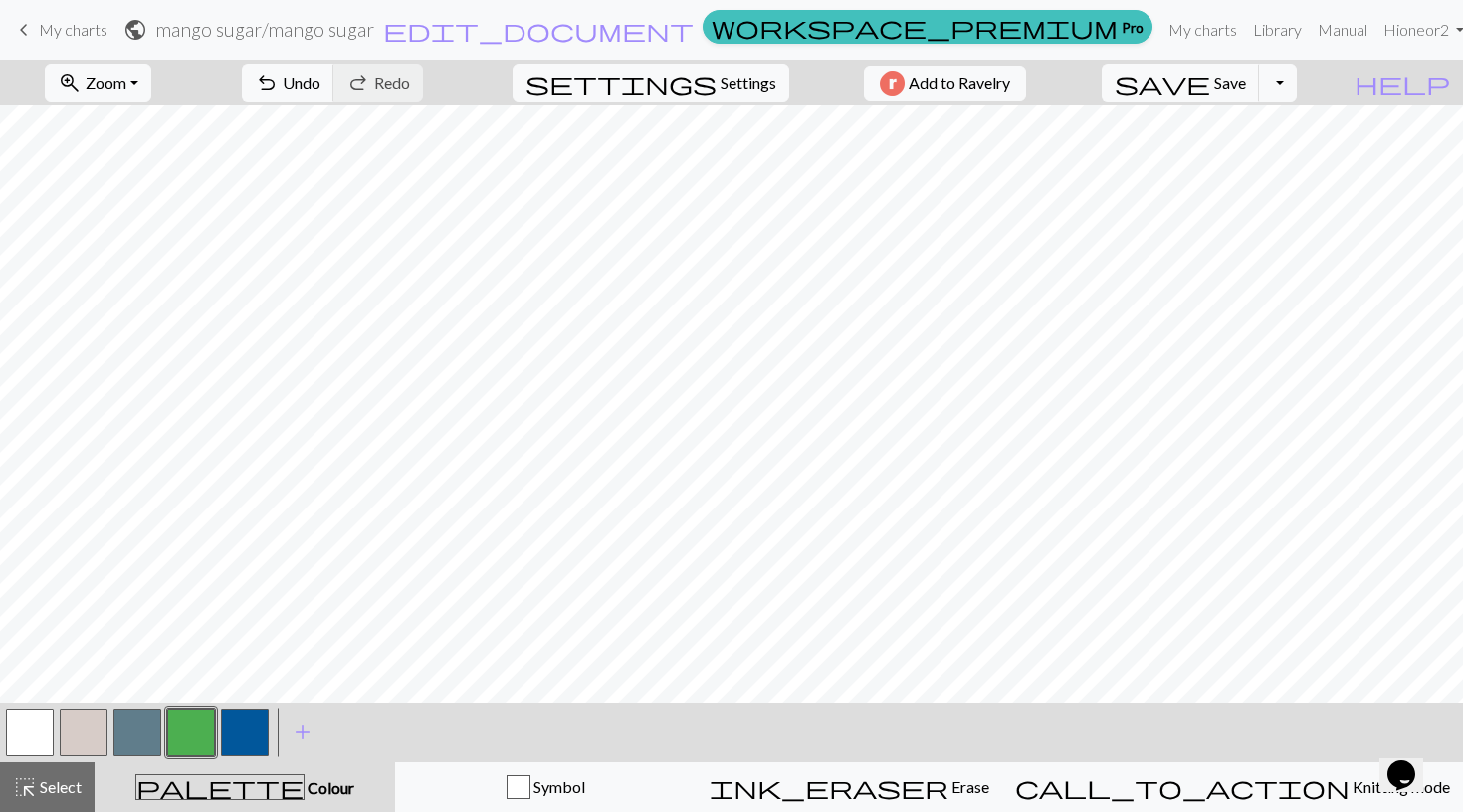 click at bounding box center (245, 732) 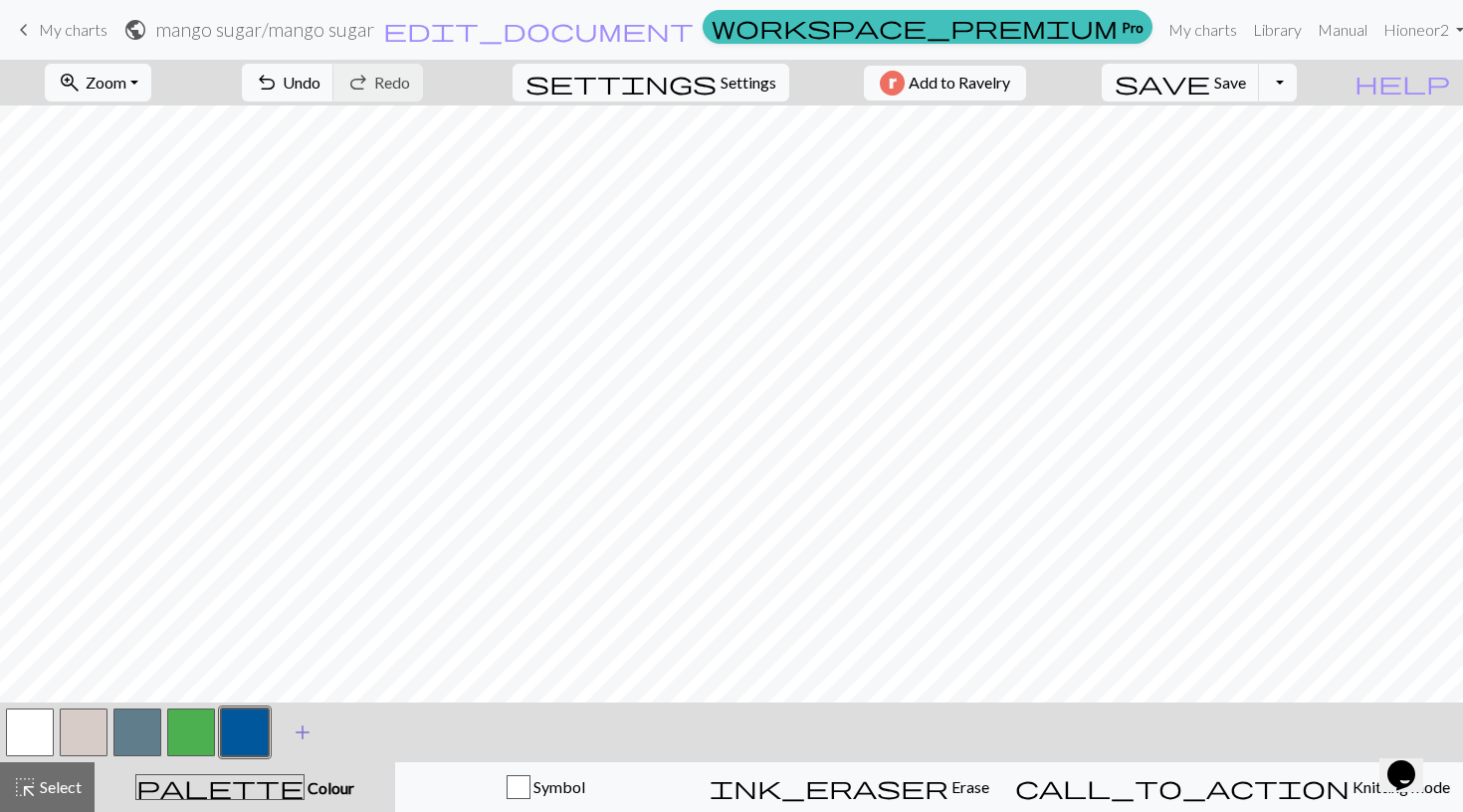 click on "add" at bounding box center [303, 732] 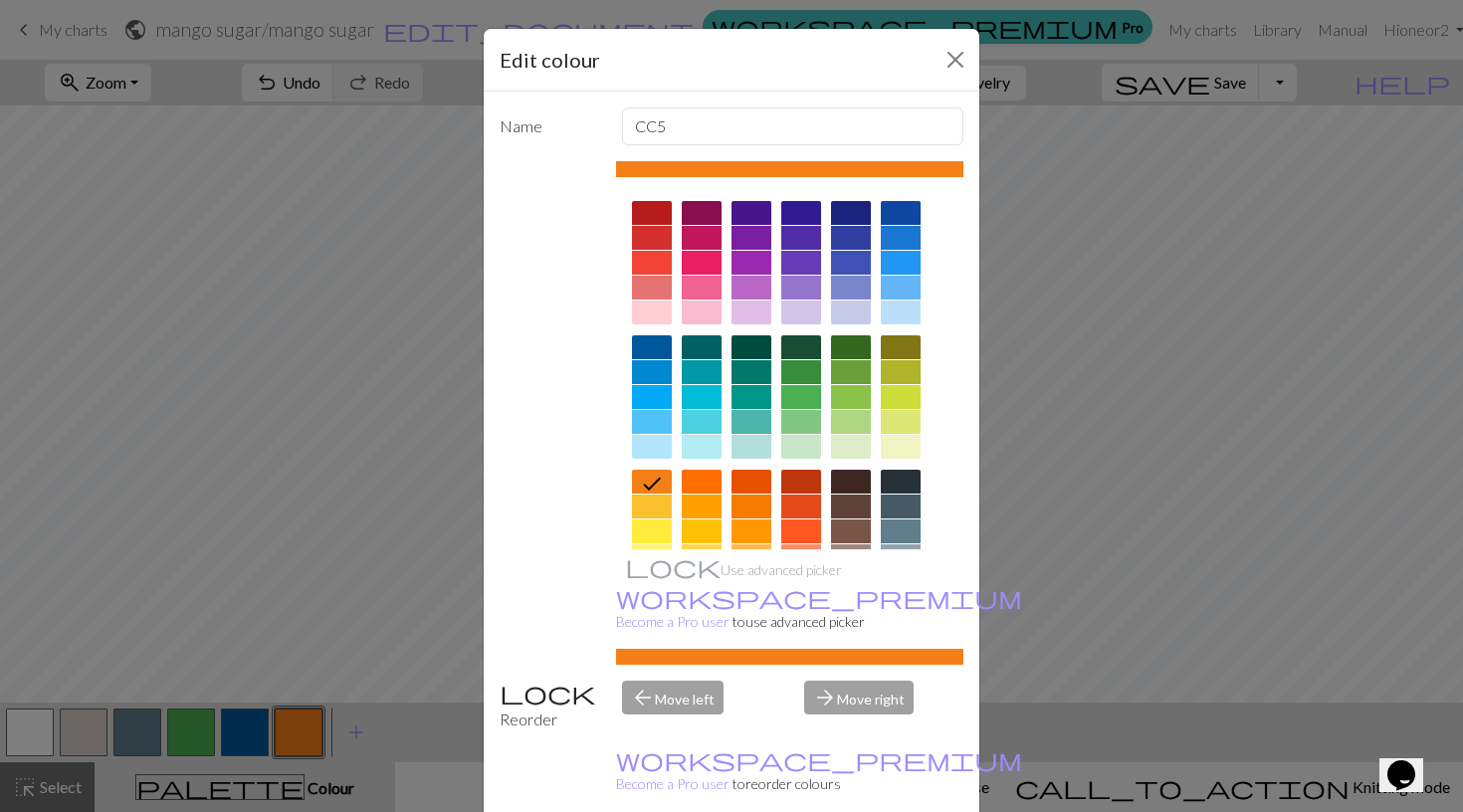 click at bounding box center (652, 531) 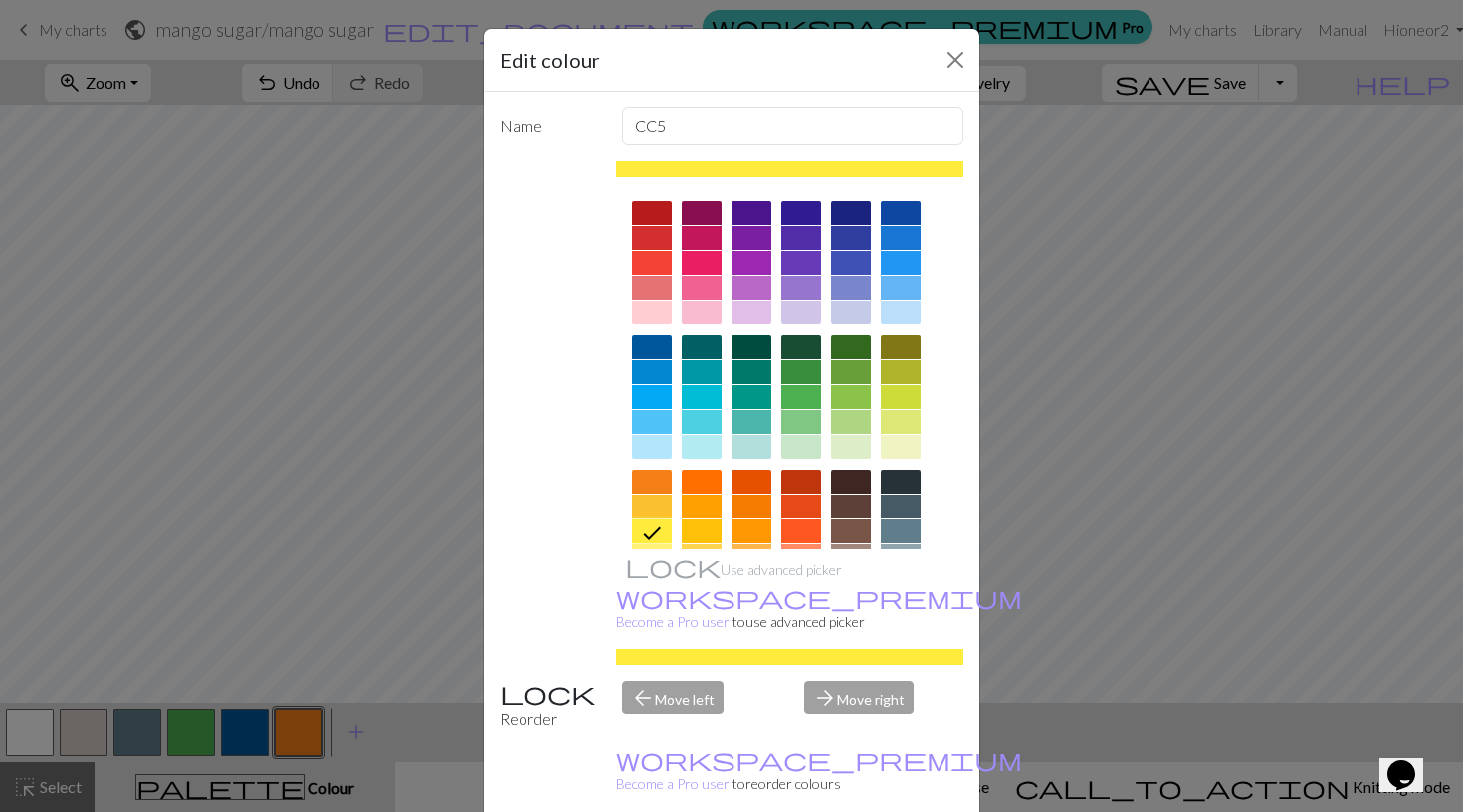 click on "Delete Done Cancel" at bounding box center [732, 862] 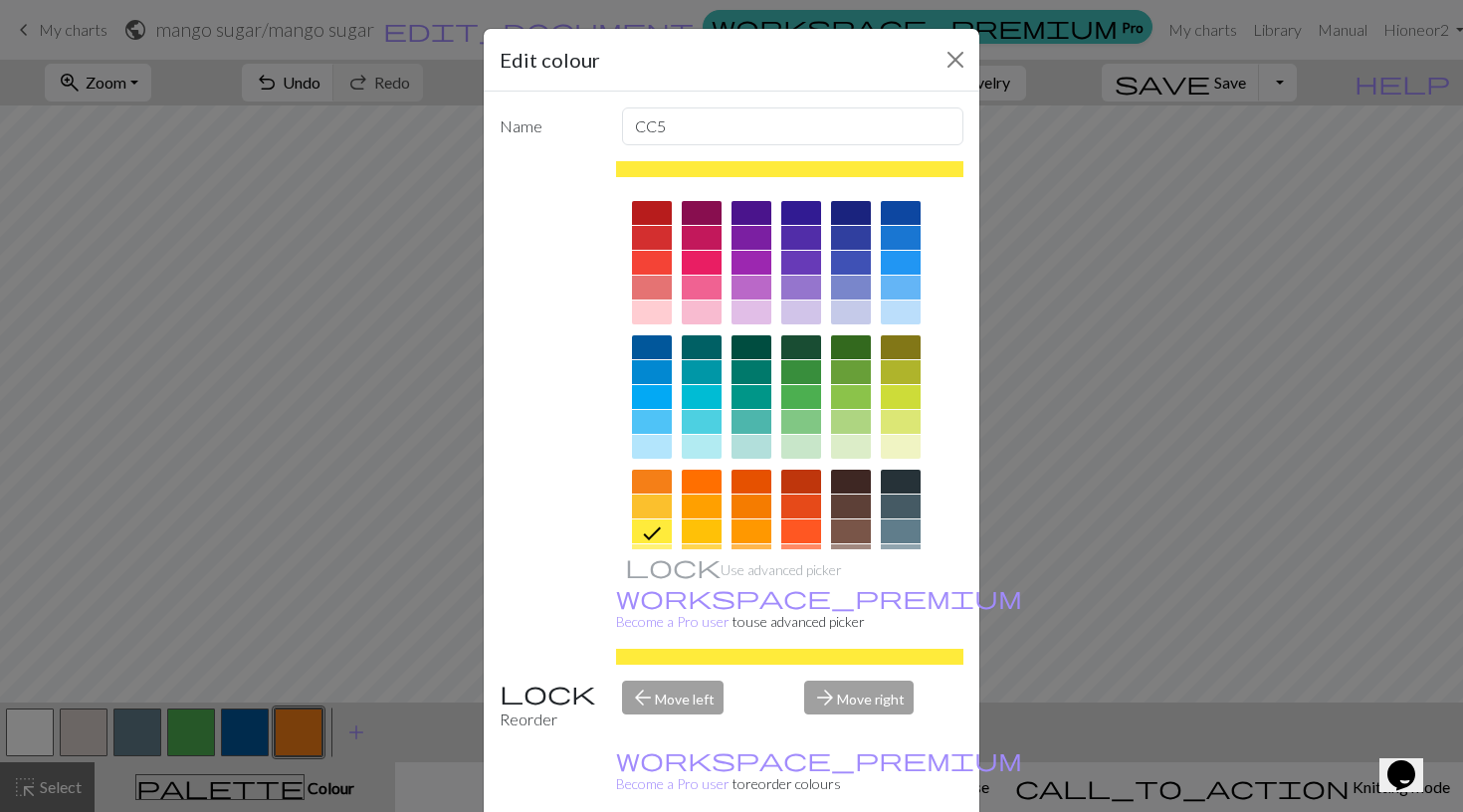 click on "Done" at bounding box center [851, 863] 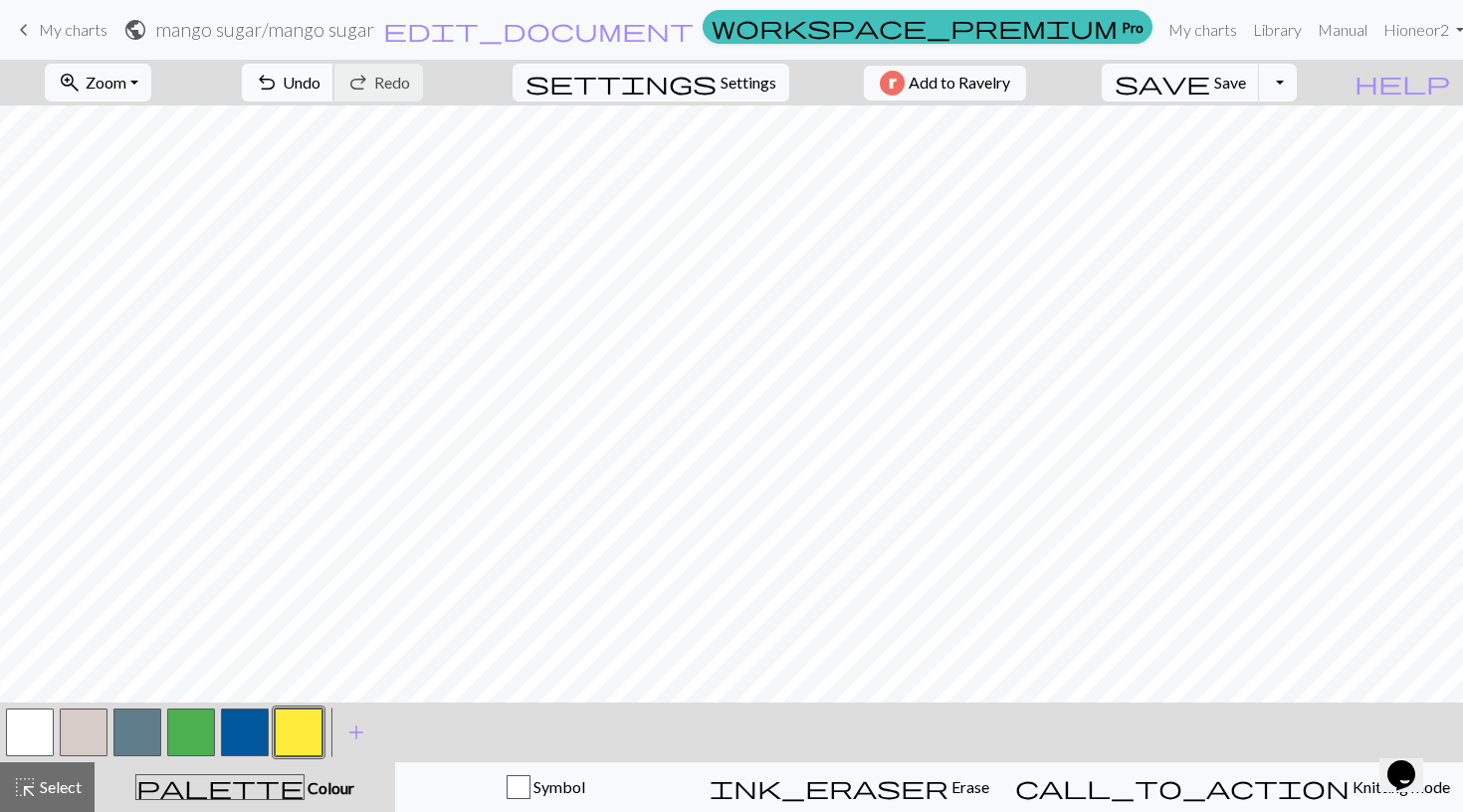 click on "Undo" at bounding box center [302, 82] 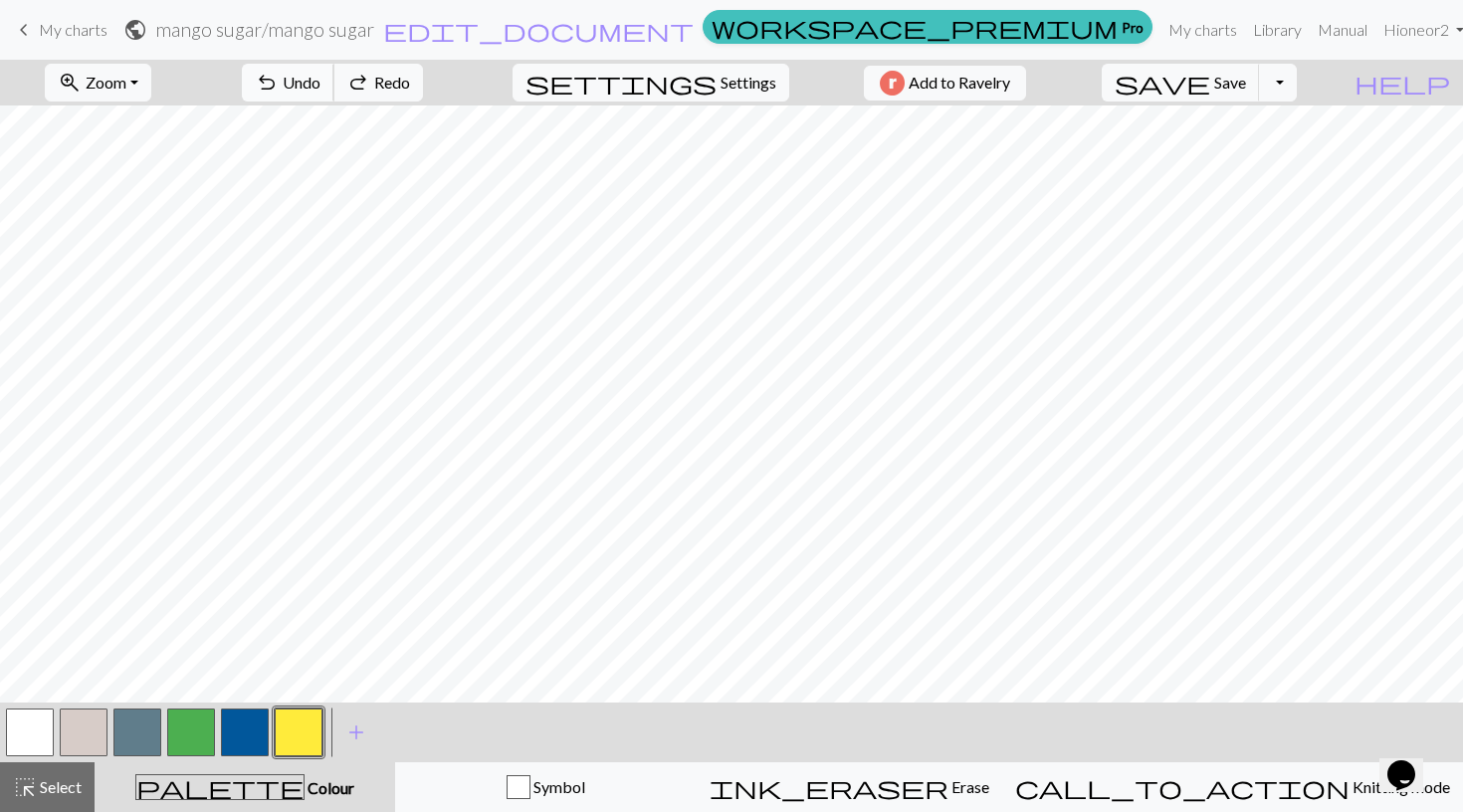 click on "Undo" at bounding box center (302, 82) 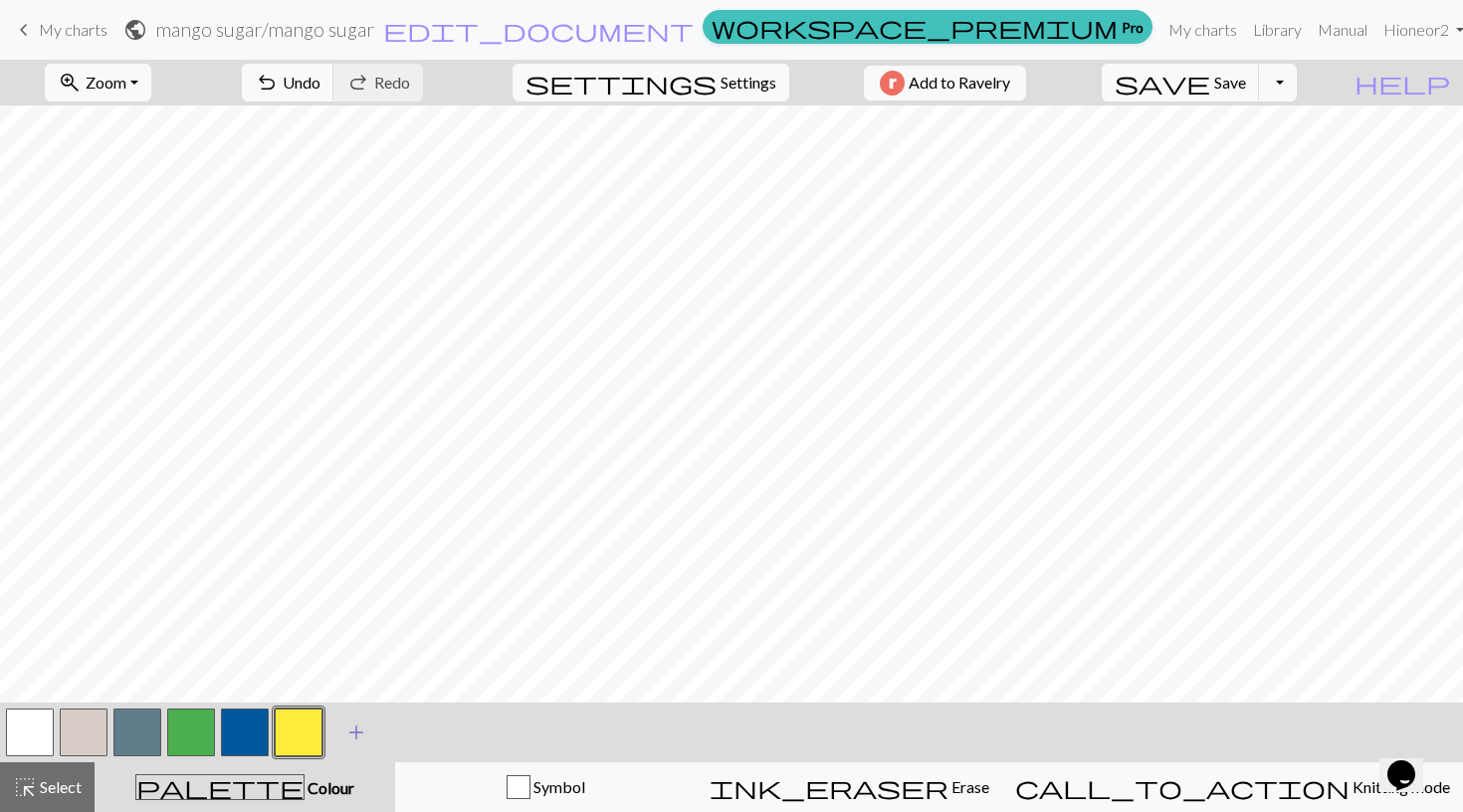 click on "add" at bounding box center (356, 732) 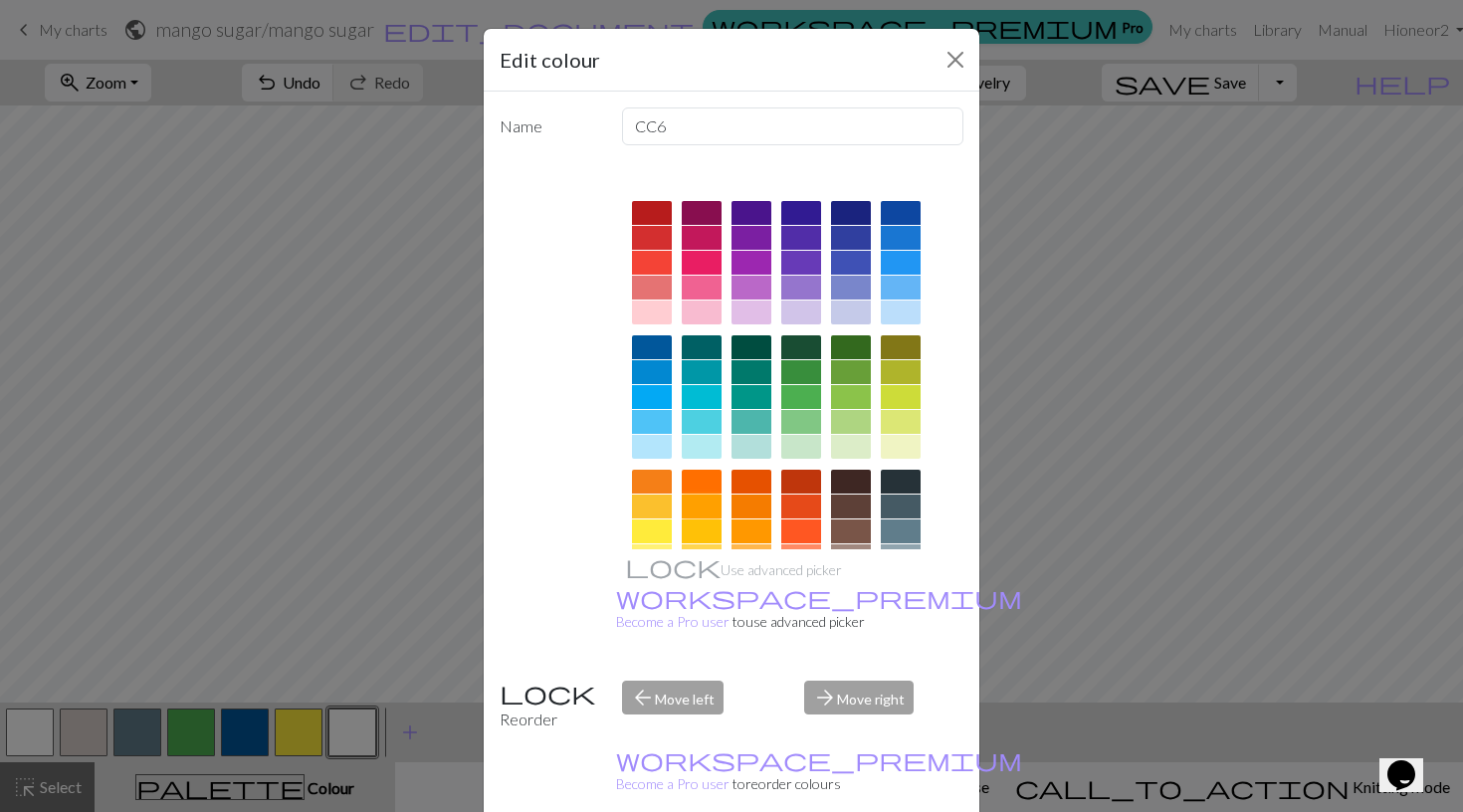 click at bounding box center (702, 507) 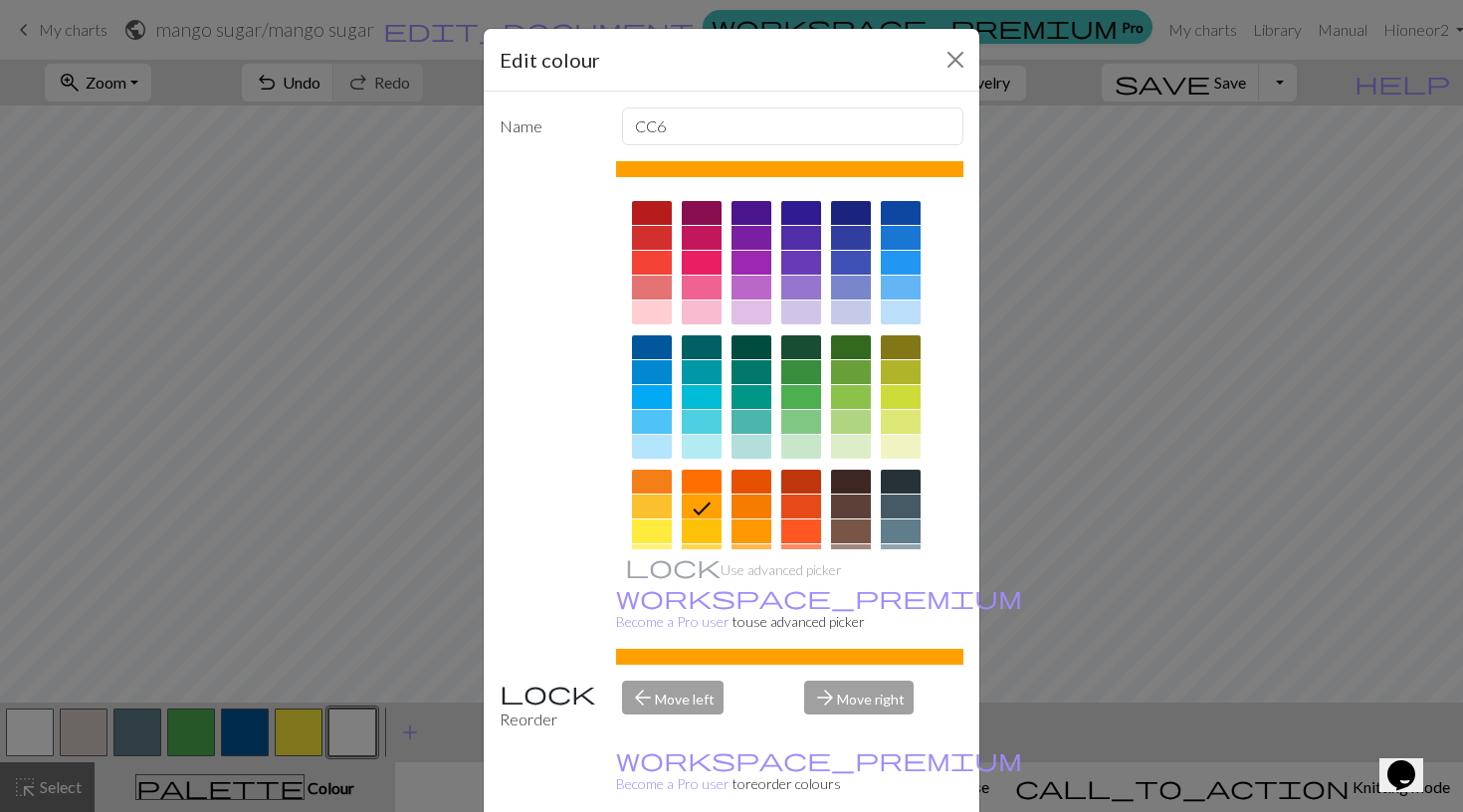 click on "Done" at bounding box center (851, 863) 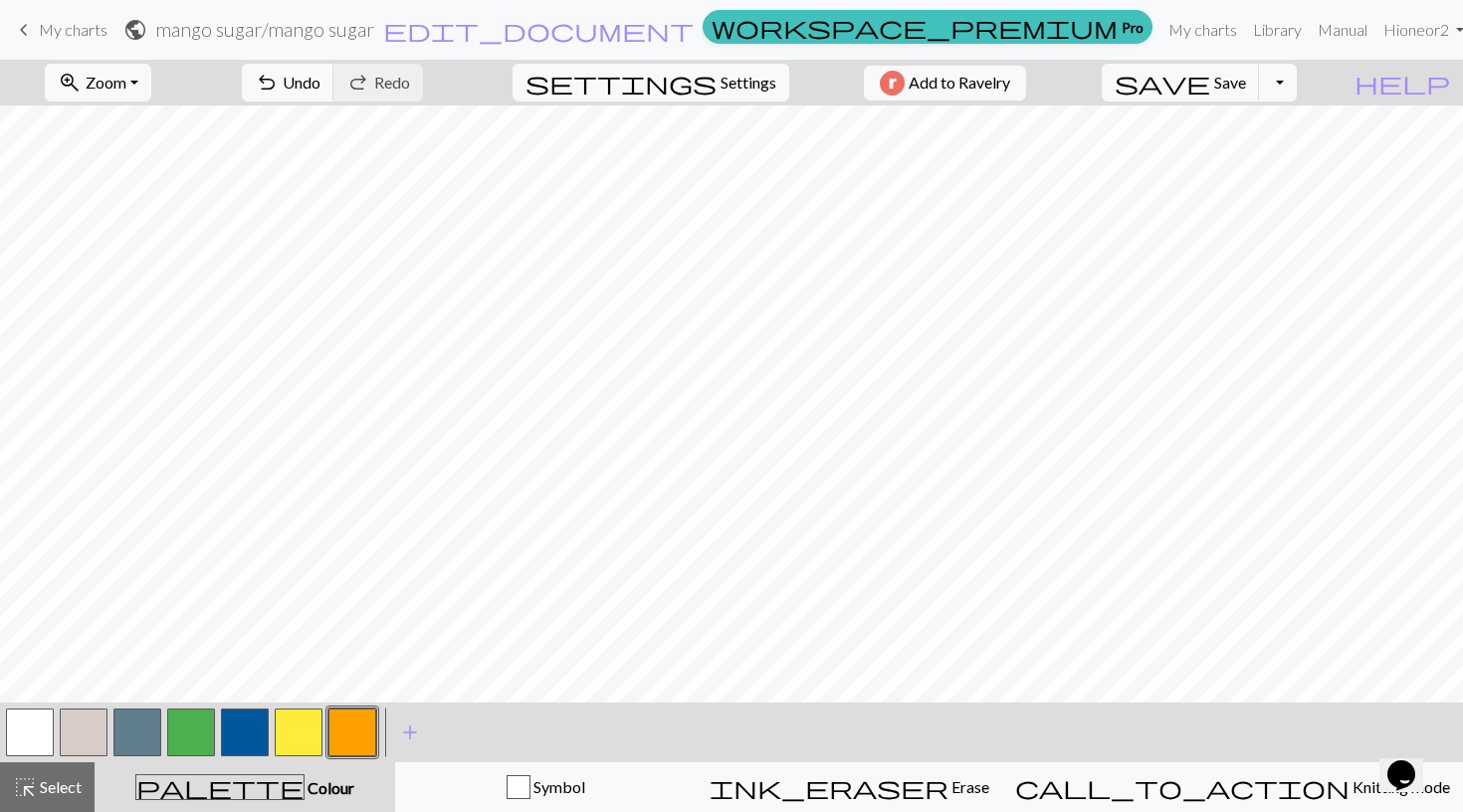 click at bounding box center (299, 732) 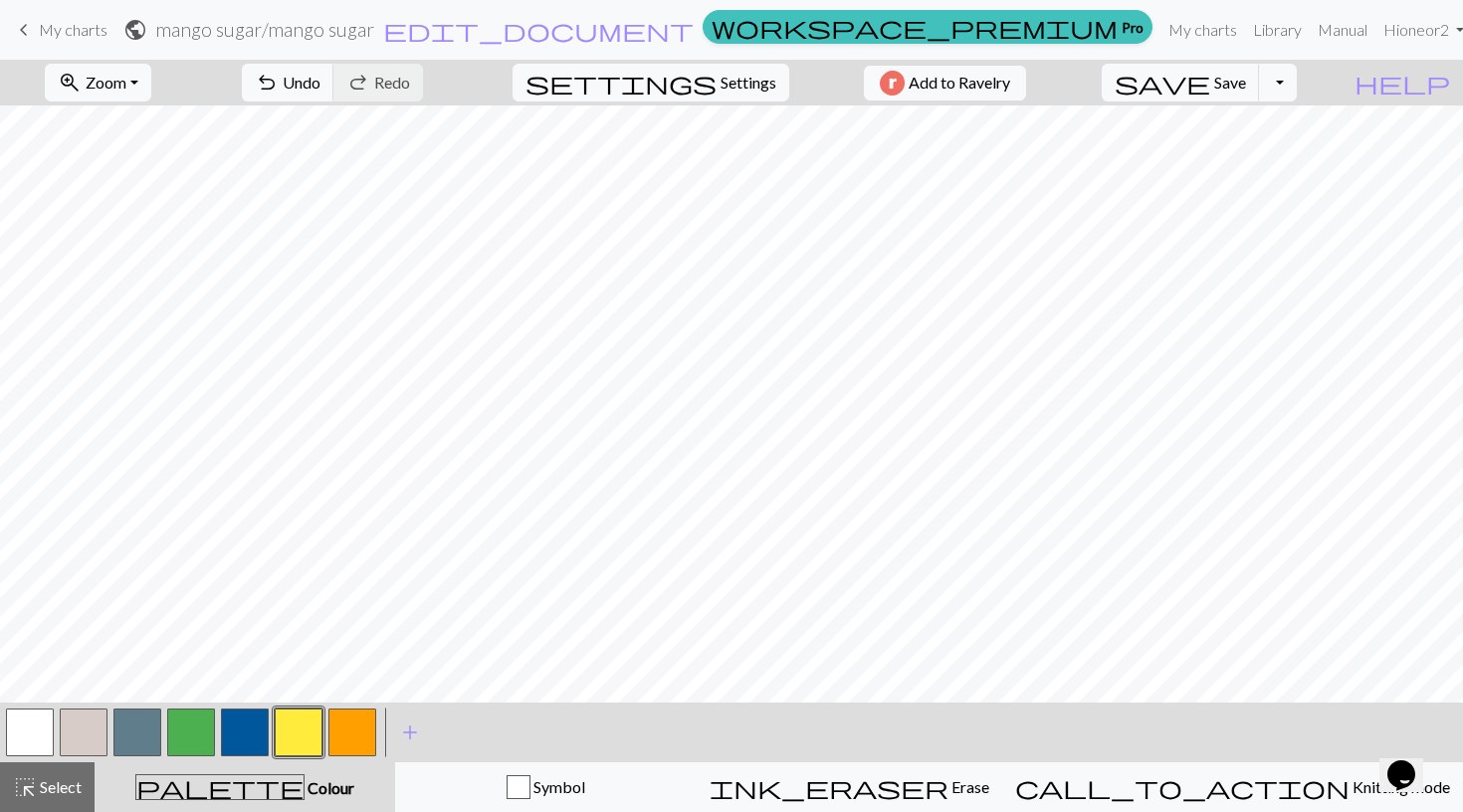click at bounding box center [137, 732] 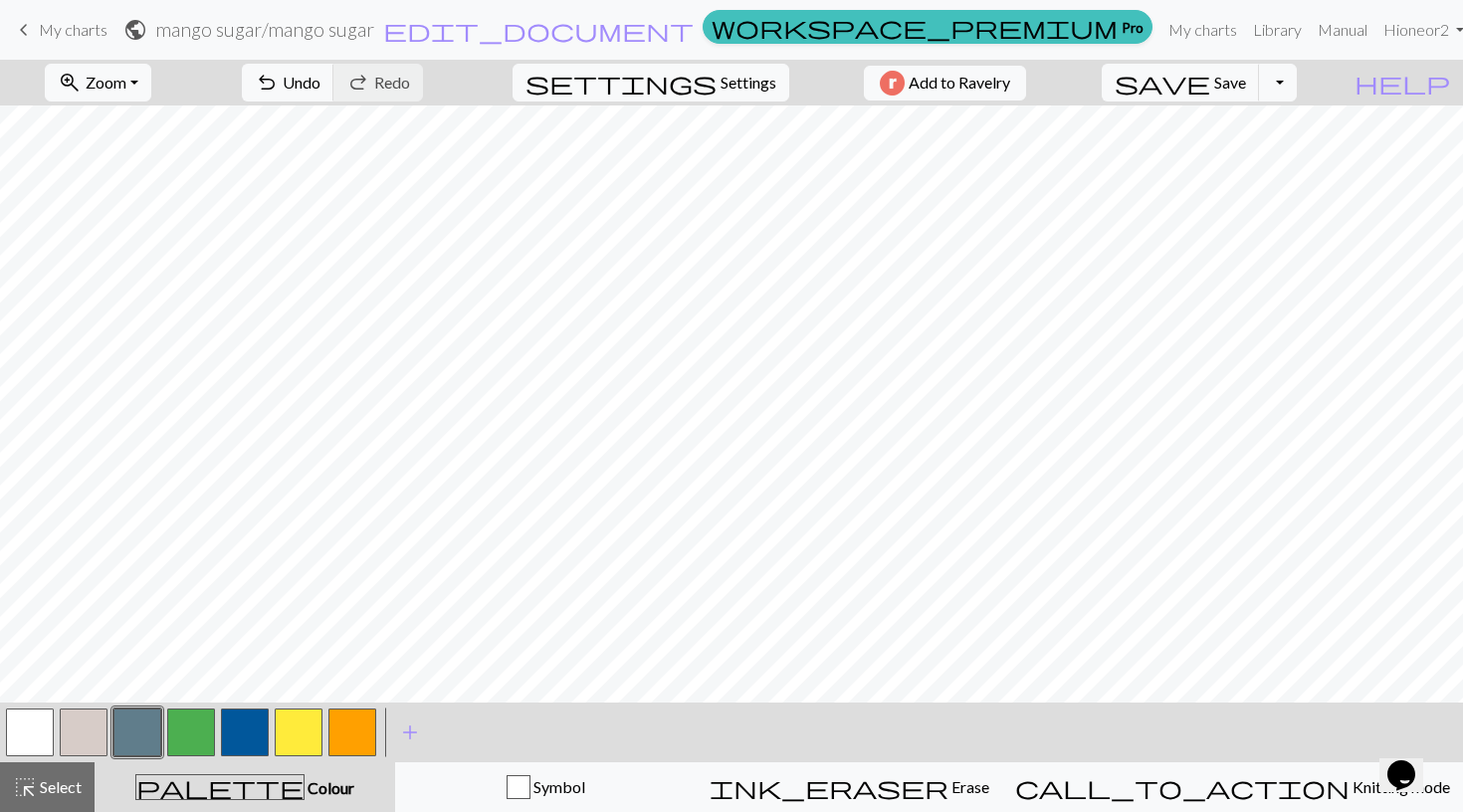 click at bounding box center [191, 732] 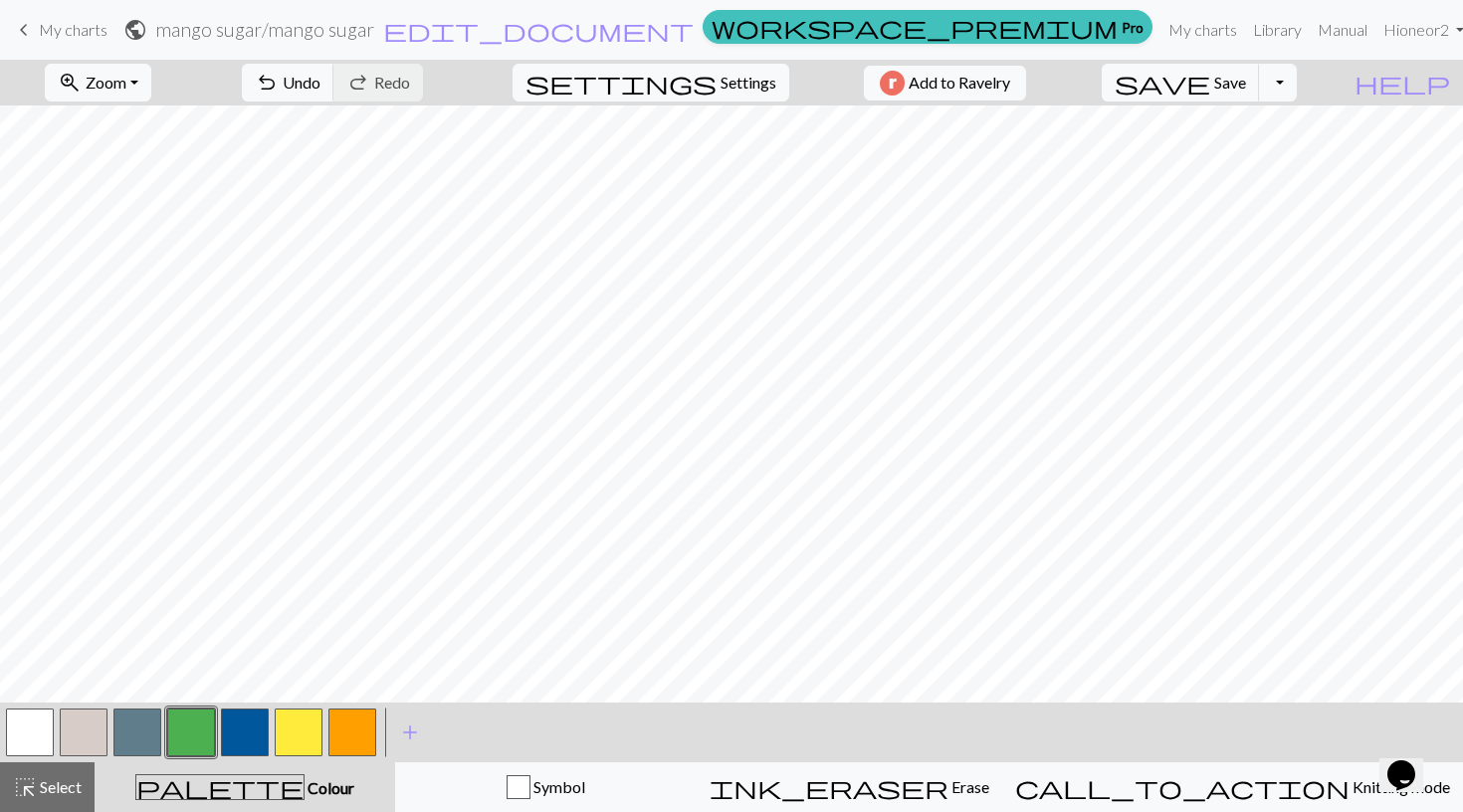 click at bounding box center [245, 732] 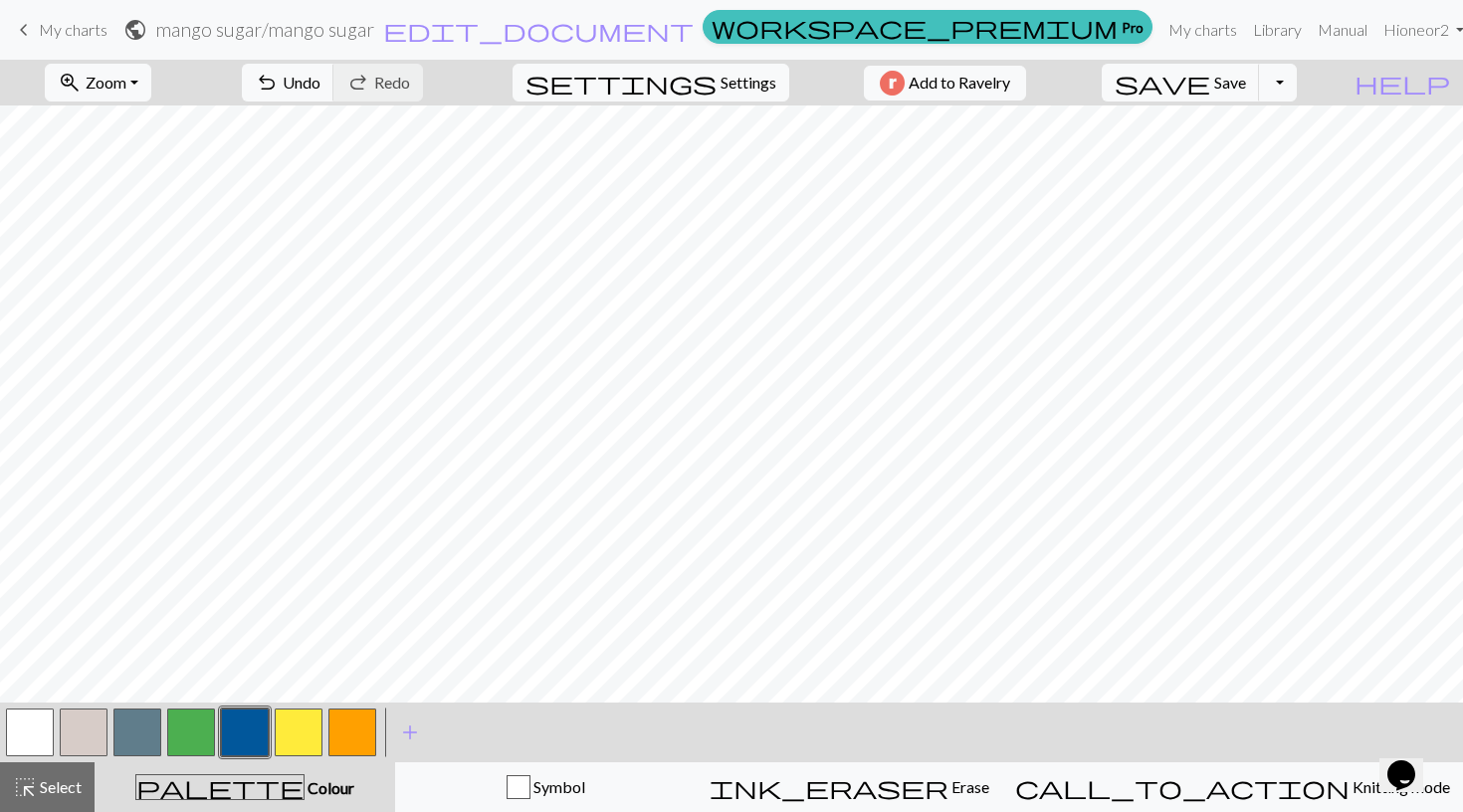 click at bounding box center (191, 732) 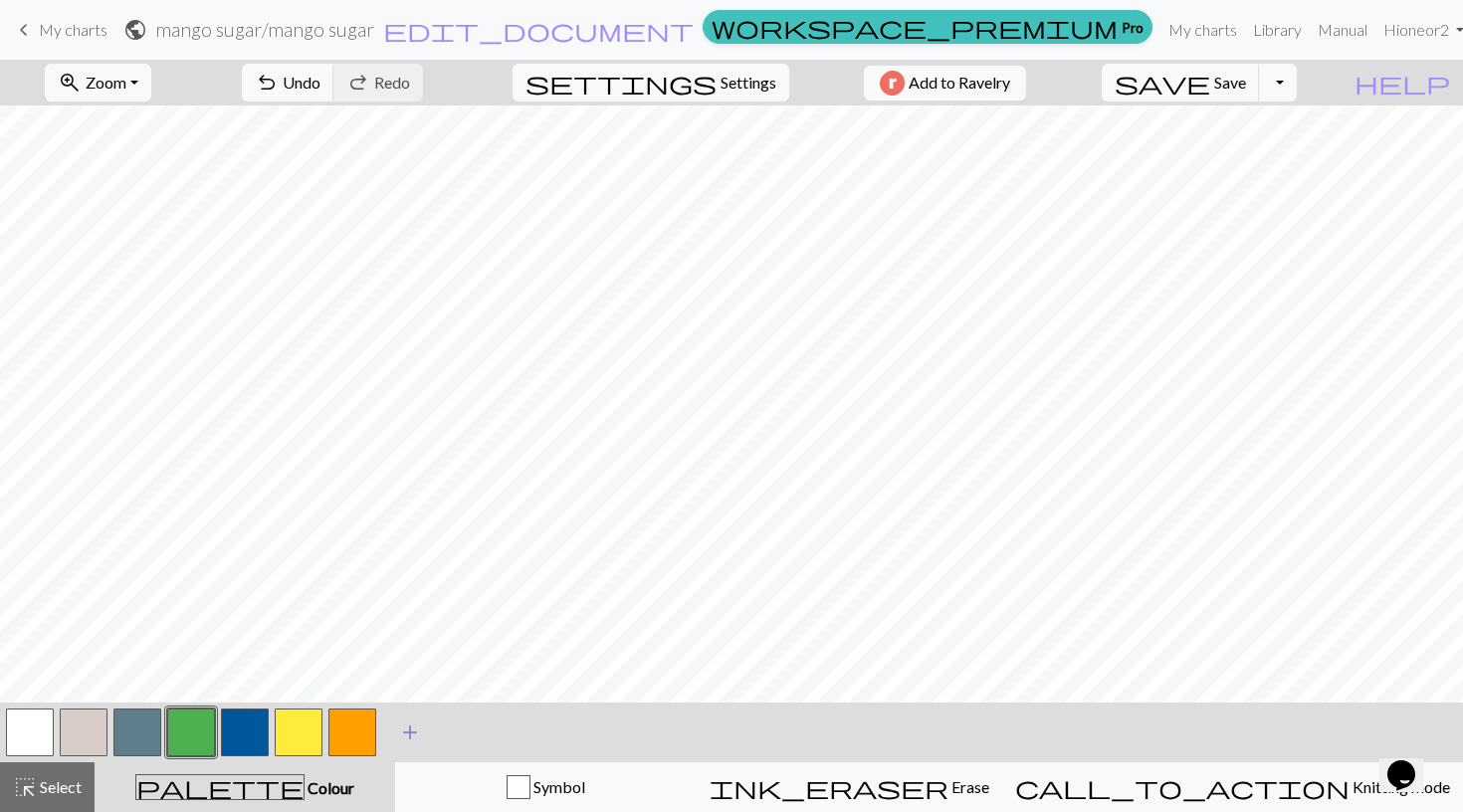 click on "add" at bounding box center [410, 732] 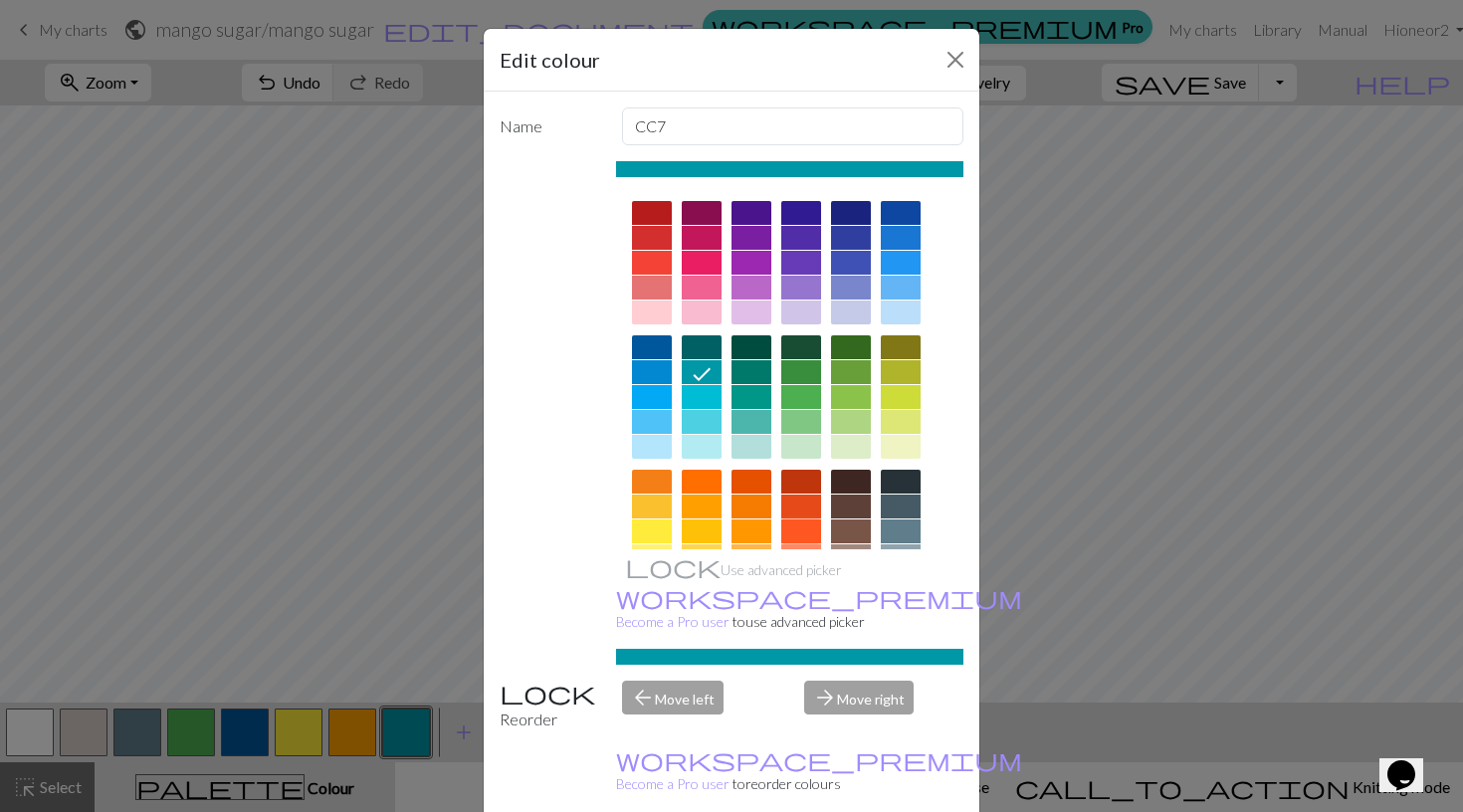 click at bounding box center (801, 531) 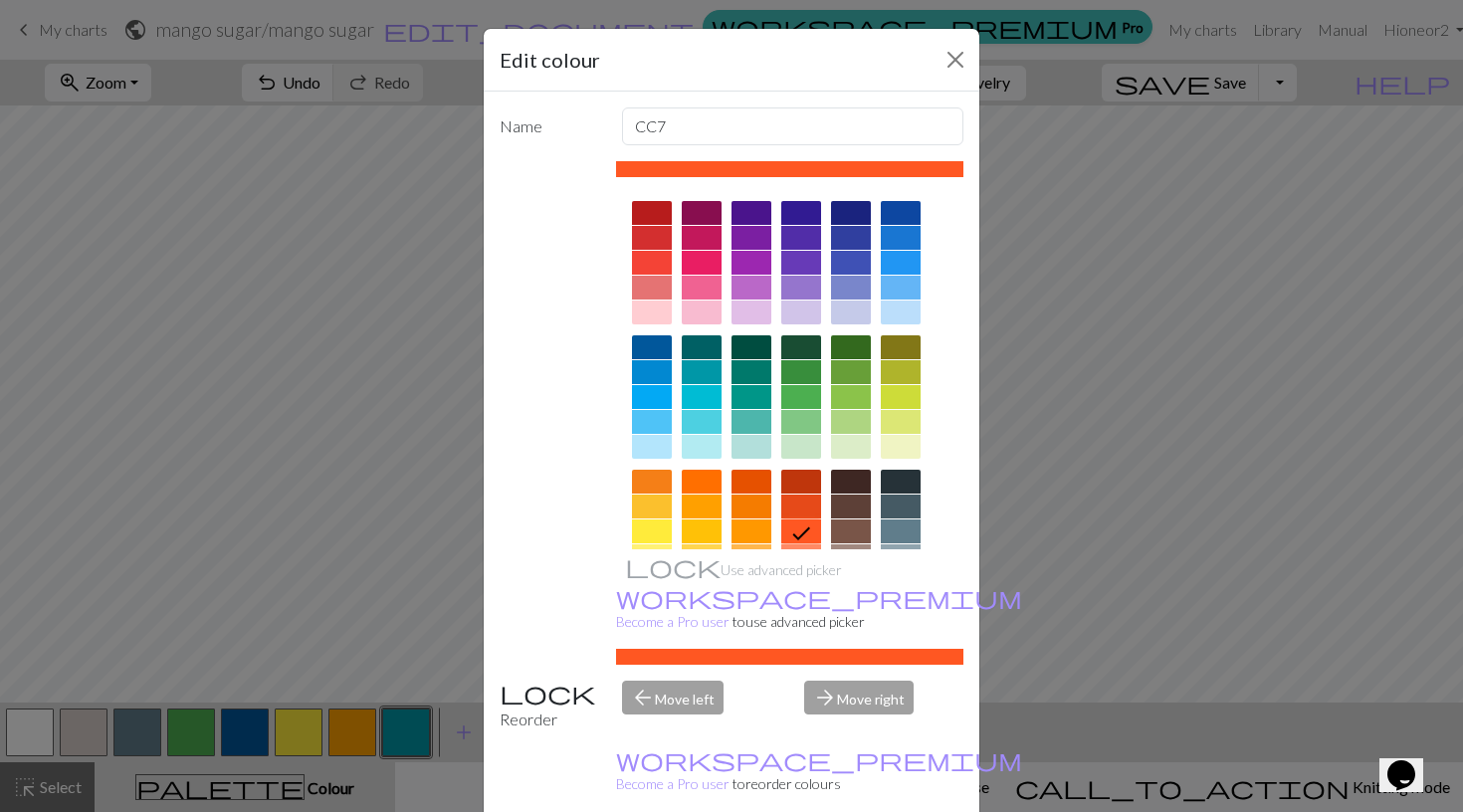 click on "Done" at bounding box center (851, 863) 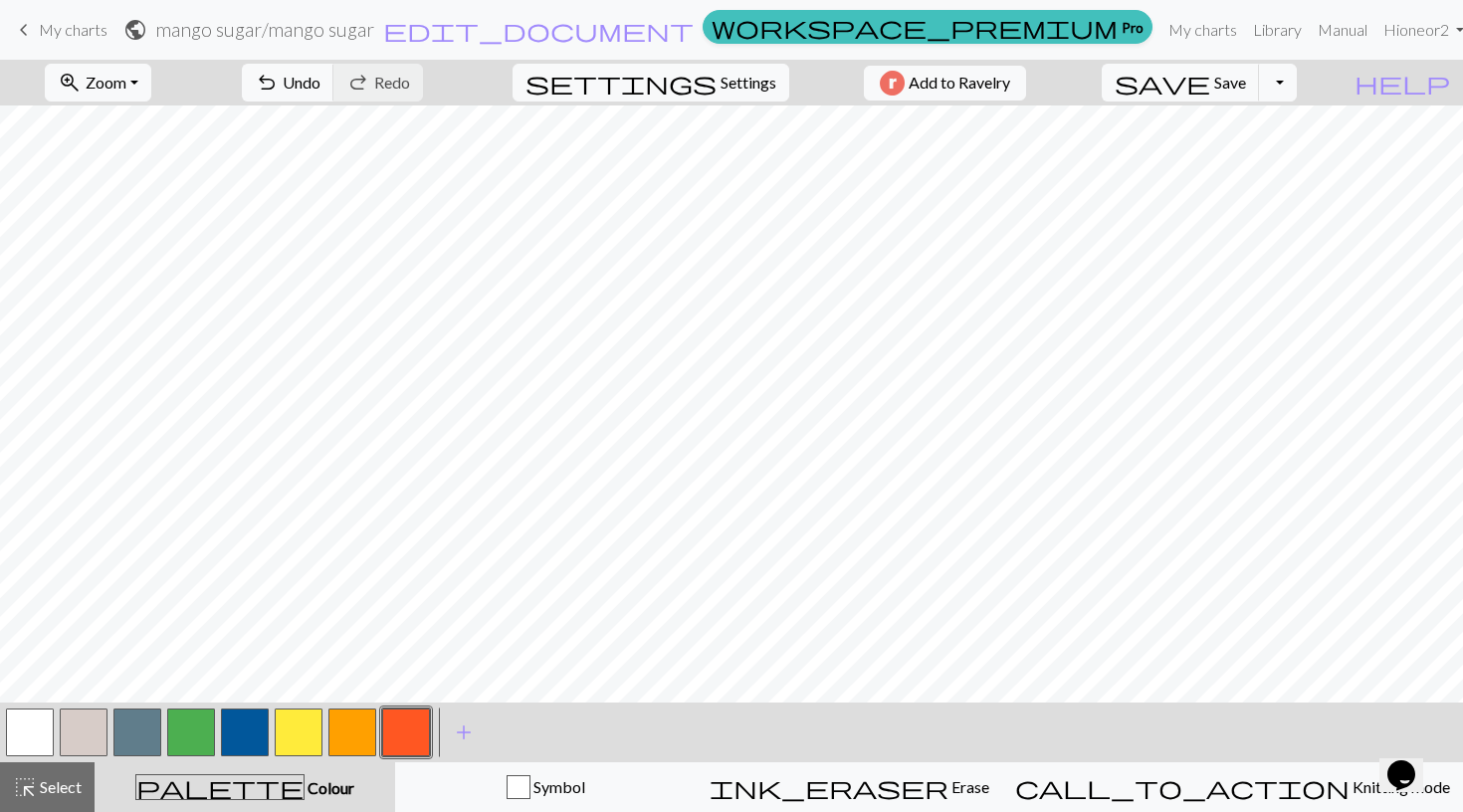 click at bounding box center [191, 732] 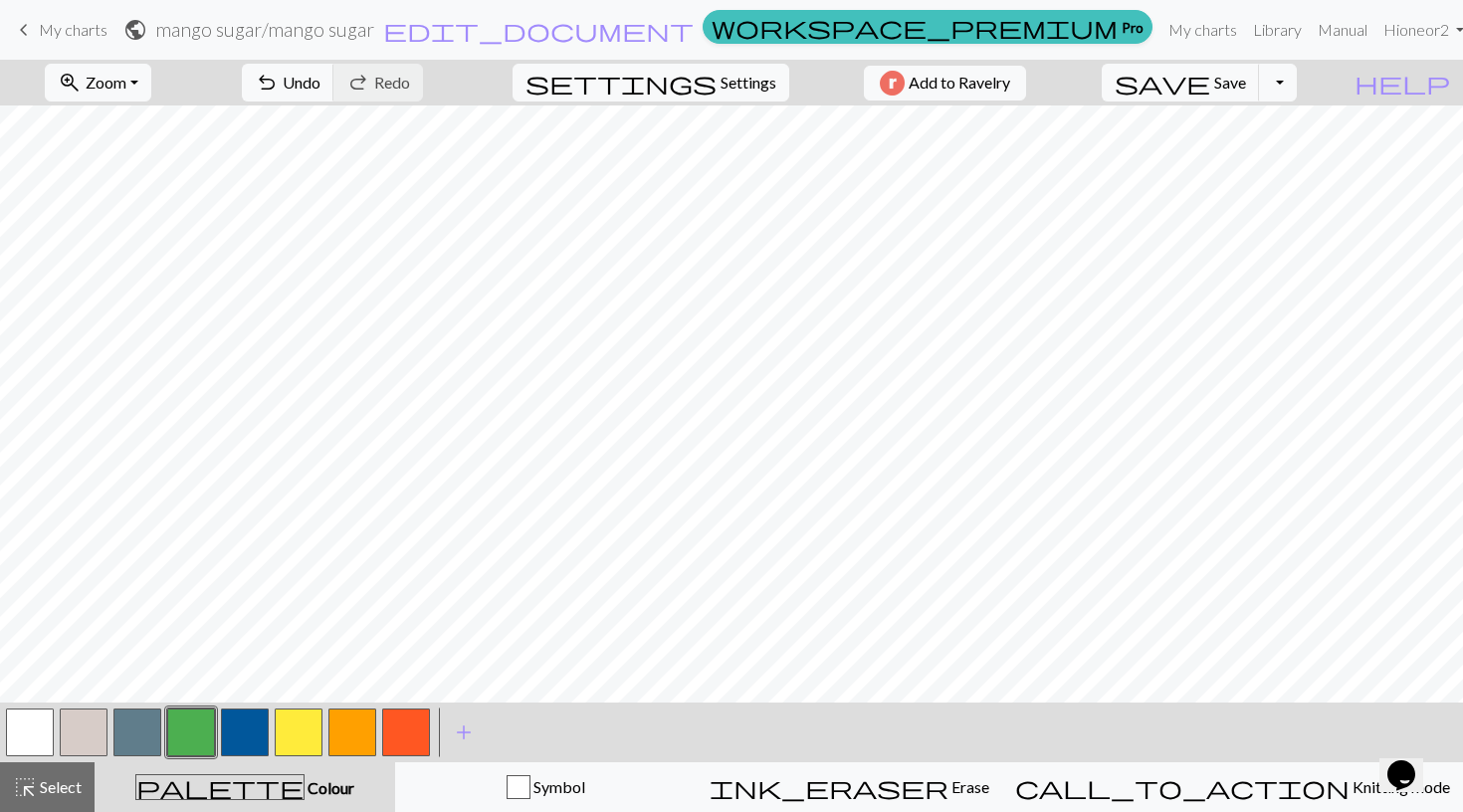 click at bounding box center (137, 732) 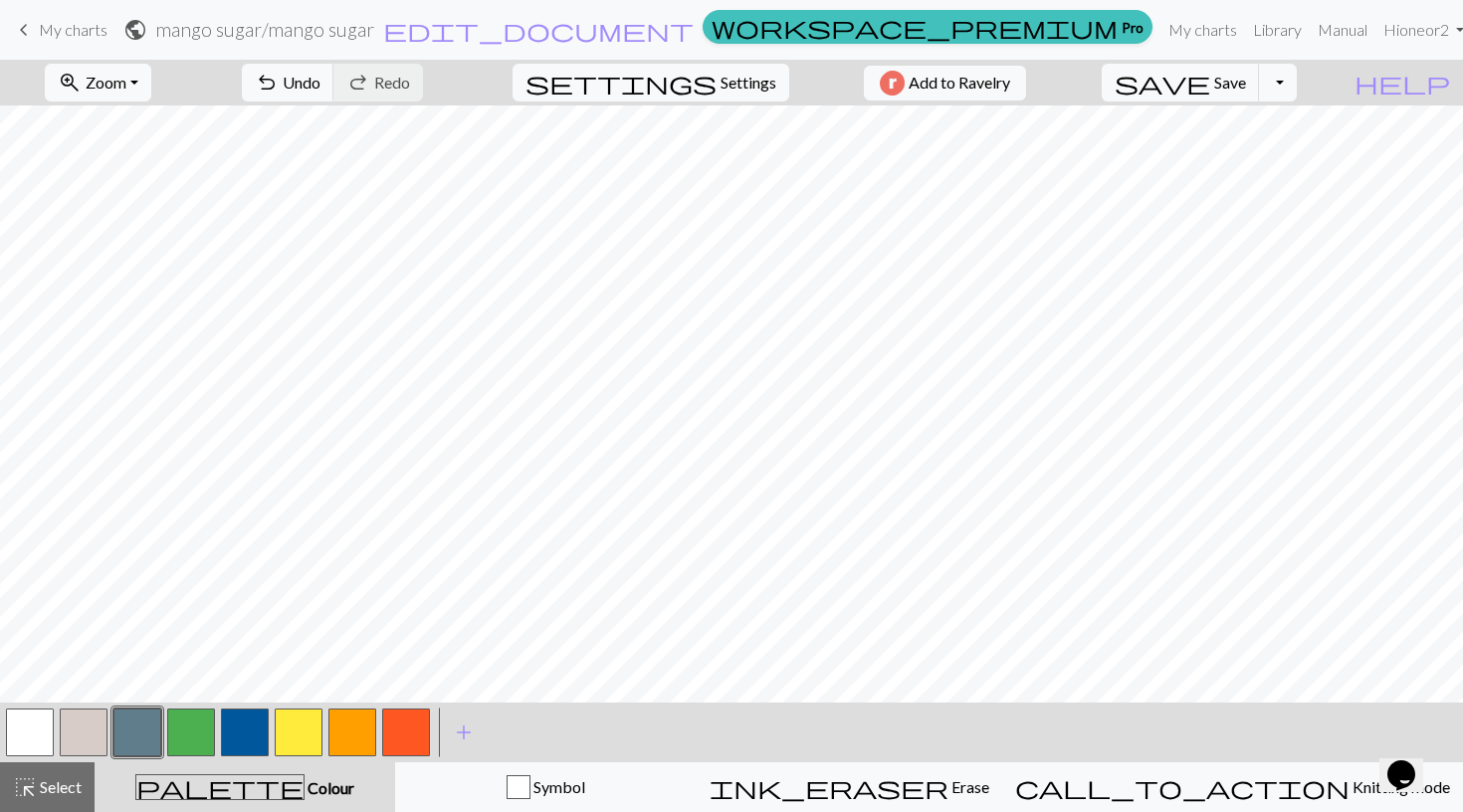 click at bounding box center [191, 732] 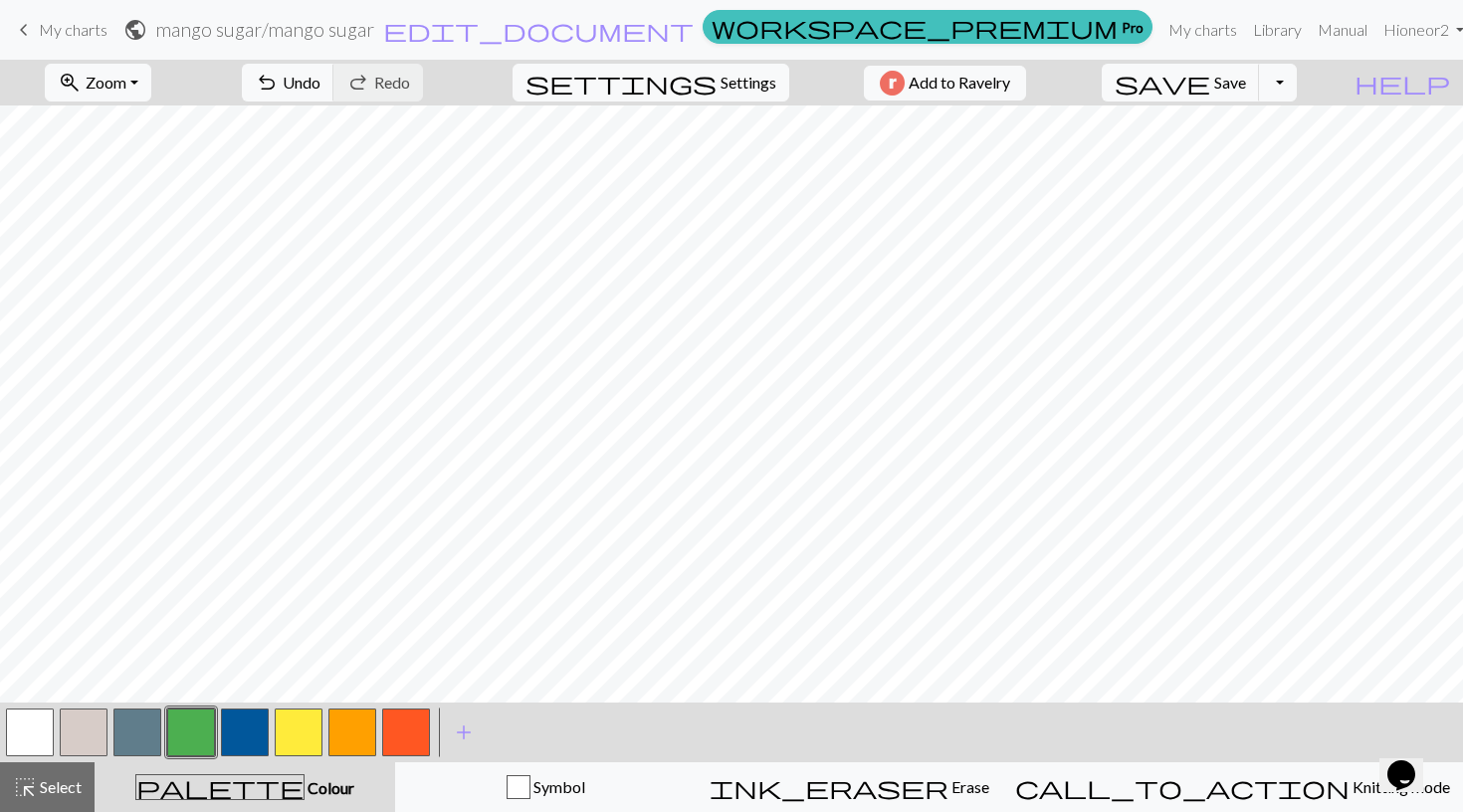 click at bounding box center [245, 732] 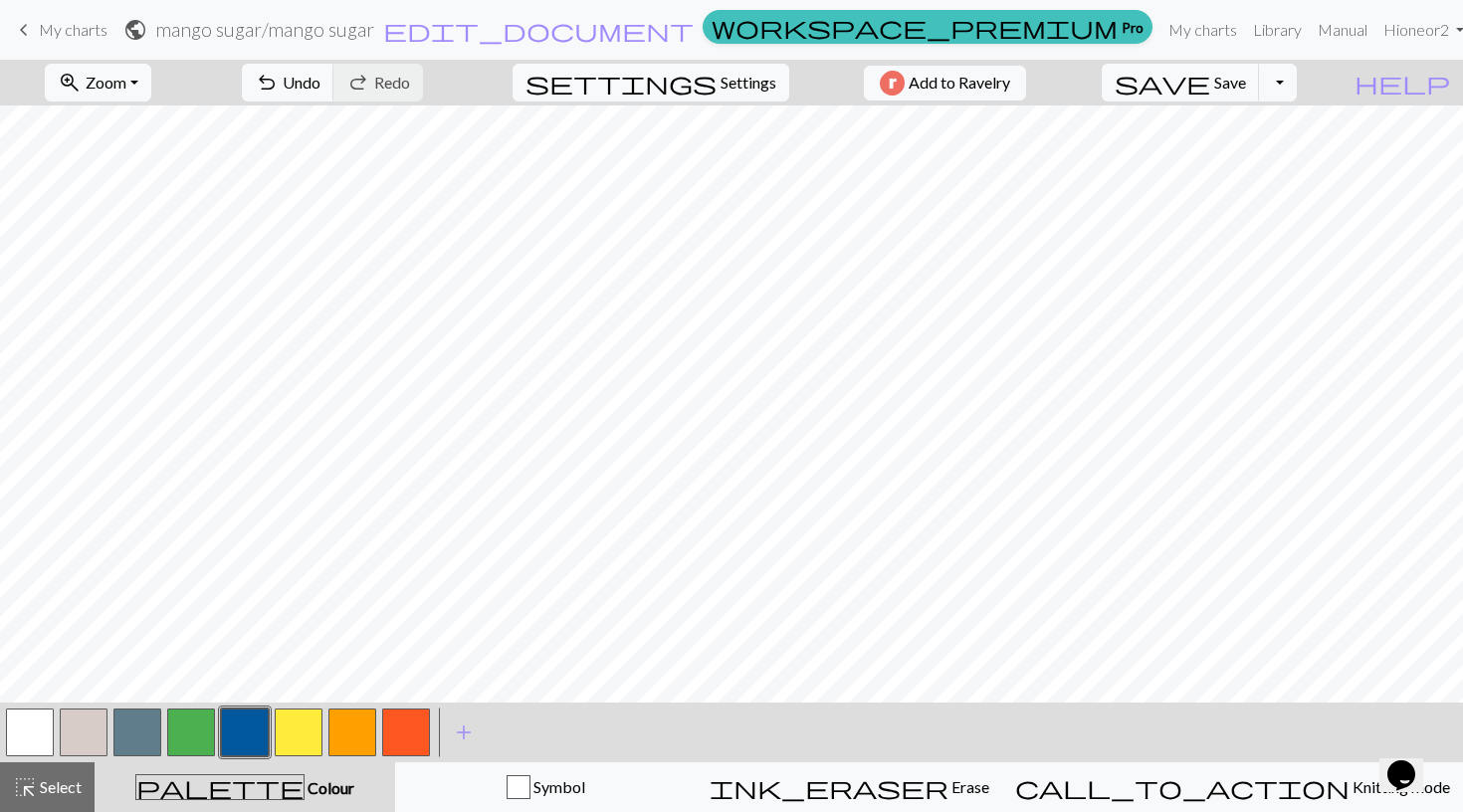click at bounding box center [191, 732] 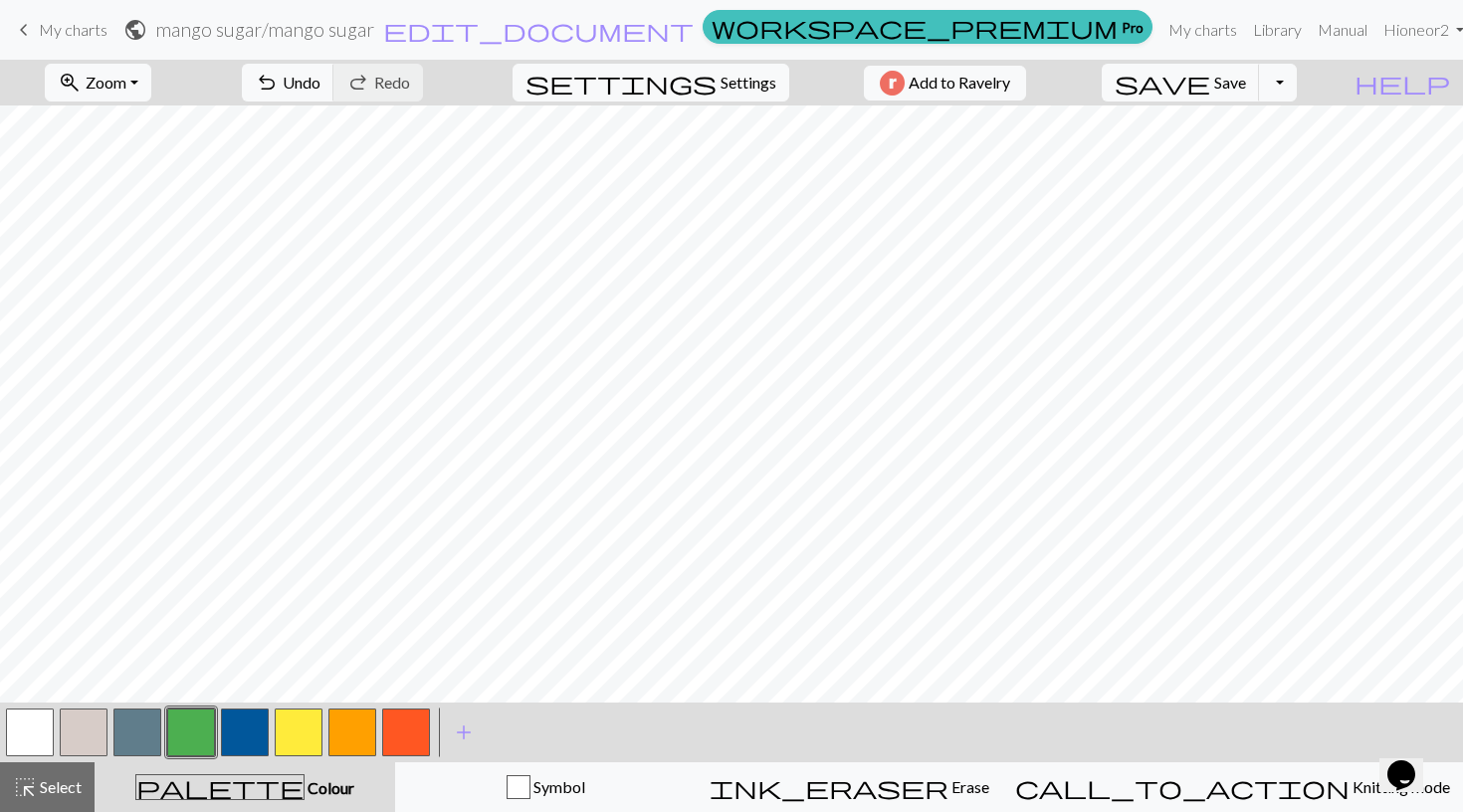 click at bounding box center (245, 732) 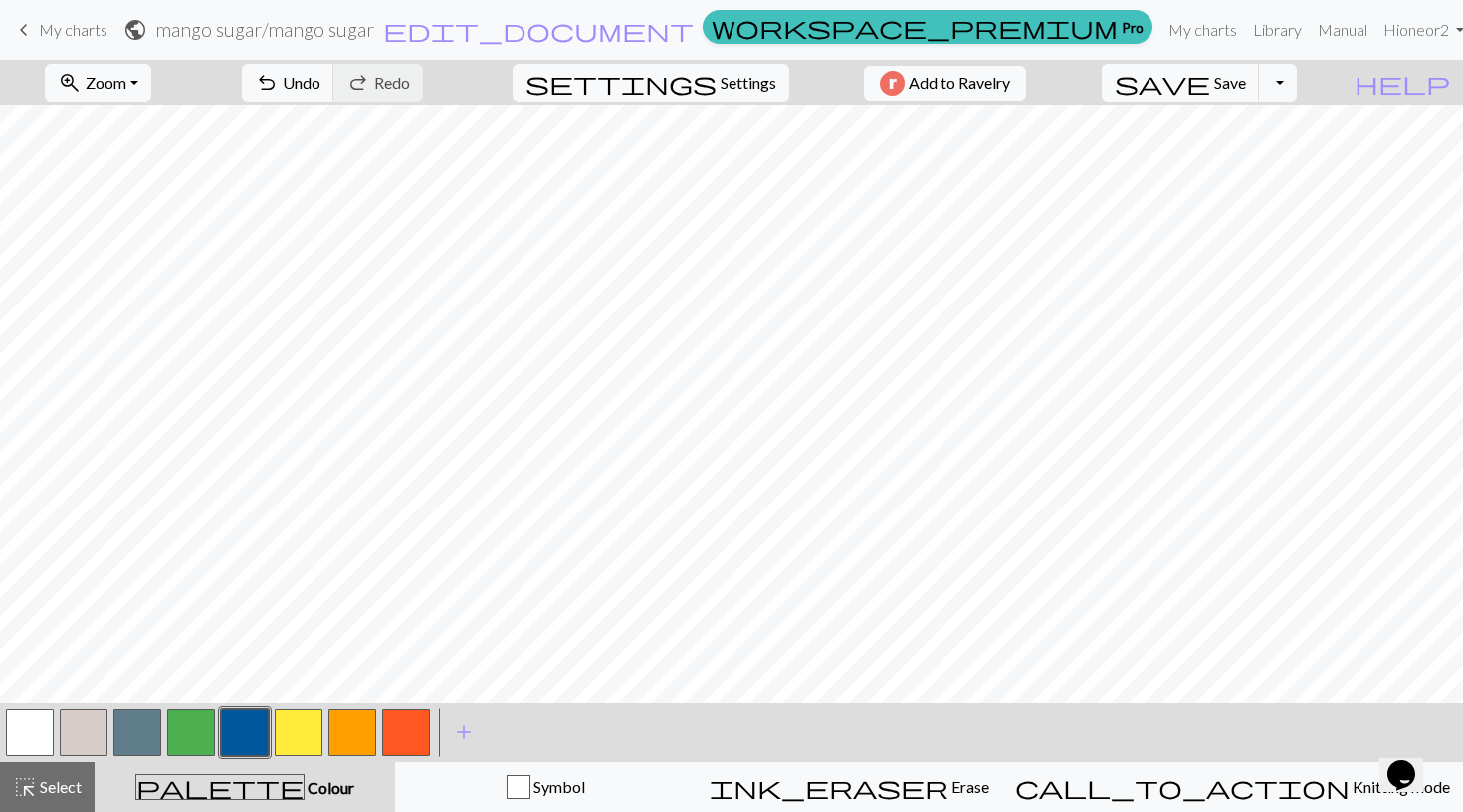 click on "keyboard_arrow_left   My charts public [USERNAME] [USERNAME] /  [USERNAME] [USERNAME] edit_document Edit settings workspace_premium  Pro My charts Library Manual Hi  oneor2   Account settings Logout" at bounding box center (732, 30) 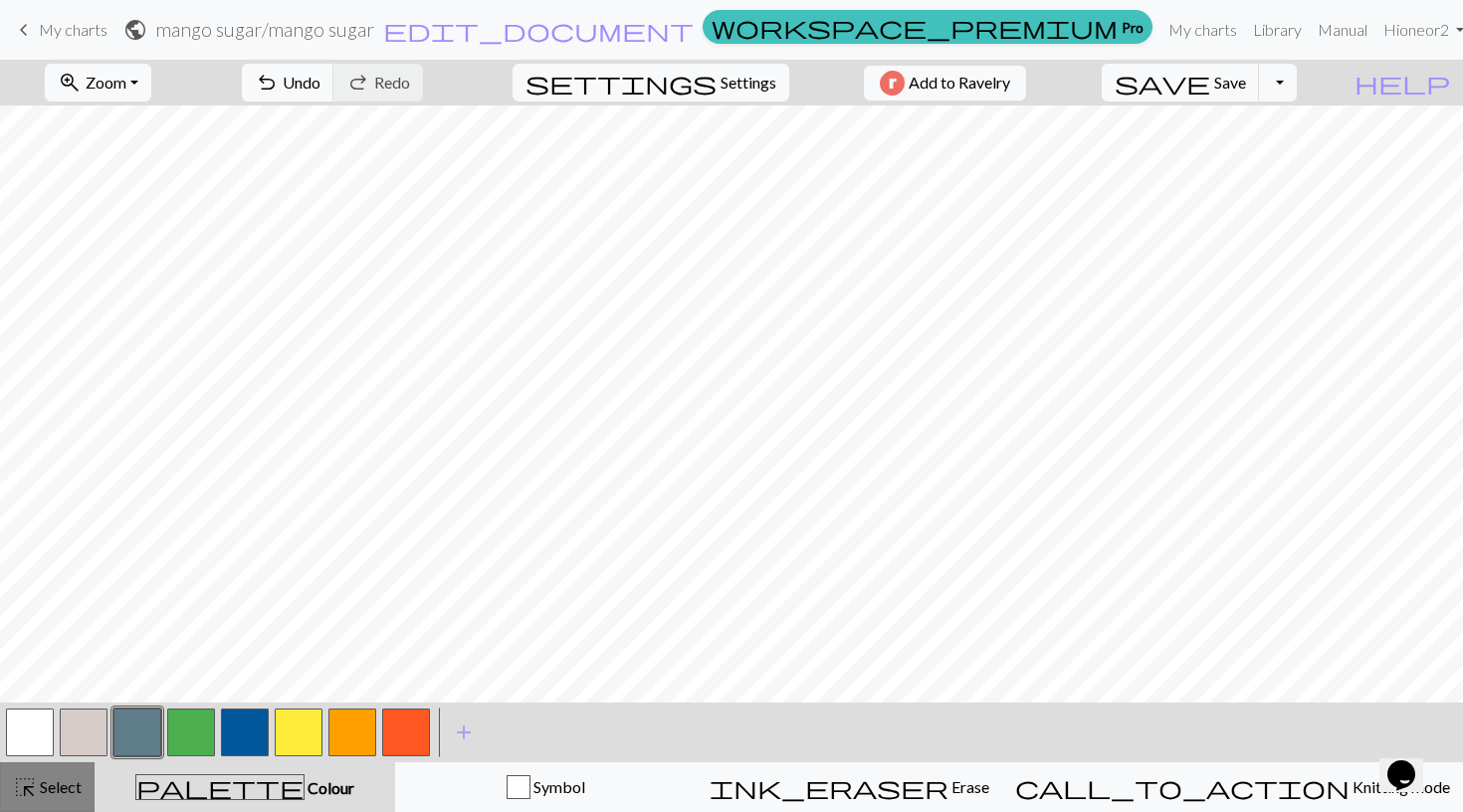 click on "highlight_alt   Select   Select" at bounding box center [47, 787] 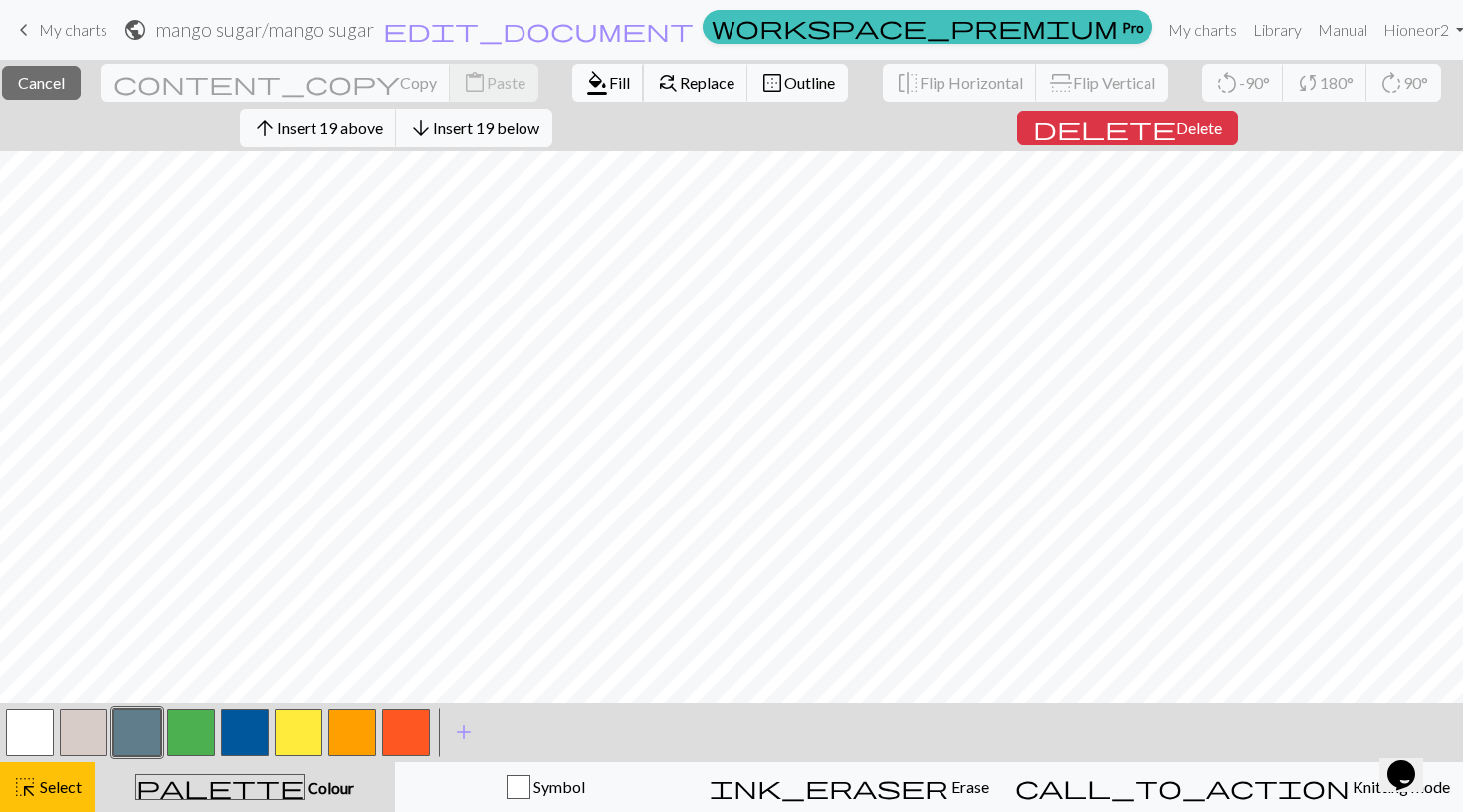 click on "Fill" at bounding box center (619, 82) 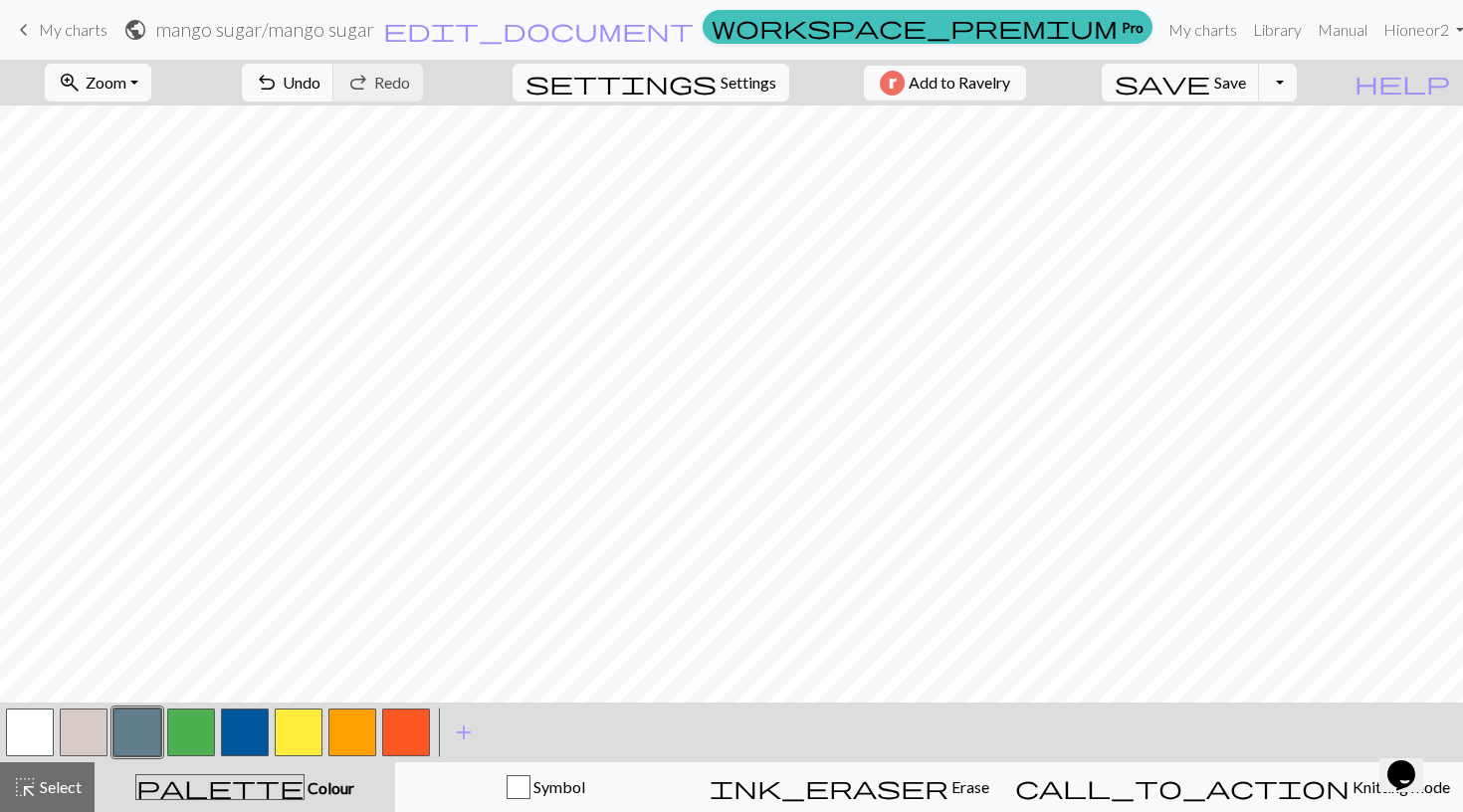 click at bounding box center (299, 732) 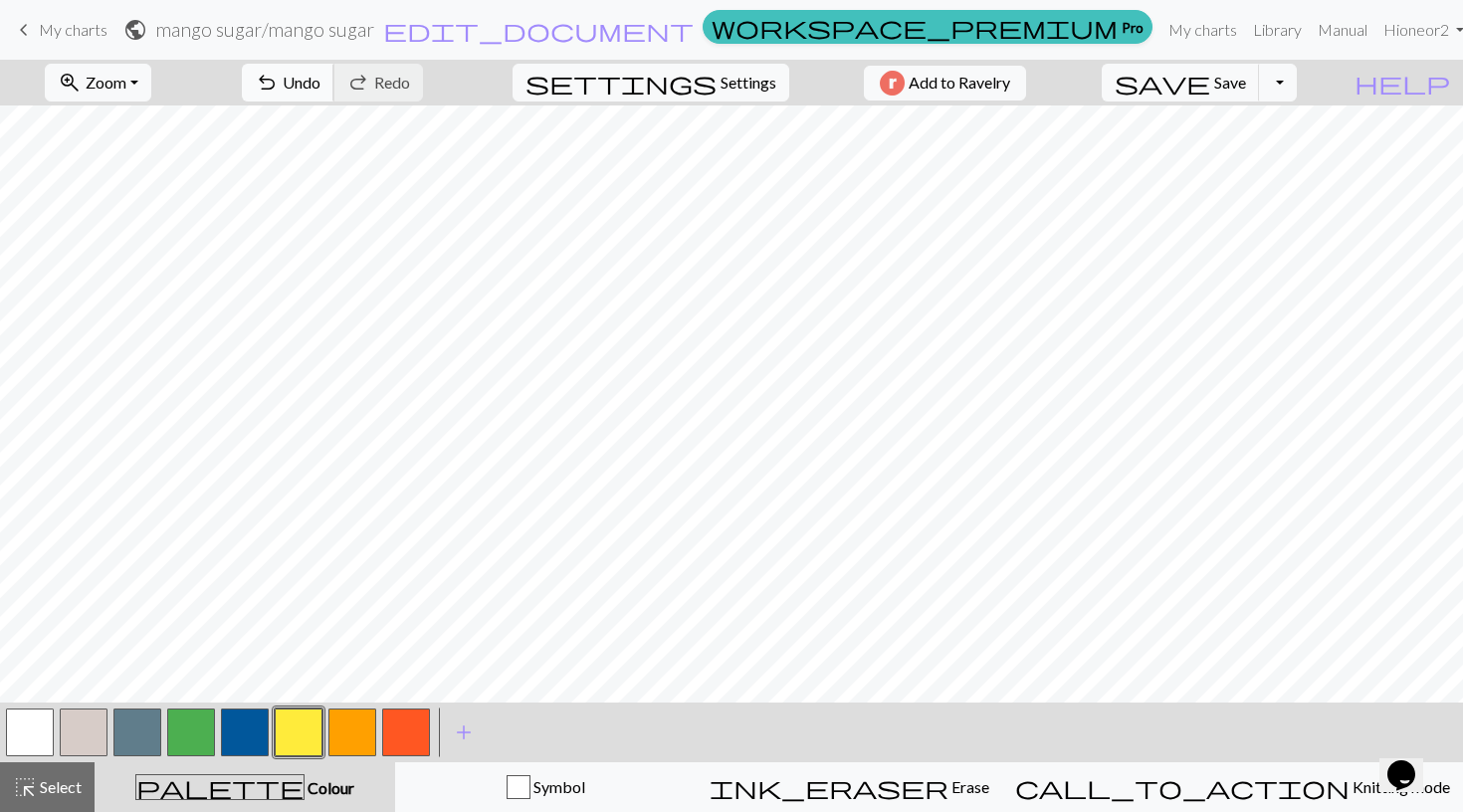 click on "undo" at bounding box center (267, 83) 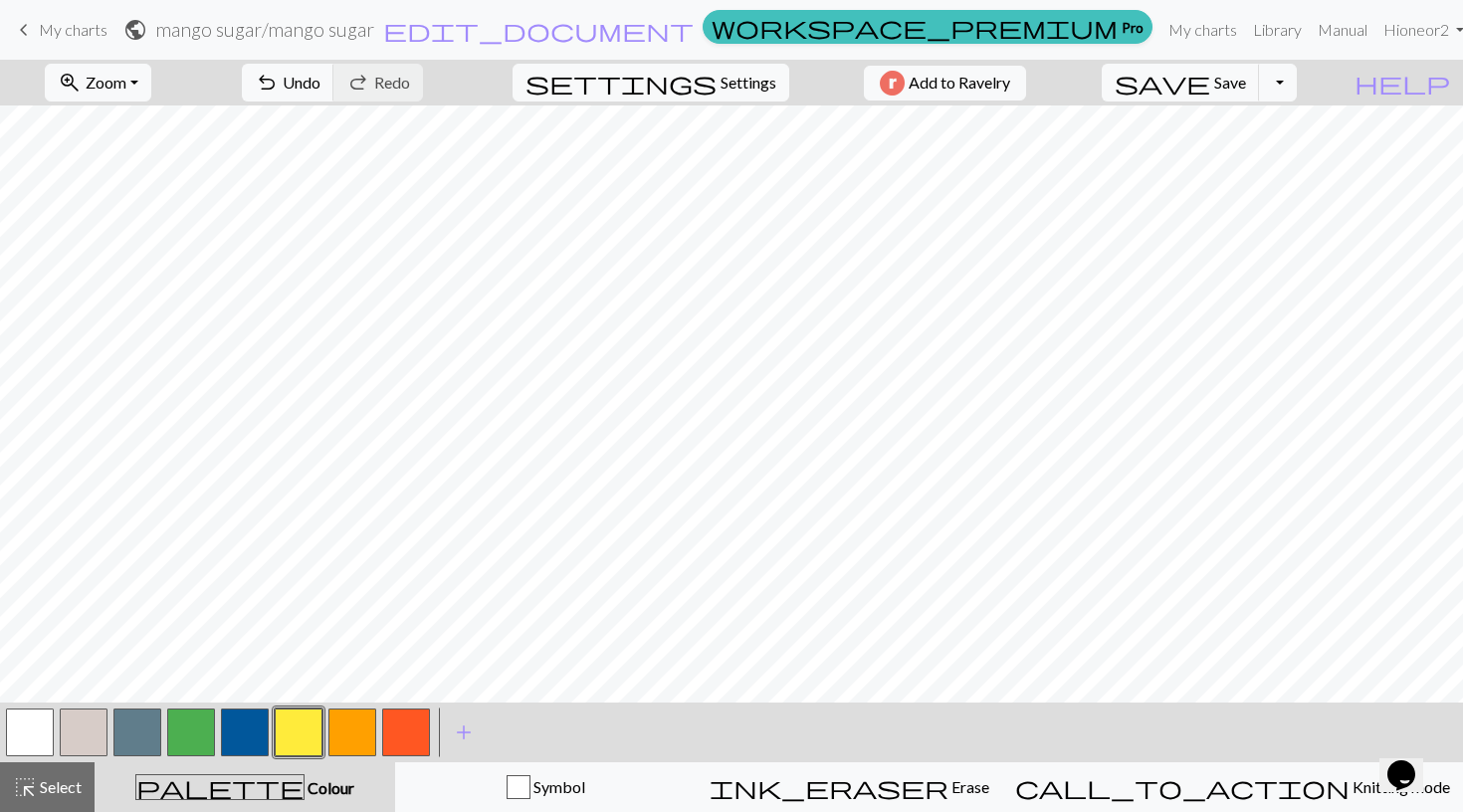 click at bounding box center (352, 732) 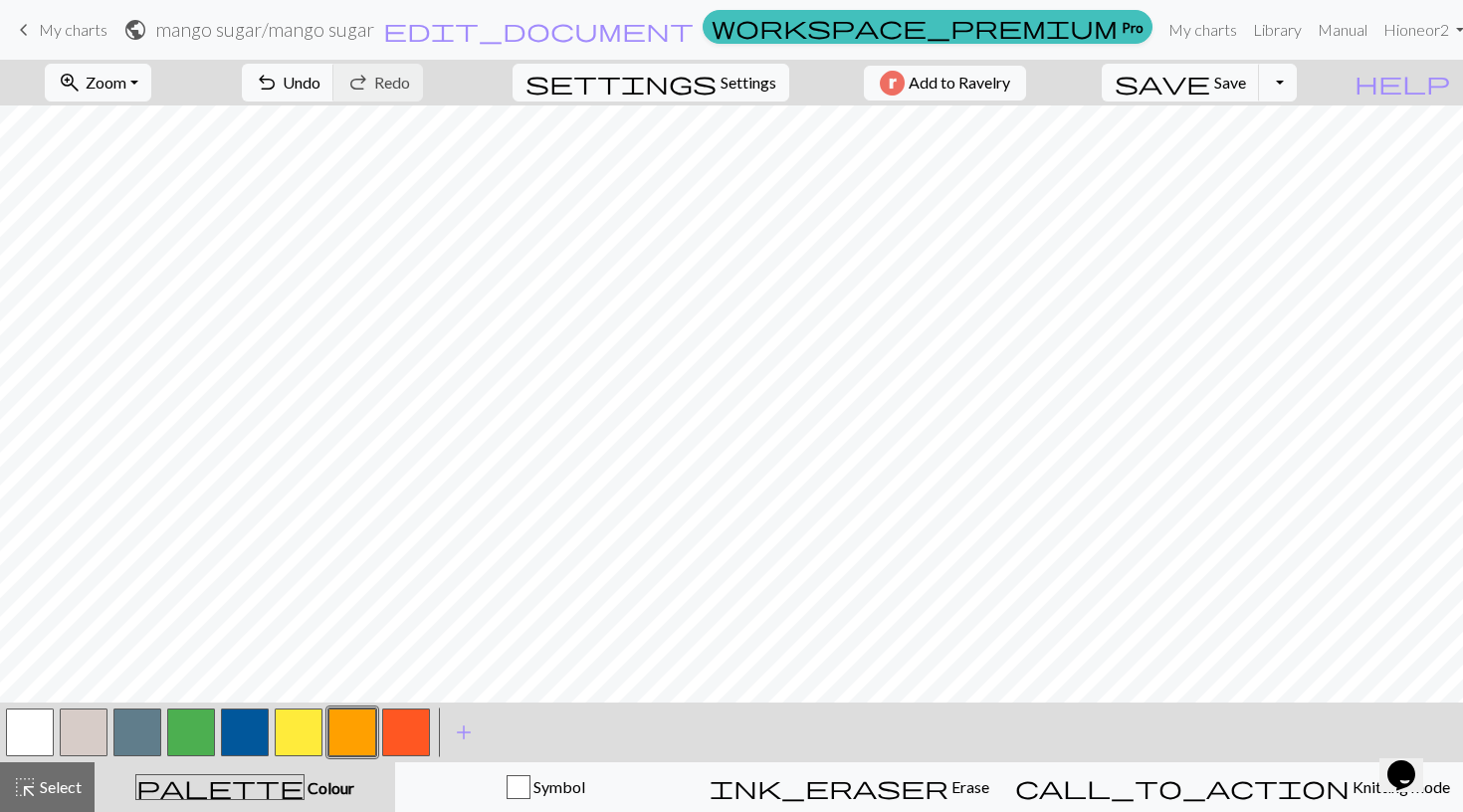 click at bounding box center (245, 732) 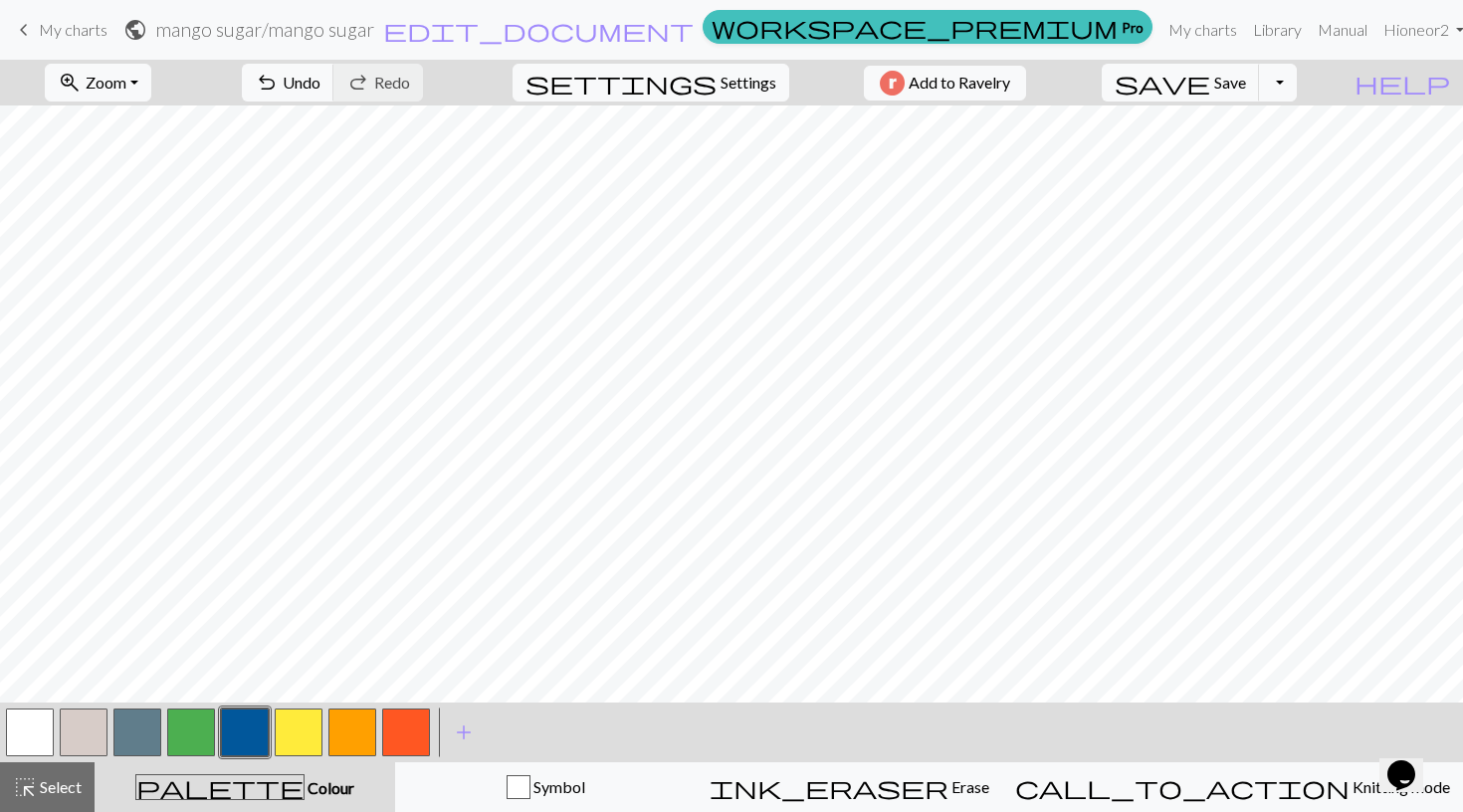 click at bounding box center [191, 732] 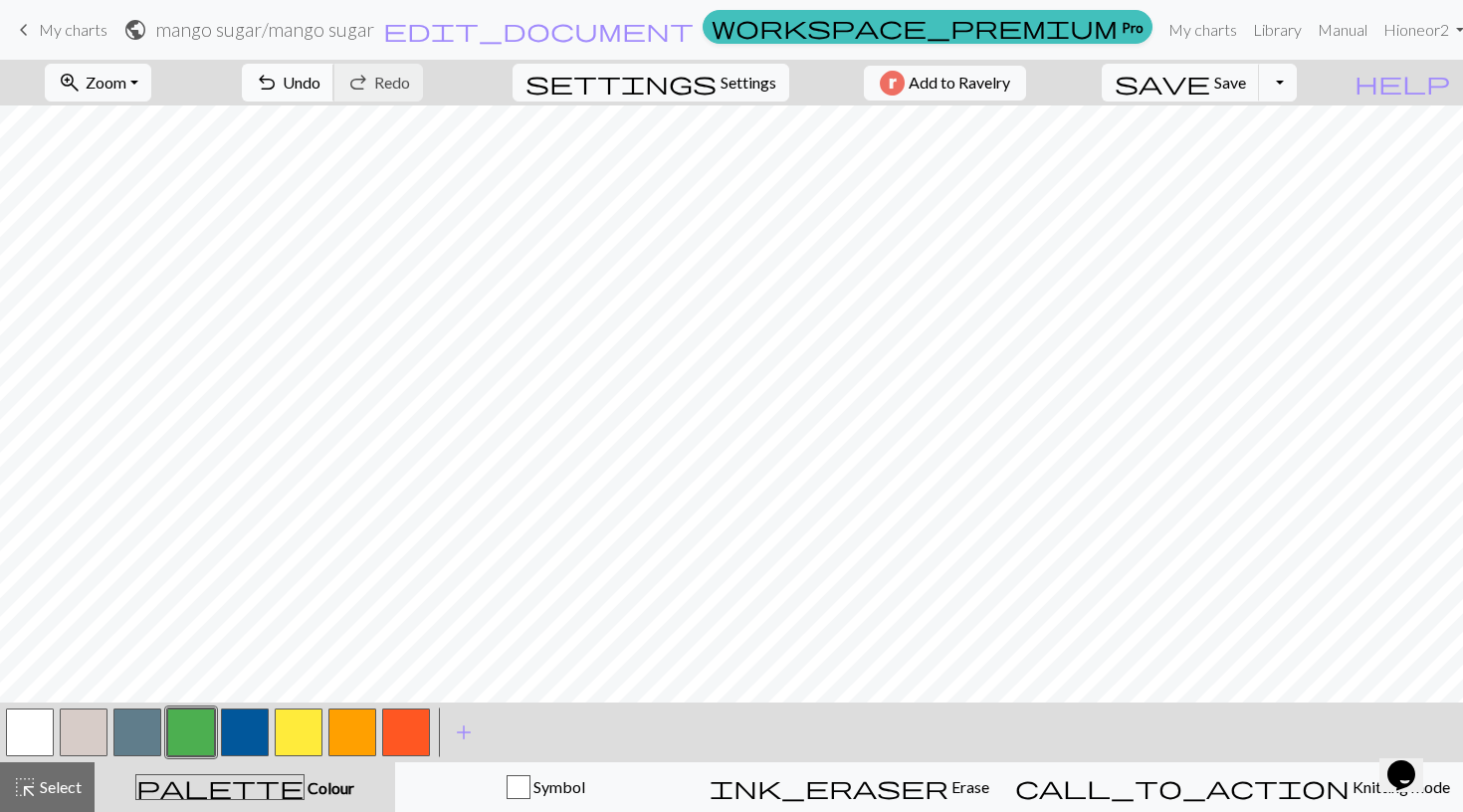 click on "Undo" at bounding box center [302, 82] 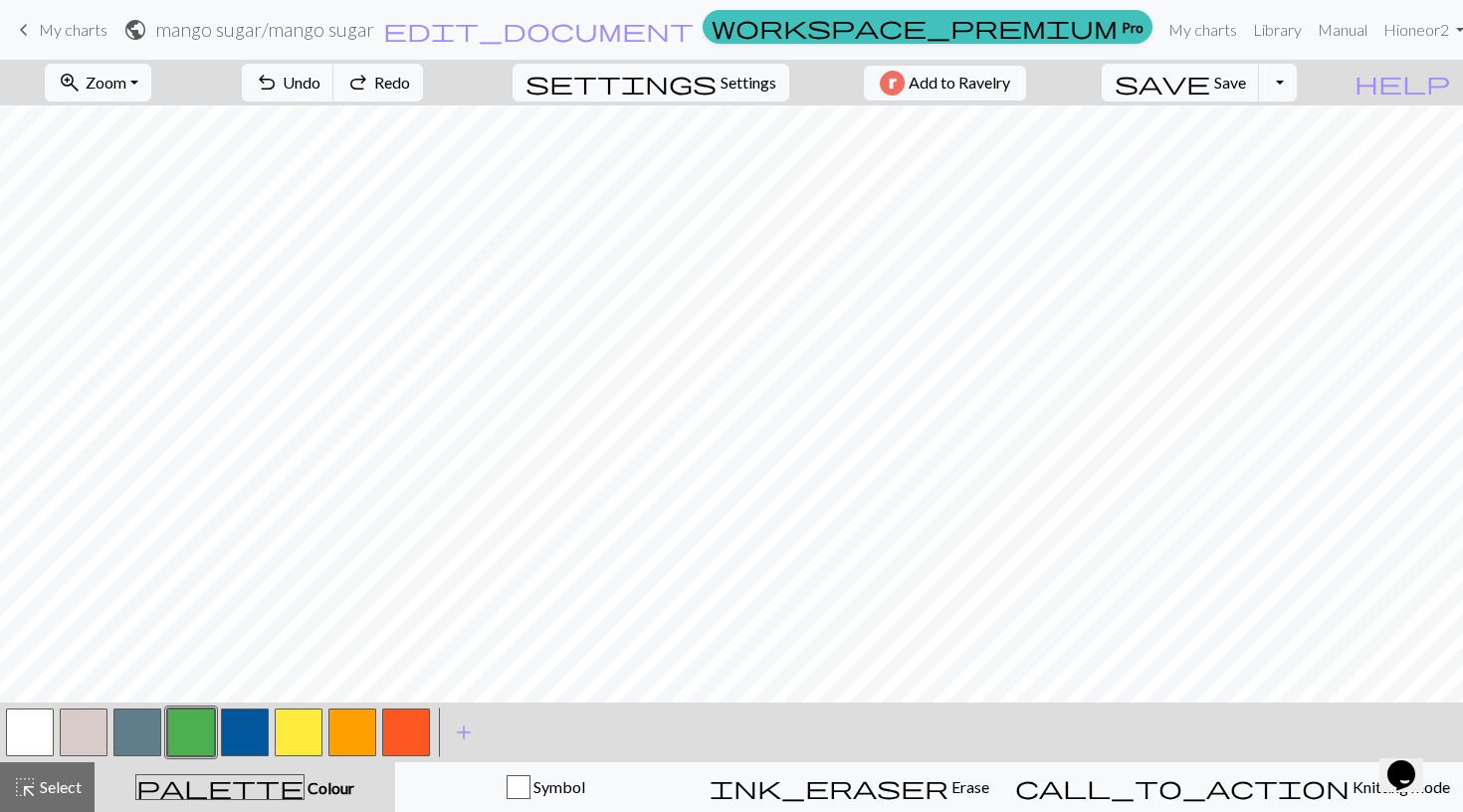 click at bounding box center (191, 732) 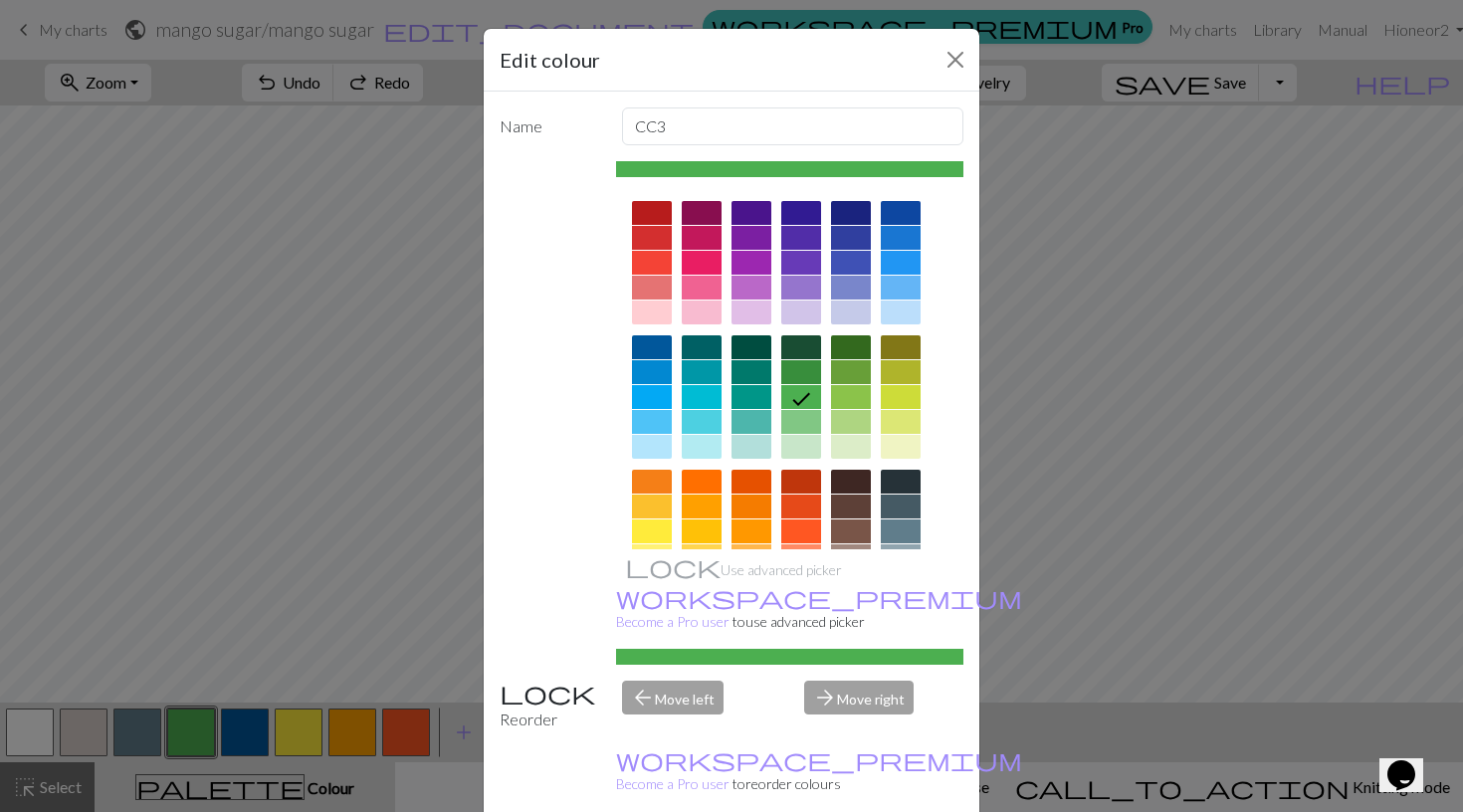 click on "Edit colour Name CC3 Use advanced picker workspace_premium Become a Pro user   to  use advanced picker Reorder arrow_back Move left arrow_forward Move right workspace_premium Become a Pro user   to  reorder colours Delete Done Cancel" at bounding box center (732, 406) 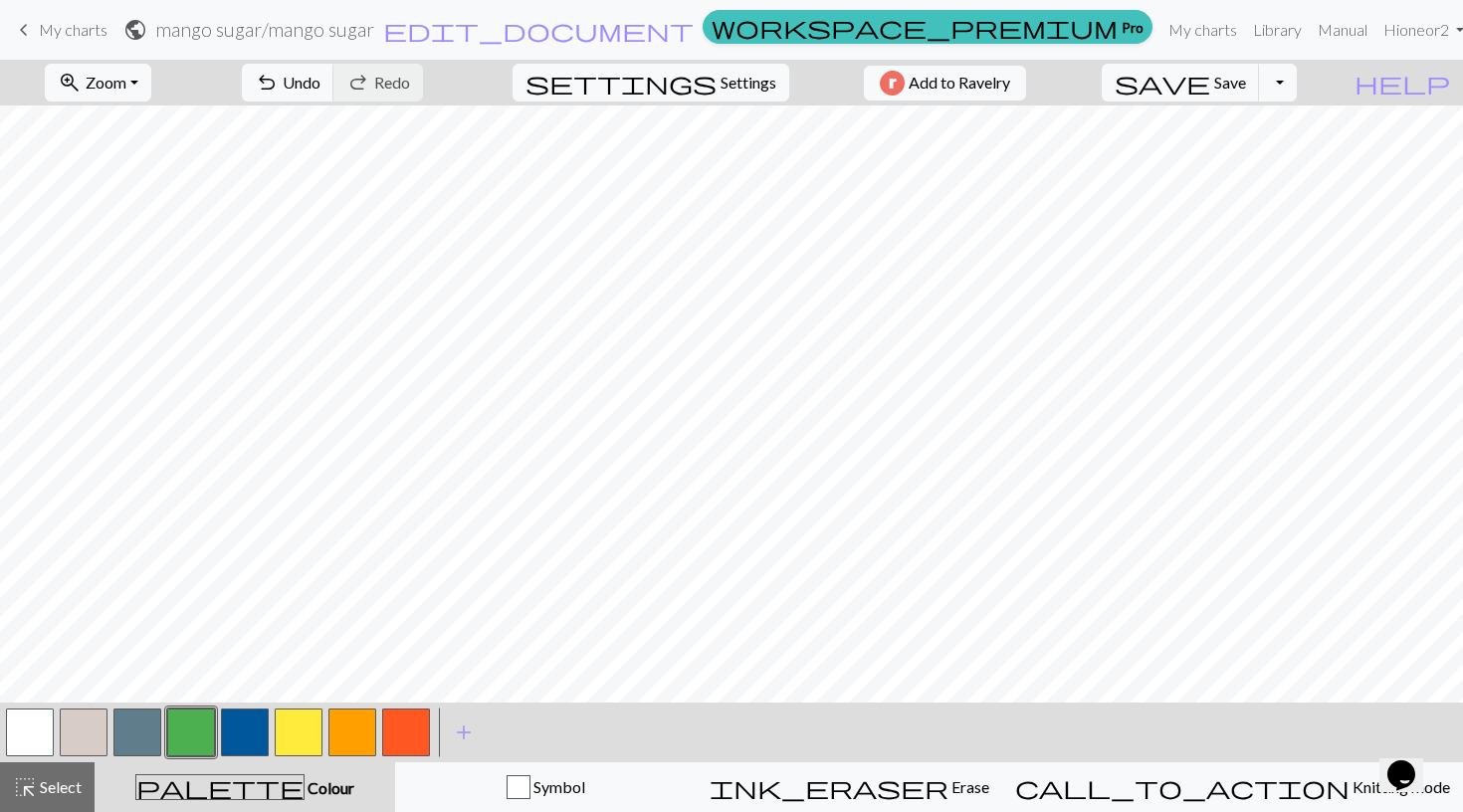 click at bounding box center [245, 732] 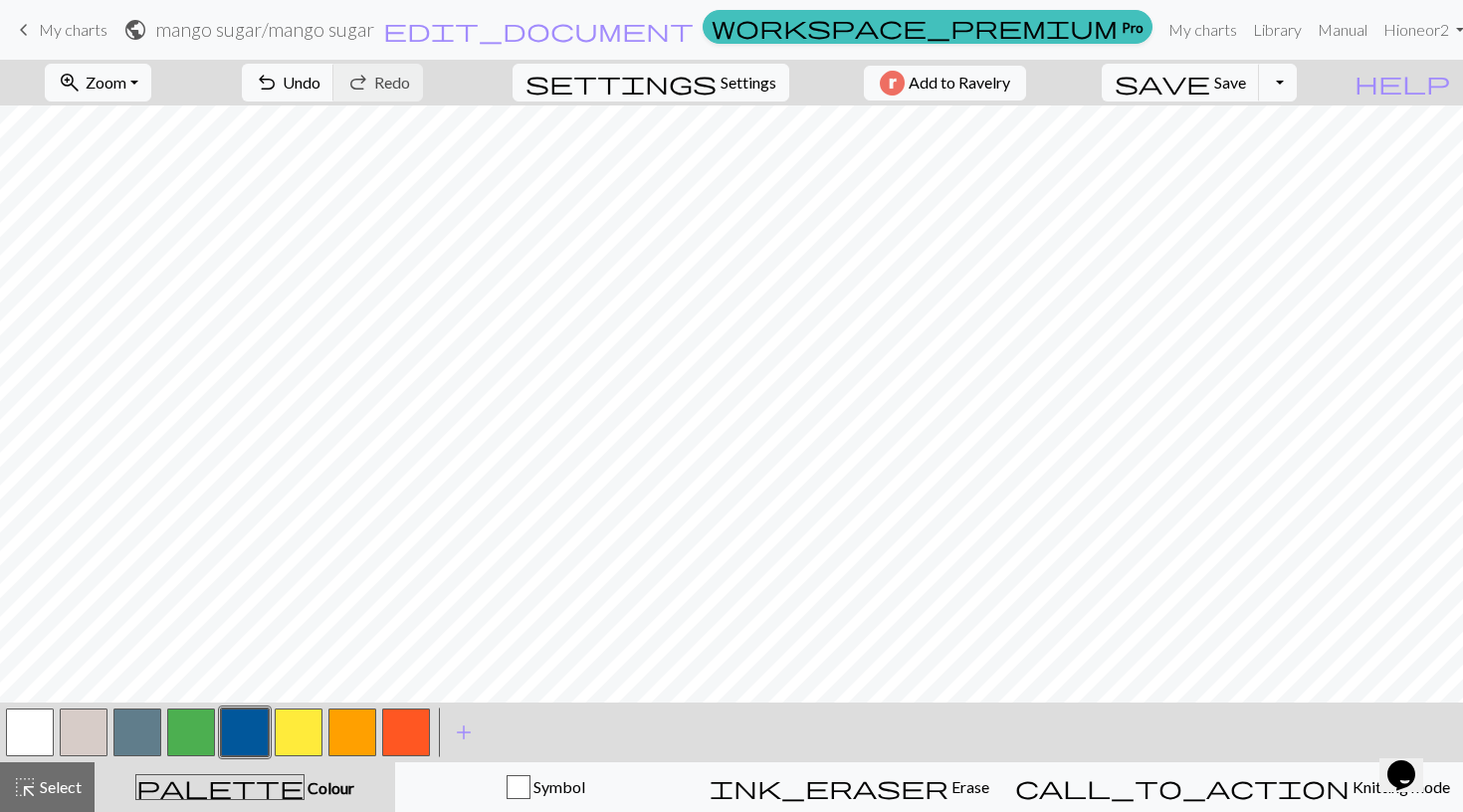 click at bounding box center (191, 732) 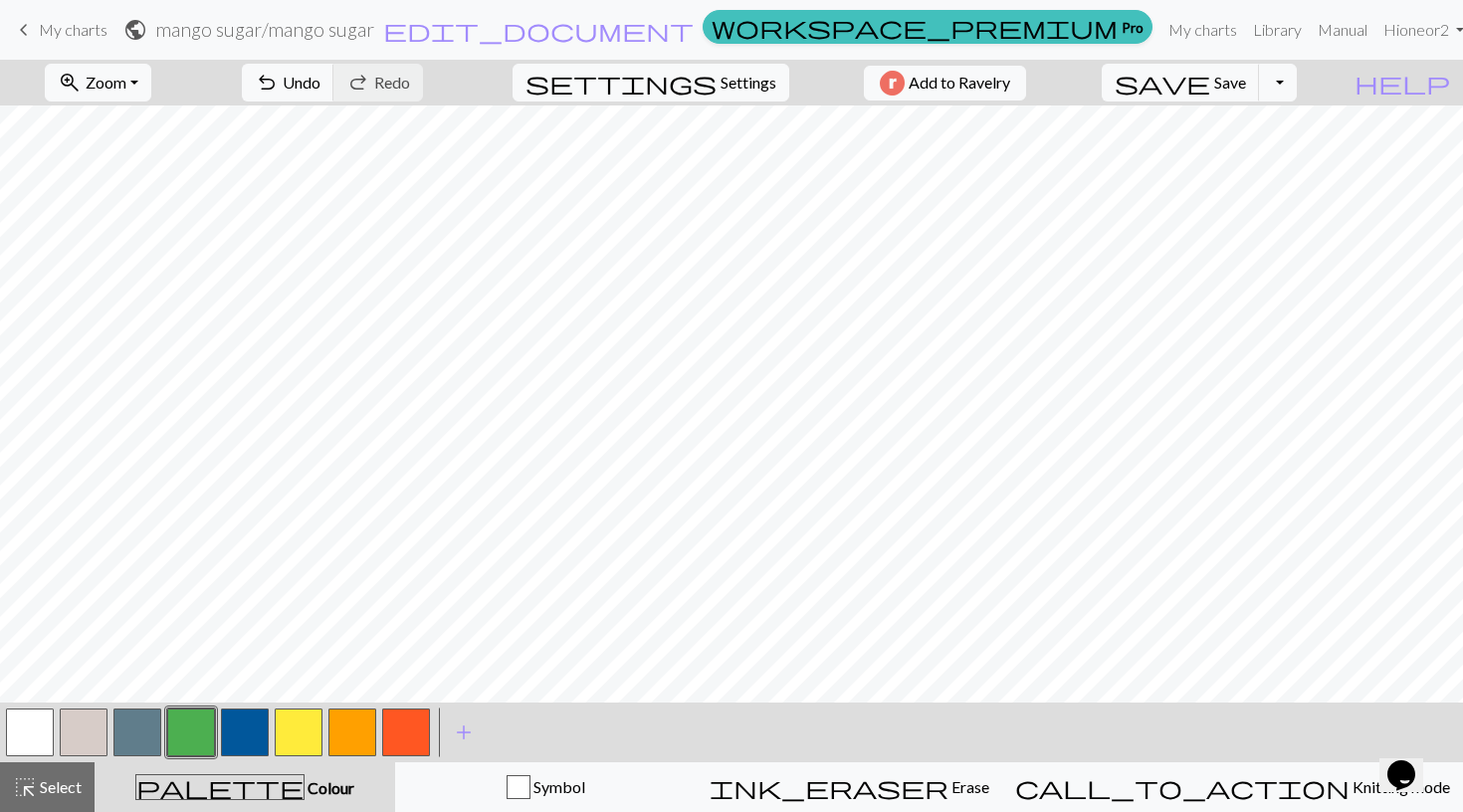 click at bounding box center [299, 732] 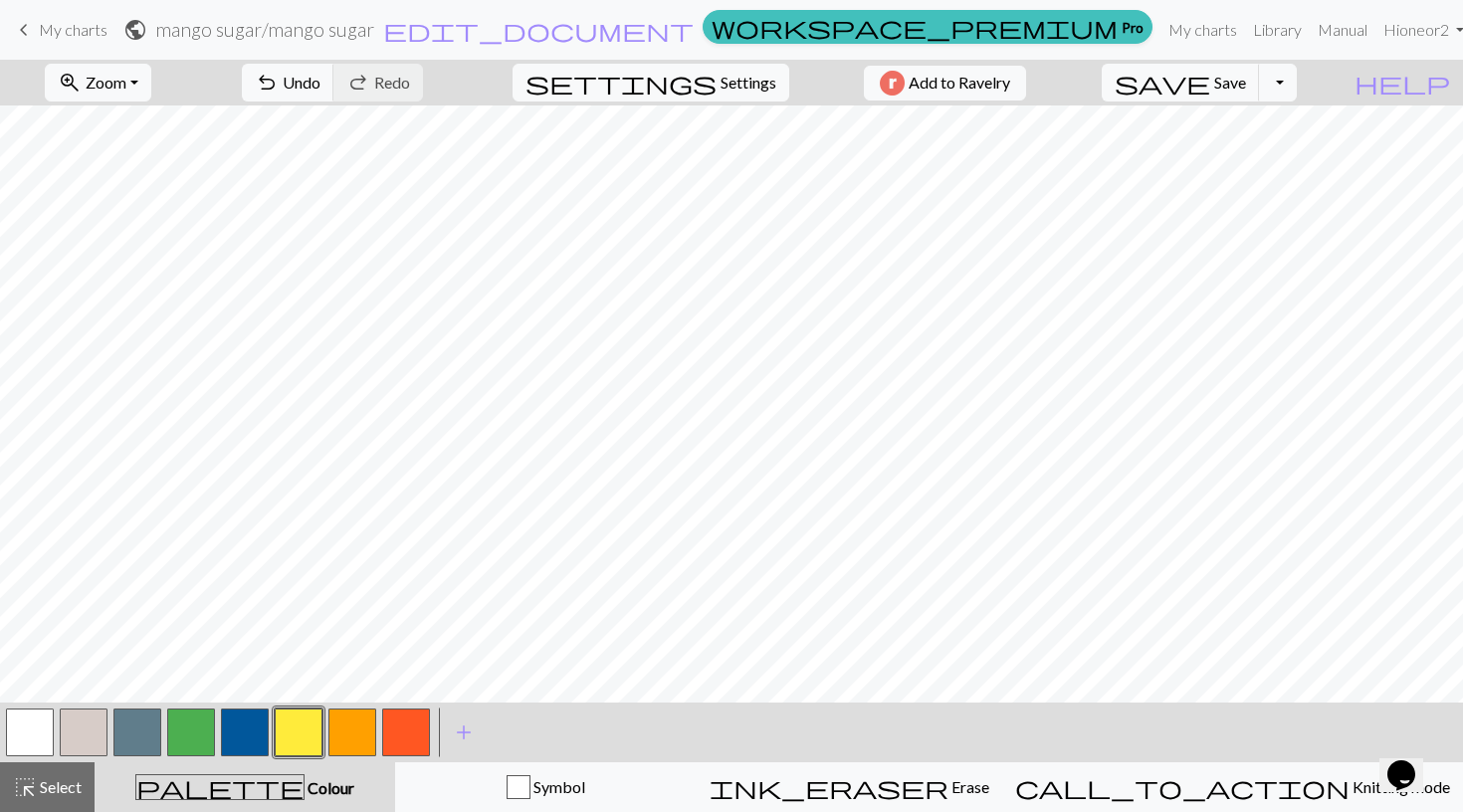 click at bounding box center [191, 732] 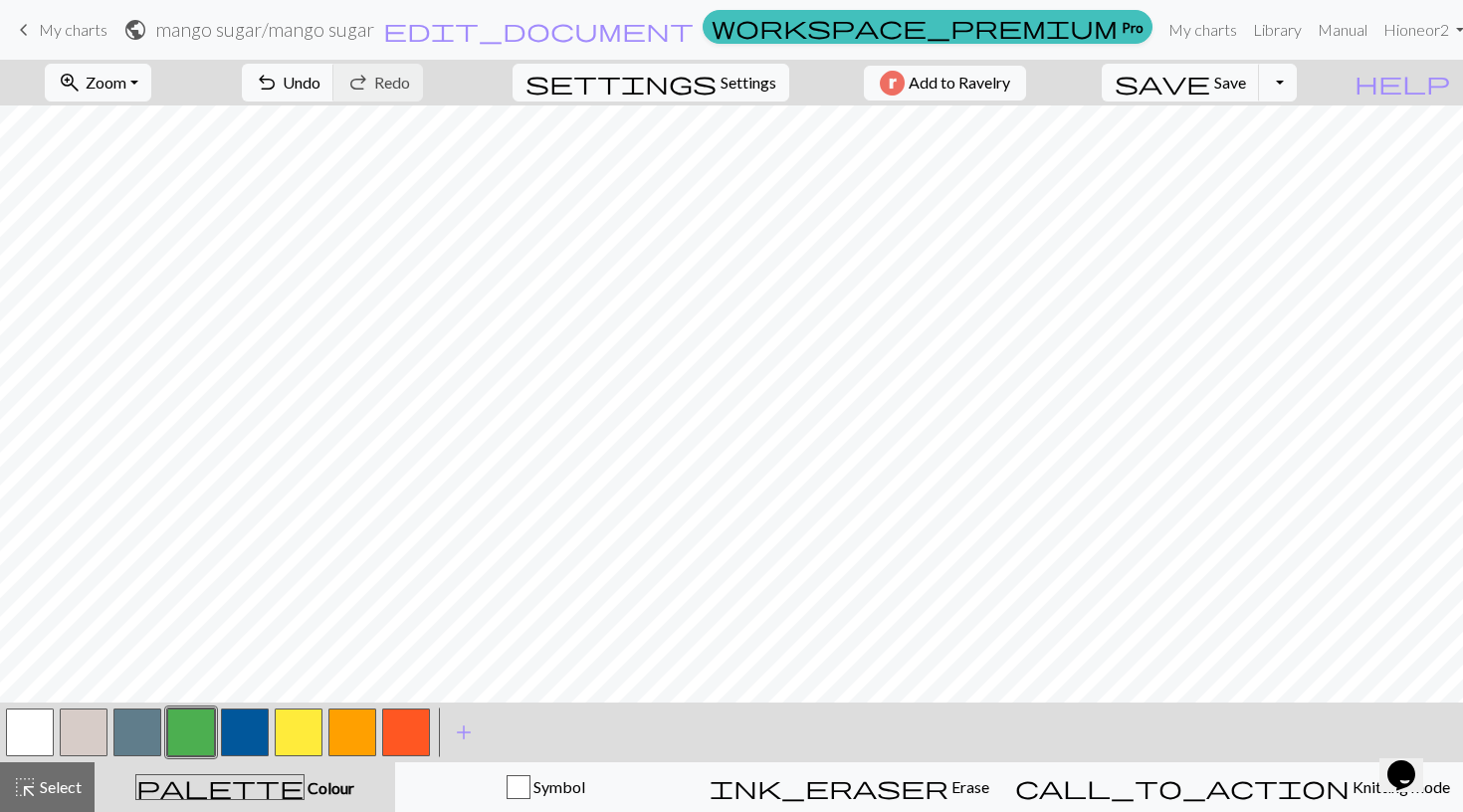 click at bounding box center (245, 732) 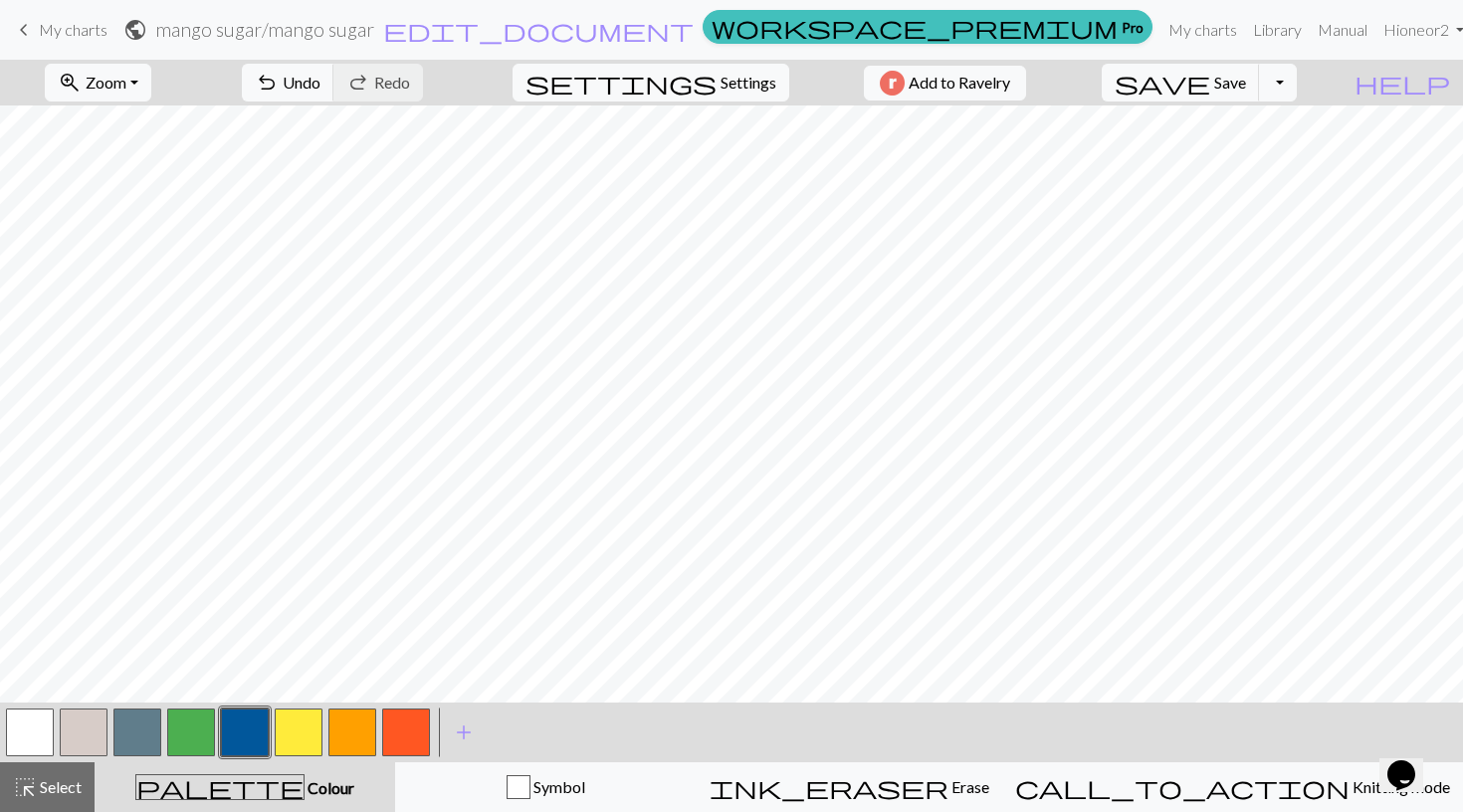 click at bounding box center [137, 732] 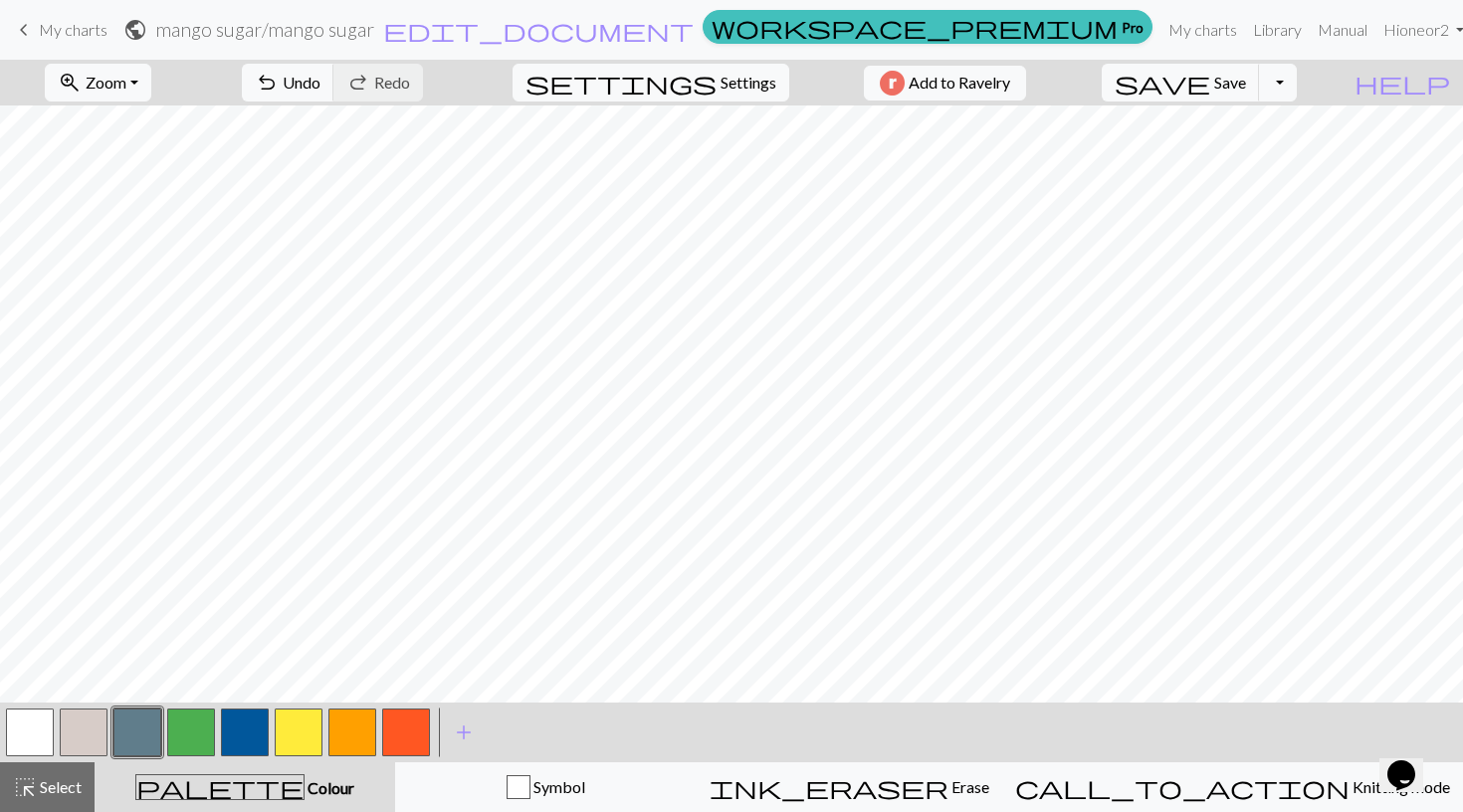 click at bounding box center [406, 732] 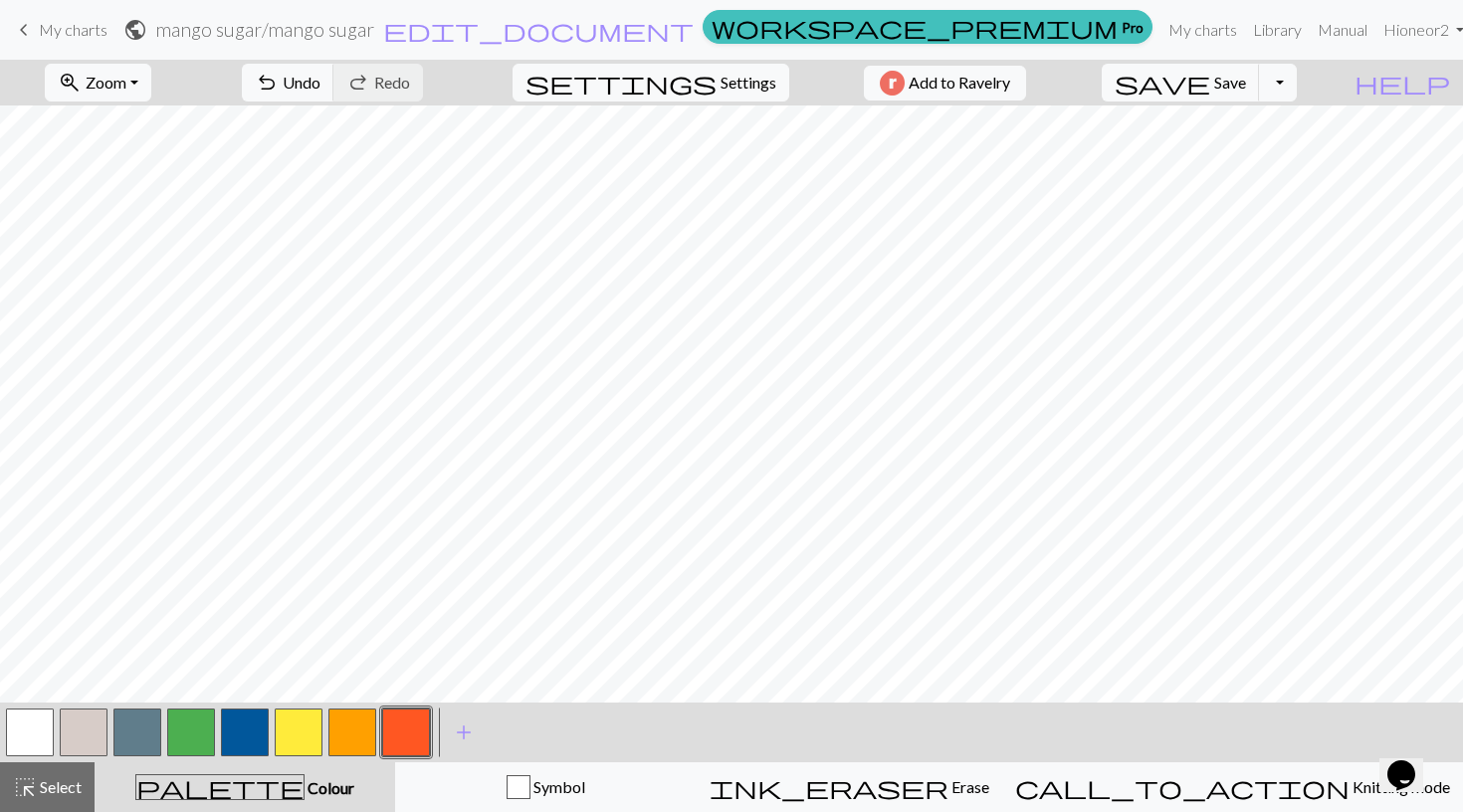 click at bounding box center [299, 732] 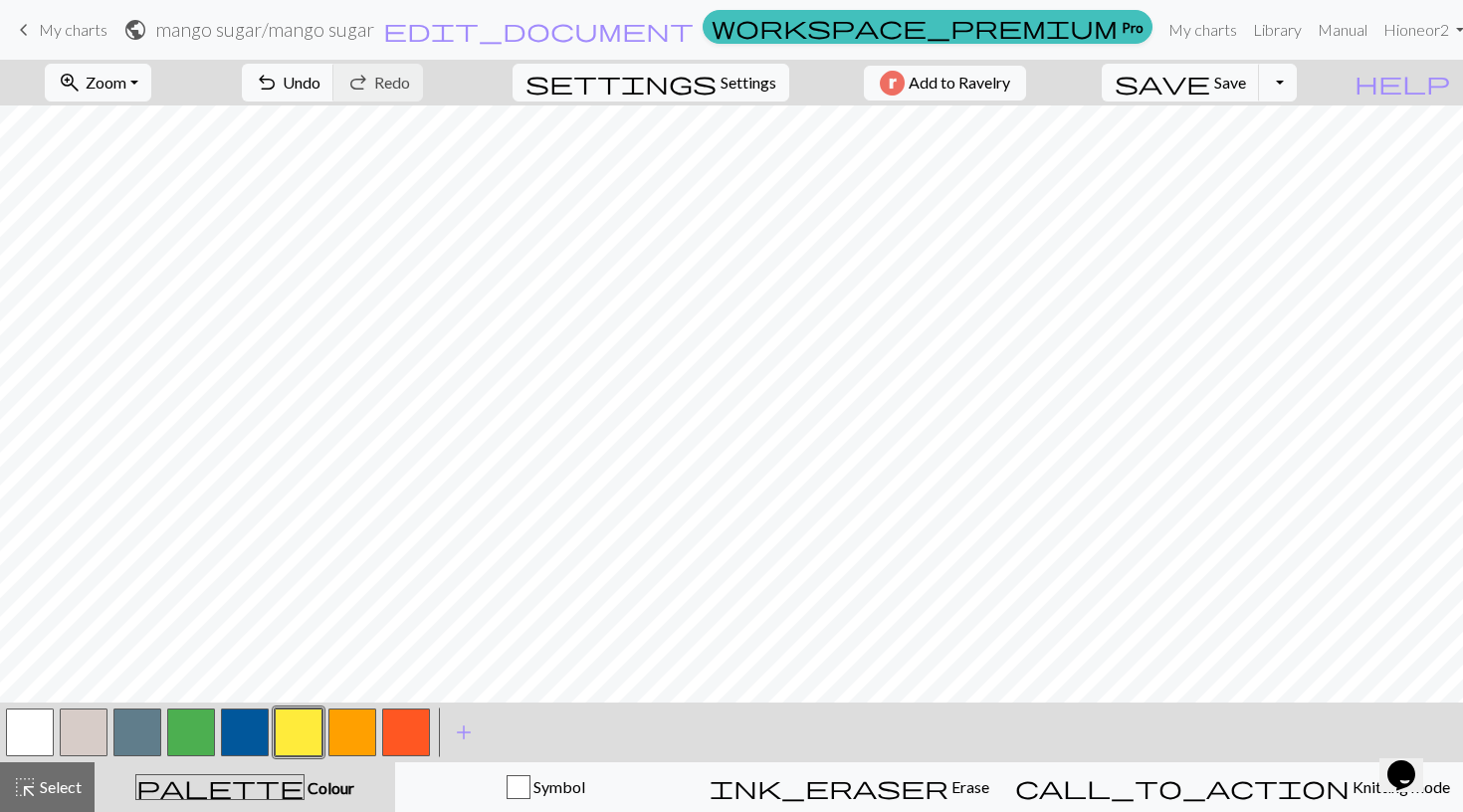 click at bounding box center [191, 732] 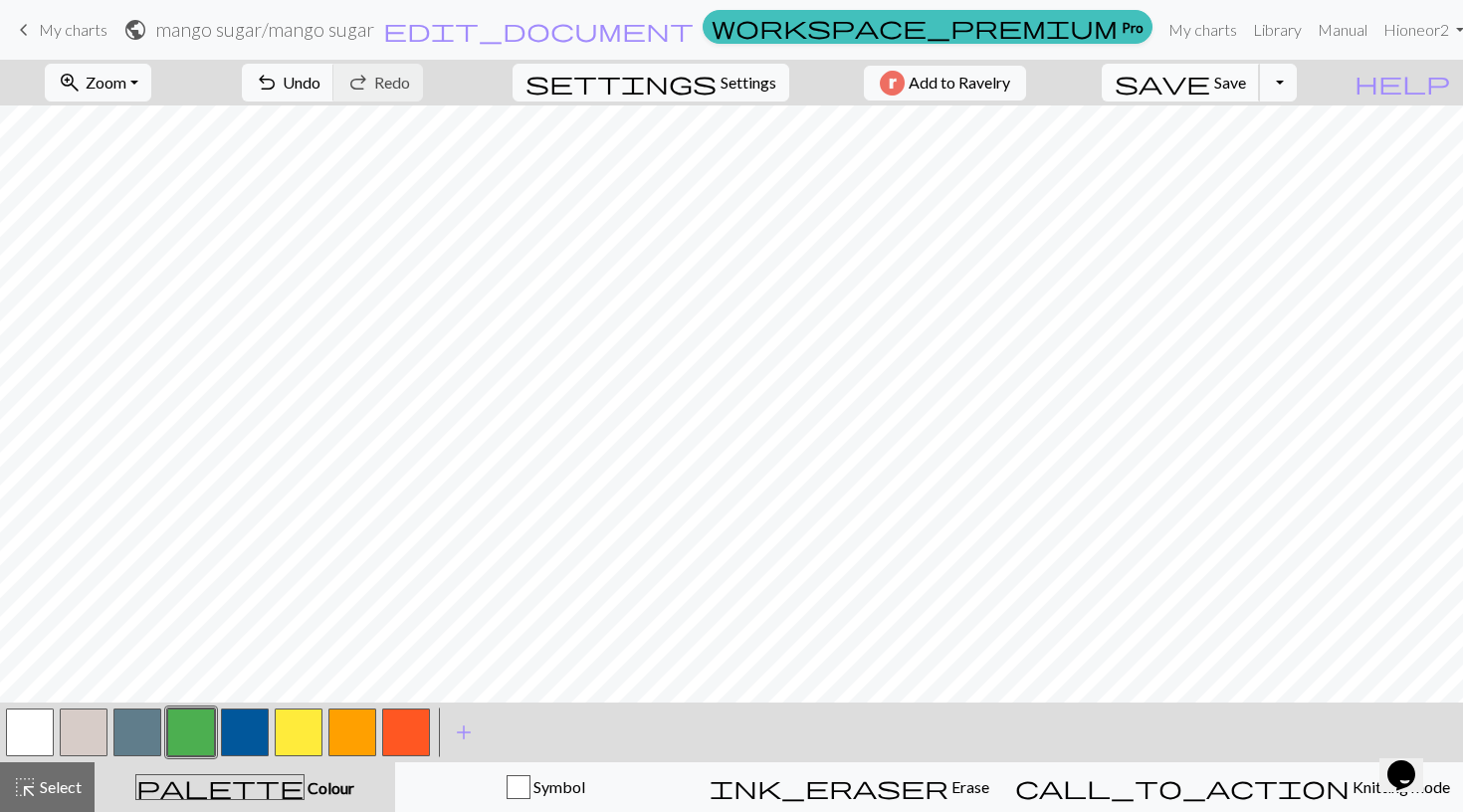 click on "Save" at bounding box center (1230, 82) 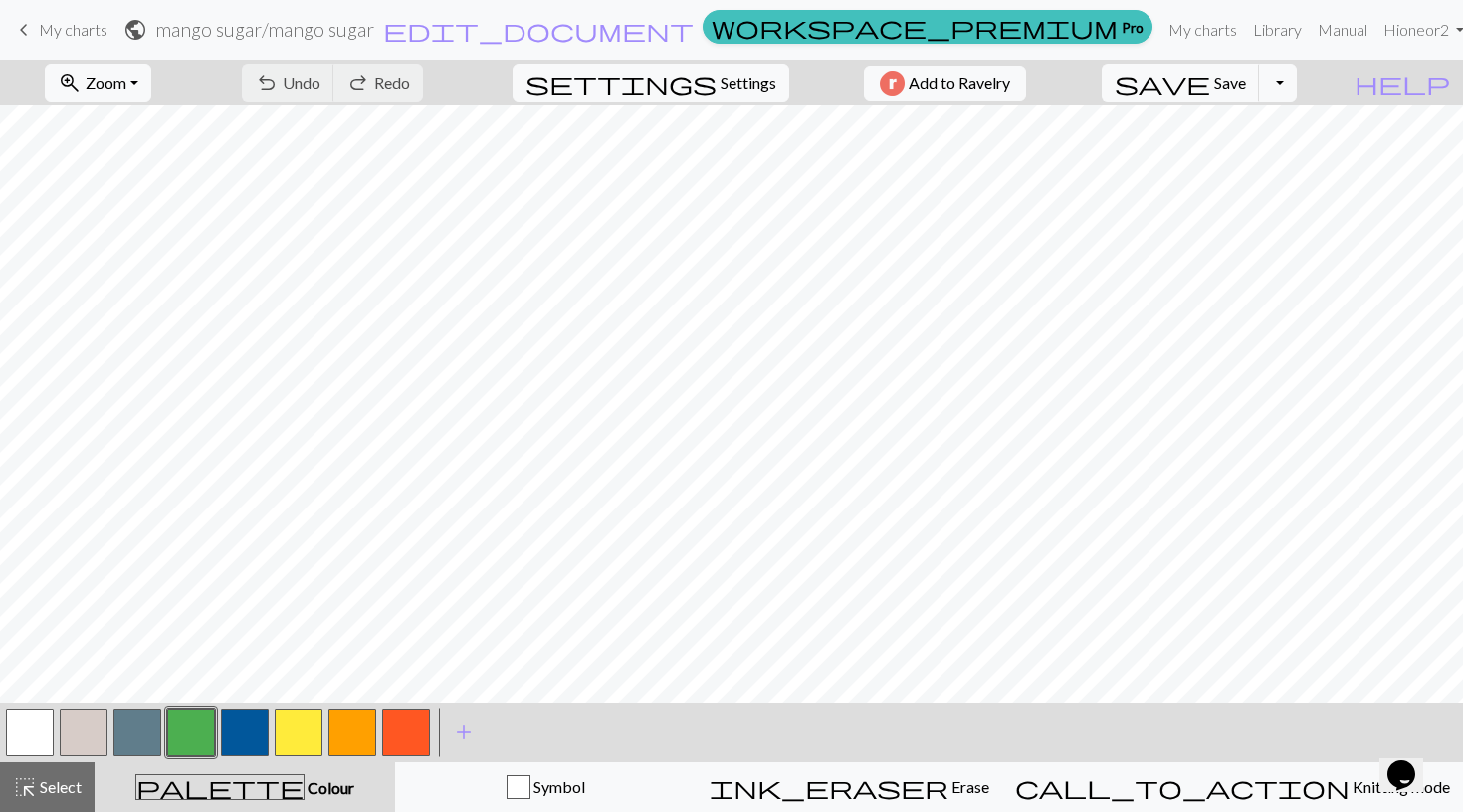 click on "My charts" at bounding box center (73, 29) 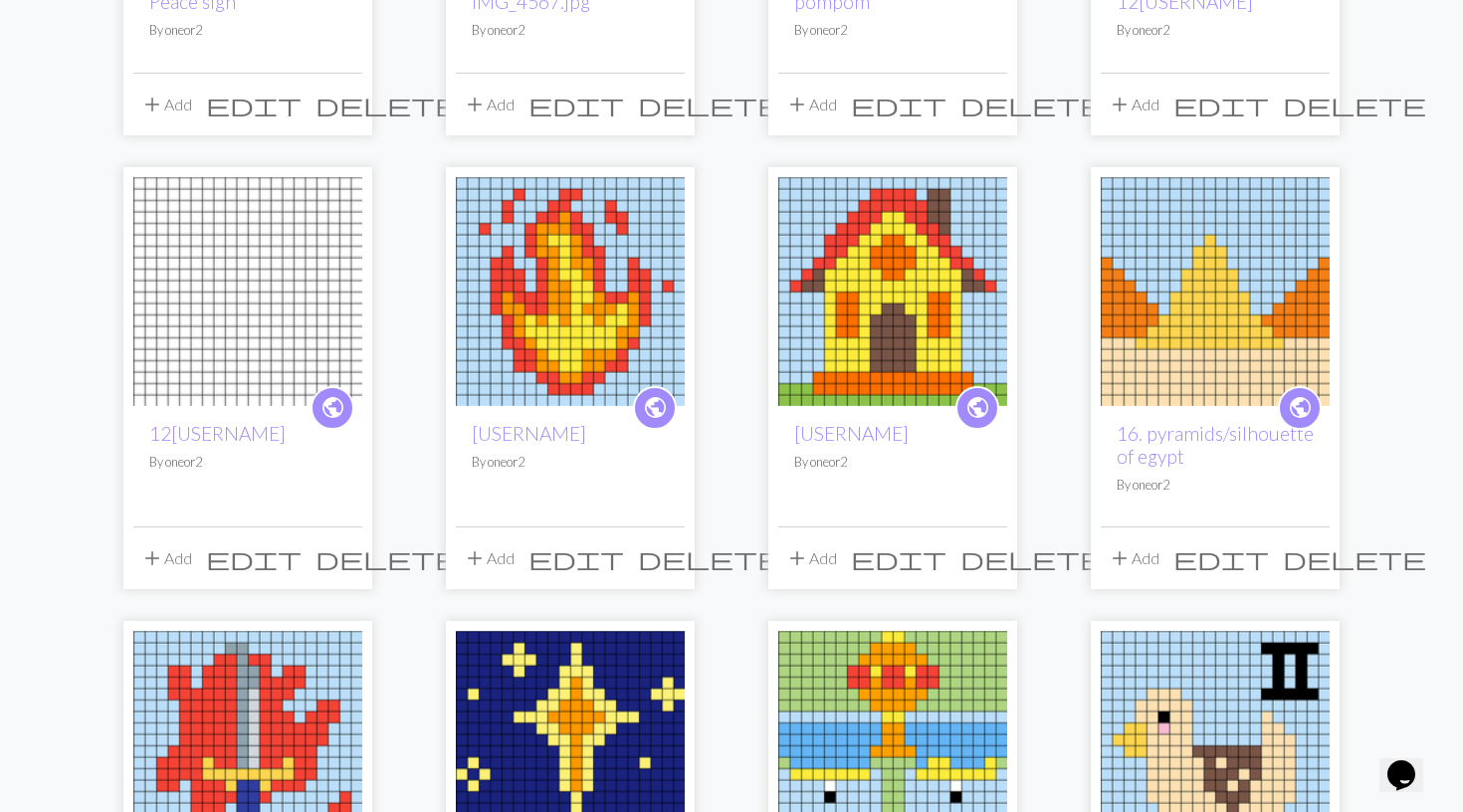 scroll, scrollTop: 956, scrollLeft: 0, axis: vertical 